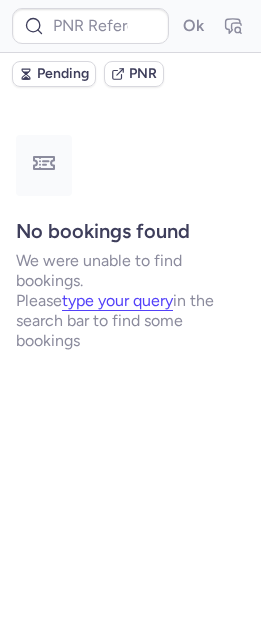 scroll, scrollTop: 0, scrollLeft: 0, axis: both 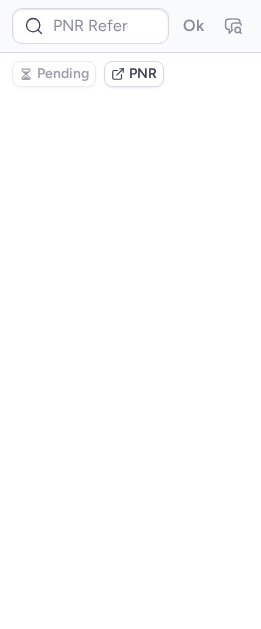 type on "CPVZZX" 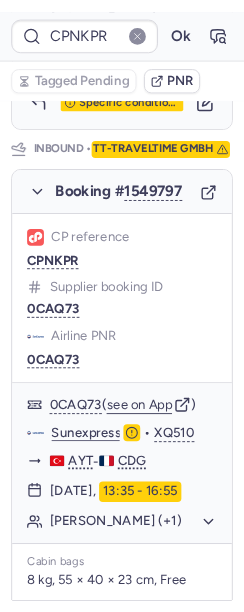 scroll, scrollTop: 876, scrollLeft: 0, axis: vertical 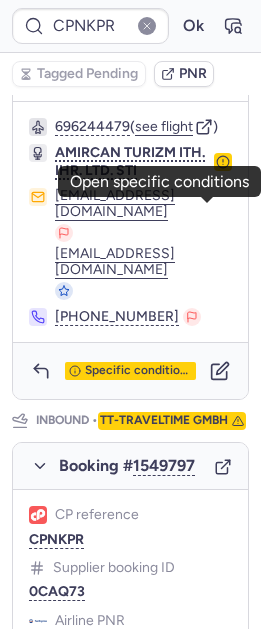 click 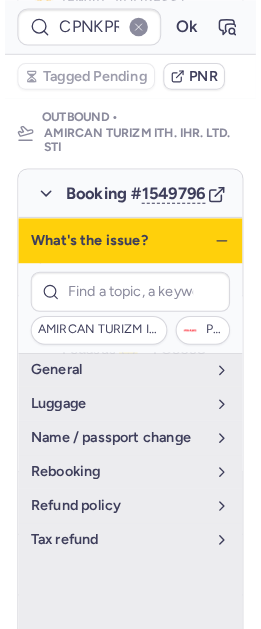 scroll, scrollTop: 354, scrollLeft: 0, axis: vertical 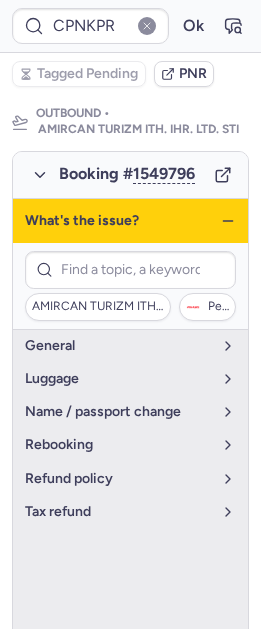 click 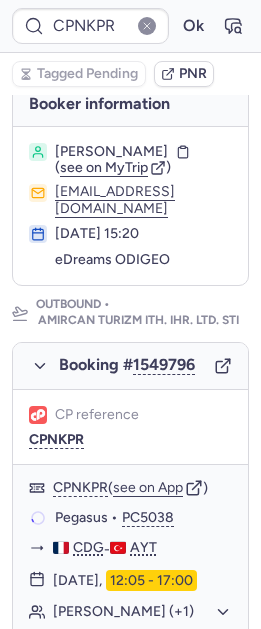 scroll, scrollTop: 292, scrollLeft: 0, axis: vertical 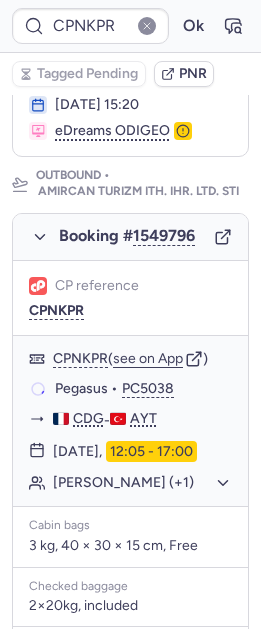 type on "CPMNWK" 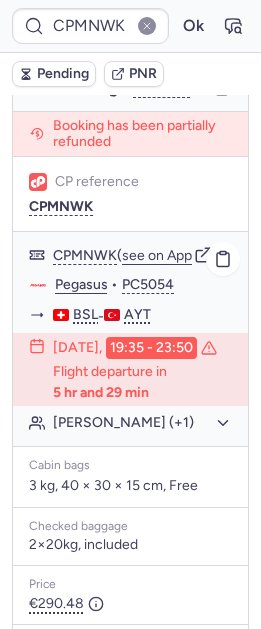 scroll, scrollTop: 391, scrollLeft: 0, axis: vertical 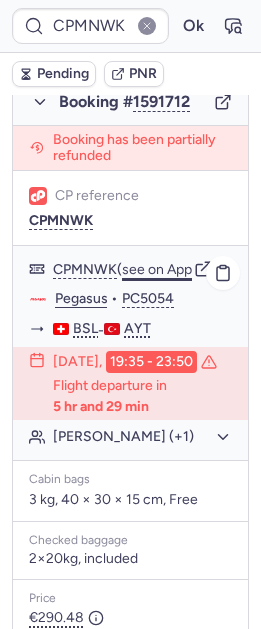 click on "see on App" 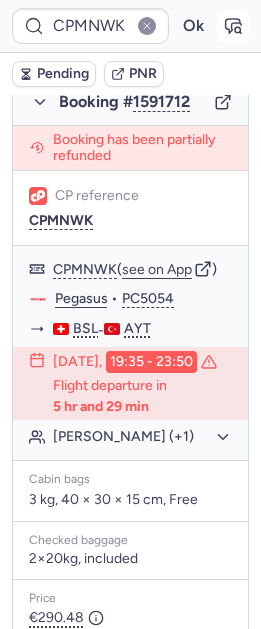 click 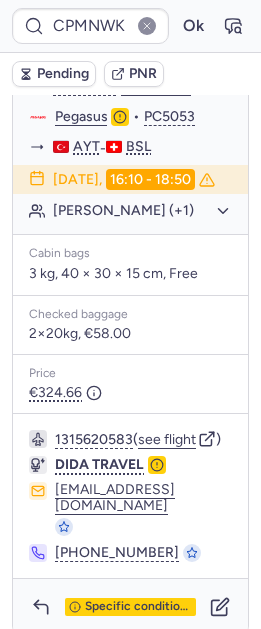 scroll, scrollTop: 1553, scrollLeft: 0, axis: vertical 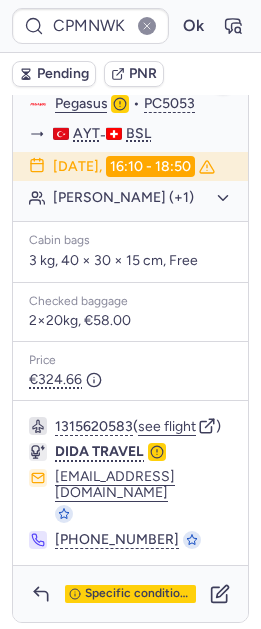 click on "Nana FISCHER (+1)" 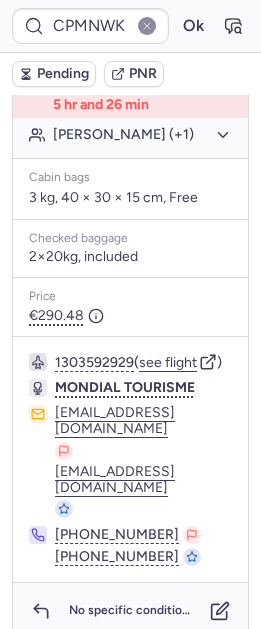 scroll, scrollTop: 515, scrollLeft: 0, axis: vertical 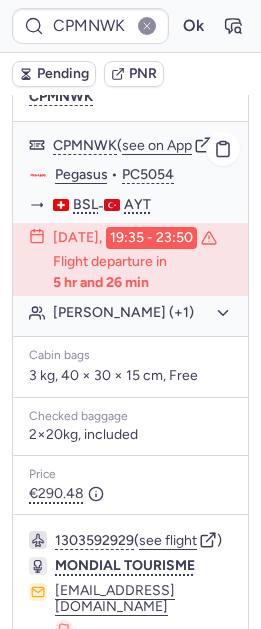 click on "Nana FISCHER (+1)" 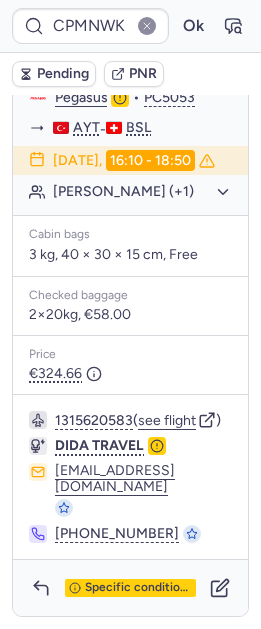scroll, scrollTop: 1650, scrollLeft: 0, axis: vertical 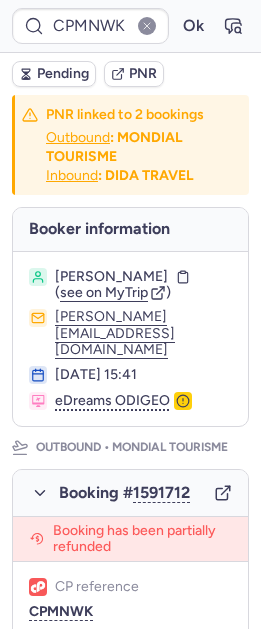 type on "CPNKPR" 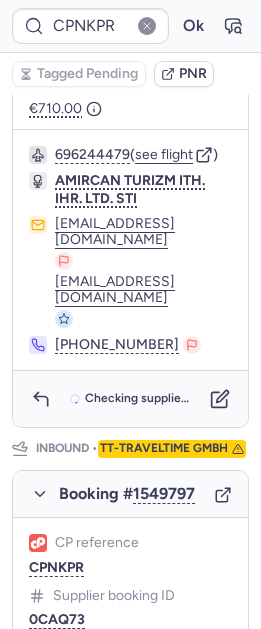 scroll, scrollTop: 1137, scrollLeft: 0, axis: vertical 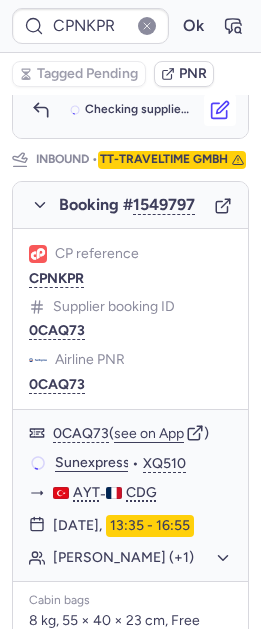 click 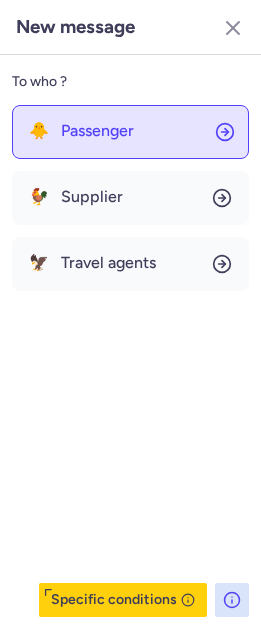 click on "🐥 Passenger" 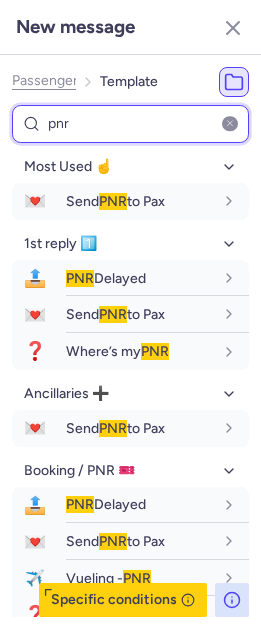 type on "pnr" 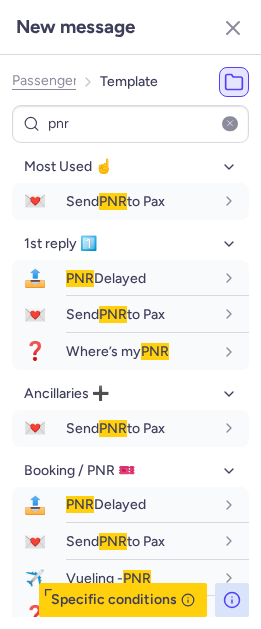 click on "Passenger Template" at bounding box center (85, 82) 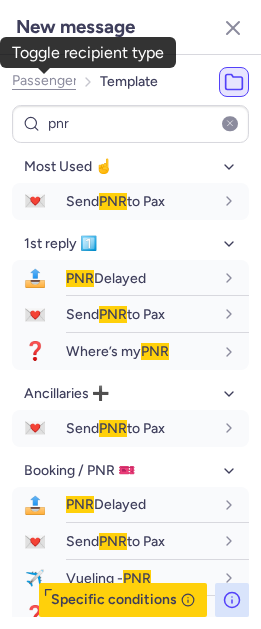 click on "Passenger" 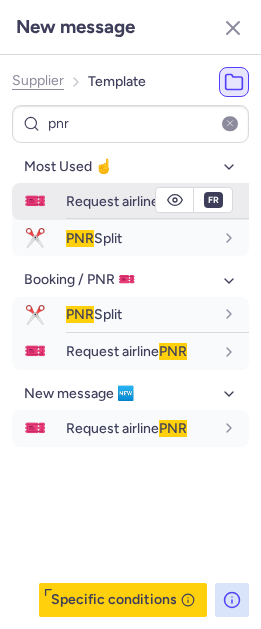 click on "Request airline  PNR" at bounding box center [126, 201] 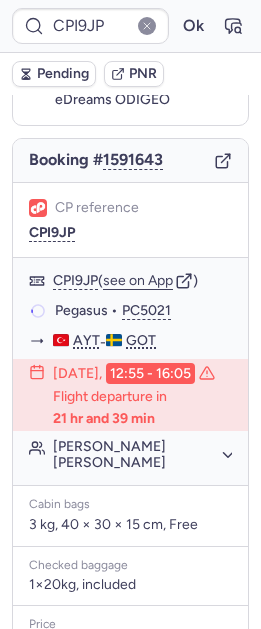 scroll, scrollTop: 191, scrollLeft: 0, axis: vertical 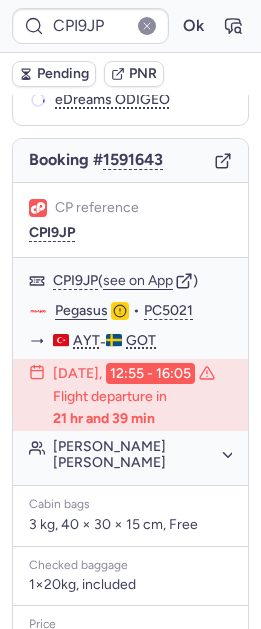 type on "CPJGBP" 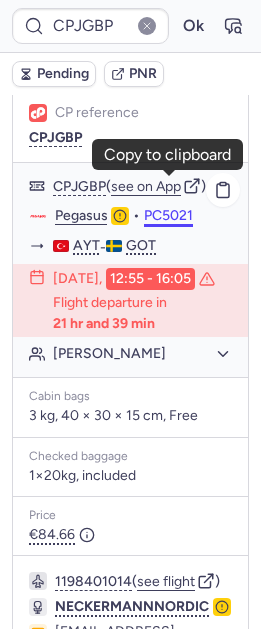 scroll, scrollTop: 281, scrollLeft: 0, axis: vertical 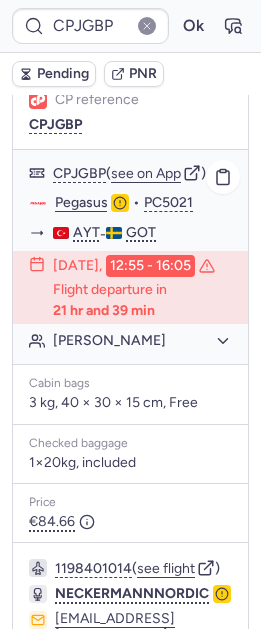 click on "Banu AZIMI" 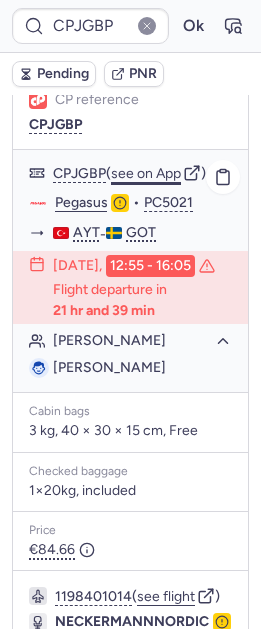 click on "see on App" 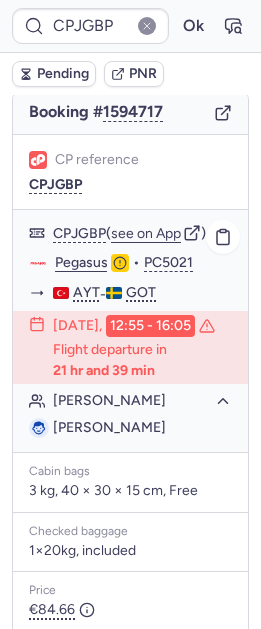 scroll, scrollTop: 606, scrollLeft: 0, axis: vertical 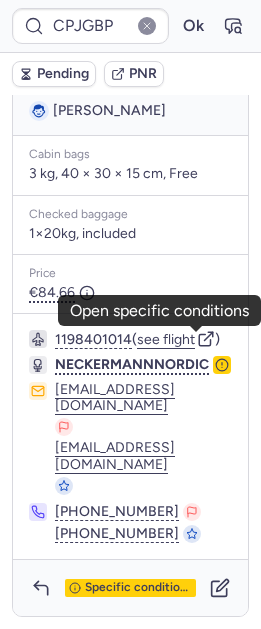 click 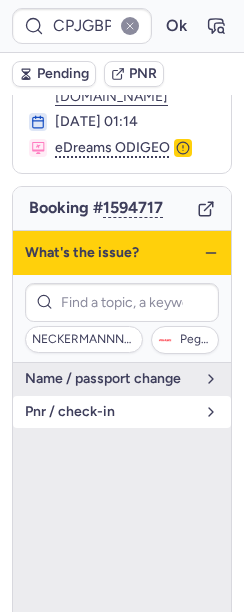 click on "pnr / check-in" at bounding box center [110, 412] 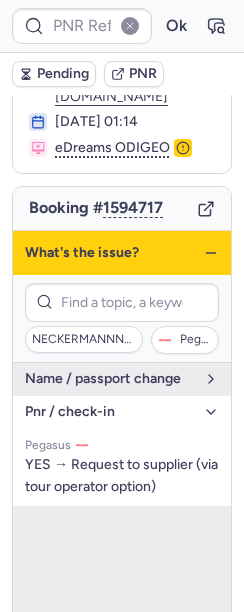 type on "CPI9JP" 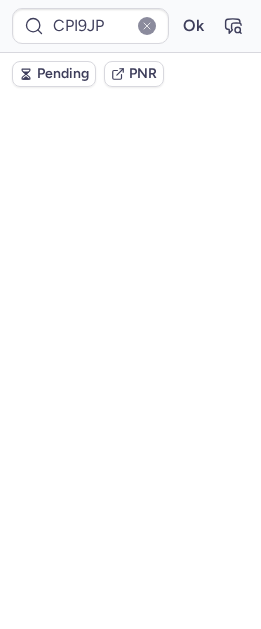 scroll, scrollTop: 0, scrollLeft: 0, axis: both 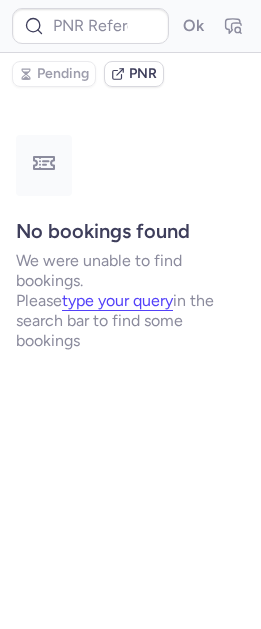 type on "CPMNWK" 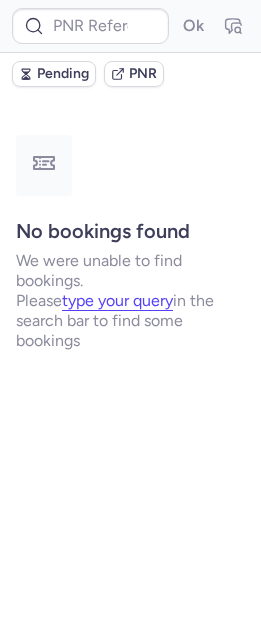 type on "CPCMSY" 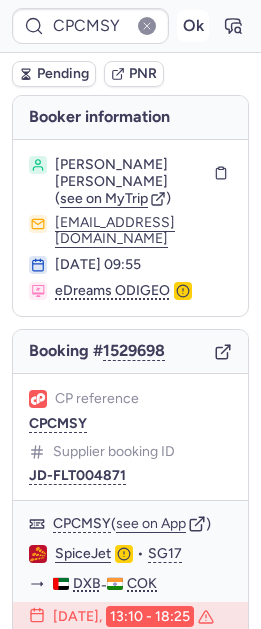 click on "Ok" at bounding box center (193, 26) 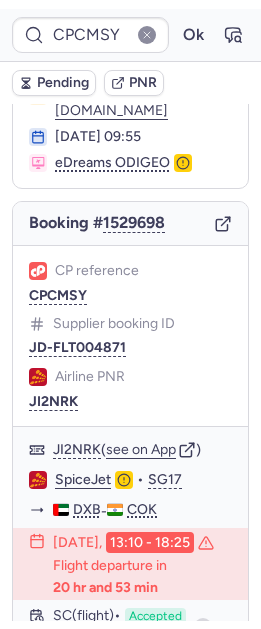 scroll, scrollTop: 171, scrollLeft: 0, axis: vertical 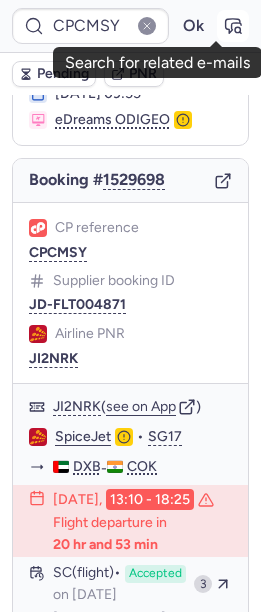 click 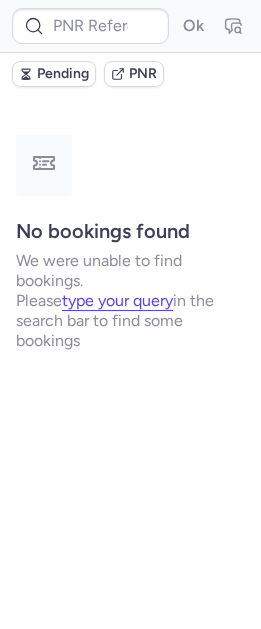 scroll, scrollTop: 0, scrollLeft: 0, axis: both 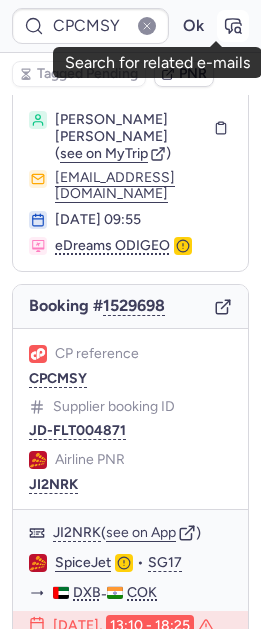 click 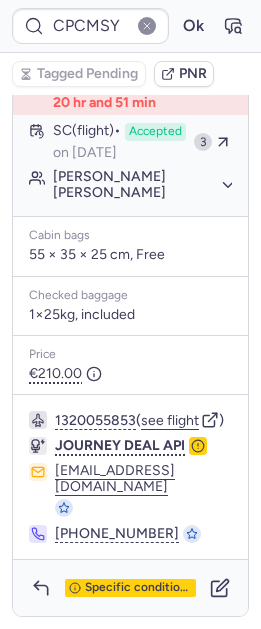 scroll, scrollTop: 634, scrollLeft: 0, axis: vertical 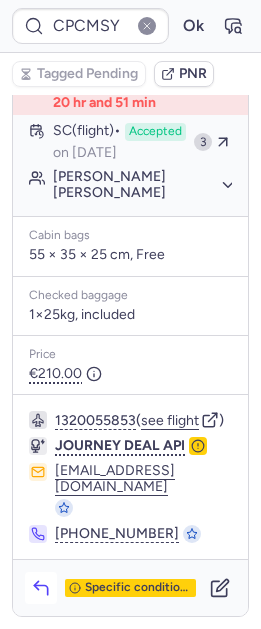 click 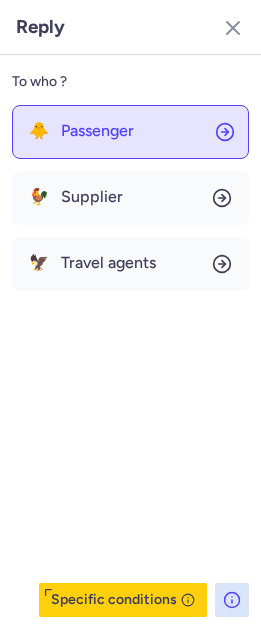 click on "🐥 Passenger" 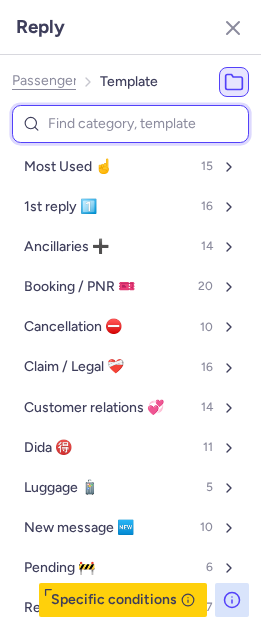 type on "r" 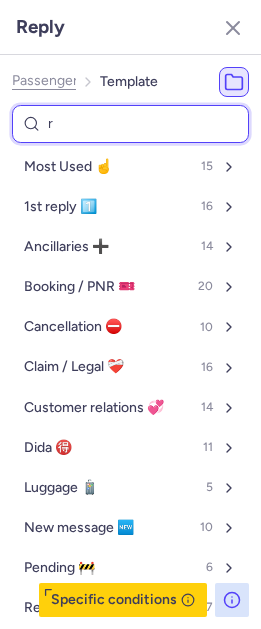 select on "en" 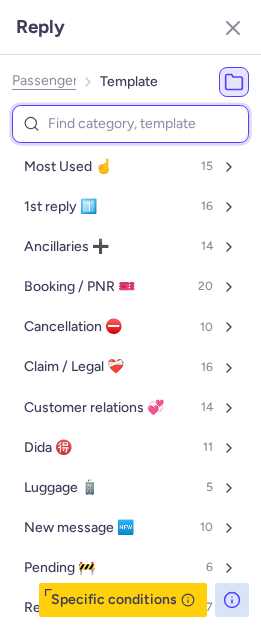 type on "p" 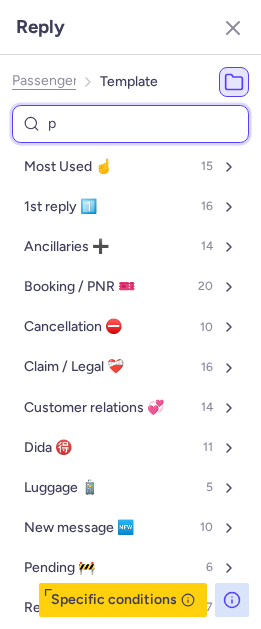 select on "en" 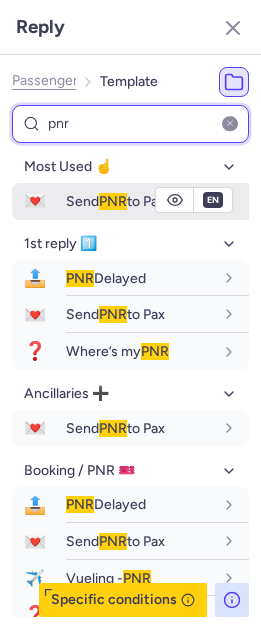 type on "pnr" 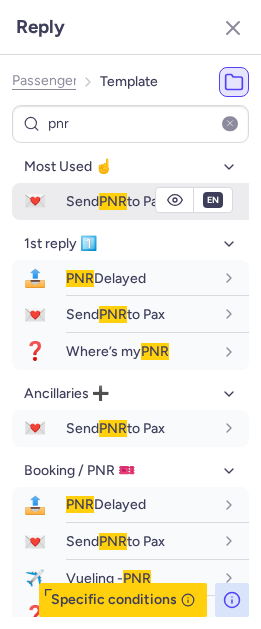 click on "Send  PNR  to Pax" at bounding box center (115, 201) 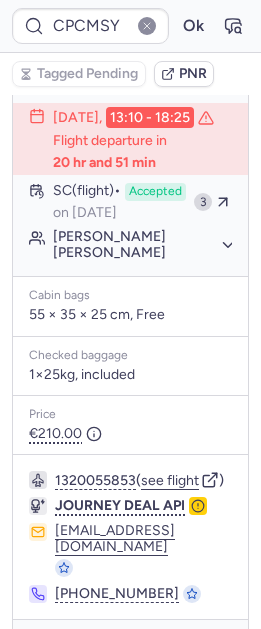 scroll, scrollTop: 417, scrollLeft: 0, axis: vertical 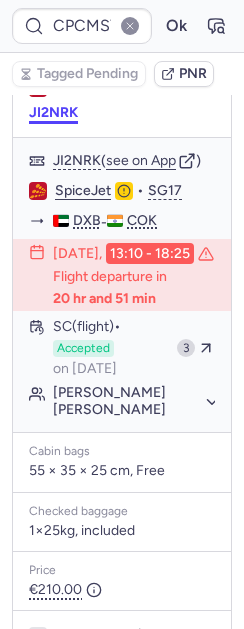 click on "JI2NRK" at bounding box center (53, 113) 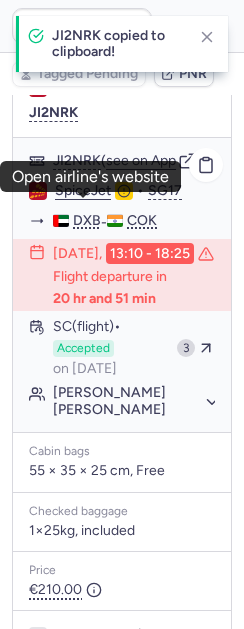 click on "SpiceJet" 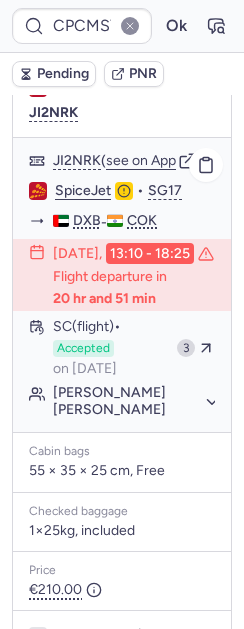 type on "CPI9JP" 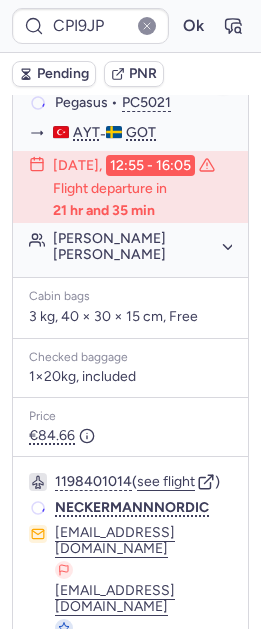 scroll, scrollTop: 0, scrollLeft: 0, axis: both 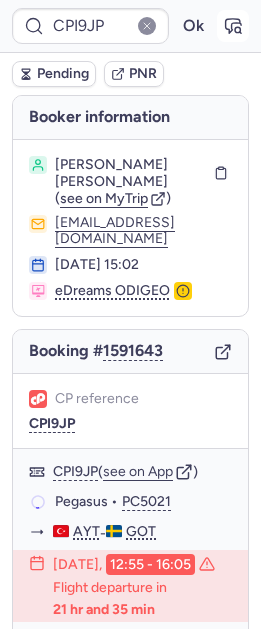click 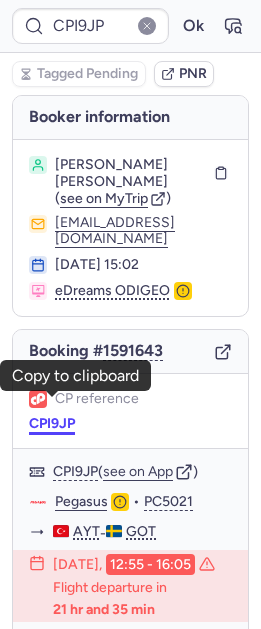 click on "CPI9JP" at bounding box center [52, 424] 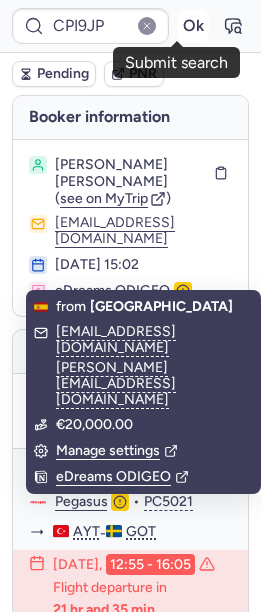 click on "Ok" at bounding box center (193, 26) 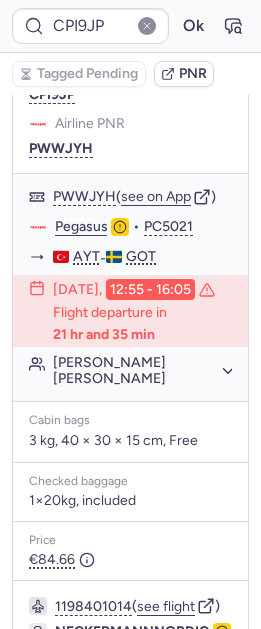 scroll, scrollTop: 681, scrollLeft: 0, axis: vertical 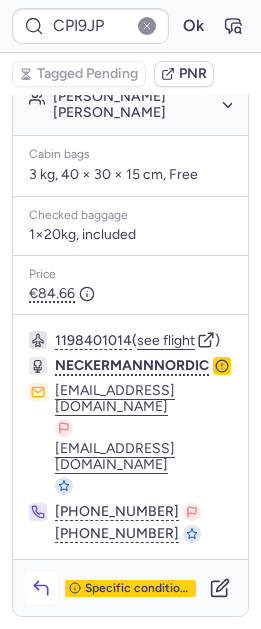 click 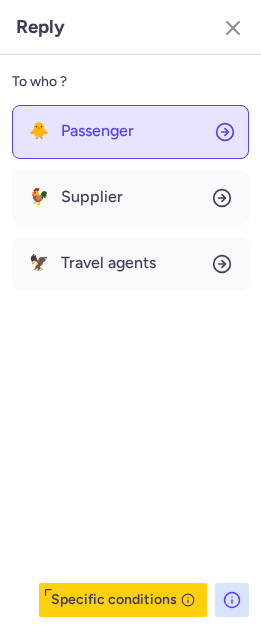 click on "Passenger" at bounding box center [97, 131] 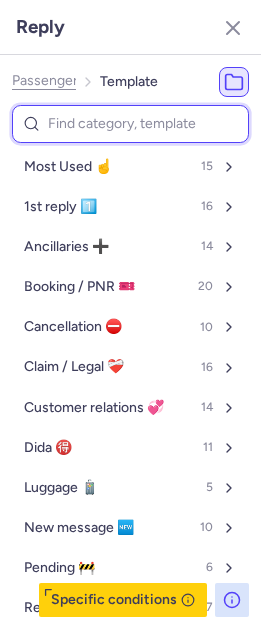 type on "r" 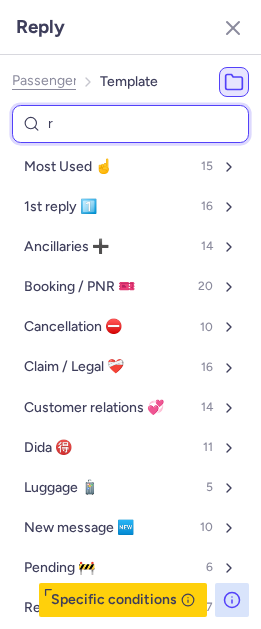 select on "en" 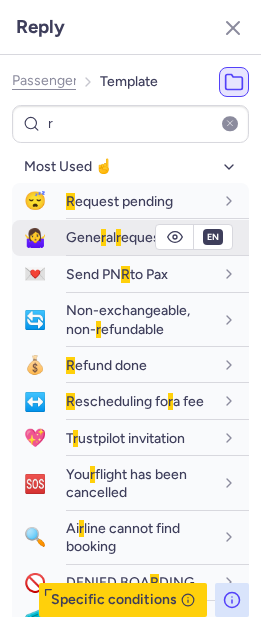 click on "Gene r al  r equest" at bounding box center (157, 237) 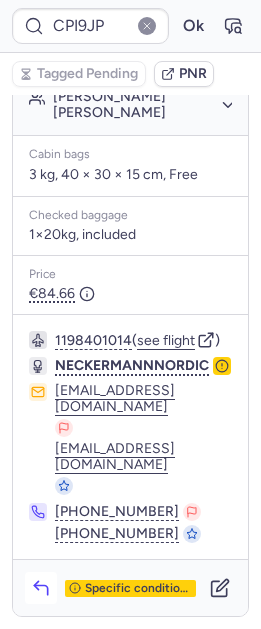 click 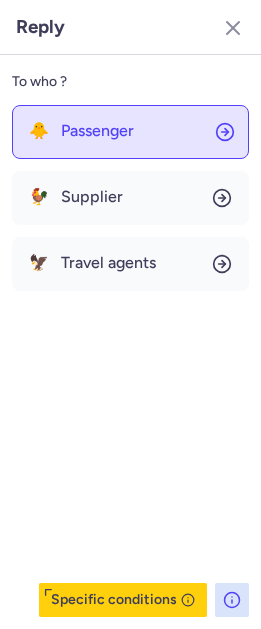 click on "🐥 Passenger" 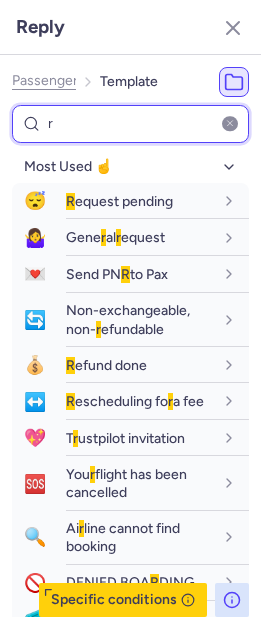 click on "r" at bounding box center [130, 124] 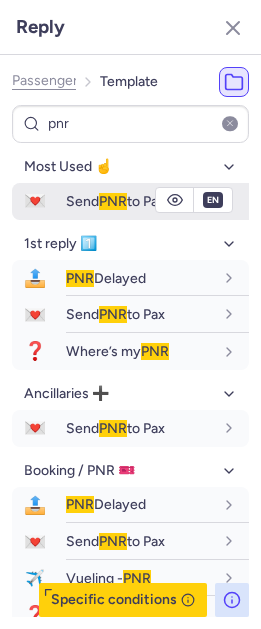 click on "Send  PNR  to Pax" at bounding box center [115, 201] 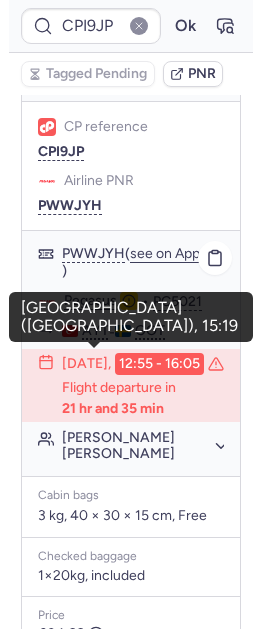 scroll, scrollTop: 246, scrollLeft: 0, axis: vertical 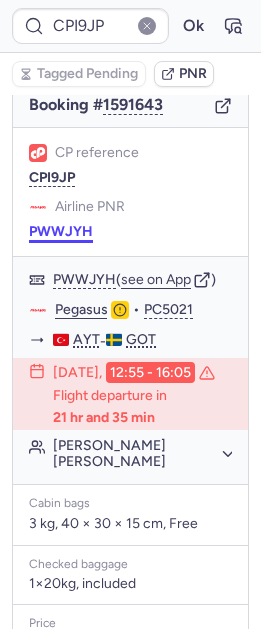 click on "PWWJYH" at bounding box center [61, 232] 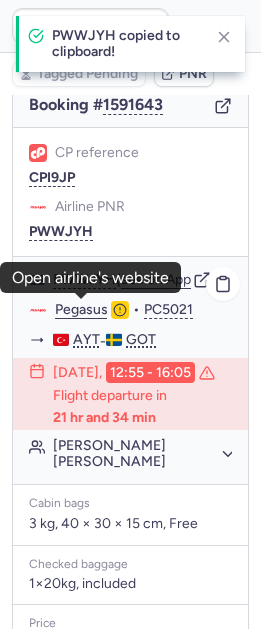 click on "Pegasus" 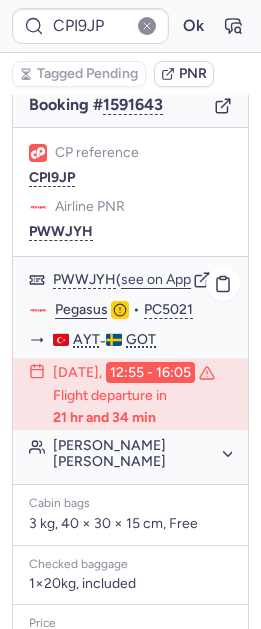 click on "Emre Deniz Emil BAYINDIR" 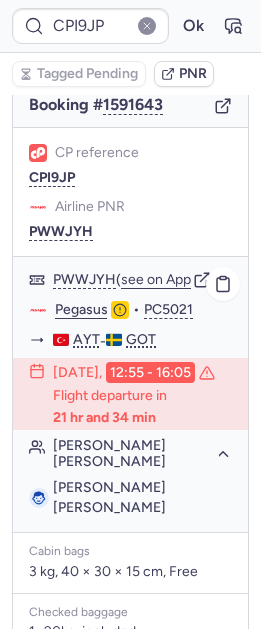 click on "Emre Deniz Emil BAYINDIR" at bounding box center (109, 497) 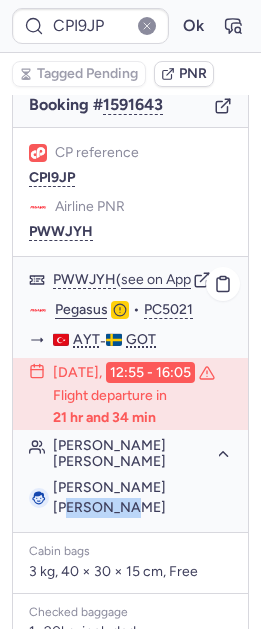 click on "Emre Deniz Emil BAYINDIR" at bounding box center [109, 497] 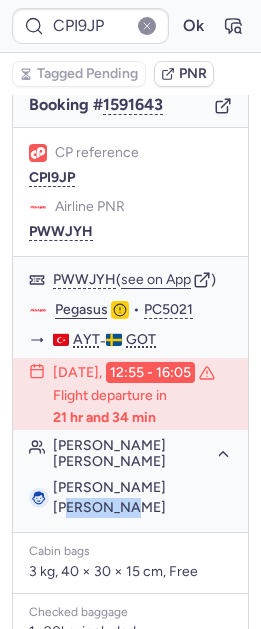 copy on "BAYINDIR" 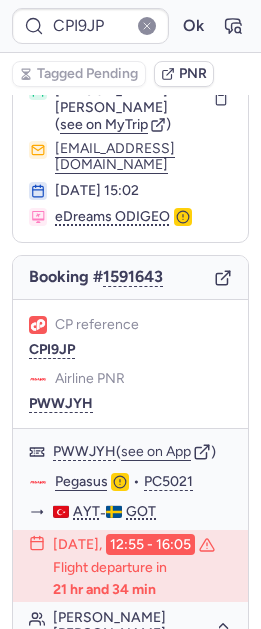scroll, scrollTop: 266, scrollLeft: 0, axis: vertical 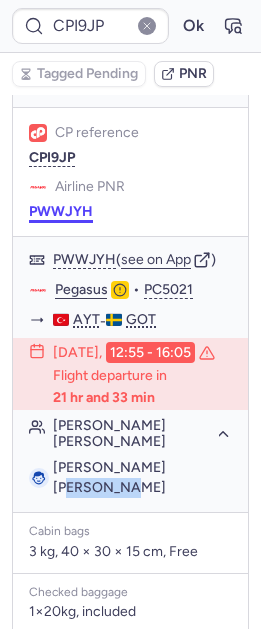 click on "PWWJYH" at bounding box center (61, 212) 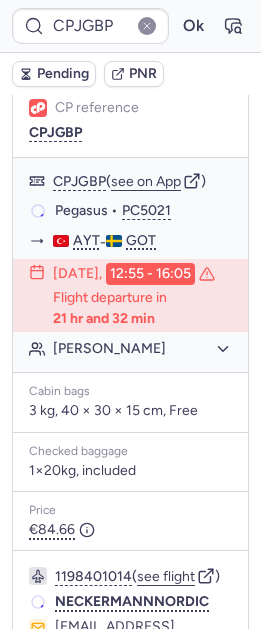 scroll, scrollTop: 216, scrollLeft: 0, axis: vertical 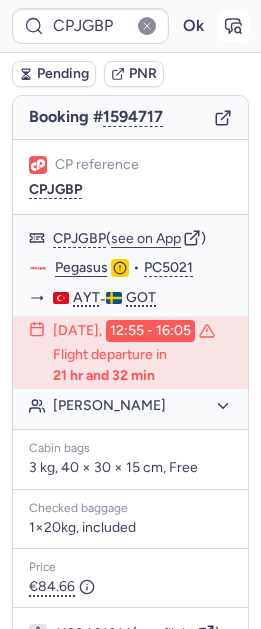click 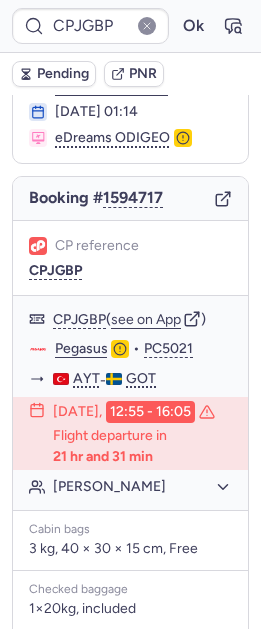 scroll, scrollTop: 139, scrollLeft: 0, axis: vertical 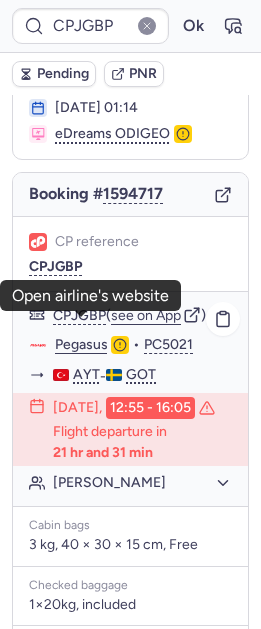click on "Pegasus" 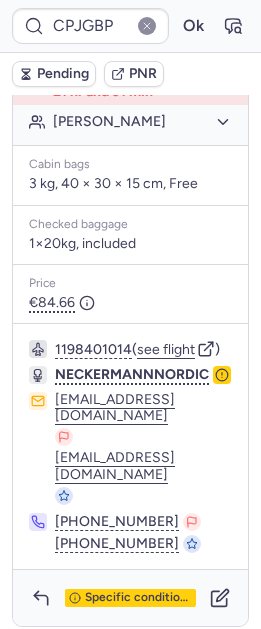 scroll, scrollTop: 578, scrollLeft: 0, axis: vertical 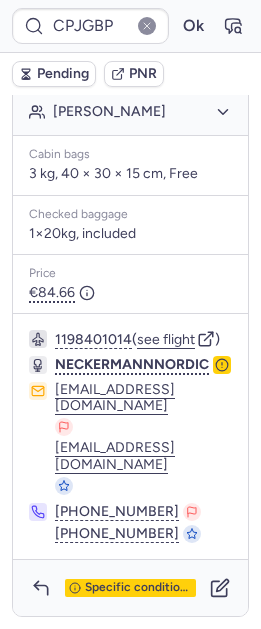 click 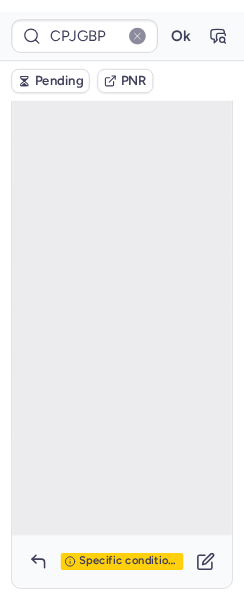 scroll, scrollTop: 125, scrollLeft: 0, axis: vertical 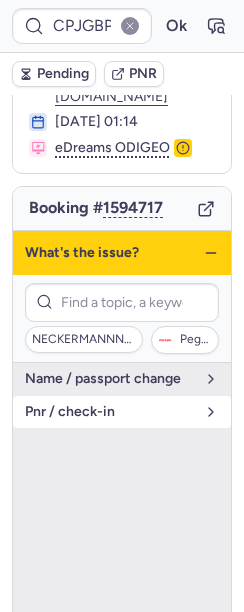 click on "pnr / check-in" at bounding box center (122, 412) 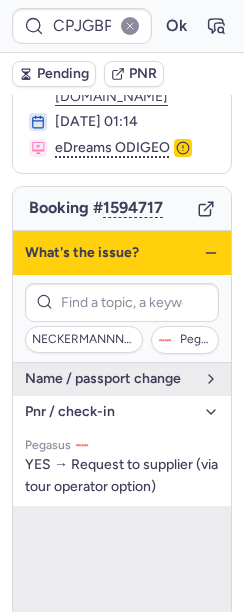 click 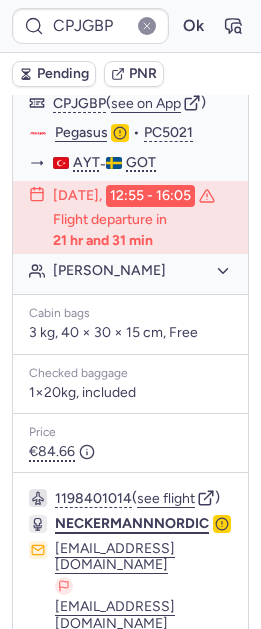 scroll, scrollTop: 578, scrollLeft: 0, axis: vertical 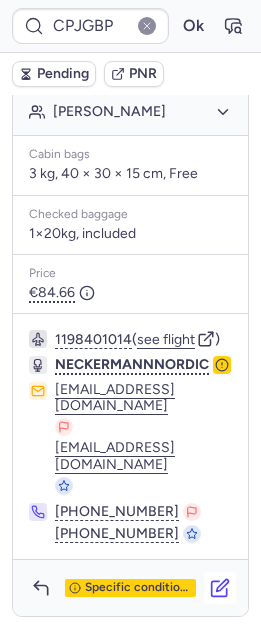 click 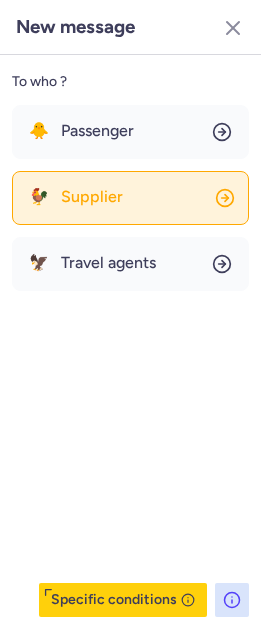 click on "🐓 Supplier" 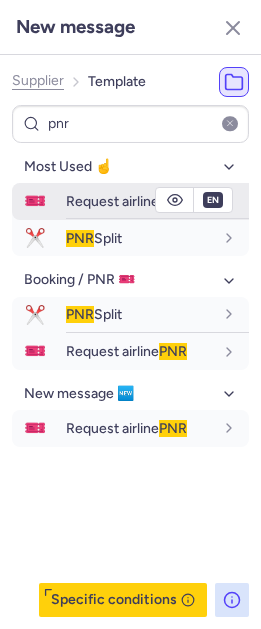 click on "Request airline  PNR" at bounding box center (126, 201) 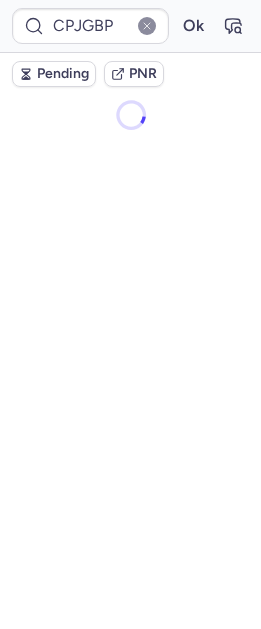 scroll, scrollTop: 0, scrollLeft: 0, axis: both 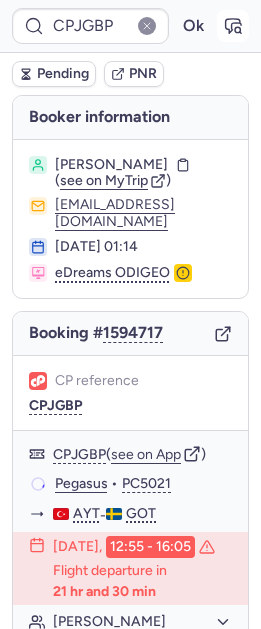 click 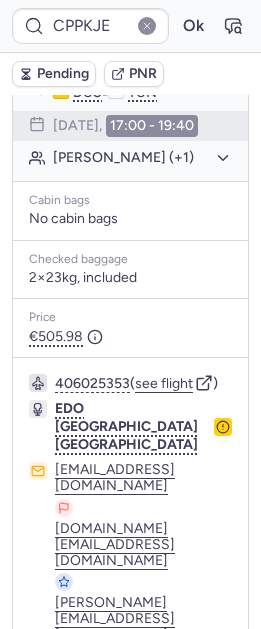 scroll, scrollTop: 451, scrollLeft: 0, axis: vertical 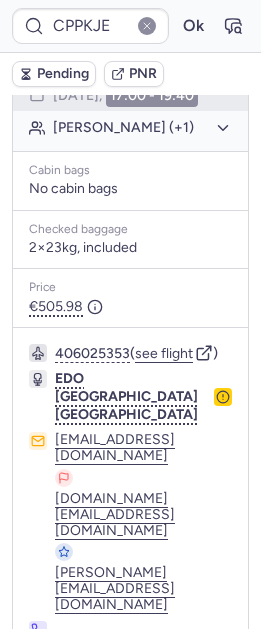 click 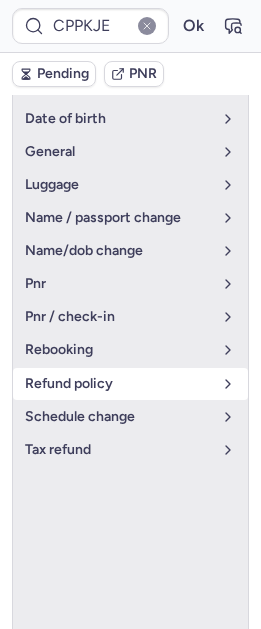 scroll, scrollTop: 420, scrollLeft: 0, axis: vertical 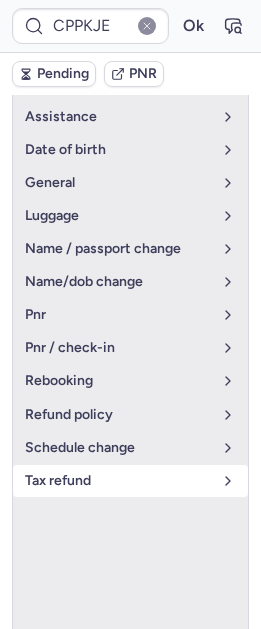 click on "tax refund" at bounding box center [118, 481] 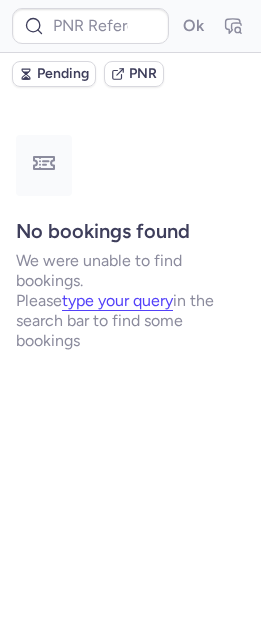 scroll, scrollTop: 0, scrollLeft: 0, axis: both 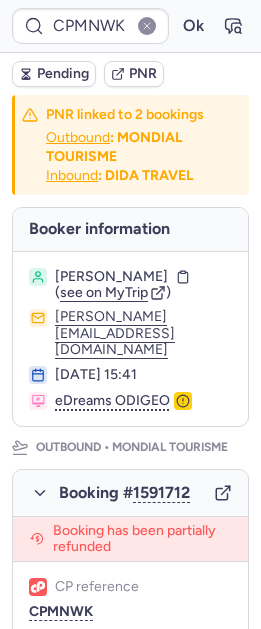 type on "CPNKPR" 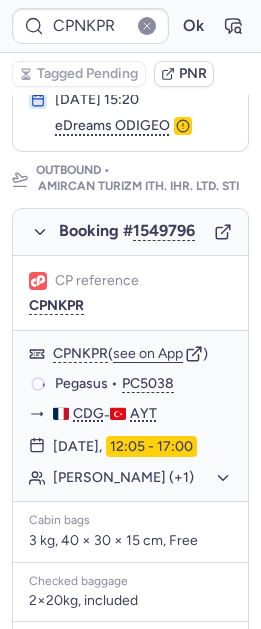 scroll, scrollTop: 731, scrollLeft: 0, axis: vertical 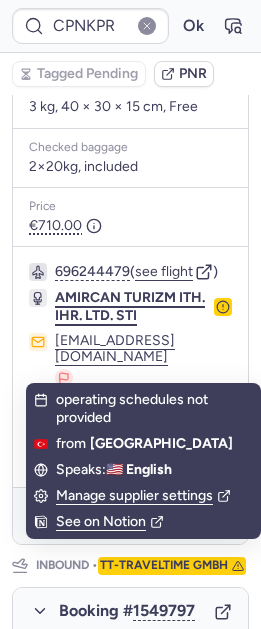 click on "AMIRCAN TURIZM ITH. IHR. LTD. STI" 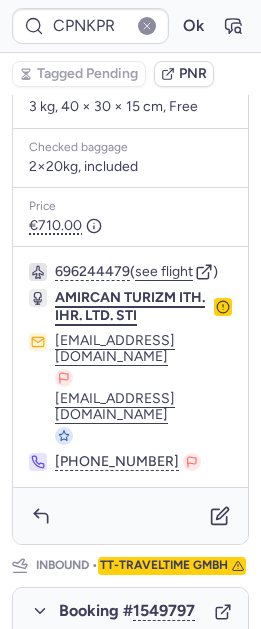 click on "AMIRCAN TURIZM ITH. IHR. LTD. STI" 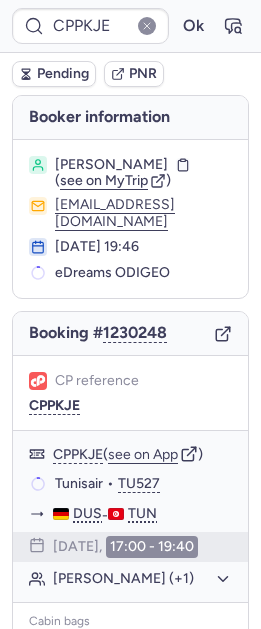 scroll, scrollTop: 0, scrollLeft: 0, axis: both 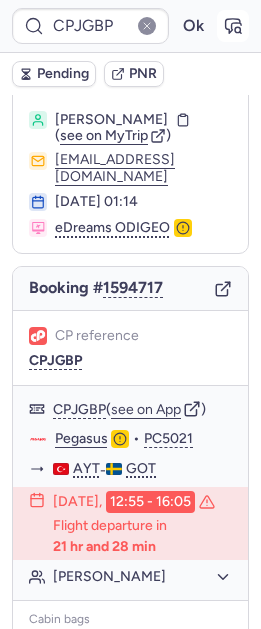 click 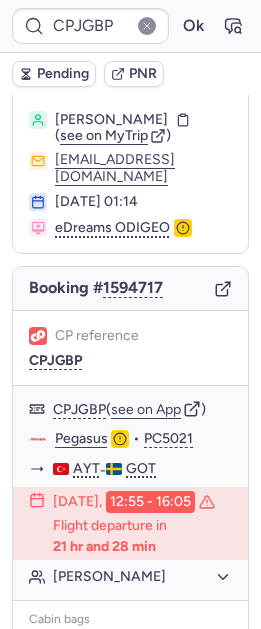 scroll, scrollTop: 393, scrollLeft: 0, axis: vertical 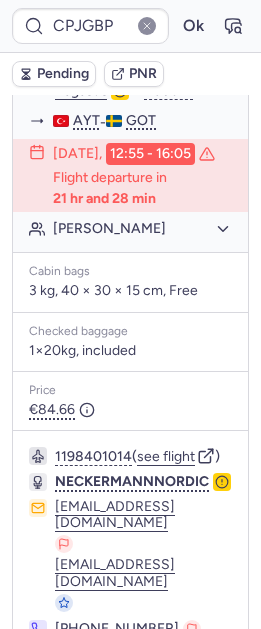 type on "CPPKJE" 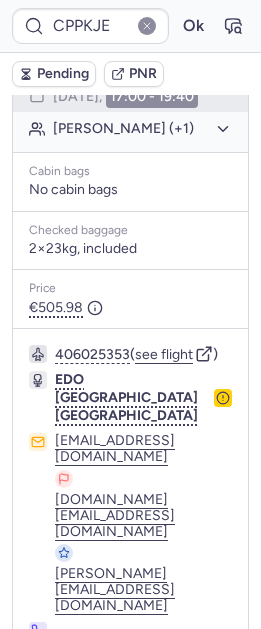 scroll, scrollTop: 451, scrollLeft: 0, axis: vertical 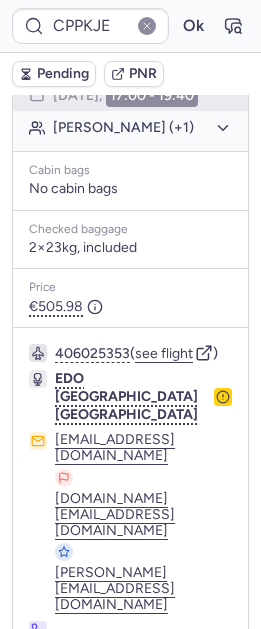 click 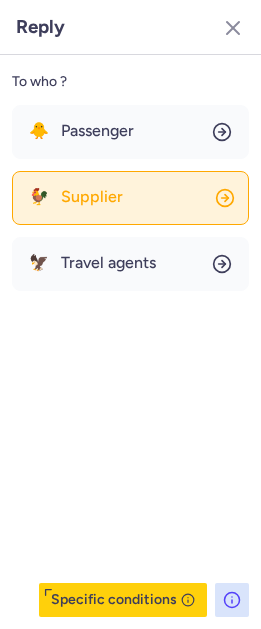 click on "Supplier" at bounding box center (92, 197) 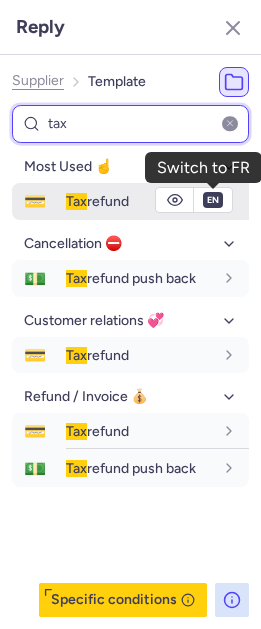 type on "tax" 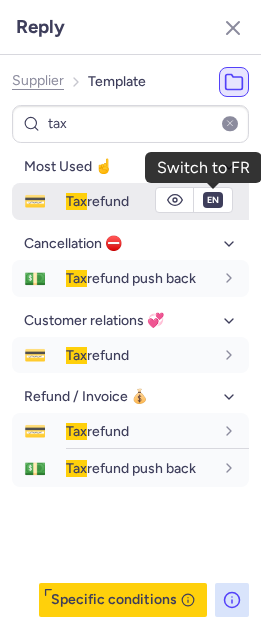 click on "en" at bounding box center (213, 200) 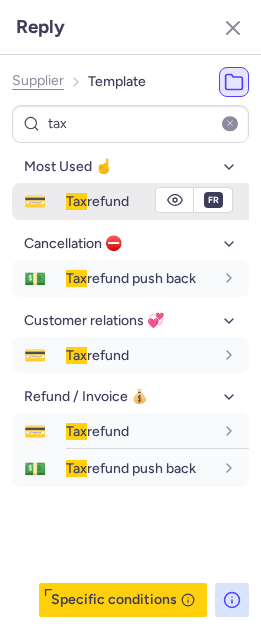 click on "Tax  refund" at bounding box center [157, 201] 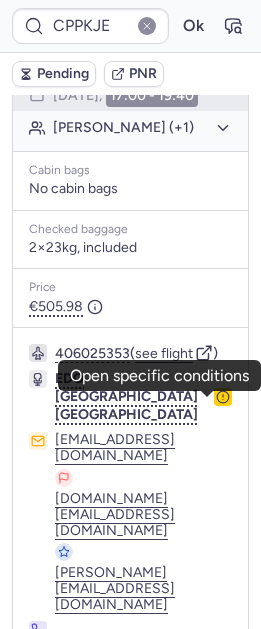 click 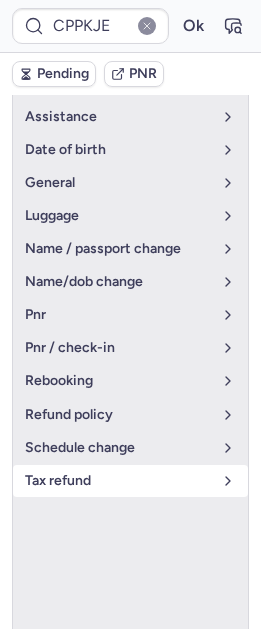 click on "tax refund" at bounding box center (118, 481) 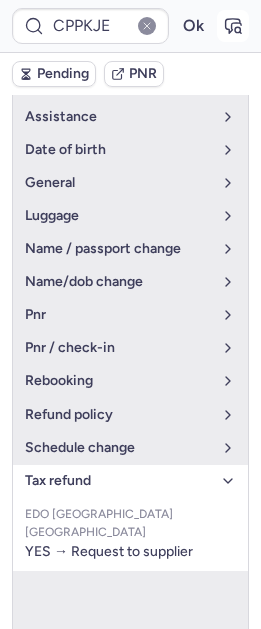 click 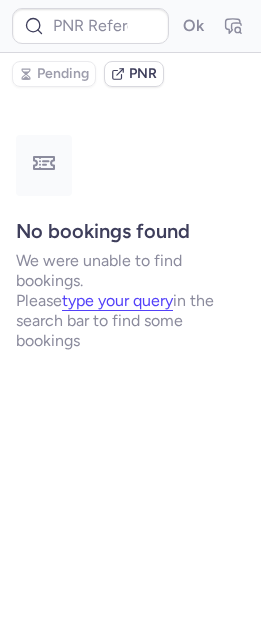 scroll, scrollTop: 0, scrollLeft: 0, axis: both 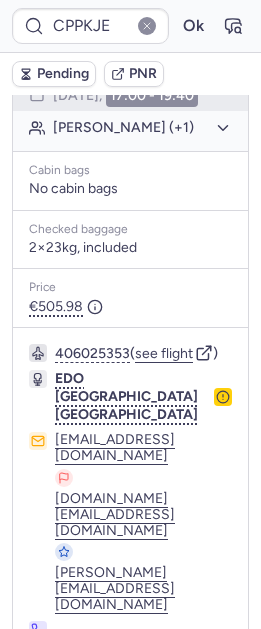 click 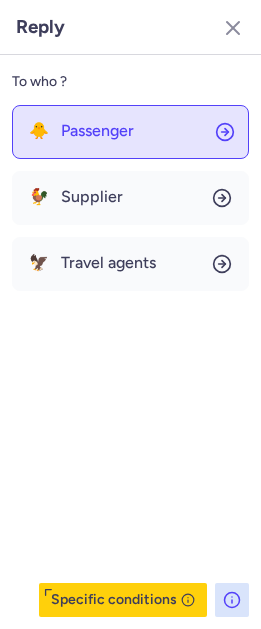 click on "Passenger" at bounding box center (97, 131) 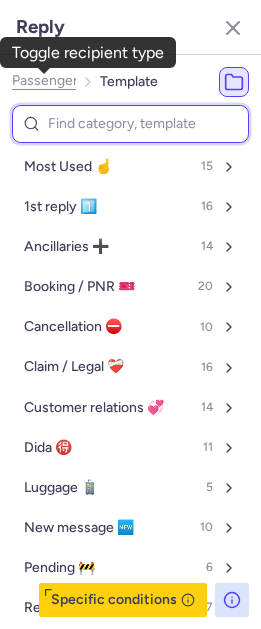 type on "n" 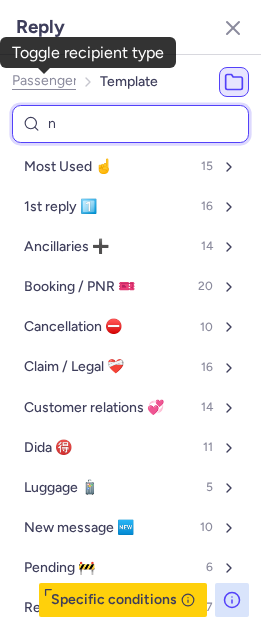 select on "en" 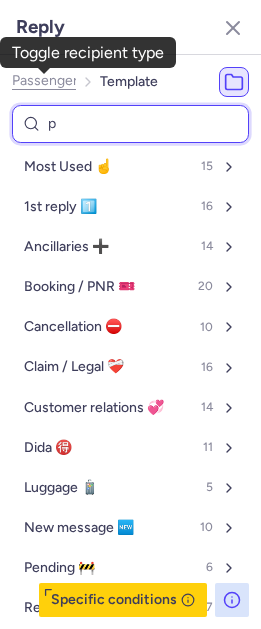 type on "pe" 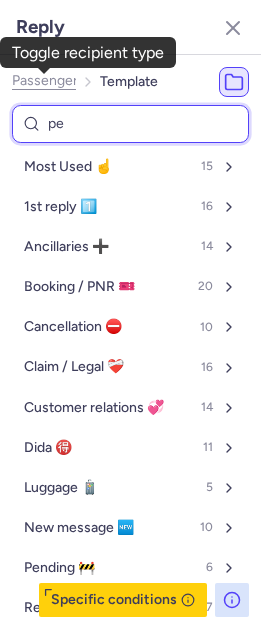 select on "en" 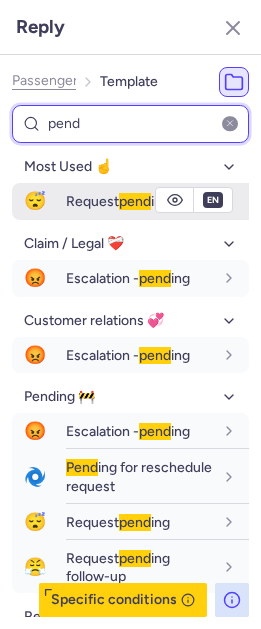 type on "pend" 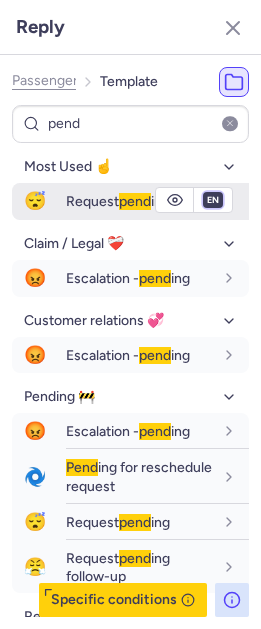click on "fr en de nl pt es it ru" at bounding box center (213, 200) 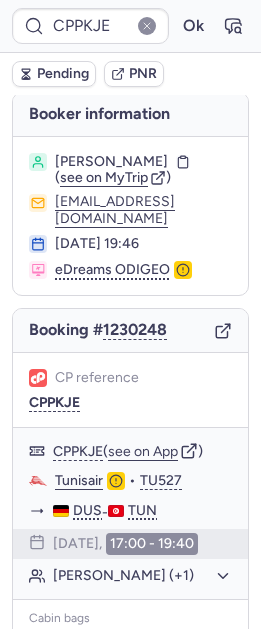 scroll, scrollTop: 4, scrollLeft: 0, axis: vertical 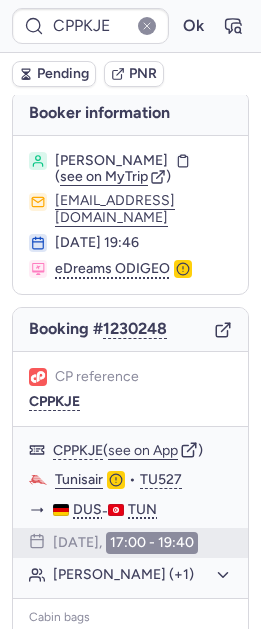 click on "Pending" at bounding box center [63, 74] 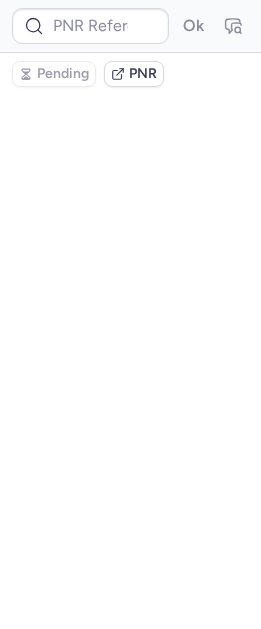 scroll, scrollTop: 0, scrollLeft: 0, axis: both 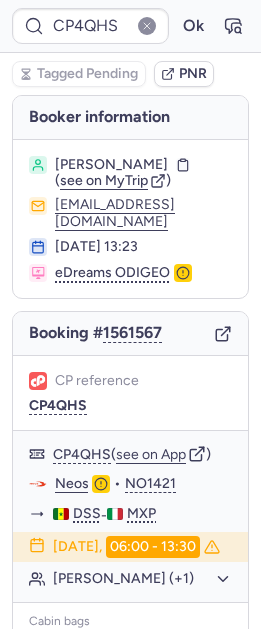 type on "CP3U8B" 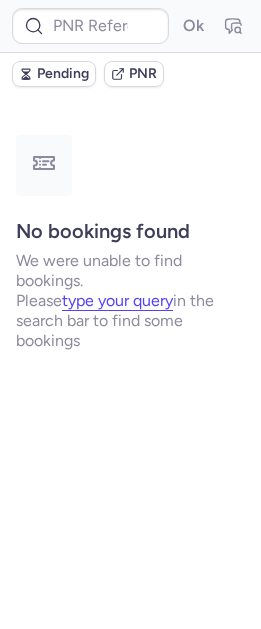 type on "CPOUFZ" 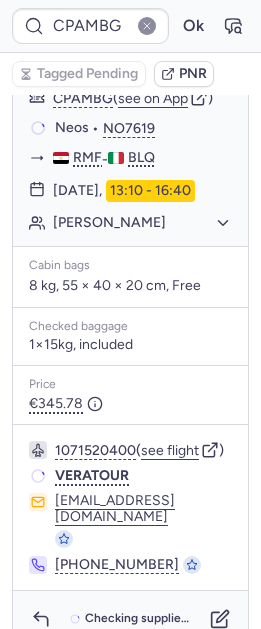 scroll, scrollTop: 332, scrollLeft: 0, axis: vertical 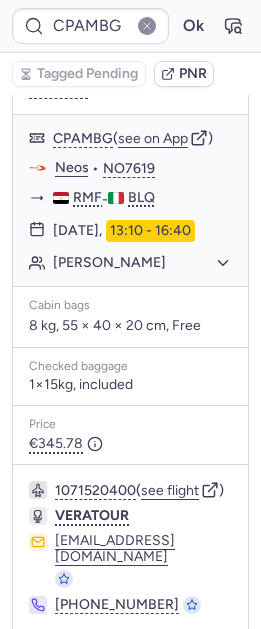 type on "CPEAZR" 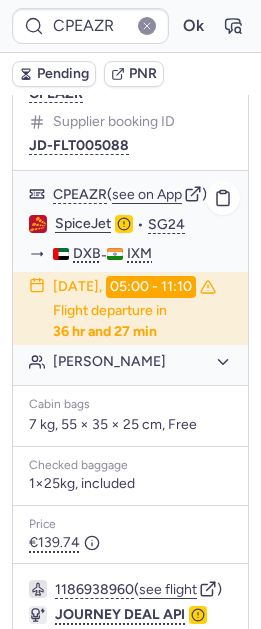 scroll, scrollTop: 206, scrollLeft: 0, axis: vertical 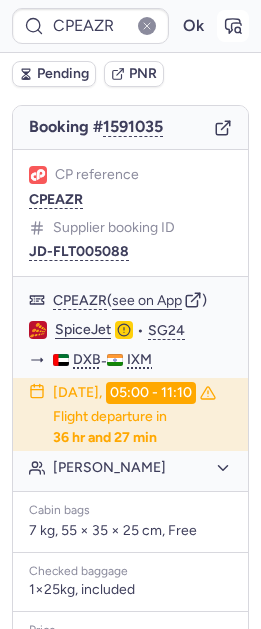 click 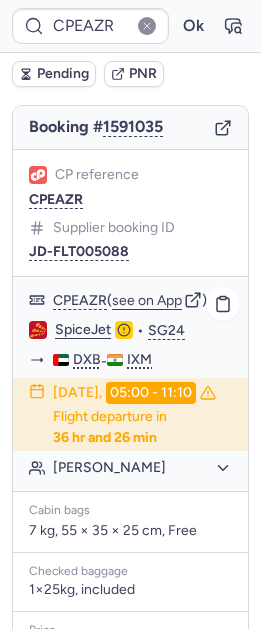 click on "Ganesan SIVASAMY" 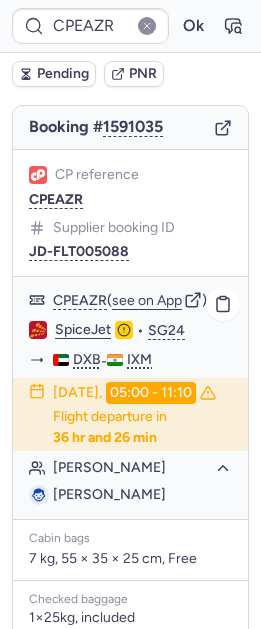 click on "Ganesan SIVASAMY" at bounding box center (109, 494) 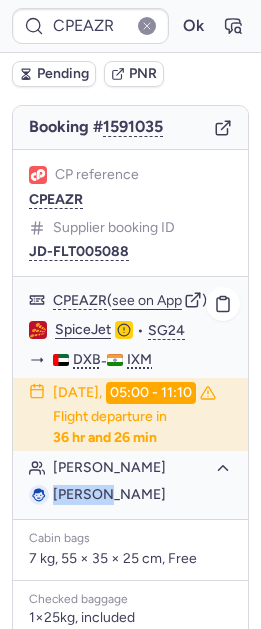 click on "Ganesan SIVASAMY" at bounding box center (109, 494) 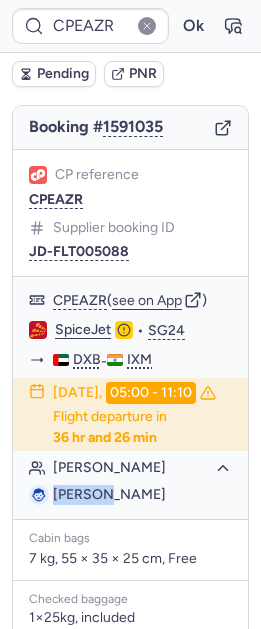 copy on "Ganesan" 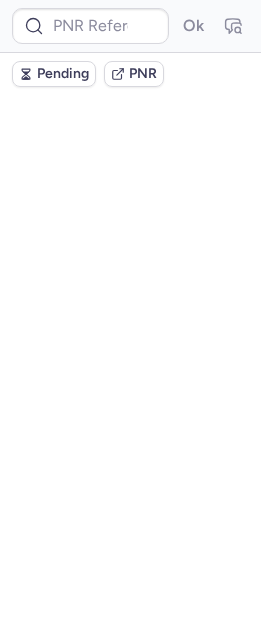 scroll, scrollTop: 0, scrollLeft: 0, axis: both 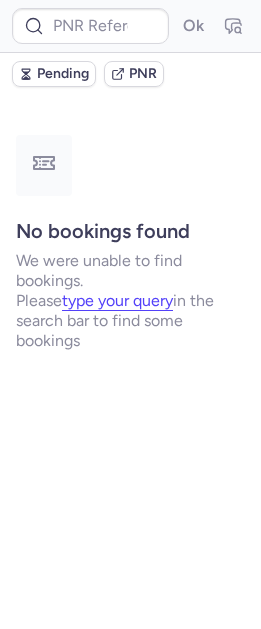 type on "CPO2T4" 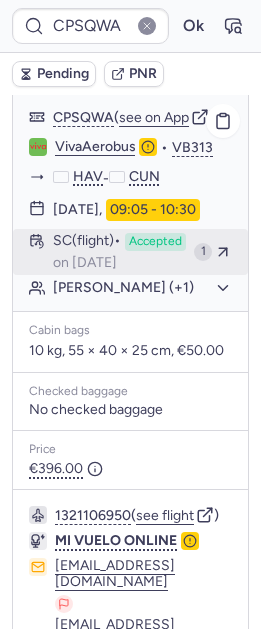 scroll, scrollTop: 665, scrollLeft: 0, axis: vertical 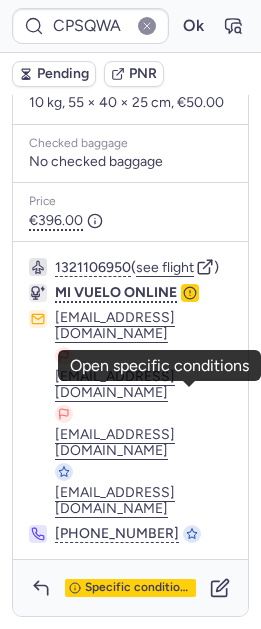 click 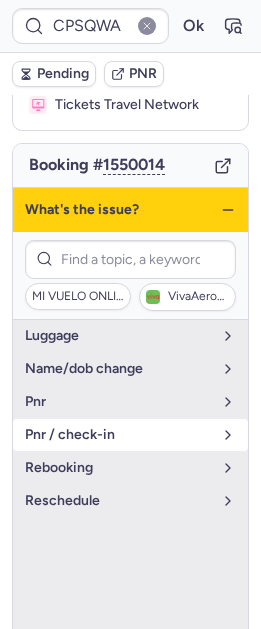click on "pnr / check-in" at bounding box center (118, 435) 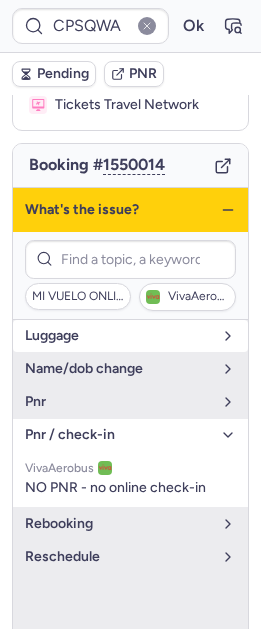 click on "luggage" at bounding box center (118, 336) 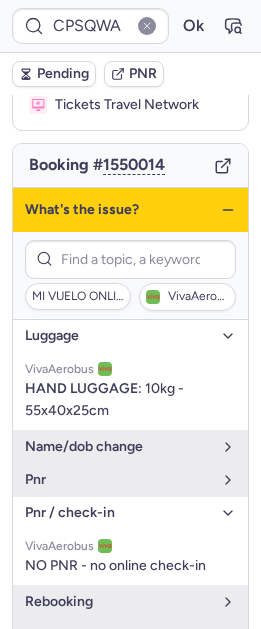 click on "What's the issue?" at bounding box center [130, 210] 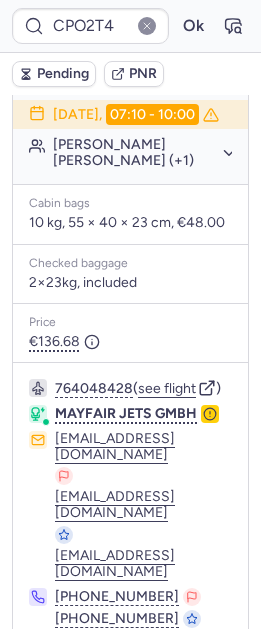 scroll, scrollTop: 542, scrollLeft: 0, axis: vertical 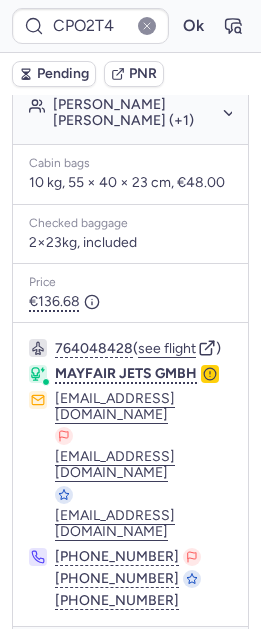 click 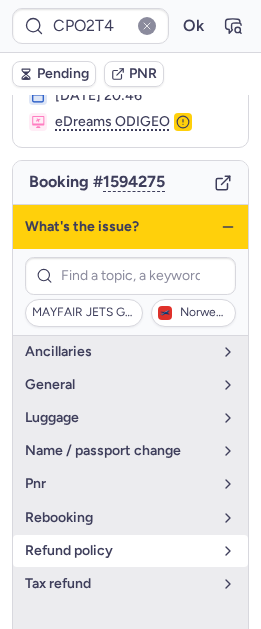 scroll, scrollTop: 300, scrollLeft: 0, axis: vertical 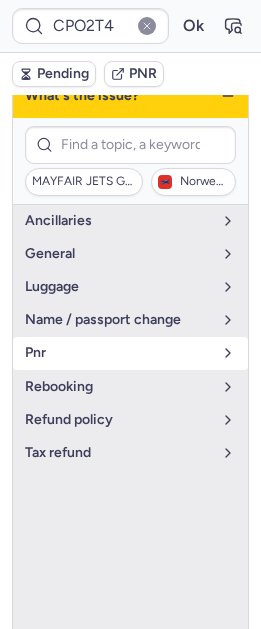 click on "pnr" at bounding box center [118, 353] 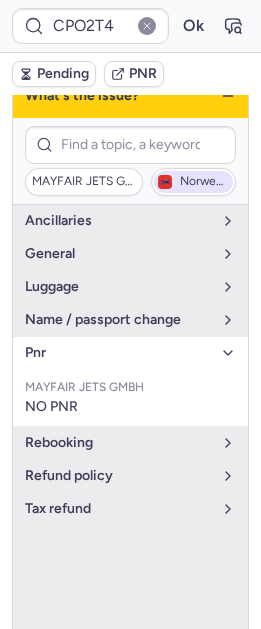 click on "Norwegian" at bounding box center (204, 182) 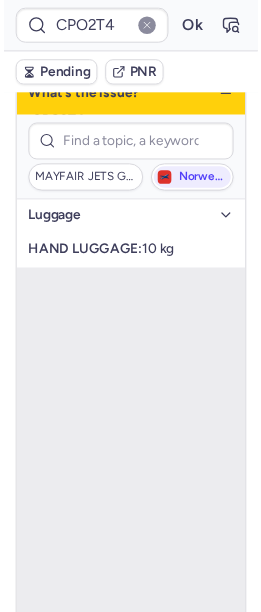 scroll, scrollTop: 0, scrollLeft: 0, axis: both 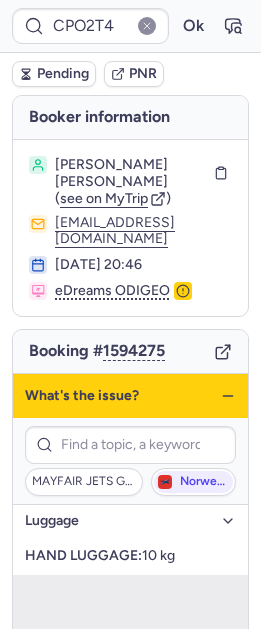 click 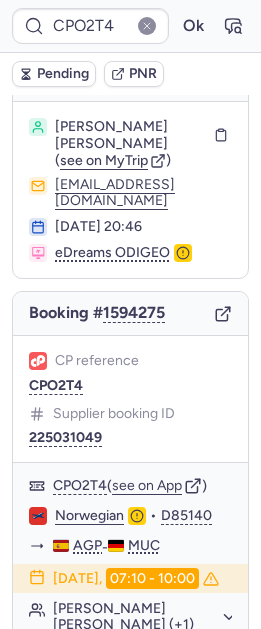 scroll, scrollTop: 0, scrollLeft: 0, axis: both 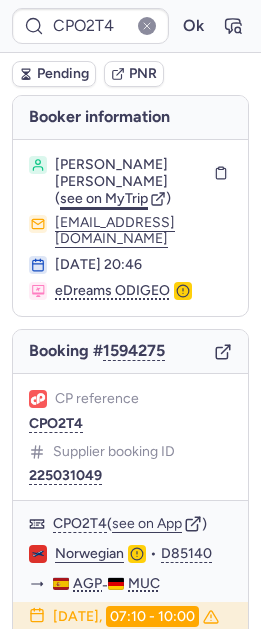 click on "see on MyTrip" at bounding box center (104, 198) 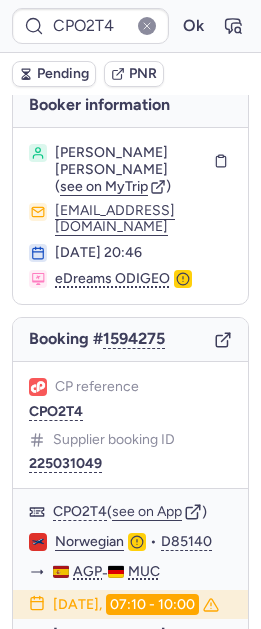 scroll, scrollTop: 0, scrollLeft: 0, axis: both 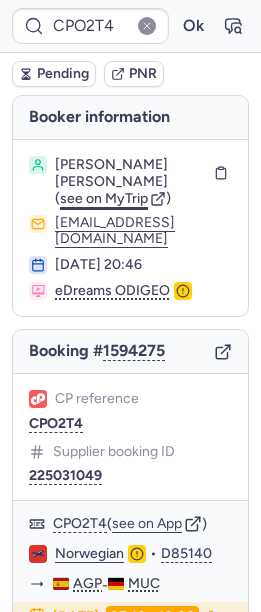 click on "see on MyTrip" at bounding box center (104, 198) 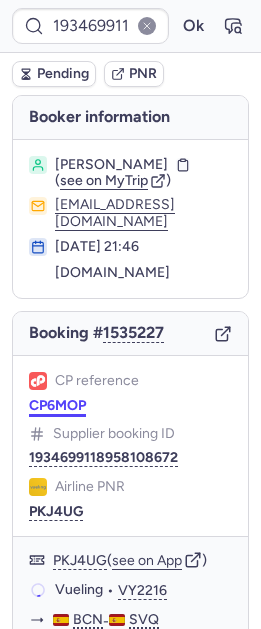 click on "CP6MOP" at bounding box center [57, 406] 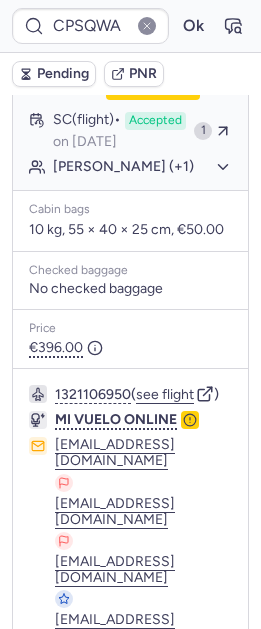 scroll, scrollTop: 305, scrollLeft: 0, axis: vertical 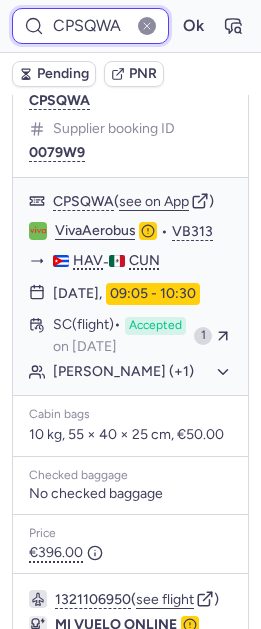 click on "CPSQWA" at bounding box center [90, 26] 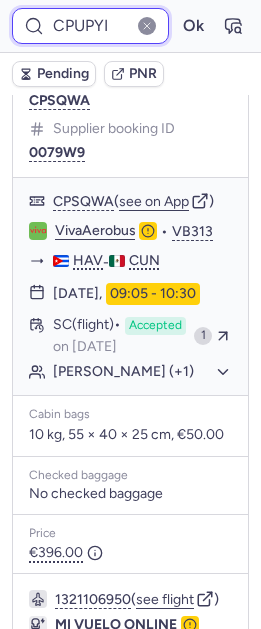click on "Ok" at bounding box center (193, 26) 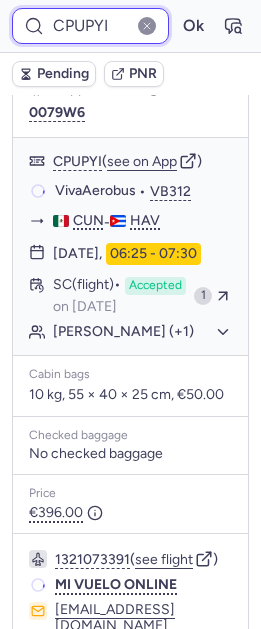 scroll, scrollTop: 305, scrollLeft: 0, axis: vertical 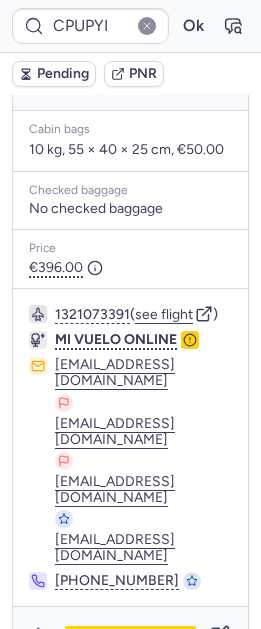 click 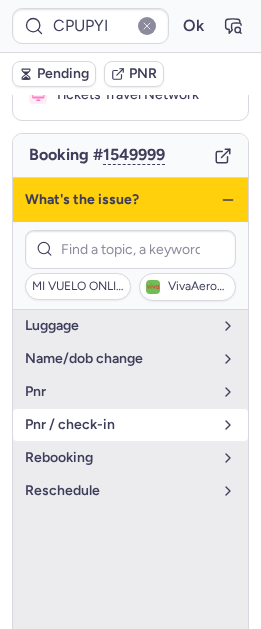 scroll, scrollTop: 201, scrollLeft: 0, axis: vertical 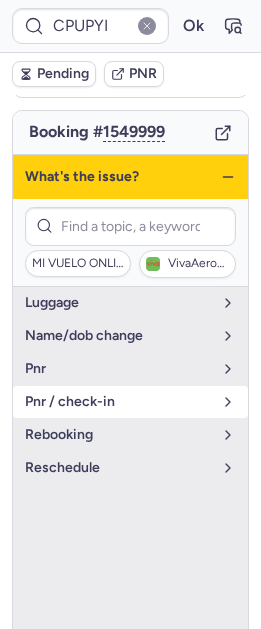click on "pnr / check-in" at bounding box center (130, 402) 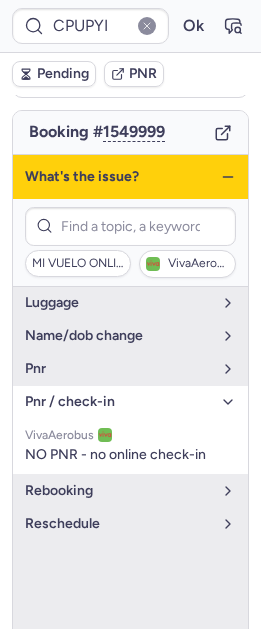 click 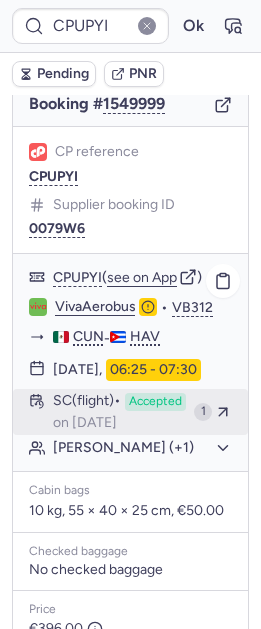scroll, scrollTop: 233, scrollLeft: 0, axis: vertical 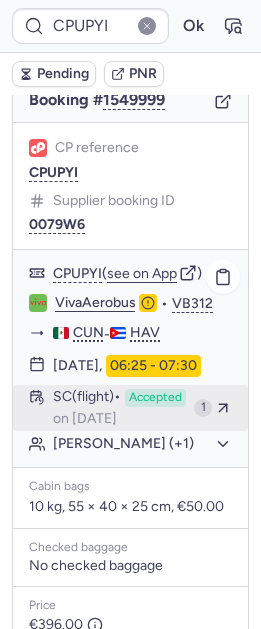 drag, startPoint x: 174, startPoint y: 514, endPoint x: 28, endPoint y: 453, distance: 158.23085 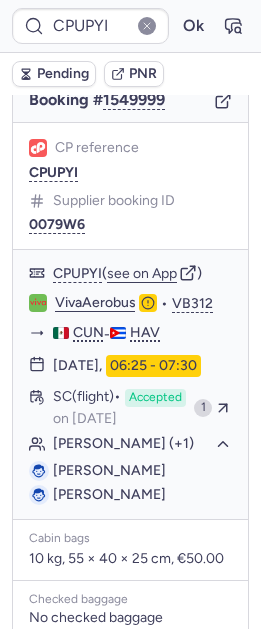 type on "CPSQWA" 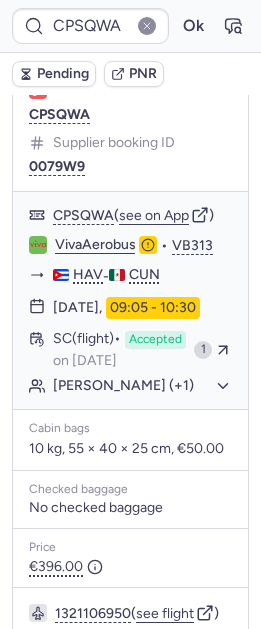 scroll, scrollTop: 688, scrollLeft: 0, axis: vertical 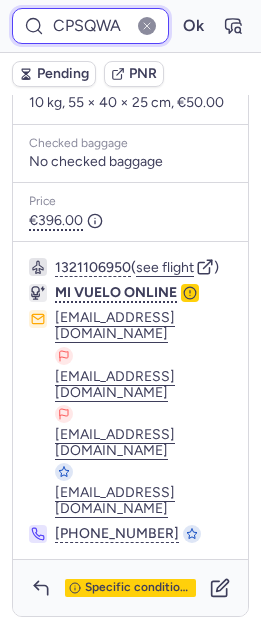 click on "CPSQWA" at bounding box center [90, 26] 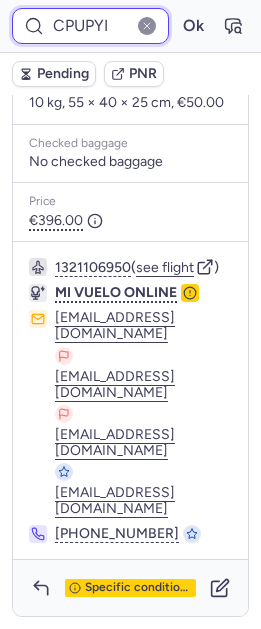 type on "CPUPYI" 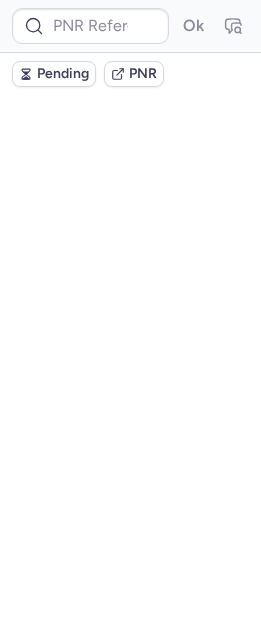 scroll, scrollTop: 0, scrollLeft: 0, axis: both 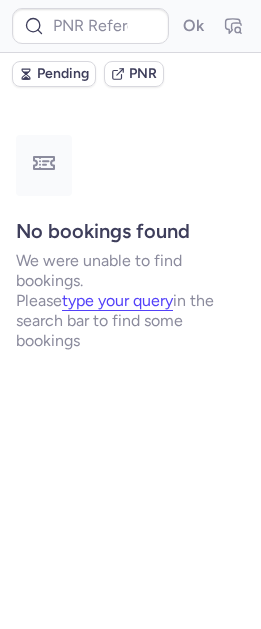 type on "CPO2T4" 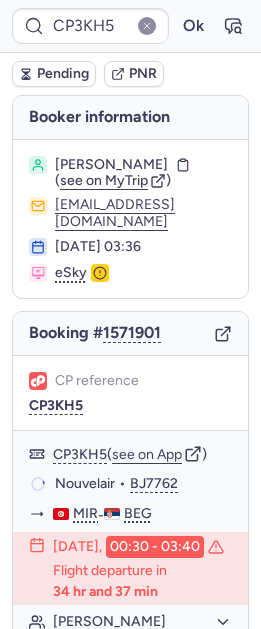 type on "CPLQGF" 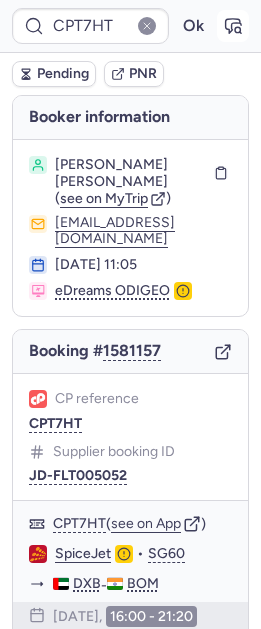 click 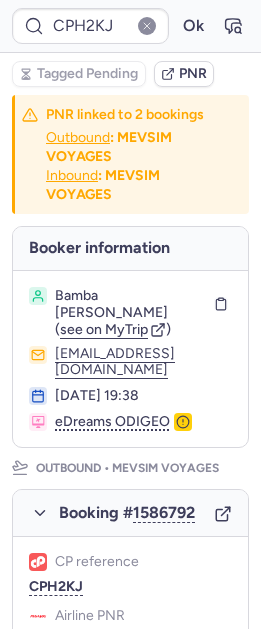 type on "CP96PD" 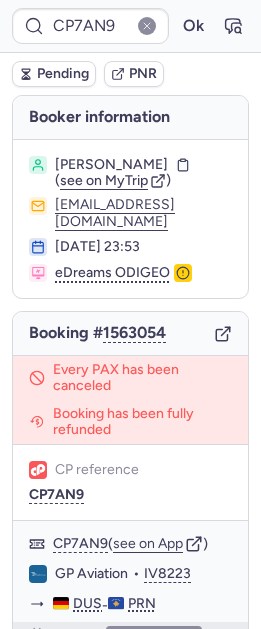 type on "CPRIVE" 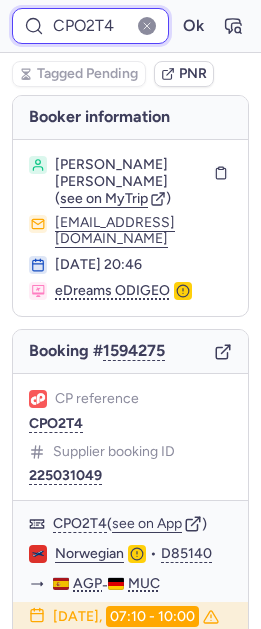 click on "CPO2T4" at bounding box center [90, 26] 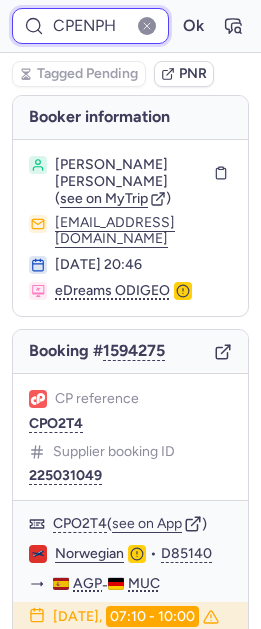 scroll, scrollTop: 0, scrollLeft: 4, axis: horizontal 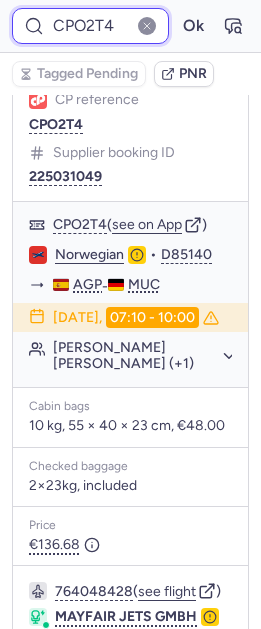 click on "CPO2T4" at bounding box center [90, 26] 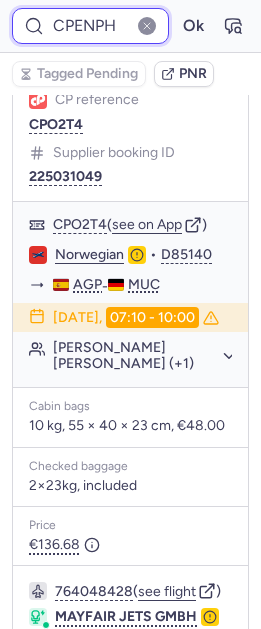 scroll, scrollTop: 0, scrollLeft: 4, axis: horizontal 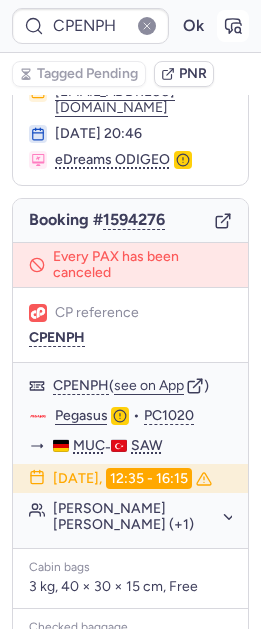 click 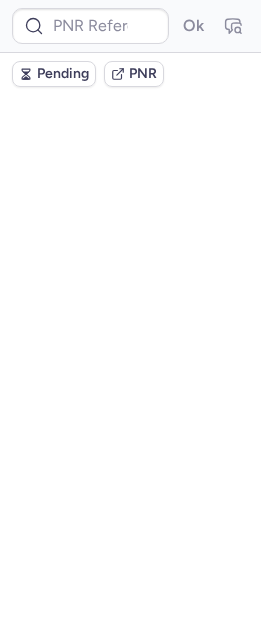 scroll, scrollTop: 0, scrollLeft: 0, axis: both 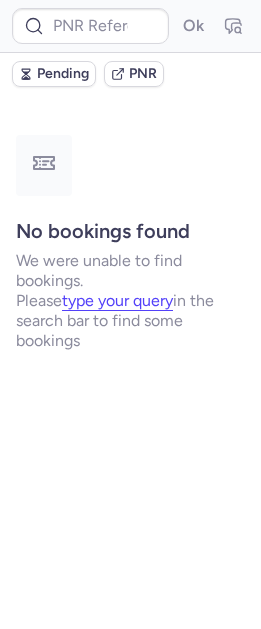 type on "DT1752835433060293" 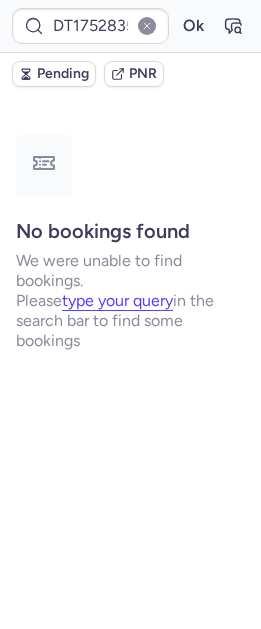 click on "Pending" at bounding box center (63, 74) 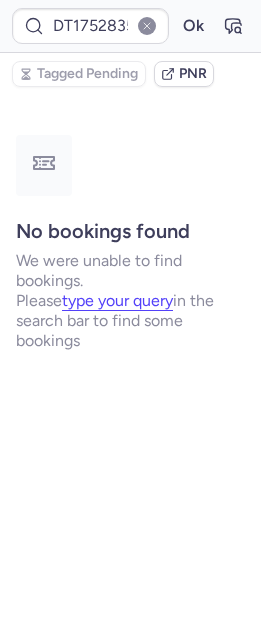 type on "CPSQWA" 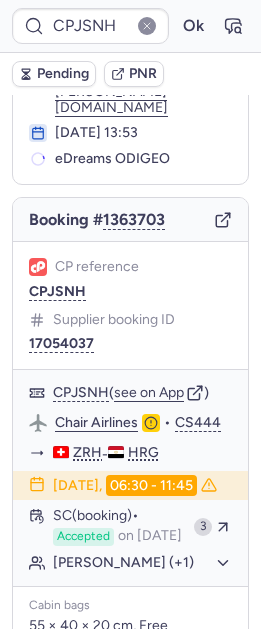 scroll, scrollTop: 546, scrollLeft: 0, axis: vertical 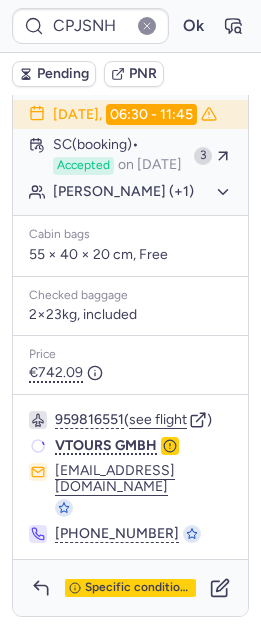 click 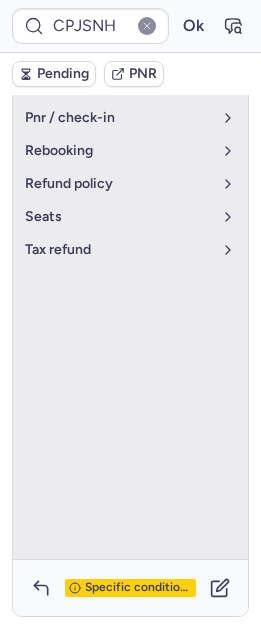 scroll, scrollTop: 168, scrollLeft: 0, axis: vertical 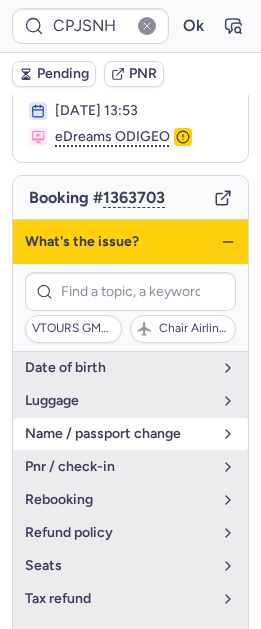 click on "name / passport change" at bounding box center (130, 434) 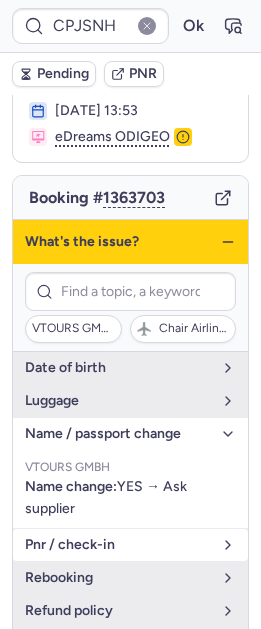 click on "pnr / check-in" at bounding box center [118, 545] 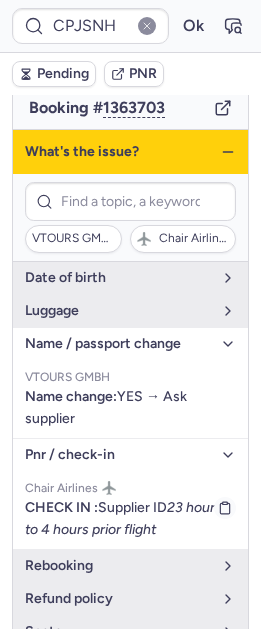 scroll, scrollTop: 260, scrollLeft: 0, axis: vertical 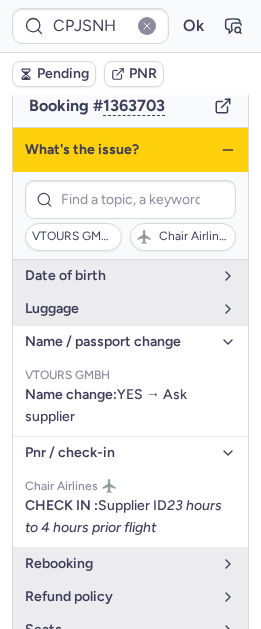 click 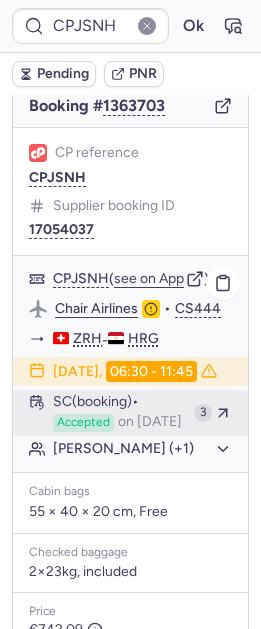 click on "Accepted" at bounding box center [83, 423] 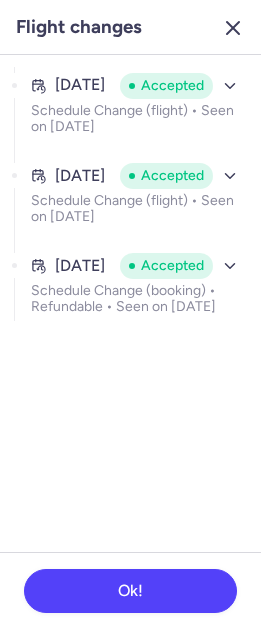 click 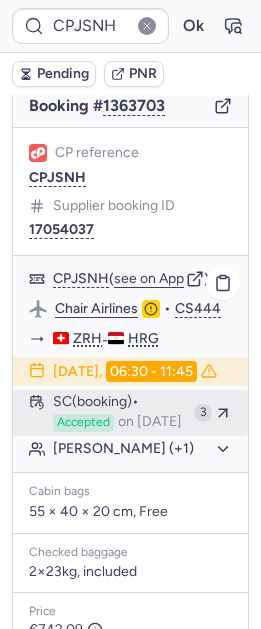click on "Accepted" at bounding box center [83, 423] 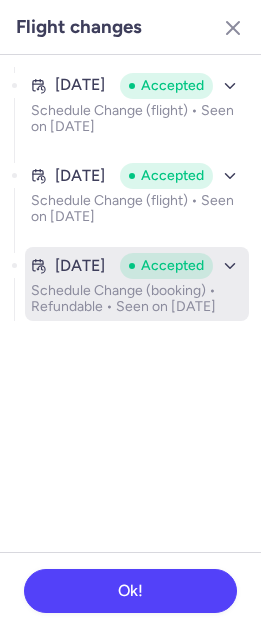 click on "Schedule Change (booking) • Refundable • Seen on [DATE]" at bounding box center (137, 299) 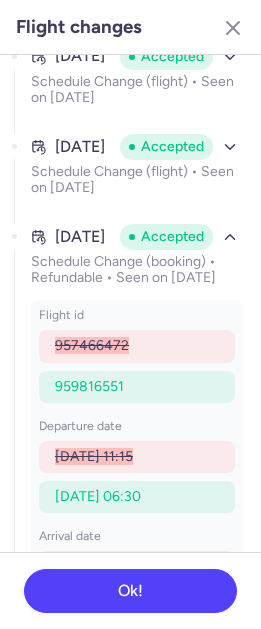 scroll, scrollTop: 122, scrollLeft: 0, axis: vertical 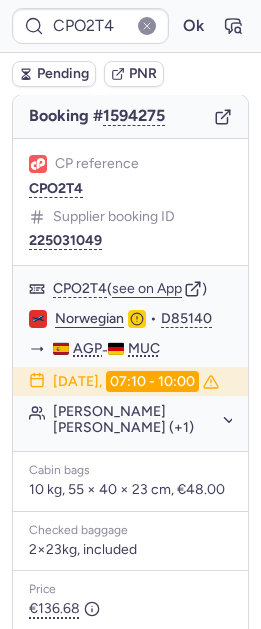 click on "Pending" at bounding box center (63, 74) 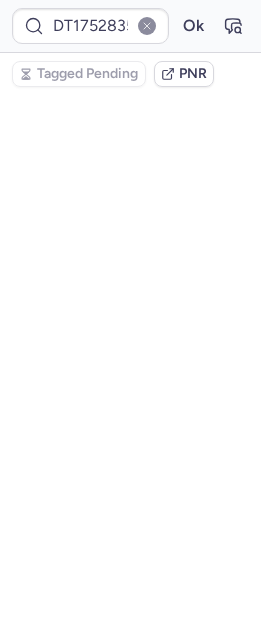scroll, scrollTop: 0, scrollLeft: 0, axis: both 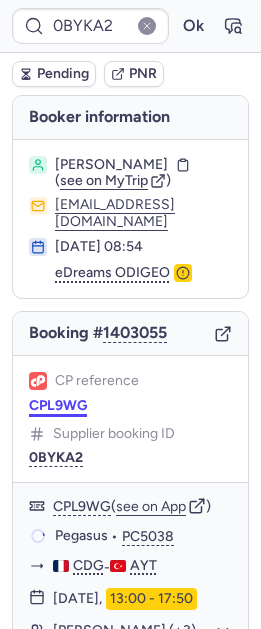 click on "CPL9WG" at bounding box center [58, 406] 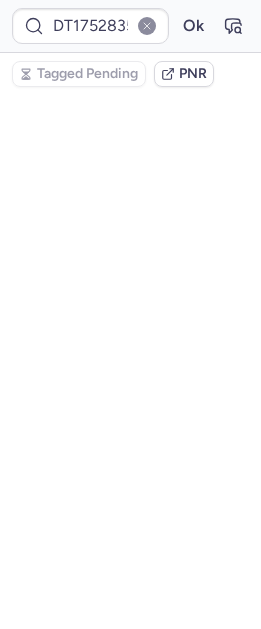 scroll, scrollTop: 0, scrollLeft: 0, axis: both 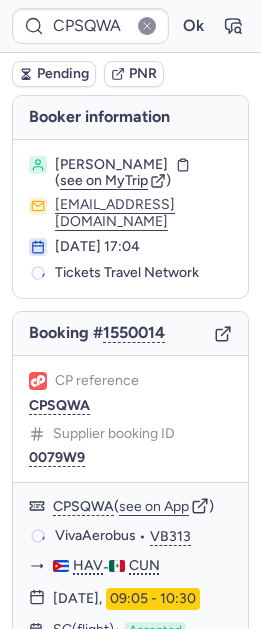 click on "Pending" at bounding box center (63, 74) 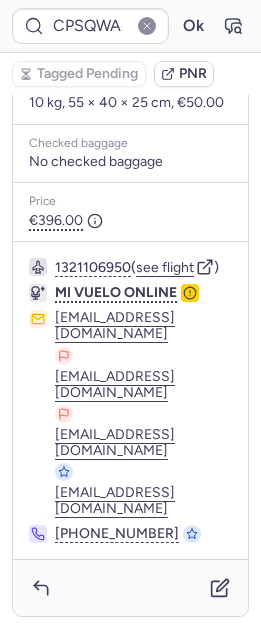 scroll, scrollTop: 688, scrollLeft: 0, axis: vertical 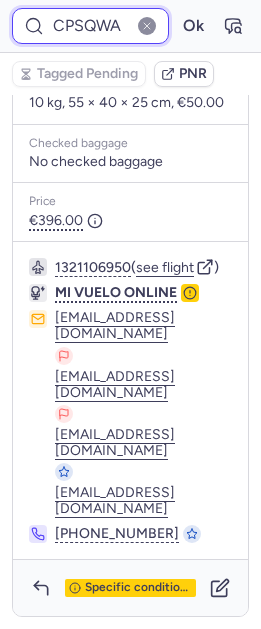 click on "CPSQWA" at bounding box center [90, 26] 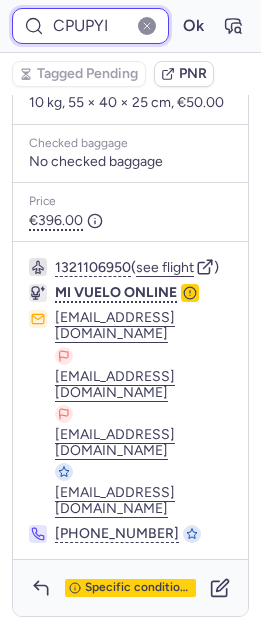click on "Ok" at bounding box center (193, 26) 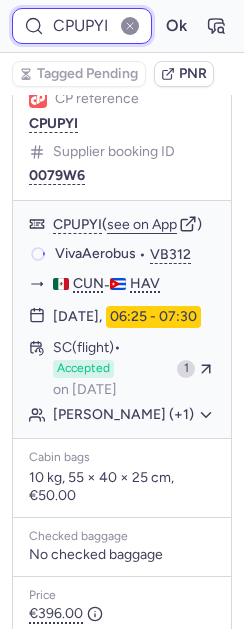 scroll, scrollTop: 224, scrollLeft: 0, axis: vertical 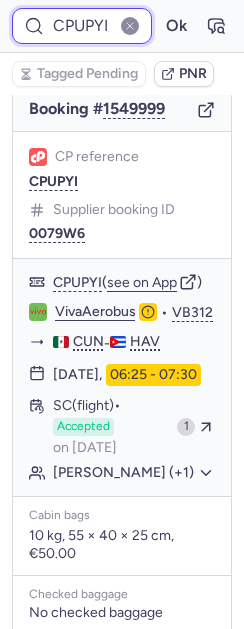 click on "CPUPYI" at bounding box center (82, 26) 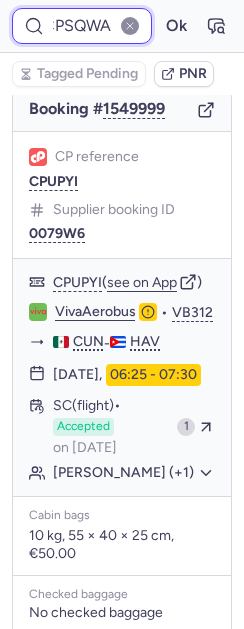 click on "Ok" at bounding box center (176, 26) 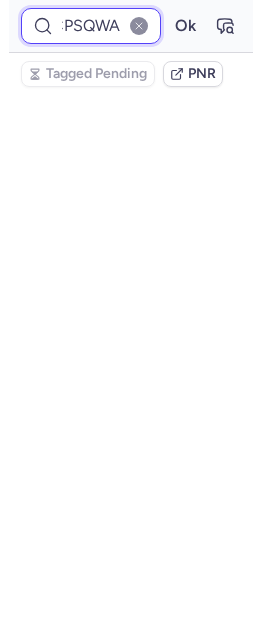 scroll, scrollTop: 0, scrollLeft: 9, axis: horizontal 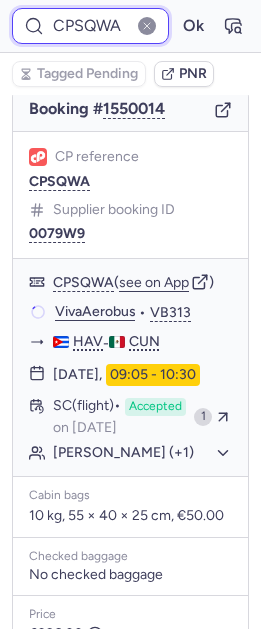 click on "CPSQWA" at bounding box center [90, 26] 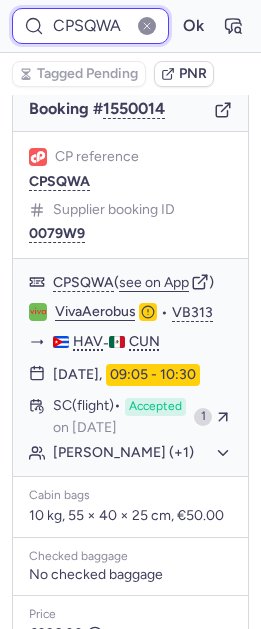 paste on "UPYI" 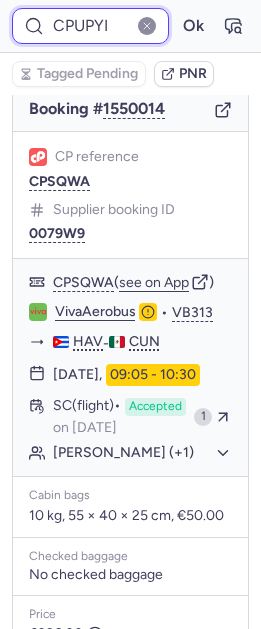 type on "CPUPYI" 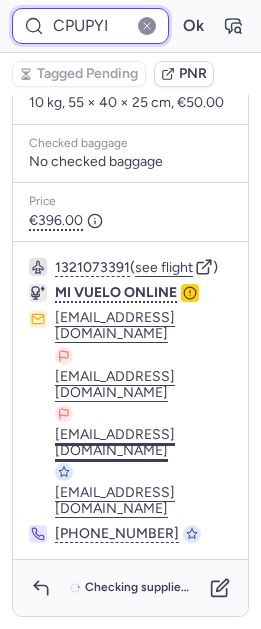 scroll, scrollTop: 670, scrollLeft: 0, axis: vertical 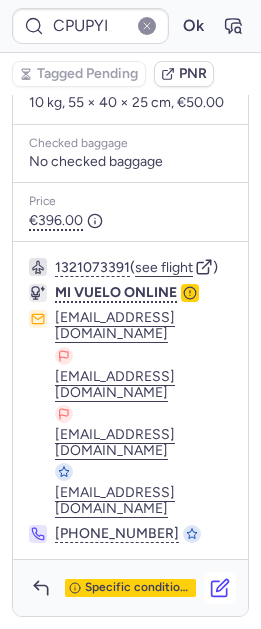click 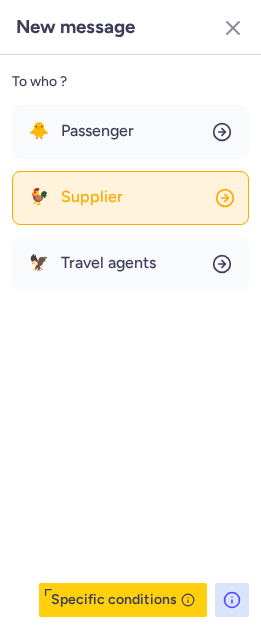 drag, startPoint x: 118, startPoint y: 199, endPoint x: 91, endPoint y: 199, distance: 27 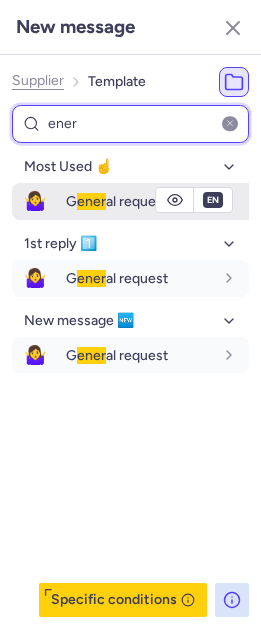 type on "ener" 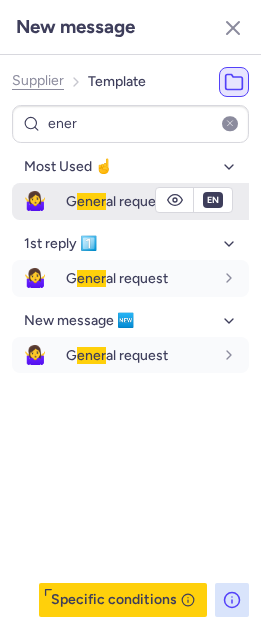 click on "G ener al request" at bounding box center (157, 201) 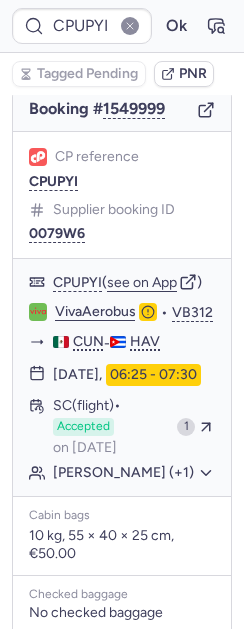 scroll, scrollTop: 0, scrollLeft: 0, axis: both 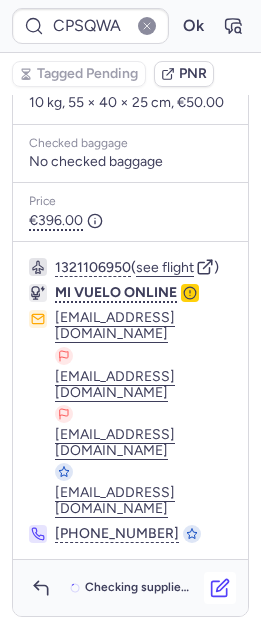click 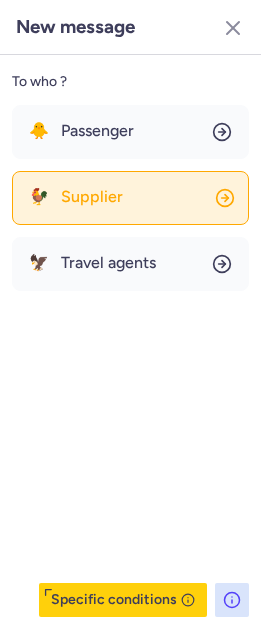 drag, startPoint x: 112, startPoint y: 206, endPoint x: 93, endPoint y: 206, distance: 19 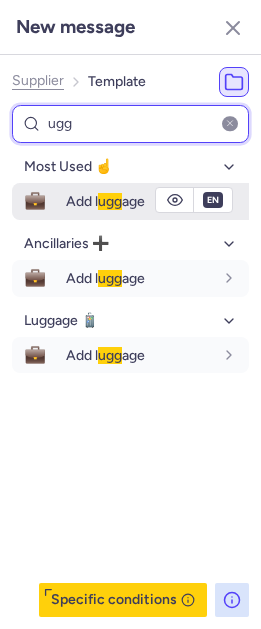 type on "ugg" 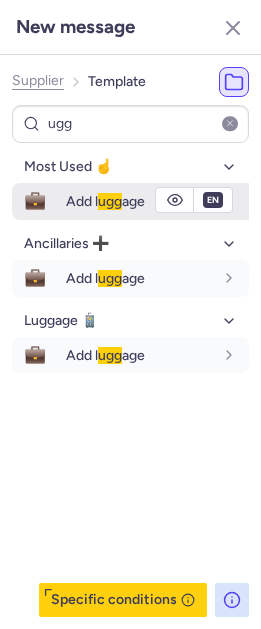 click on "Add l ugg age" at bounding box center (105, 201) 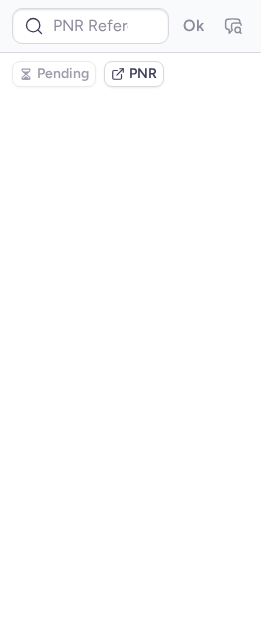 scroll, scrollTop: 0, scrollLeft: 0, axis: both 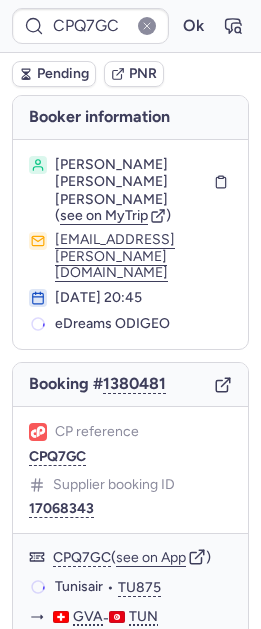 type on "CPSQWA" 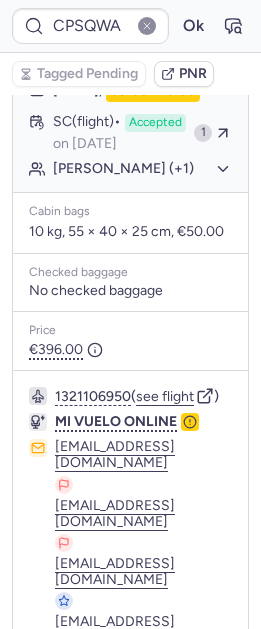 scroll, scrollTop: 688, scrollLeft: 0, axis: vertical 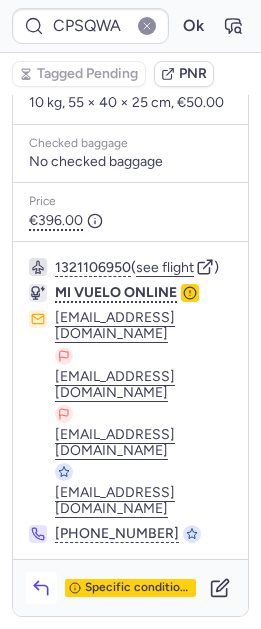 click 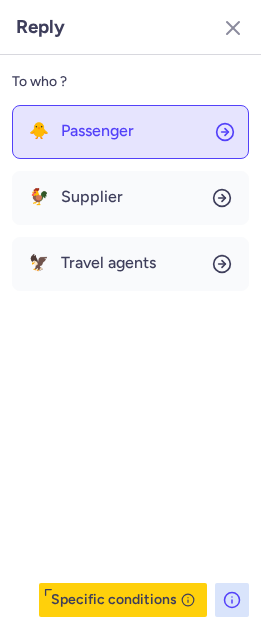 click on "🐥 Passenger" 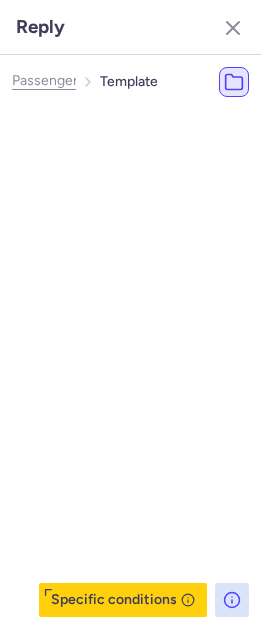scroll, scrollTop: 706, scrollLeft: 0, axis: vertical 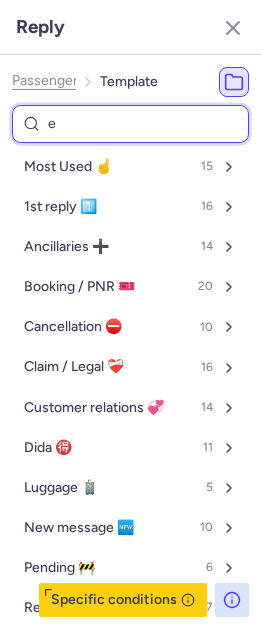 type on "en" 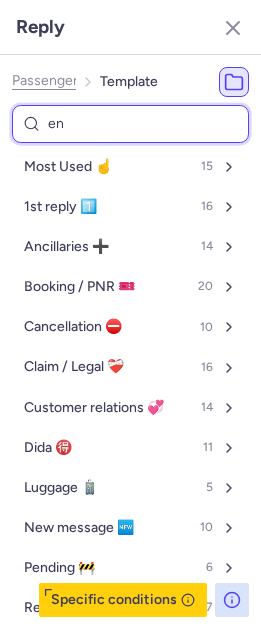 select on "en" 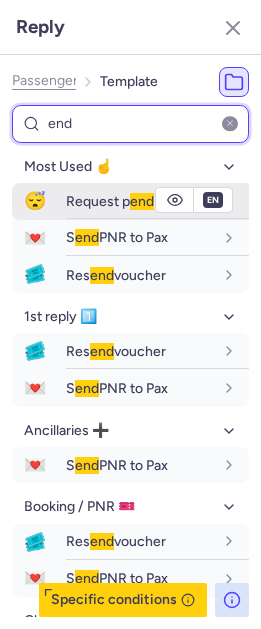 type on "end" 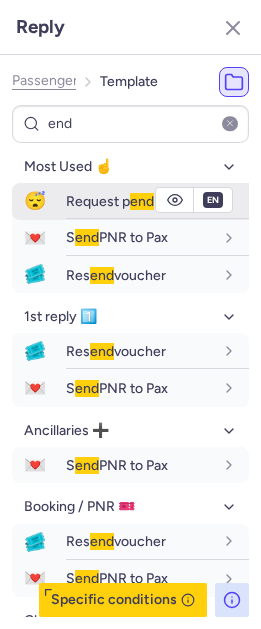 click on "Request p end ing" at bounding box center (119, 201) 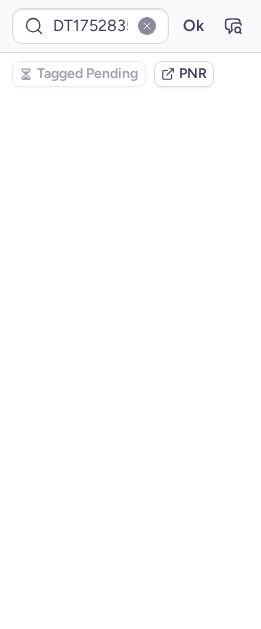 scroll, scrollTop: 0, scrollLeft: 0, axis: both 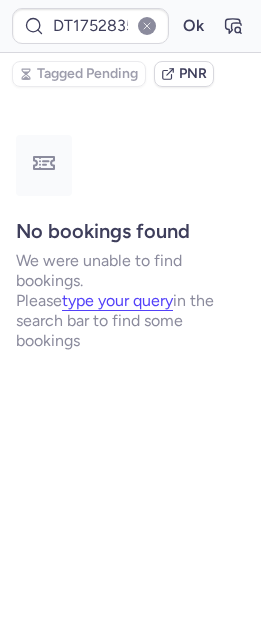 type on "CPQ7GC" 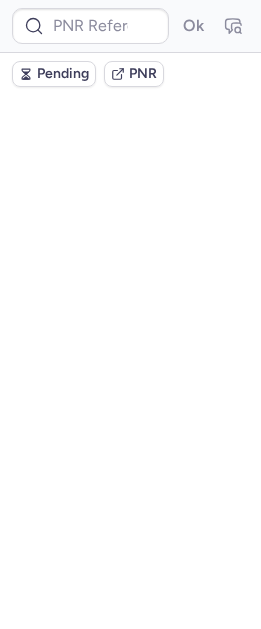 scroll, scrollTop: 0, scrollLeft: 0, axis: both 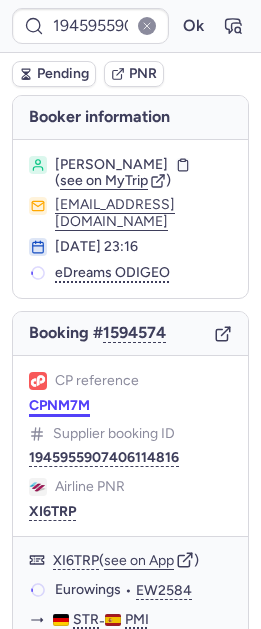 click on "CPNM7M" at bounding box center (59, 406) 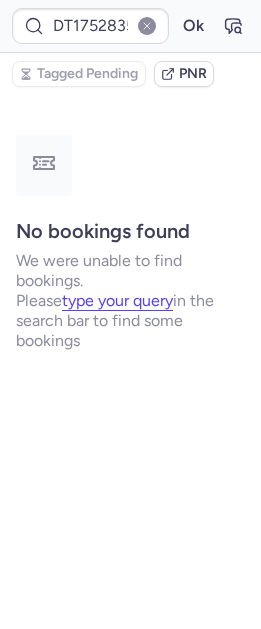 type on "CPYICZ" 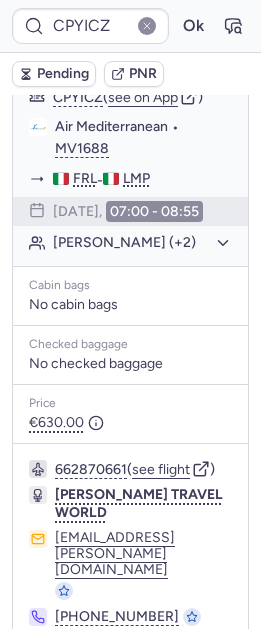 scroll, scrollTop: 0, scrollLeft: 0, axis: both 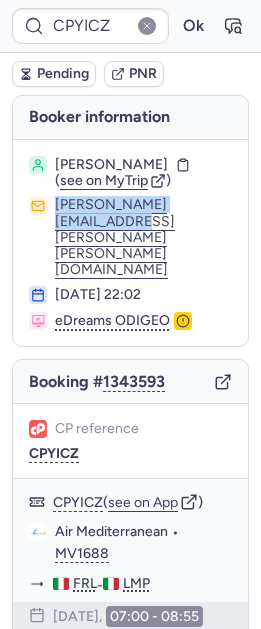 drag, startPoint x: 52, startPoint y: 194, endPoint x: 219, endPoint y: 198, distance: 167.0479 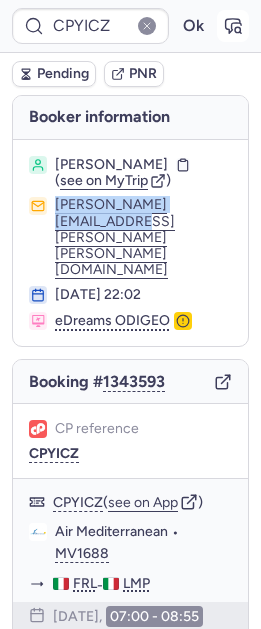 click 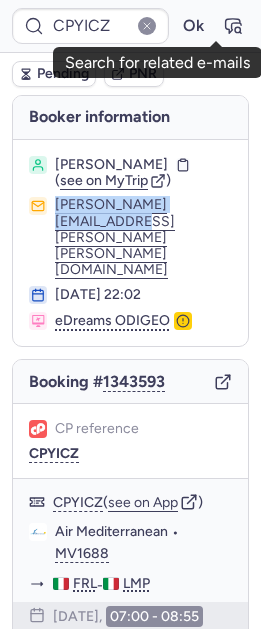 scroll, scrollTop: 405, scrollLeft: 0, axis: vertical 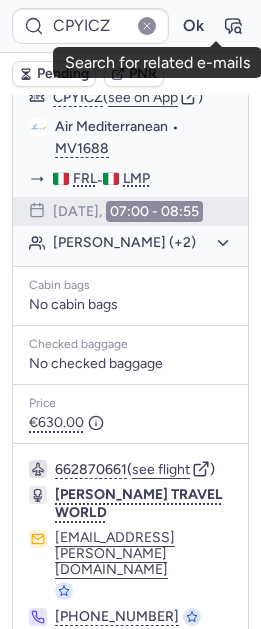 click at bounding box center [41, 671] 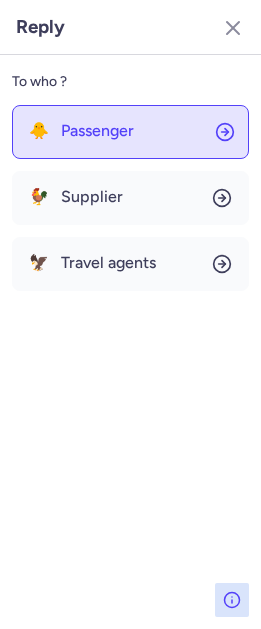 click on "Passenger" at bounding box center (97, 131) 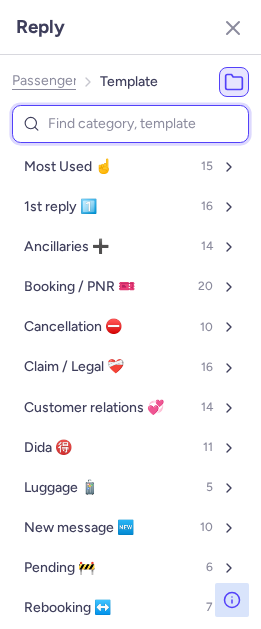 type on "t" 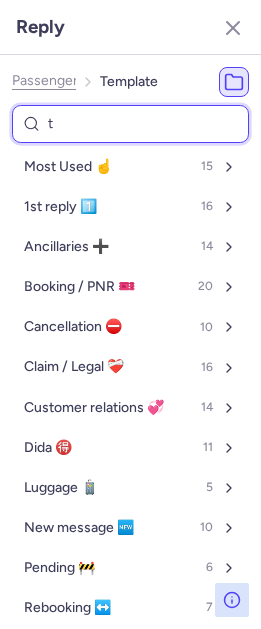 select on "en" 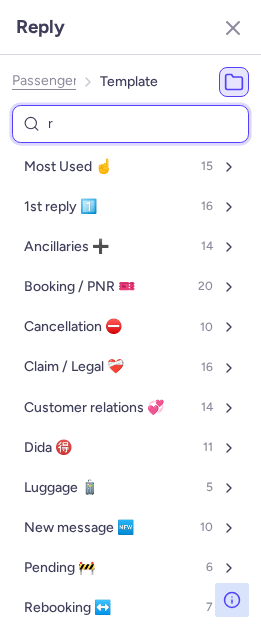type on "re" 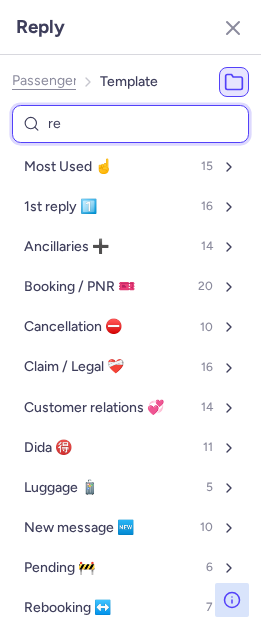 select on "en" 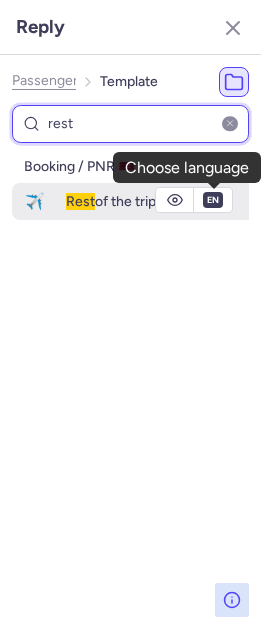type on "rest" 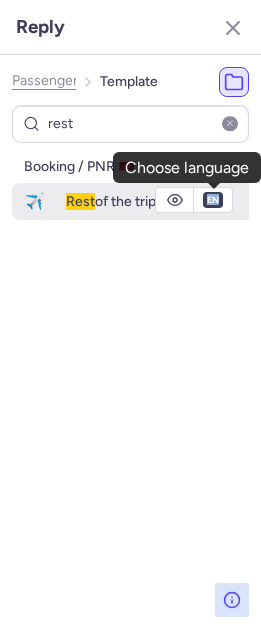 click on "fr en de nl pt es it ru en" at bounding box center (213, 200) 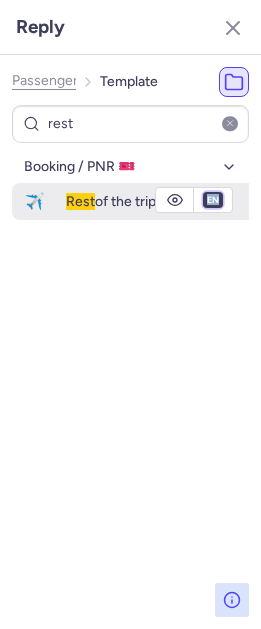 click on "fr en de nl pt es it ru" at bounding box center [213, 200] 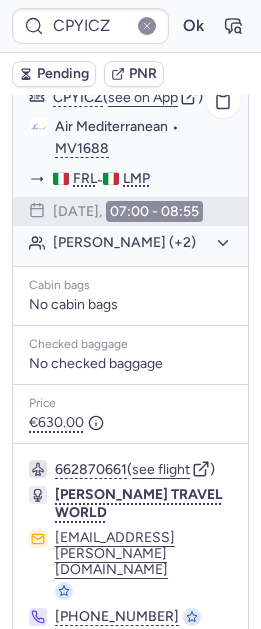 click on "Roberta SELVA (+2)" 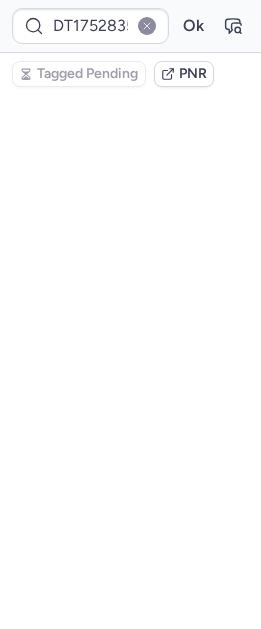 scroll, scrollTop: 0, scrollLeft: 0, axis: both 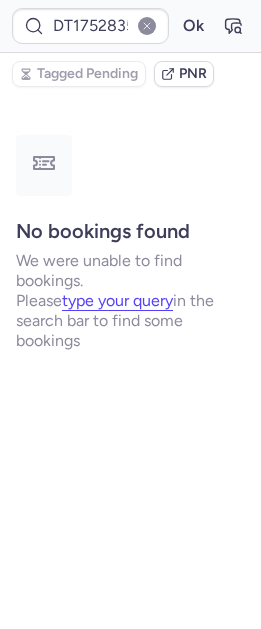 type on "CPJSNH" 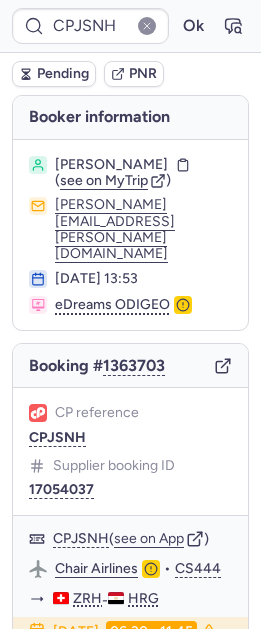scroll, scrollTop: 402, scrollLeft: 0, axis: vertical 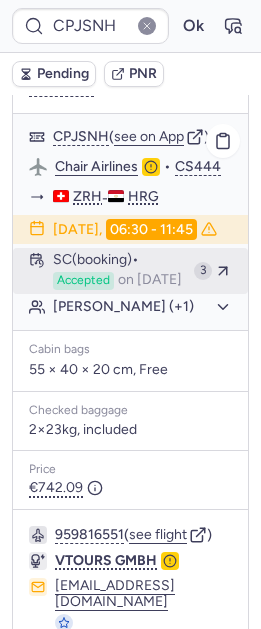 click on "on May 17, 2025" at bounding box center [150, 281] 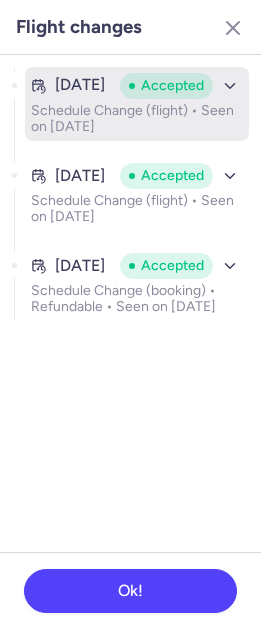 click on "Schedule Change (flight) •  Seen on Mar 4, 2025" at bounding box center [137, 119] 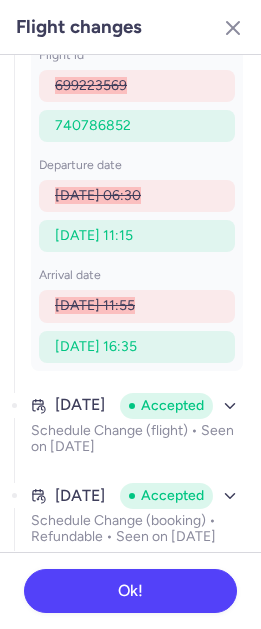scroll, scrollTop: 122, scrollLeft: 0, axis: vertical 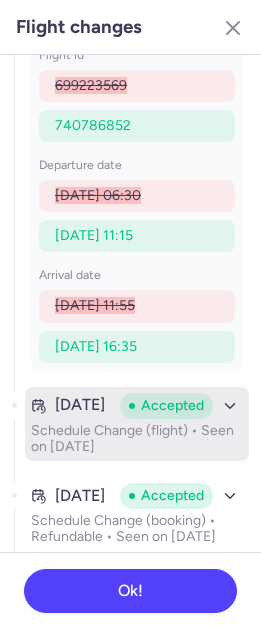 click on "Apr 30, 2025" at bounding box center (80, 405) 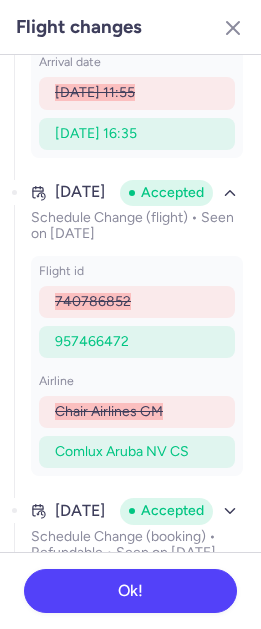 scroll, scrollTop: 351, scrollLeft: 0, axis: vertical 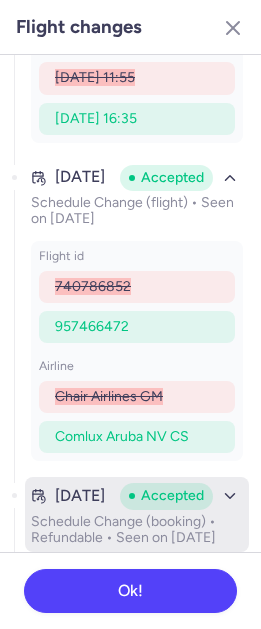 click on "Schedule Change (booking) • Refundable • Seen on May 17, 2025" at bounding box center (137, 530) 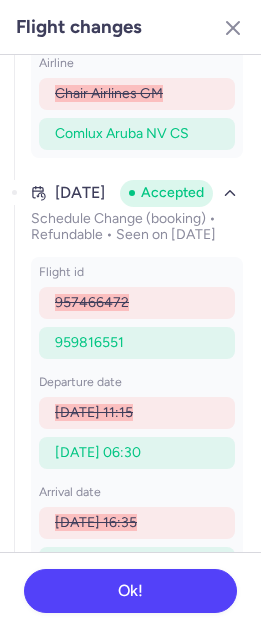 scroll, scrollTop: 0, scrollLeft: 0, axis: both 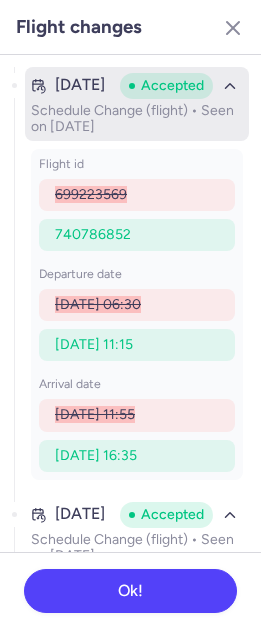 click 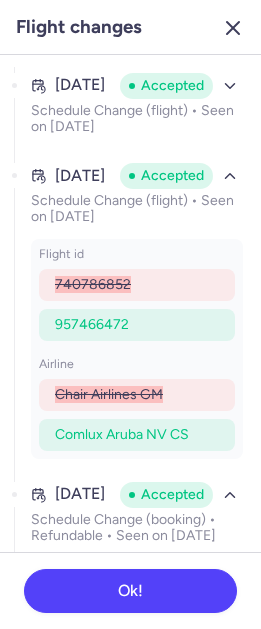 click 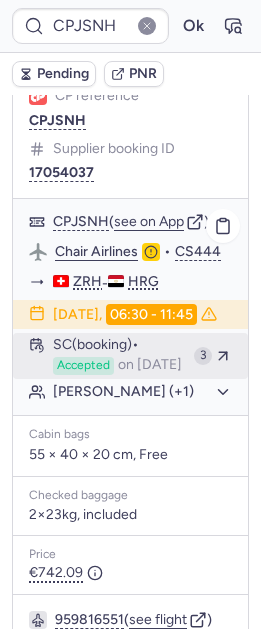 scroll, scrollTop: 0, scrollLeft: 0, axis: both 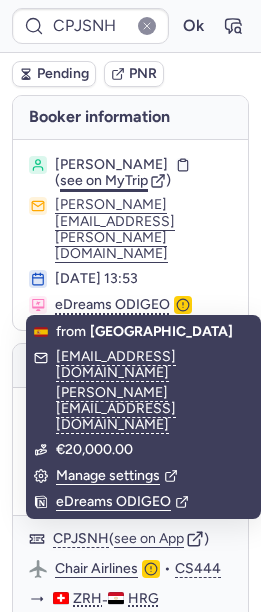 click on "see on MyTrip" at bounding box center [104, 180] 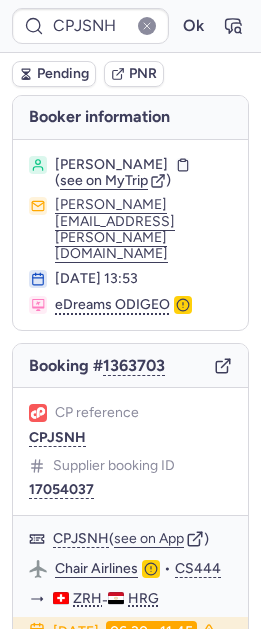 scroll, scrollTop: 369, scrollLeft: 0, axis: vertical 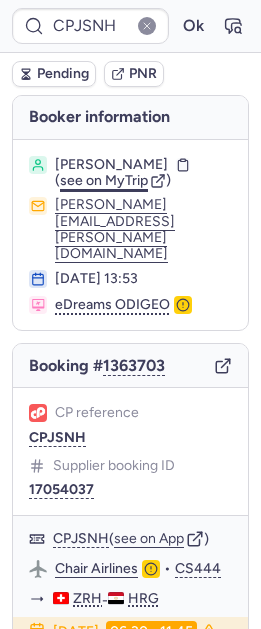 click on "see on MyTrip" at bounding box center (104, 180) 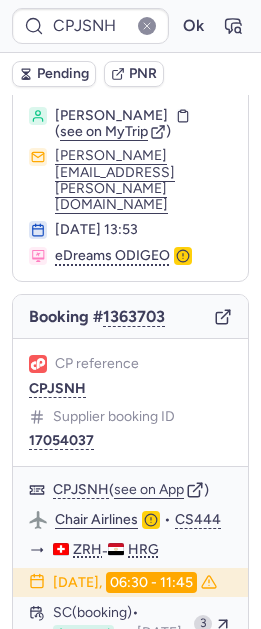 scroll, scrollTop: 354, scrollLeft: 0, axis: vertical 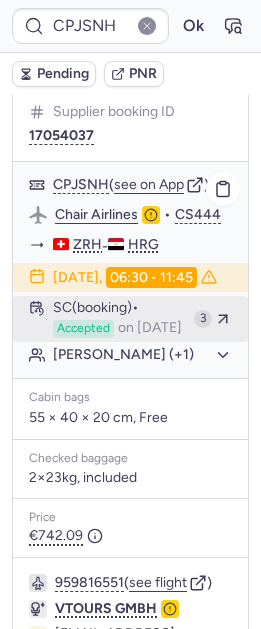 click on "on May 17, 2025" at bounding box center (150, 329) 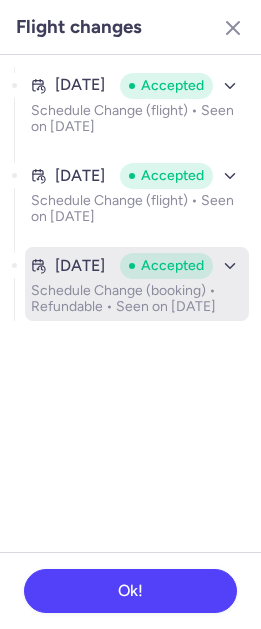 click on "May 17, 2025 Accepted Schedule Change (booking) • Refundable • Seen on May 17, 2025" at bounding box center (137, 284) 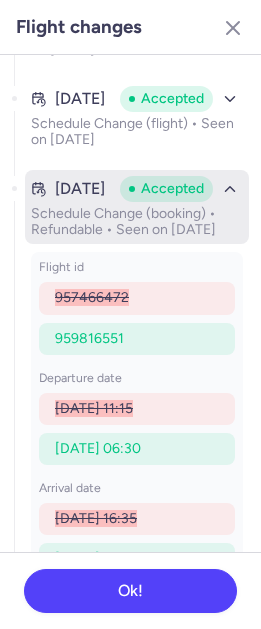 scroll, scrollTop: 98, scrollLeft: 0, axis: vertical 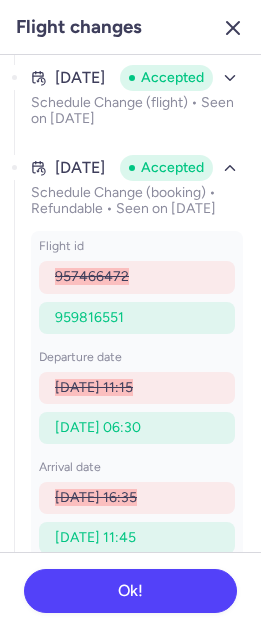 click 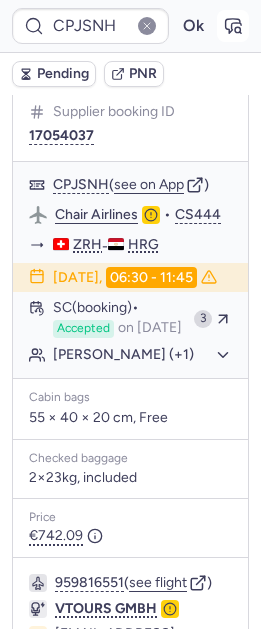 click 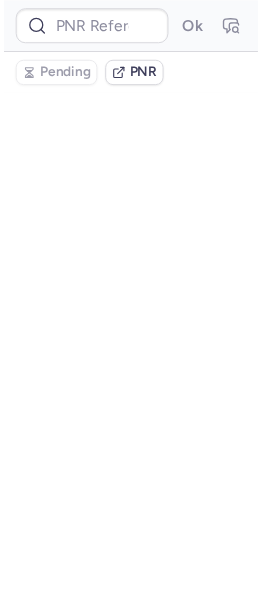 scroll, scrollTop: 0, scrollLeft: 0, axis: both 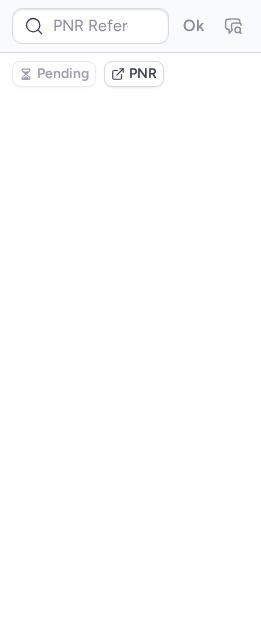 type on "CPJSNH" 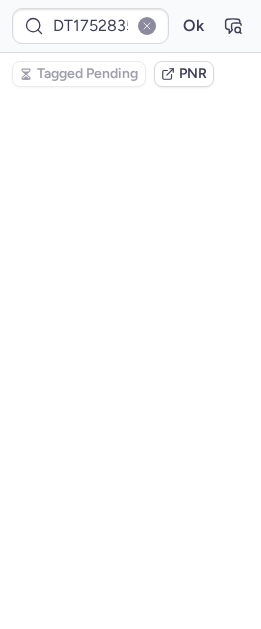 scroll, scrollTop: 0, scrollLeft: 0, axis: both 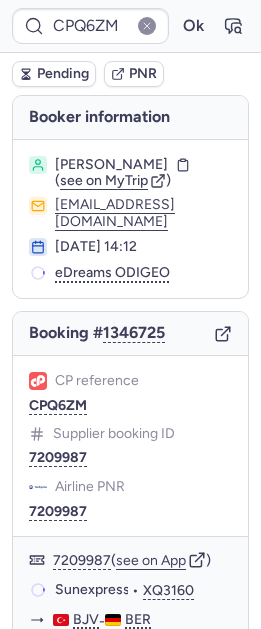 type on "CPJSNH" 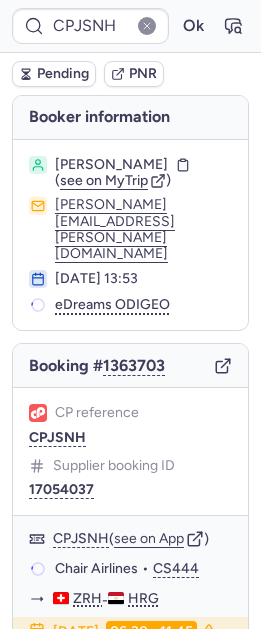click on "Pending" at bounding box center (54, 74) 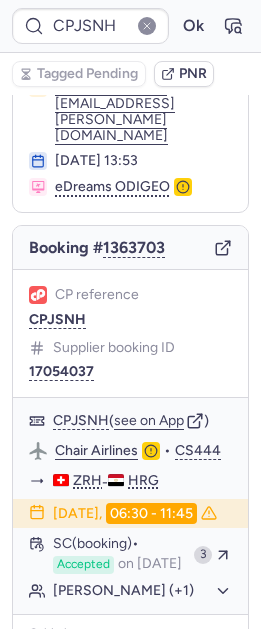scroll, scrollTop: 138, scrollLeft: 0, axis: vertical 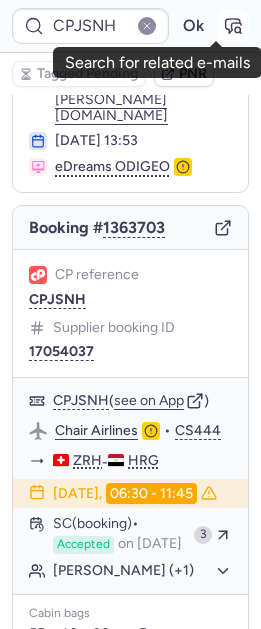click 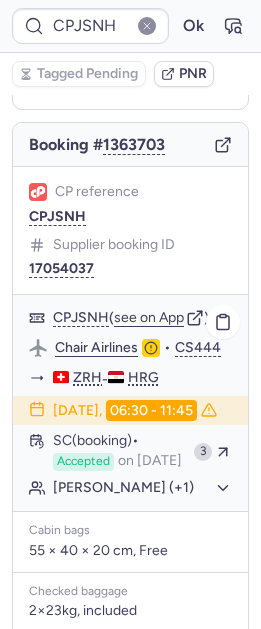 scroll, scrollTop: 211, scrollLeft: 0, axis: vertical 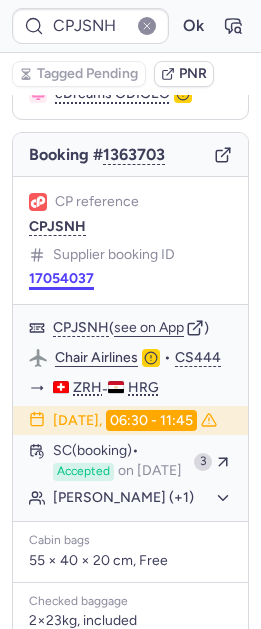 click on "17054037" at bounding box center (61, 279) 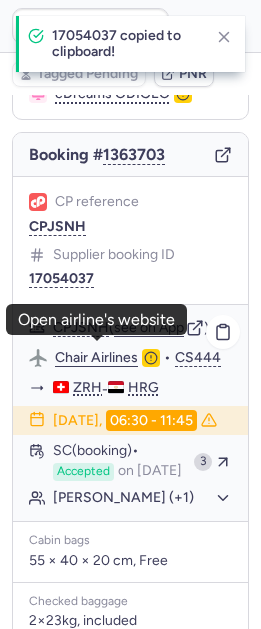click on "Chair Airlines" 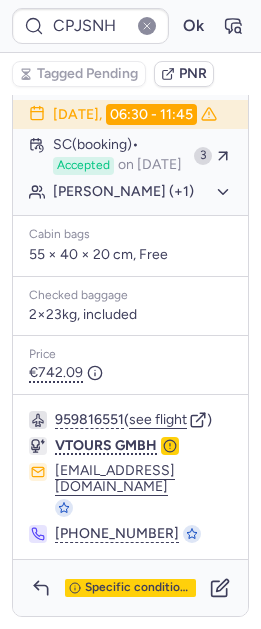 scroll, scrollTop: 546, scrollLeft: 0, axis: vertical 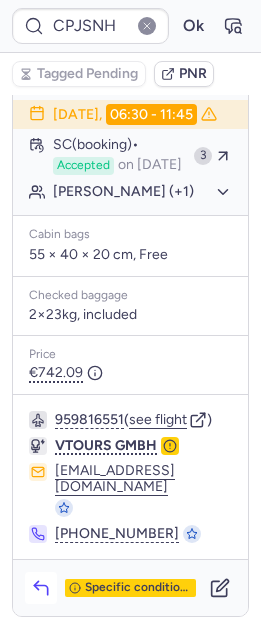 click at bounding box center (41, 588) 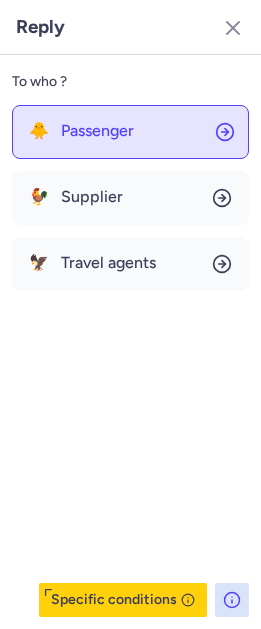 drag, startPoint x: 90, startPoint y: 126, endPoint x: 60, endPoint y: 138, distance: 32.31099 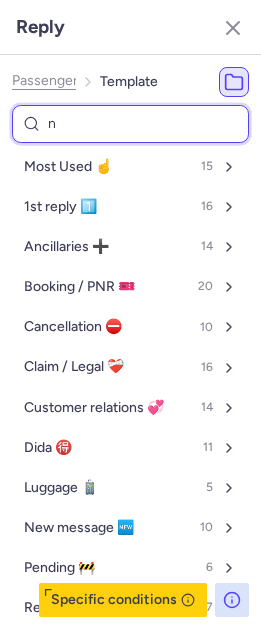 type on "nr" 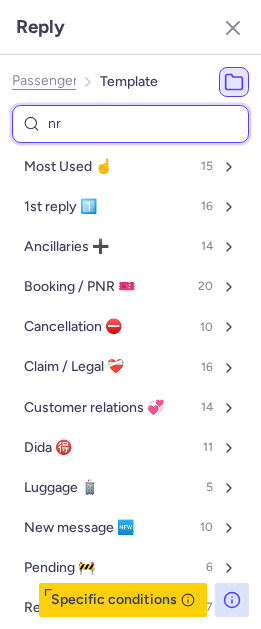 select on "en" 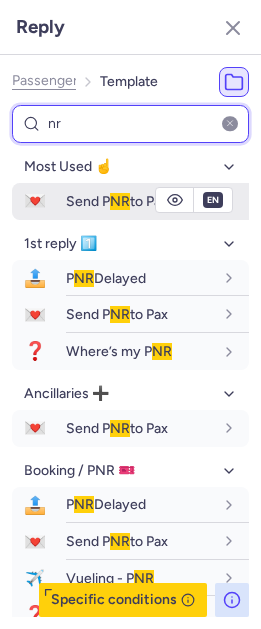 type on "nr" 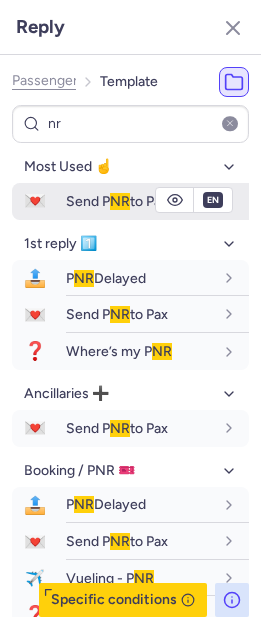 click on "Send P NR  to Pax" at bounding box center [117, 201] 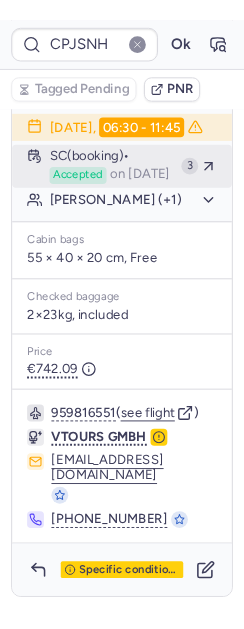 scroll, scrollTop: 158, scrollLeft: 0, axis: vertical 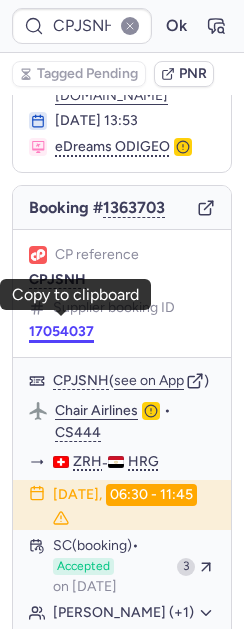 click on "17054037" at bounding box center (61, 332) 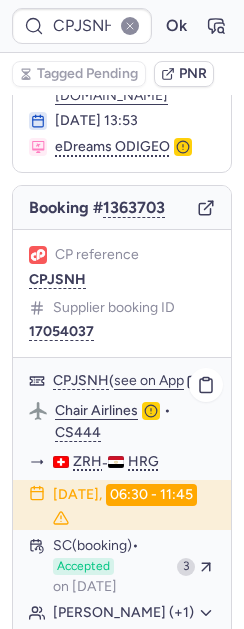 click on "Chair Airlines" 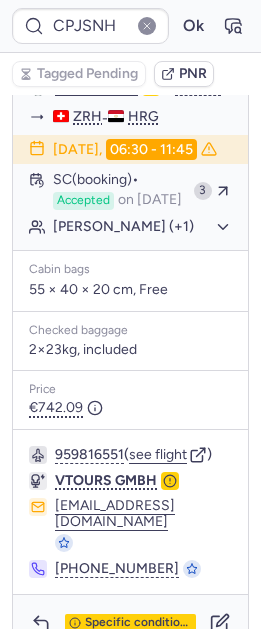 scroll, scrollTop: 546, scrollLeft: 0, axis: vertical 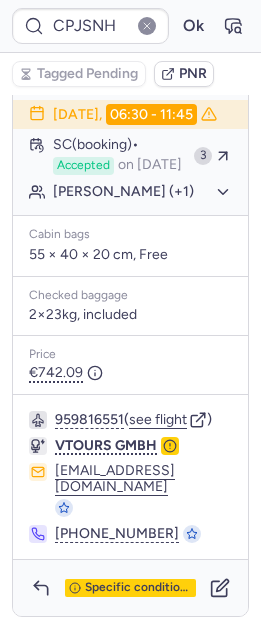 click on "CPJSNH  Ok  Tagged Pending PNR Booker information Esther OBRIST SPAAR  ( see on MyTrip  )  michele.obrist@bluewin.ch 23 Feb 2025, 13:53 eDreams ODIGEO Booking # 1363703 CP reference CPJSNH Supplier booking ID 17054037 CPJSNH  ( see on App )  Chair Airlines  •  CS444 ZRH  -  HRG 25 Jul 2025,  06:30 - 11:45 SC   (booking)  Accepted  on May 17, 2025 3 Esther OBRIST SPAAR (+1)  Cabin bags  55 × 40 × 20 cm, Free Checked baggage 2×23kg, included Price €742.09  959816551  ( see flight )  VTOURS GMBH service@vfly.de +49 6021 45709219 Specific conditions
operating schedules not provided  from  Germany  Speaks:  🇺🇸 English  Manage supplier settings   See on Notion  Open specific conditions" at bounding box center (130, 0) 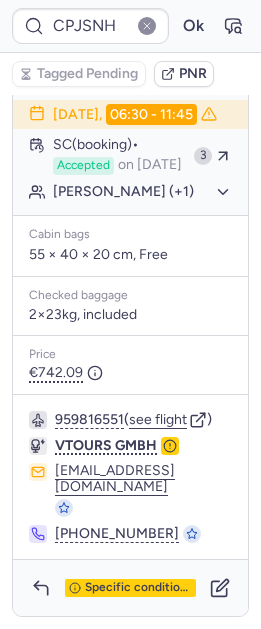 click 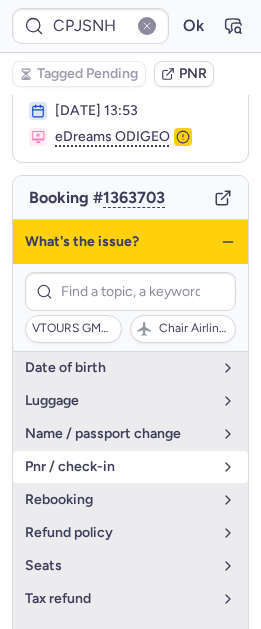 click on "pnr / check-in" at bounding box center [118, 467] 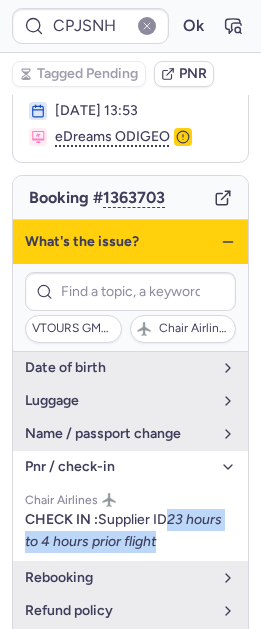 drag, startPoint x: 26, startPoint y: 524, endPoint x: 224, endPoint y: 532, distance: 198.16154 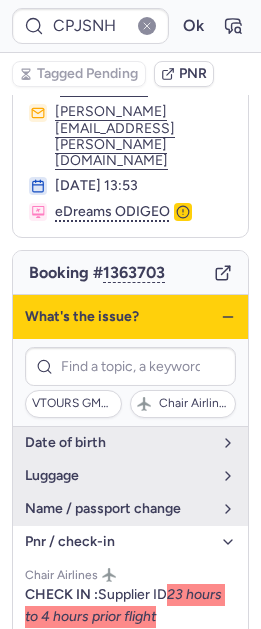 scroll, scrollTop: 0, scrollLeft: 0, axis: both 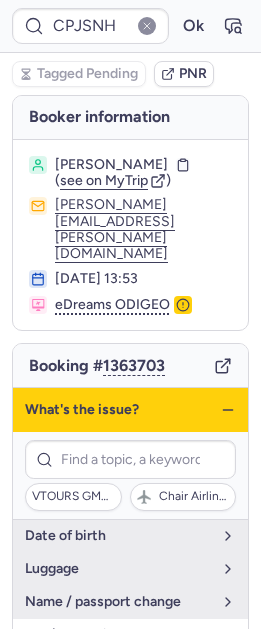 click 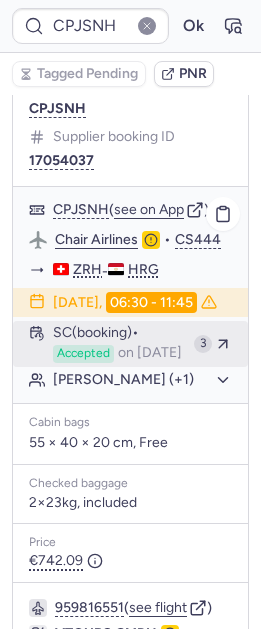 scroll, scrollTop: 342, scrollLeft: 0, axis: vertical 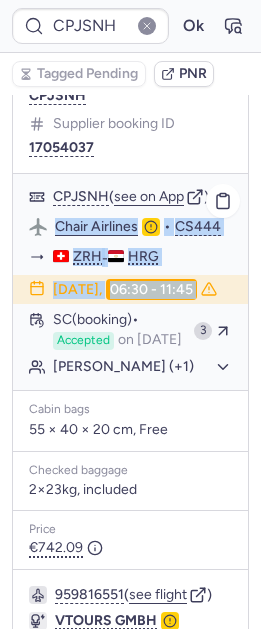 drag, startPoint x: 43, startPoint y: 206, endPoint x: 159, endPoint y: 324, distance: 165.46902 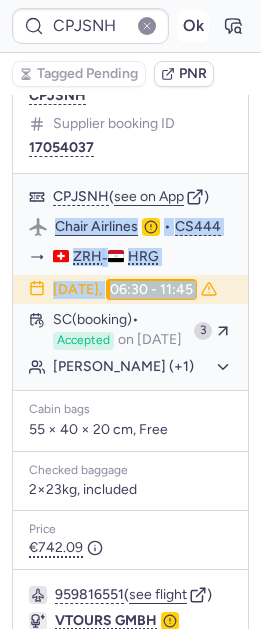 copy on "Chair Airlines  •  CS444 ZRH  -  HRG 25 Jul 2025,  06:30 - 11:45" 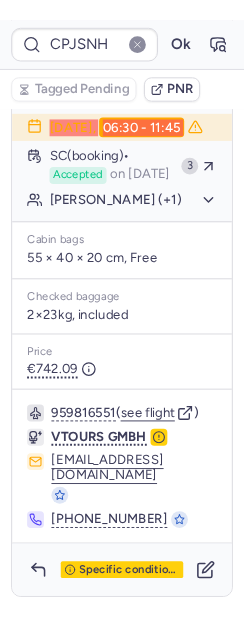 scroll, scrollTop: 546, scrollLeft: 0, axis: vertical 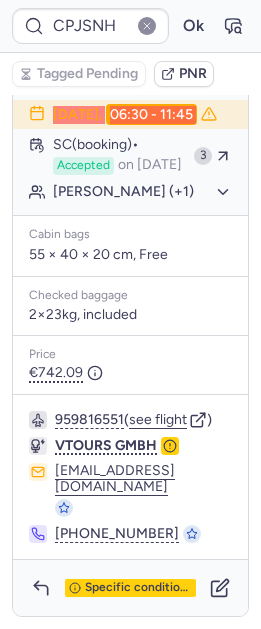 click 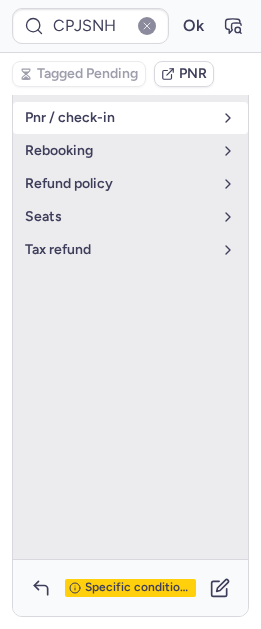 scroll, scrollTop: 168, scrollLeft: 0, axis: vertical 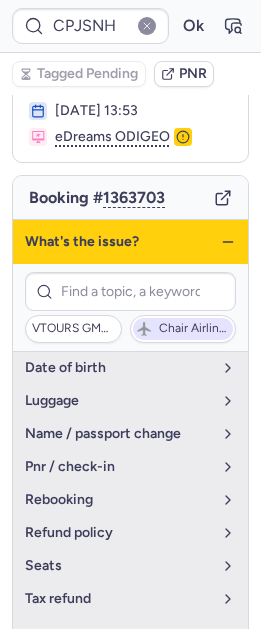 click on "Chair Airlines" at bounding box center (194, 329) 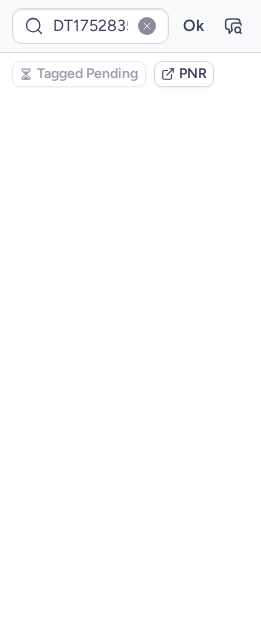 scroll, scrollTop: 0, scrollLeft: 0, axis: both 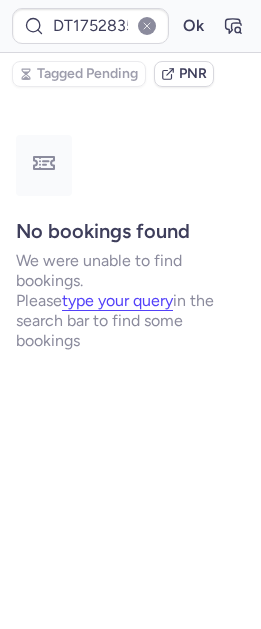type on "CPQ6ZM" 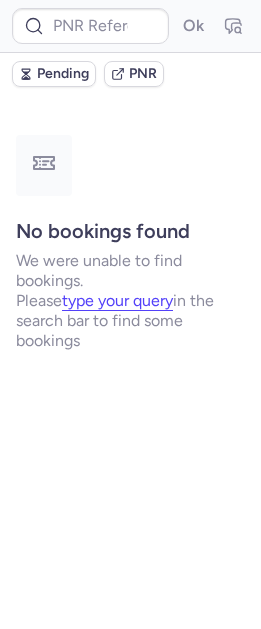 type on "CP6NXL" 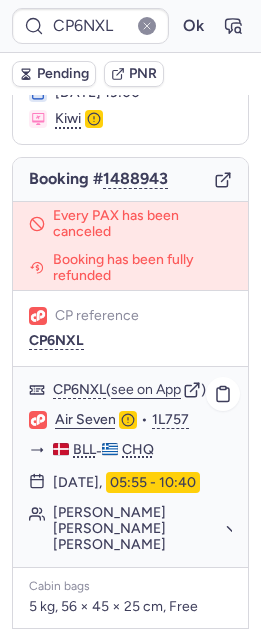 scroll, scrollTop: 310, scrollLeft: 0, axis: vertical 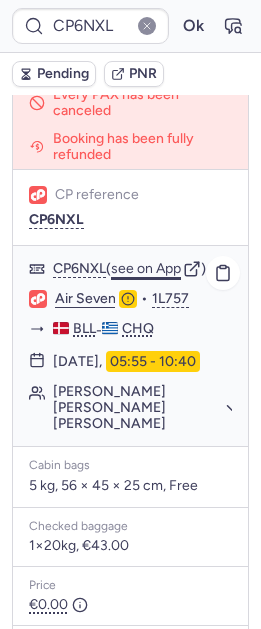 click on "see on App" 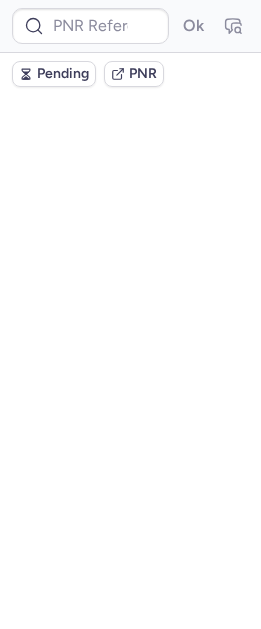 scroll, scrollTop: 0, scrollLeft: 0, axis: both 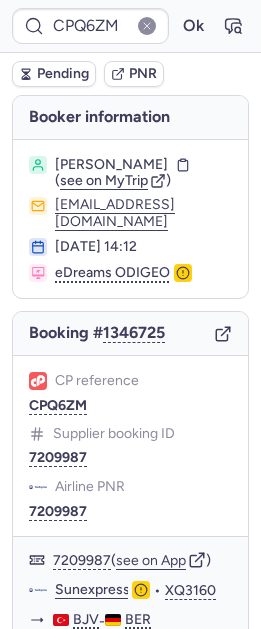 type on "DT1752835433060293" 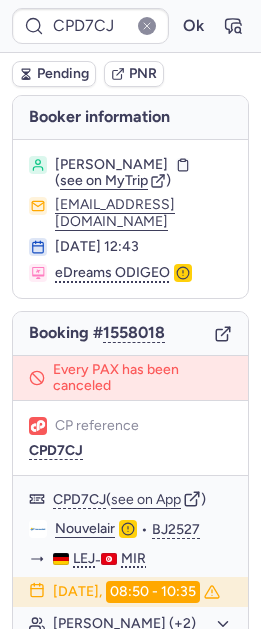 scroll, scrollTop: 562, scrollLeft: 0, axis: vertical 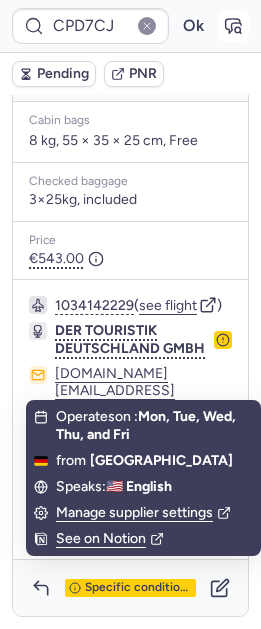 click 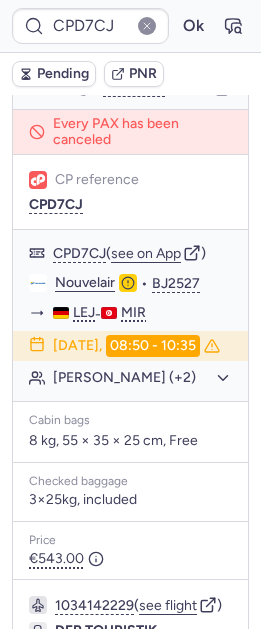scroll, scrollTop: 238, scrollLeft: 0, axis: vertical 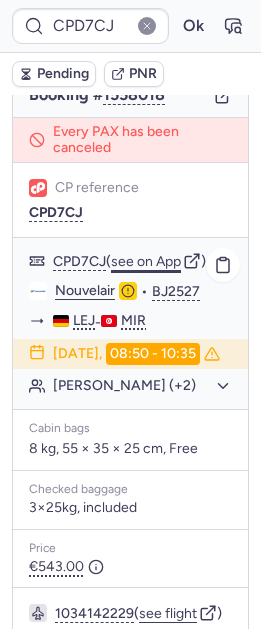 click on "see on App" 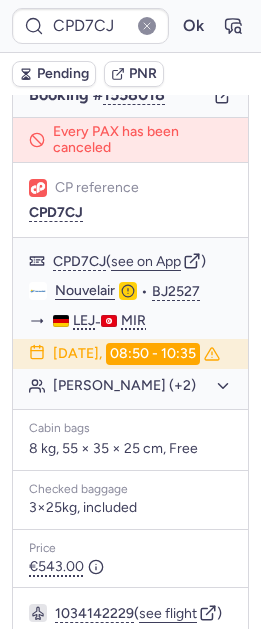 click on "Pending" at bounding box center (63, 74) 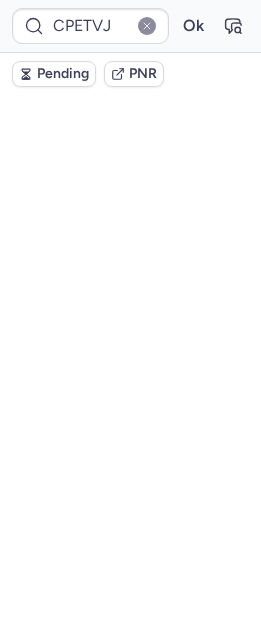 scroll, scrollTop: 0, scrollLeft: 0, axis: both 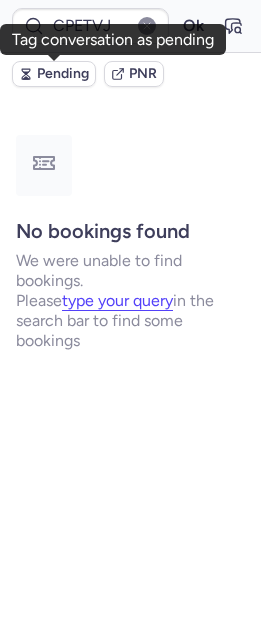 click on "Pending" at bounding box center [63, 74] 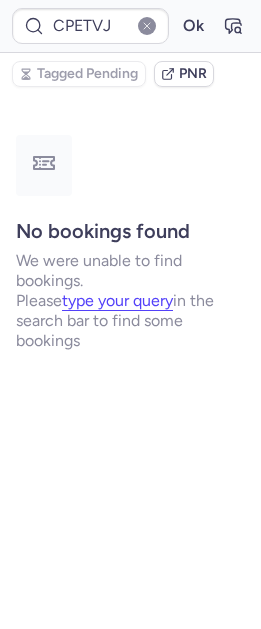 type on "CP3U8B" 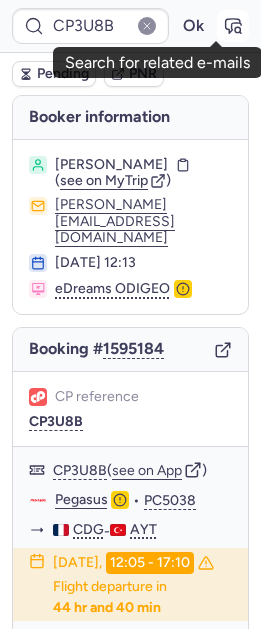 click 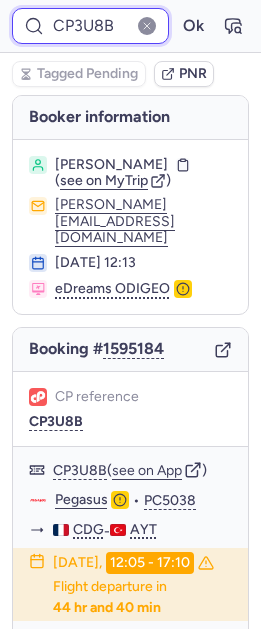 click on "CP3U8B" at bounding box center (90, 26) 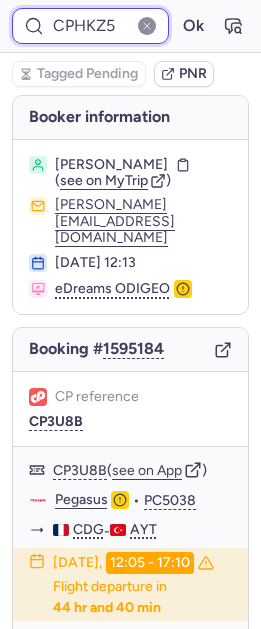 scroll, scrollTop: 0, scrollLeft: 2, axis: horizontal 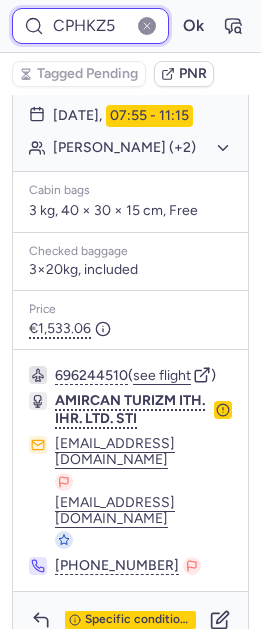 click on "CPHKZ5" at bounding box center [90, 26] 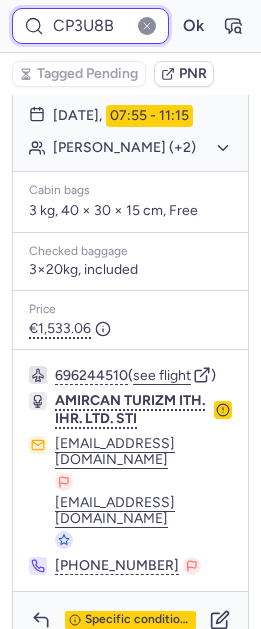 scroll, scrollTop: 0, scrollLeft: 1, axis: horizontal 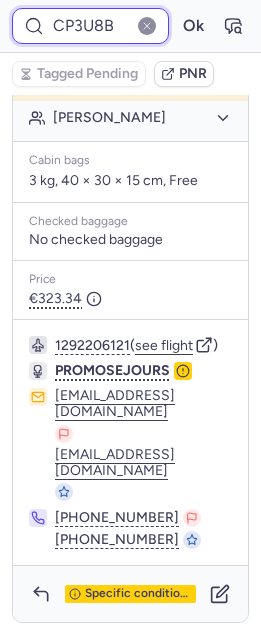 click on "CP3U8B" at bounding box center [90, 26] 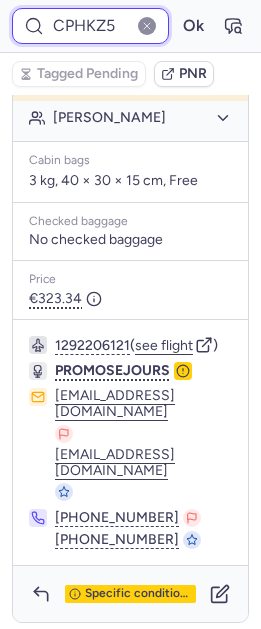 scroll, scrollTop: 0, scrollLeft: 2, axis: horizontal 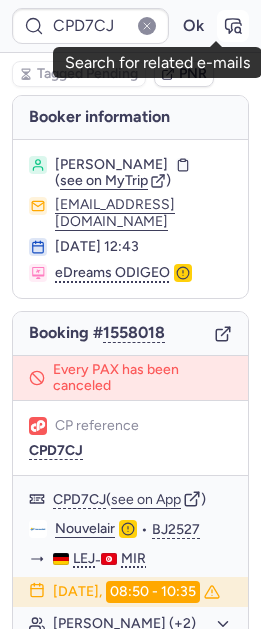 click 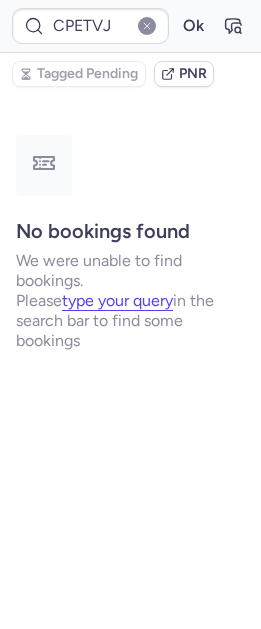 type on "CPGHMA" 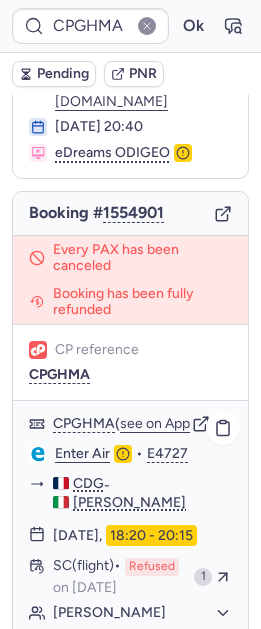 scroll, scrollTop: 155, scrollLeft: 0, axis: vertical 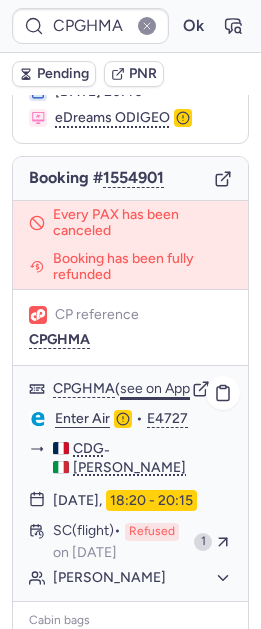 click on "see on App" 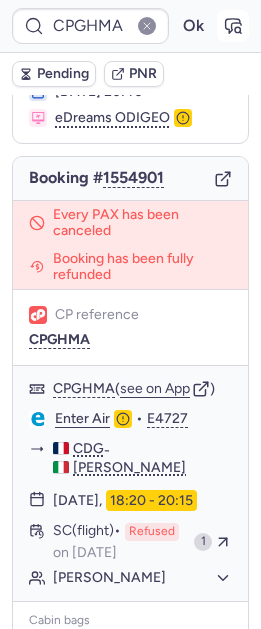 click 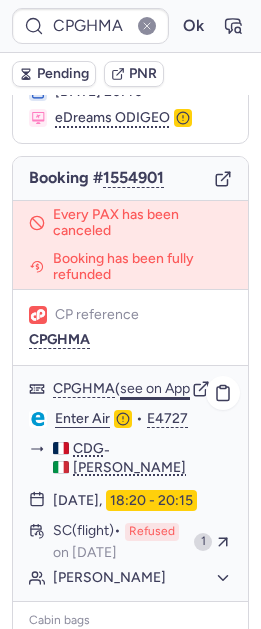 scroll, scrollTop: 197, scrollLeft: 0, axis: vertical 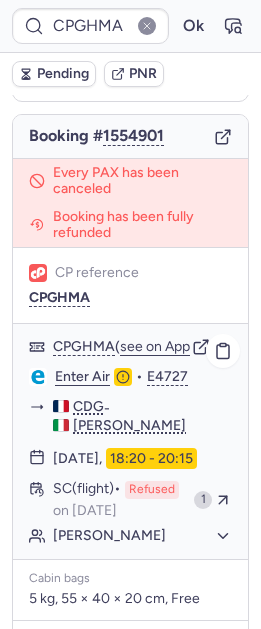 click on "Cuciuc TATIANA" 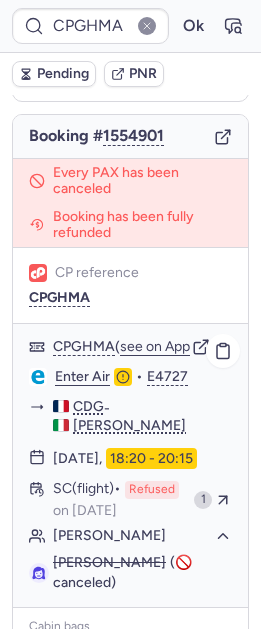 click on "Cuciuc TATIANA" 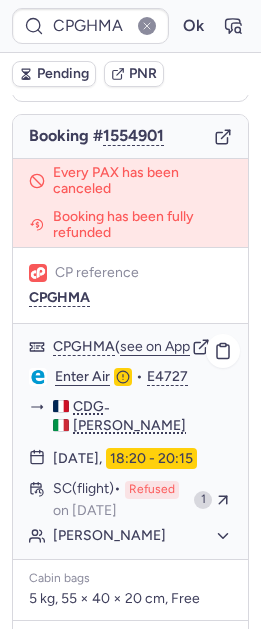 click on "Cuciuc TATIANA" 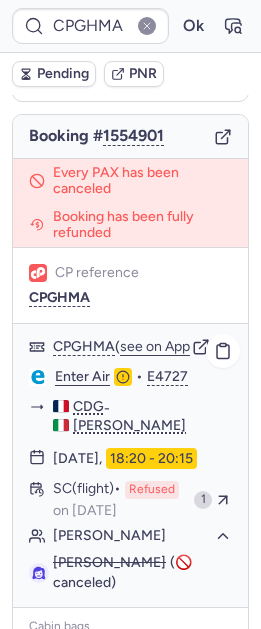 click on "Cuciuc TATIANA" at bounding box center (109, 562) 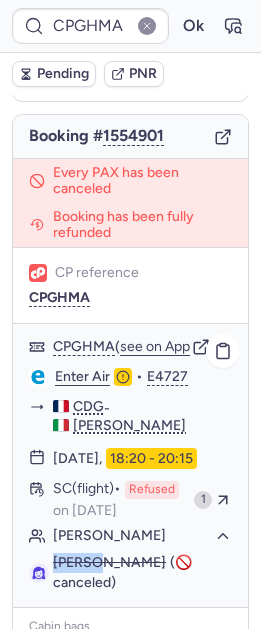 click on "Cuciuc TATIANA" at bounding box center [109, 562] 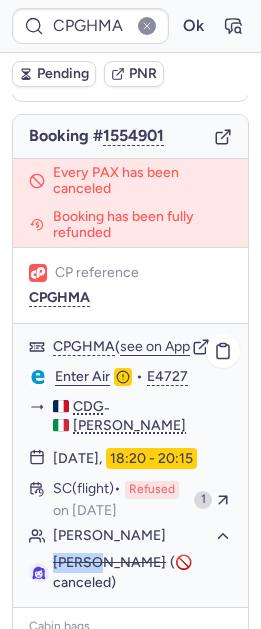 copy on "Cuciuc" 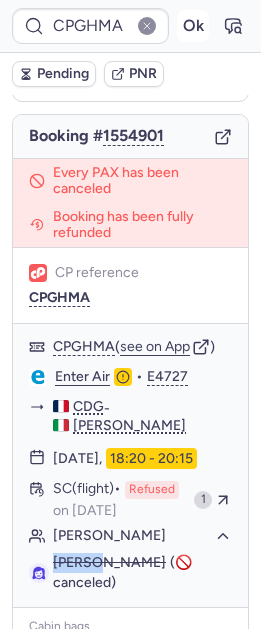 click on "Ok" at bounding box center [193, 26] 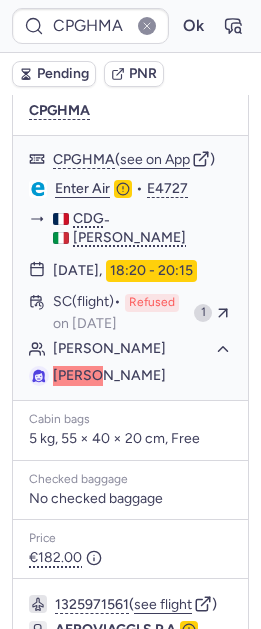 scroll, scrollTop: 317, scrollLeft: 0, axis: vertical 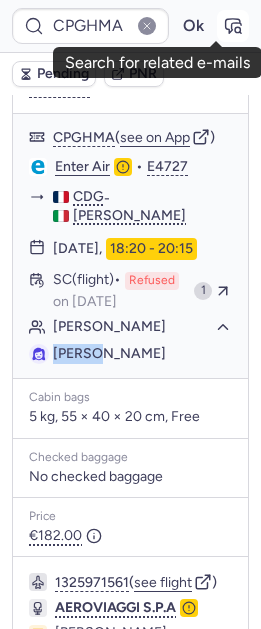 click 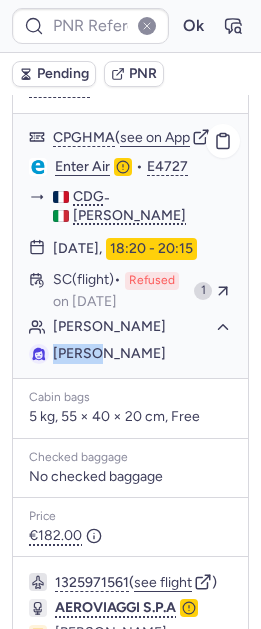 type on "CPGHMA" 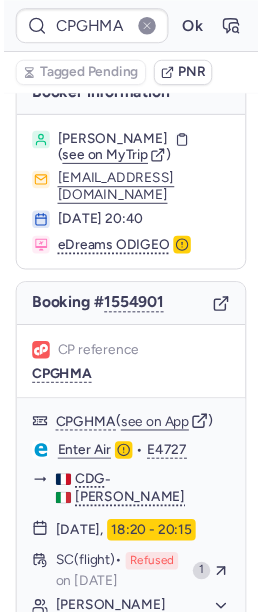 scroll, scrollTop: 23, scrollLeft: 0, axis: vertical 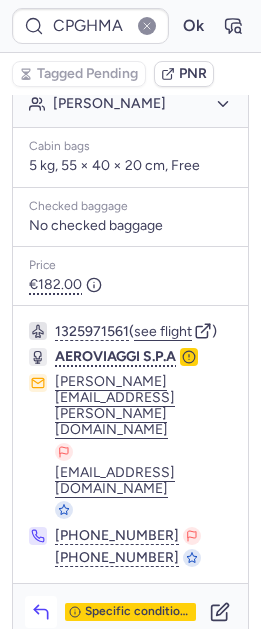 click 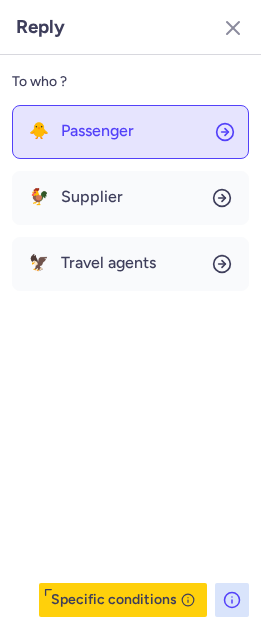 click on "Passenger" at bounding box center [97, 131] 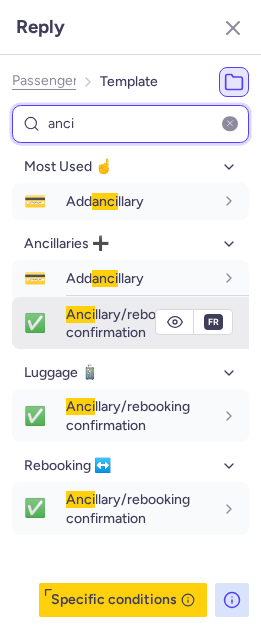 type on "anci" 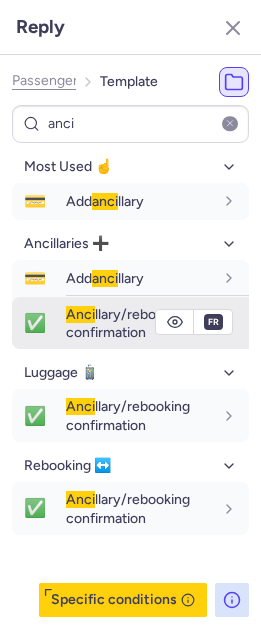 click on "Anci llary/rebooking confirmation" at bounding box center (128, 323) 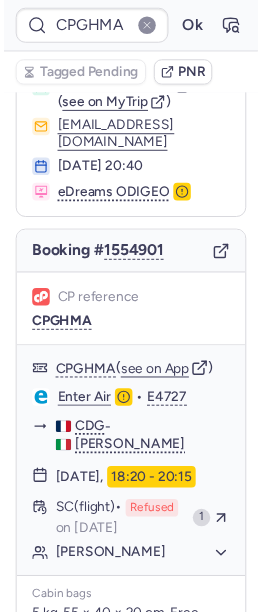 scroll, scrollTop: 0, scrollLeft: 0, axis: both 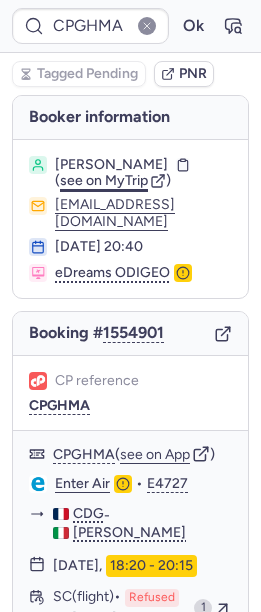 click on "see on MyTrip" at bounding box center [104, 180] 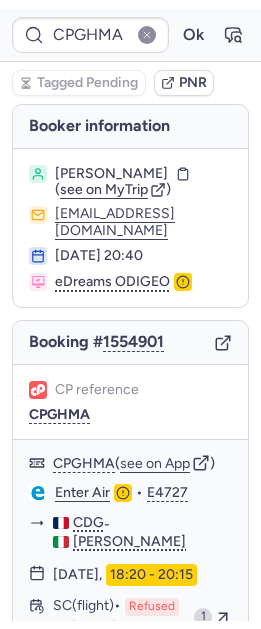 scroll, scrollTop: 143, scrollLeft: 0, axis: vertical 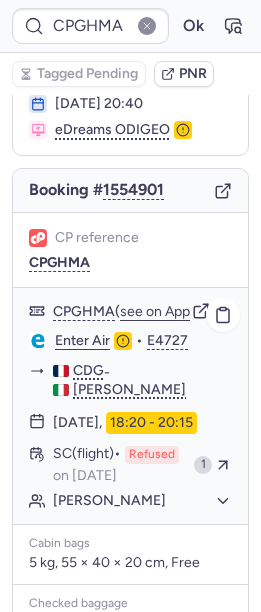 drag, startPoint x: 50, startPoint y: 323, endPoint x: 150, endPoint y: 429, distance: 145.72577 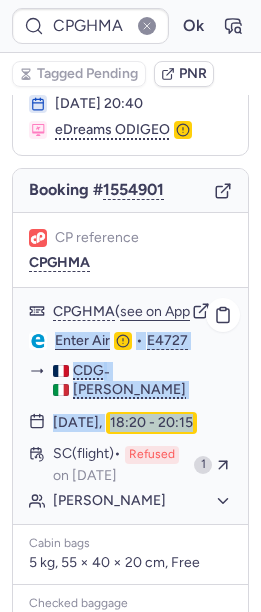 drag, startPoint x: 50, startPoint y: 326, endPoint x: 170, endPoint y: 433, distance: 160.77625 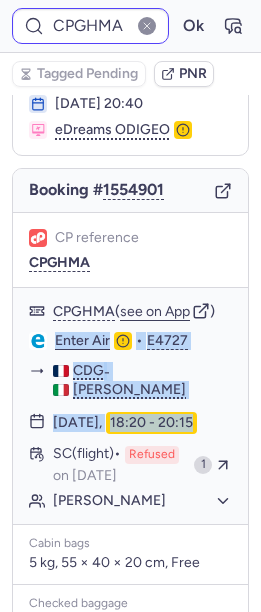 copy on "Enter Air  •  E4727 CDG  -  AHO 01 Aug 2025,  18:20 - 20:15" 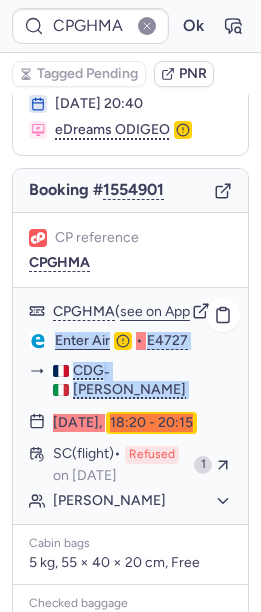 click on "Cuciuc TATIANA" 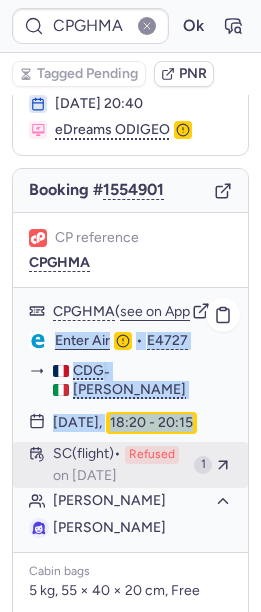 type 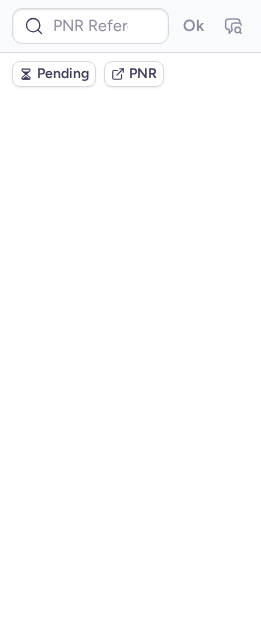 scroll, scrollTop: 0, scrollLeft: 0, axis: both 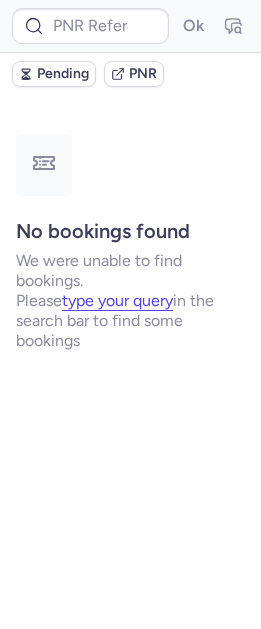 type on "CPBB94" 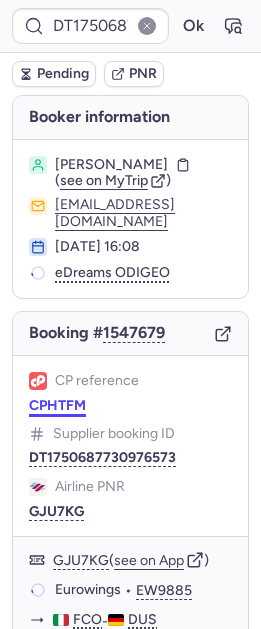 click on "CPHTFM" at bounding box center (57, 406) 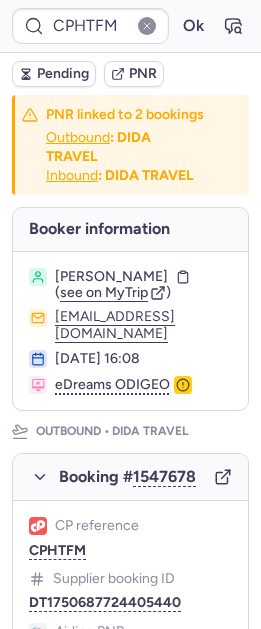 type on "CPETVJ" 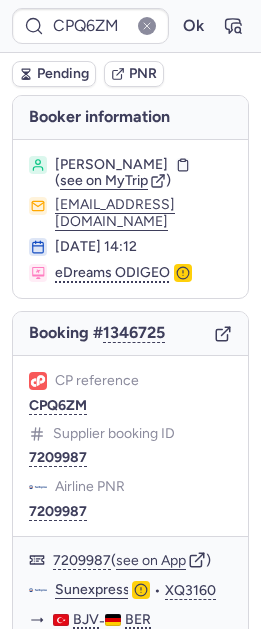 type on "CPBB94" 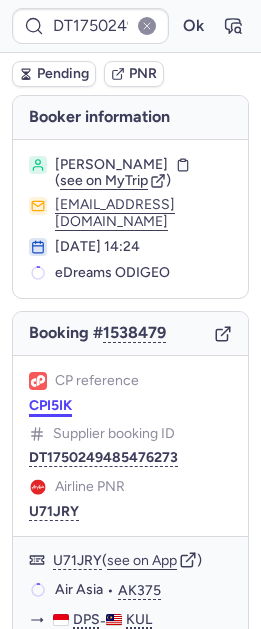 click on "CPI5IK" at bounding box center [50, 406] 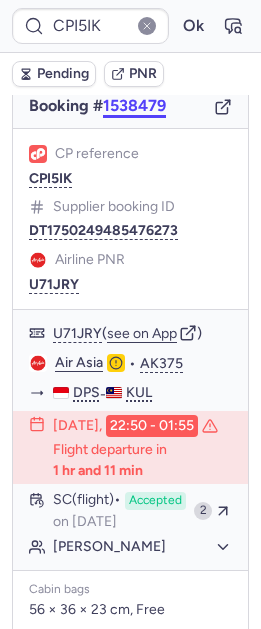 scroll, scrollTop: 228, scrollLeft: 0, axis: vertical 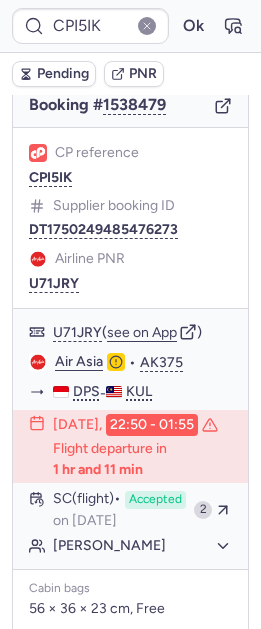 type on "CPHTFM" 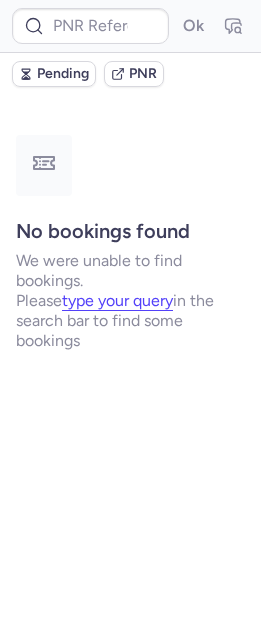 scroll, scrollTop: 0, scrollLeft: 0, axis: both 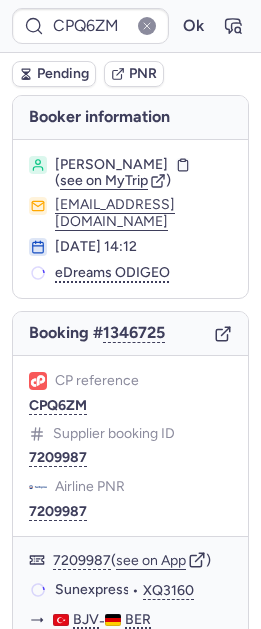 type on "CPP2H4" 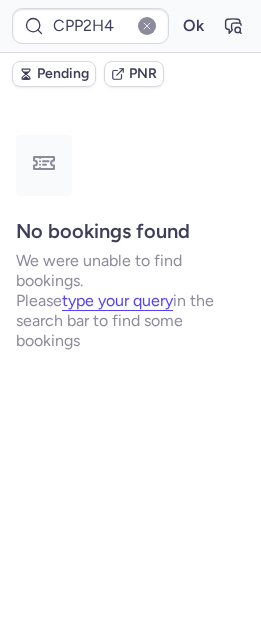 click on "Pending" at bounding box center (63, 74) 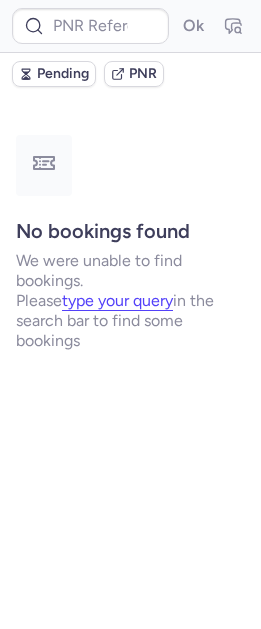 type on "CPPVDS" 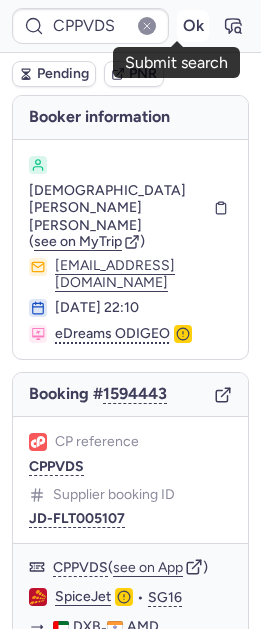click on "Ok" at bounding box center [193, 26] 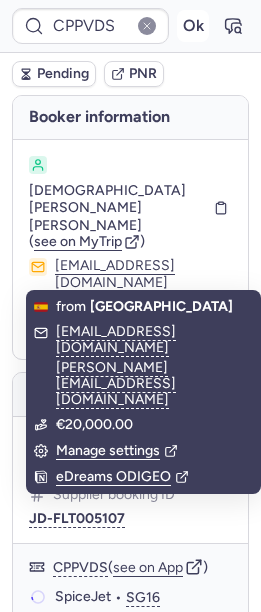 click on "Ok" at bounding box center (193, 26) 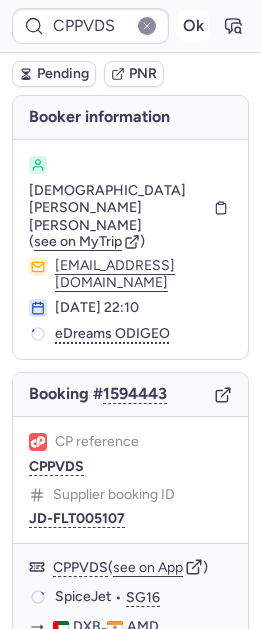 click on "Ok" at bounding box center (193, 26) 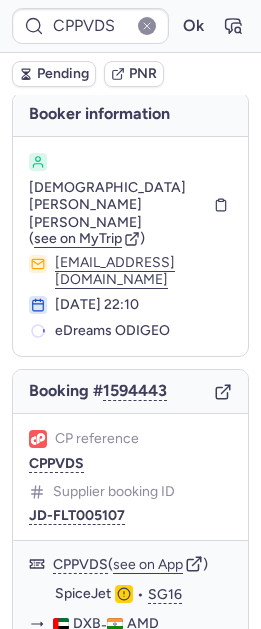 scroll, scrollTop: 4, scrollLeft: 0, axis: vertical 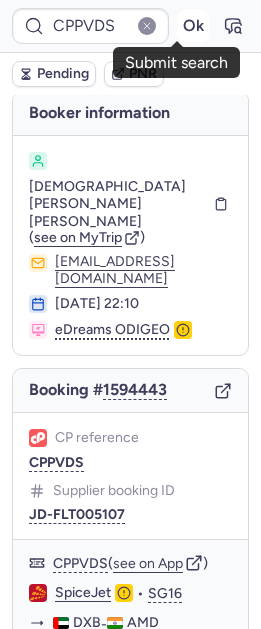 click on "Ok" at bounding box center (193, 26) 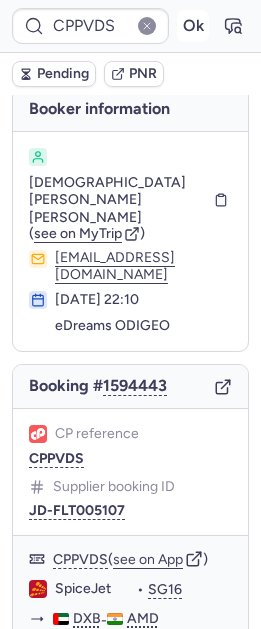 scroll, scrollTop: 4, scrollLeft: 0, axis: vertical 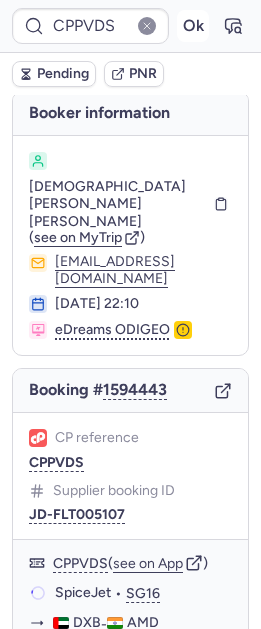 click on "Ok" at bounding box center (193, 26) 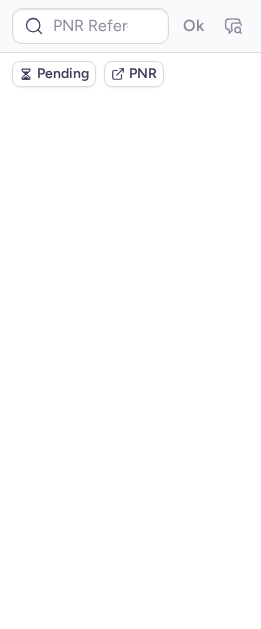 scroll, scrollTop: 0, scrollLeft: 0, axis: both 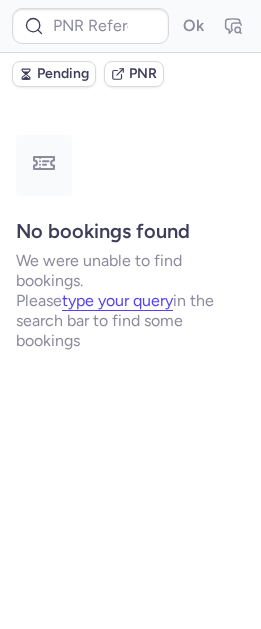 type on "CPGHMA" 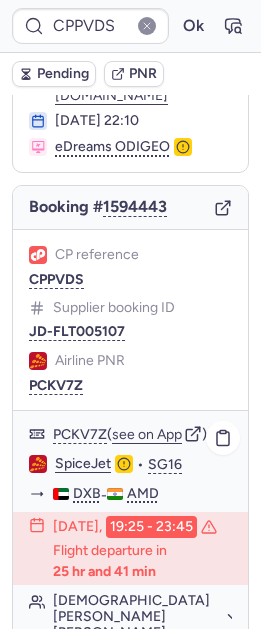 scroll, scrollTop: 218, scrollLeft: 0, axis: vertical 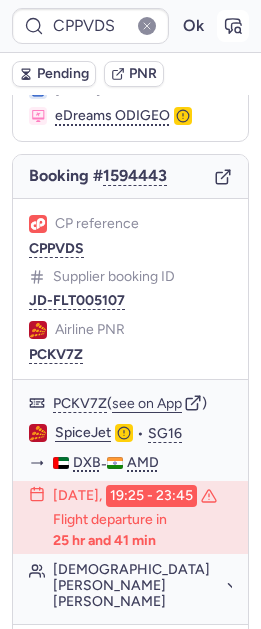 click 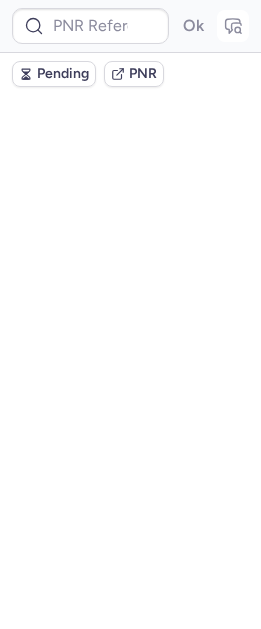 scroll, scrollTop: 0, scrollLeft: 0, axis: both 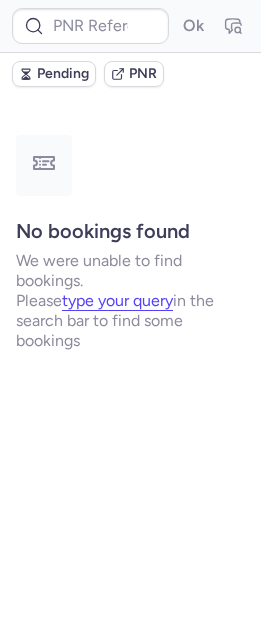 type on "CPPVDS" 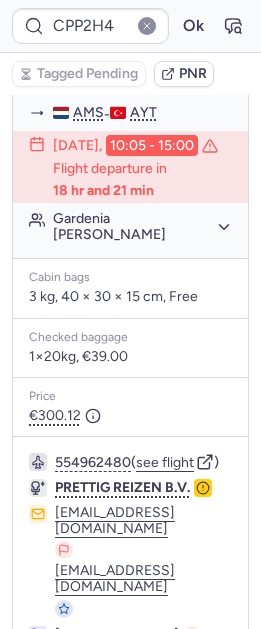 scroll, scrollTop: 122, scrollLeft: 0, axis: vertical 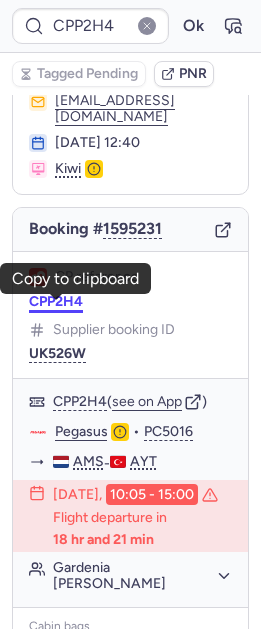 click on "CPP2H4" at bounding box center [56, 302] 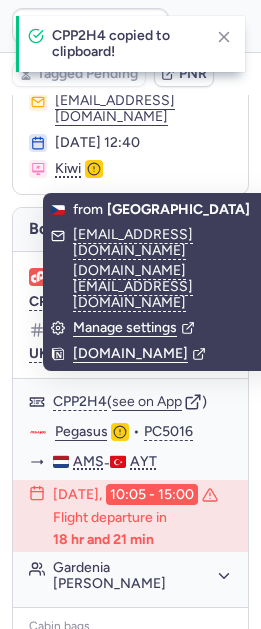 drag, startPoint x: 56, startPoint y: 146, endPoint x: 174, endPoint y: 147, distance: 118.004234 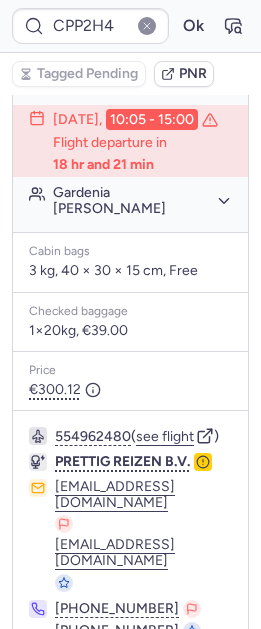 scroll, scrollTop: 497, scrollLeft: 0, axis: vertical 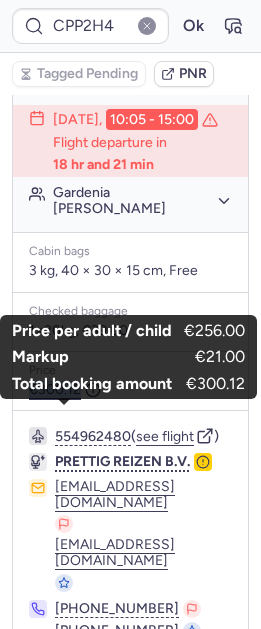 drag, startPoint x: 25, startPoint y: 410, endPoint x: 83, endPoint y: 416, distance: 58.30952 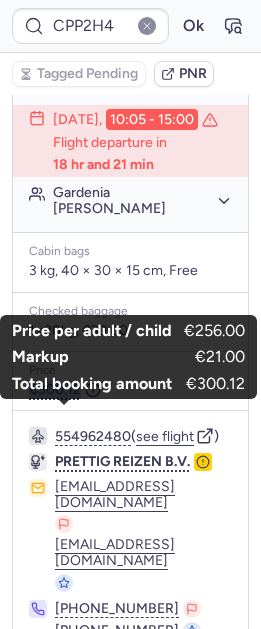 copy on "€300.12" 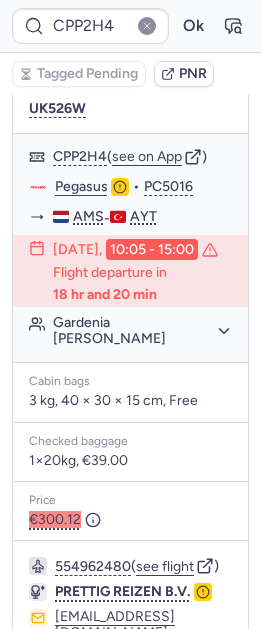 scroll, scrollTop: 184, scrollLeft: 0, axis: vertical 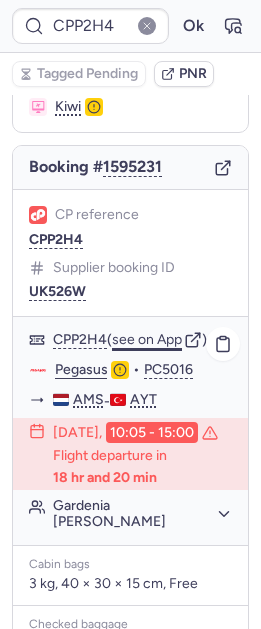 click on "see on App" 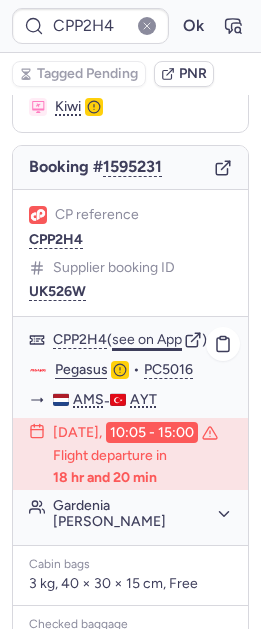type on "CPQ6ZM" 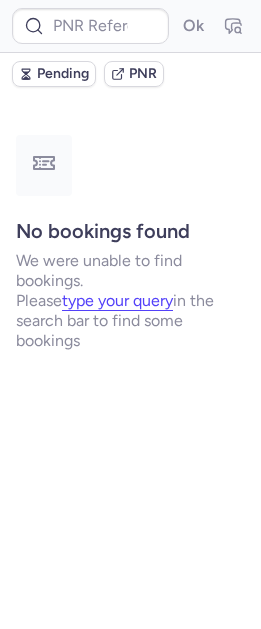 scroll, scrollTop: 0, scrollLeft: 0, axis: both 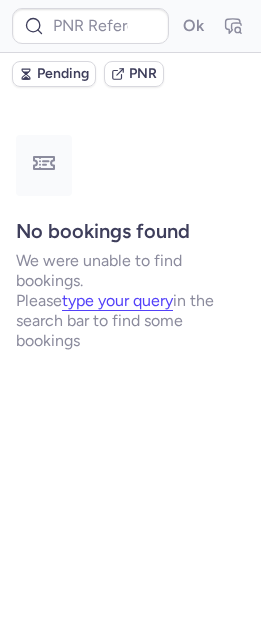type on "CPZYZG" 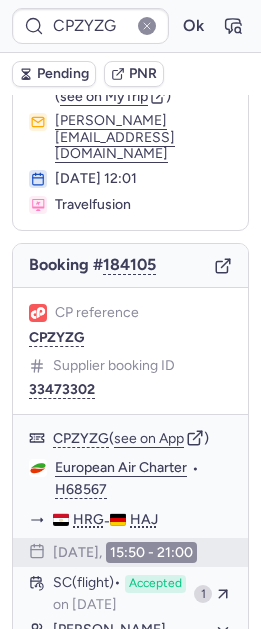 scroll, scrollTop: 126, scrollLeft: 0, axis: vertical 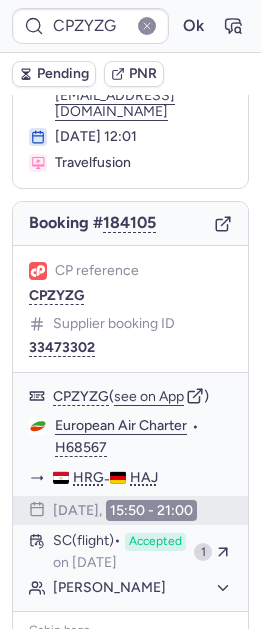 type on "CPGHMA" 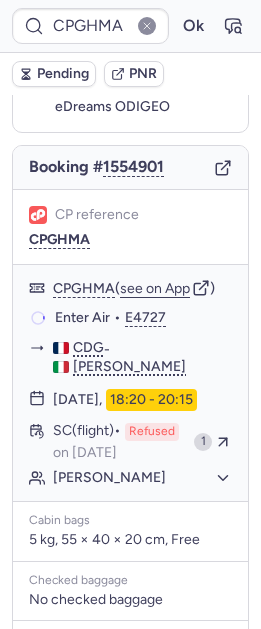 scroll, scrollTop: 126, scrollLeft: 0, axis: vertical 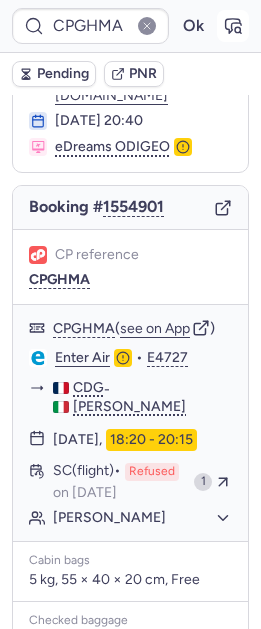 click at bounding box center (233, 26) 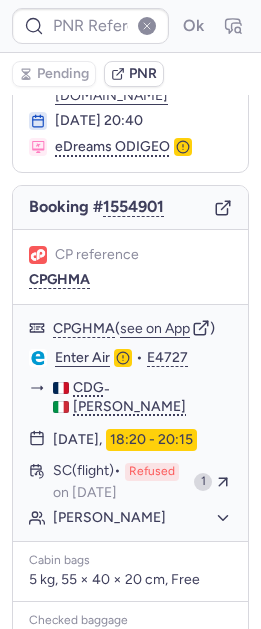 type on "CPGHMA" 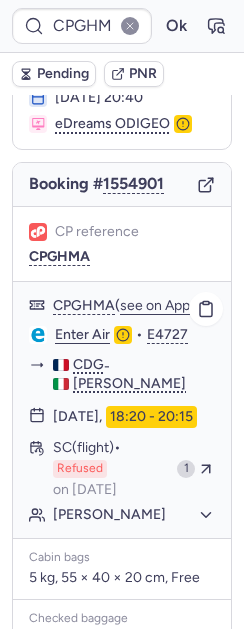 scroll, scrollTop: 140, scrollLeft: 0, axis: vertical 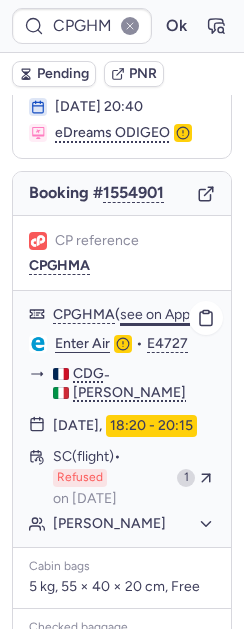 click on "see on App" 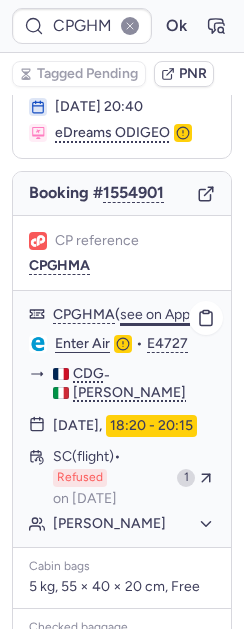 click on "see on App" 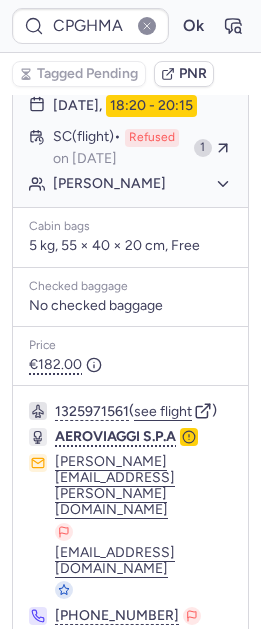 scroll, scrollTop: 540, scrollLeft: 0, axis: vertical 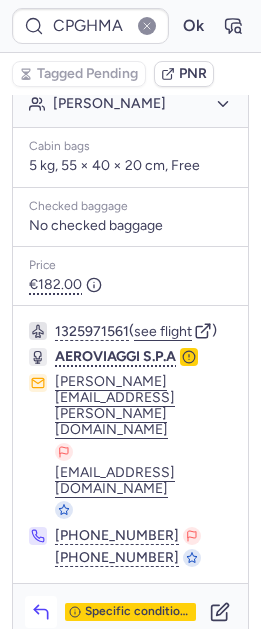 click 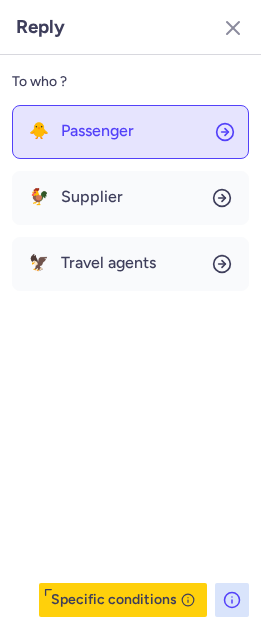 click on "🐥 Passenger" 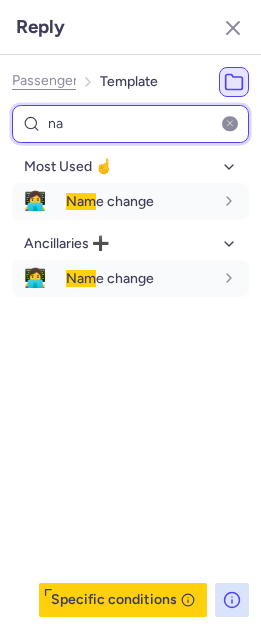type on "n" 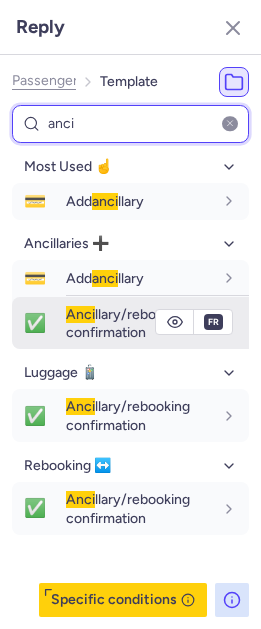 type on "anci" 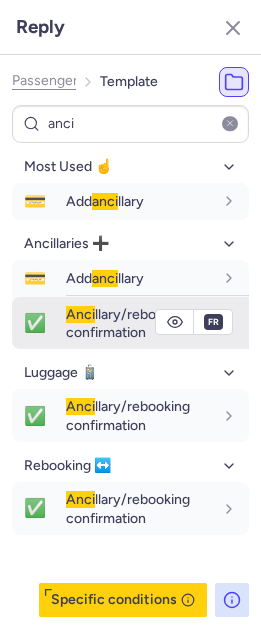 click on "Anci llary/rebooking confirmation" at bounding box center (128, 323) 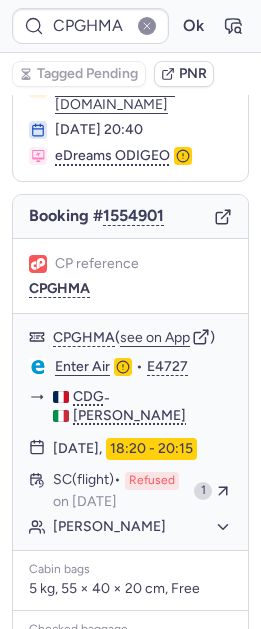 scroll, scrollTop: 15, scrollLeft: 0, axis: vertical 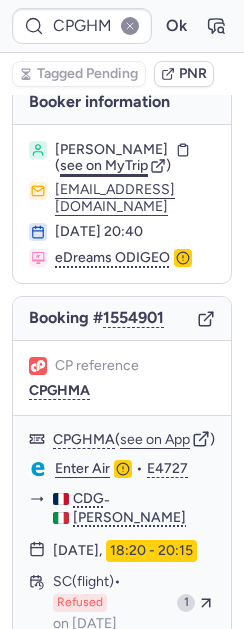 click on "see on MyTrip" at bounding box center [104, 165] 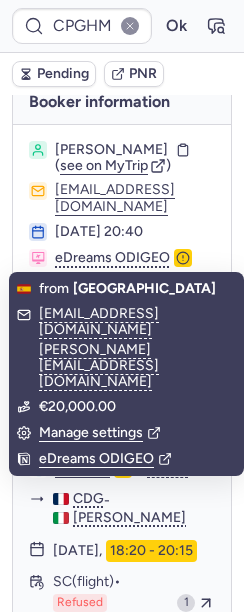 type on "CPJ7HN" 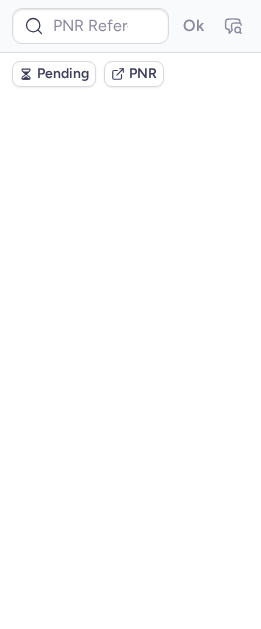 scroll, scrollTop: 0, scrollLeft: 0, axis: both 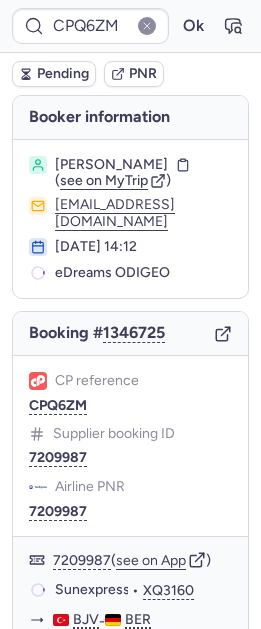 type on "CPETVJ" 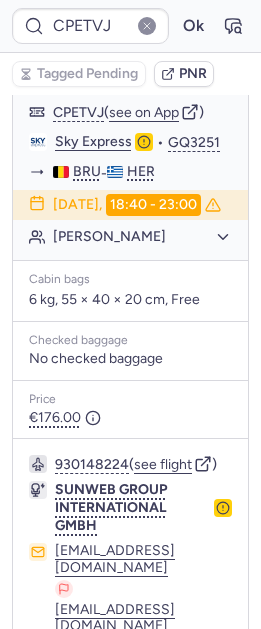 scroll, scrollTop: 507, scrollLeft: 0, axis: vertical 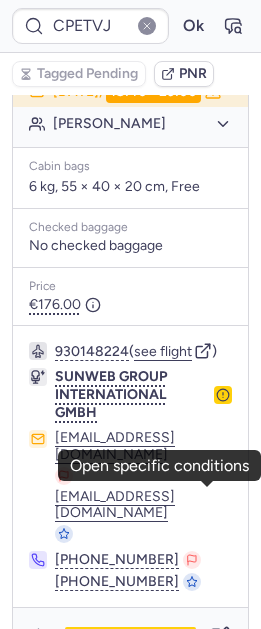 click 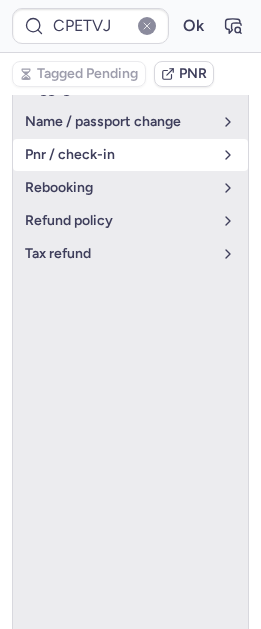 click on "pnr / check-in" at bounding box center (118, 155) 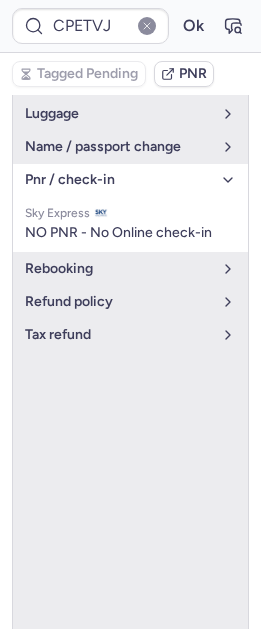 scroll, scrollTop: 455, scrollLeft: 0, axis: vertical 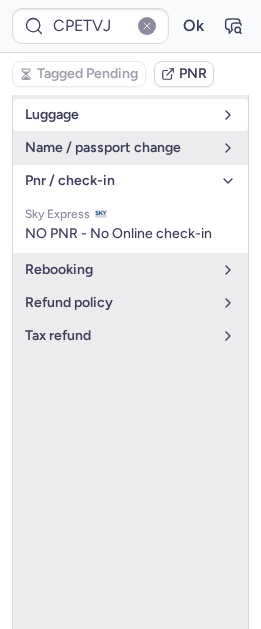 click on "luggage" at bounding box center [118, 115] 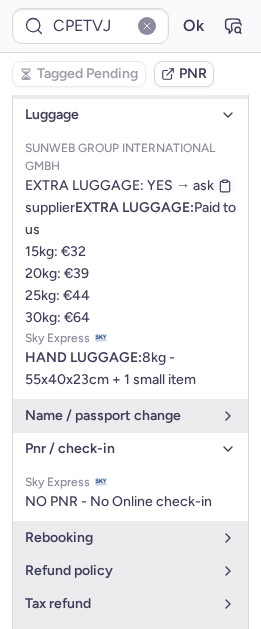 type 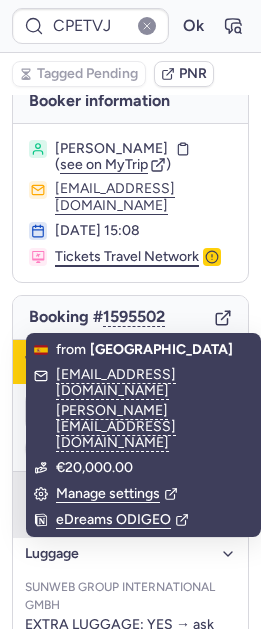 scroll, scrollTop: 0, scrollLeft: 0, axis: both 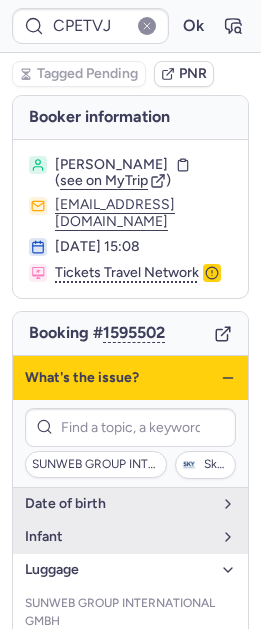 click 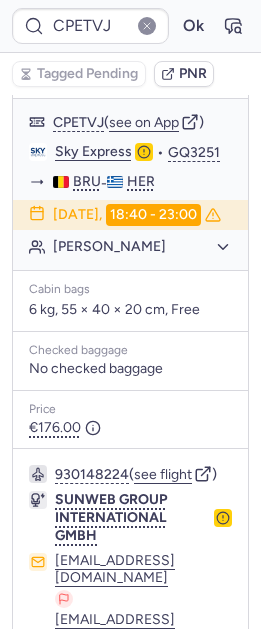scroll, scrollTop: 184, scrollLeft: 0, axis: vertical 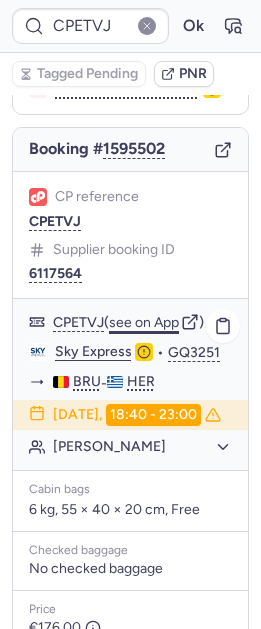 click on "see on App" 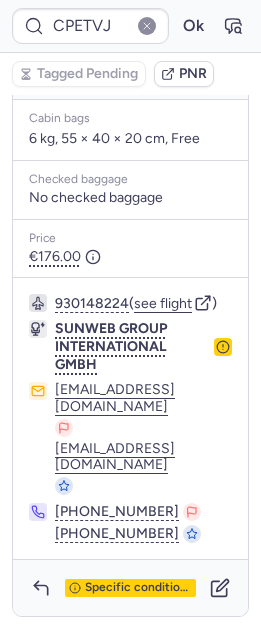 scroll, scrollTop: 648, scrollLeft: 0, axis: vertical 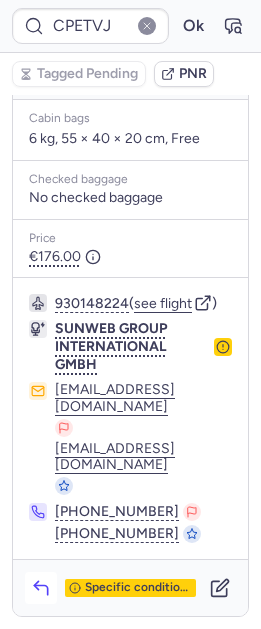 click 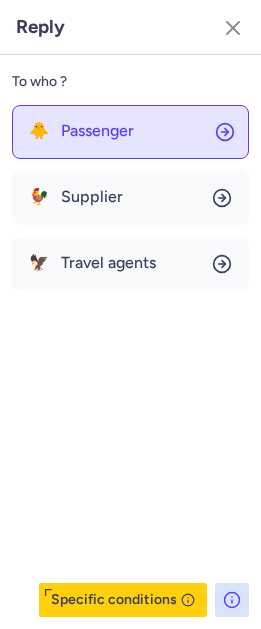 click on "Passenger" at bounding box center [97, 131] 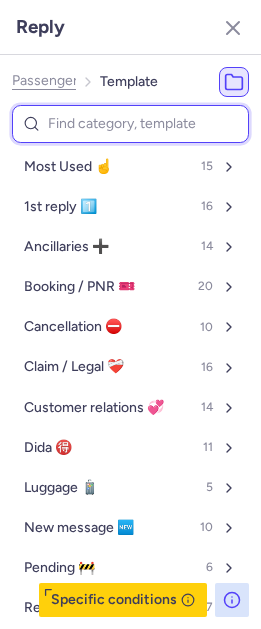 type on "i" 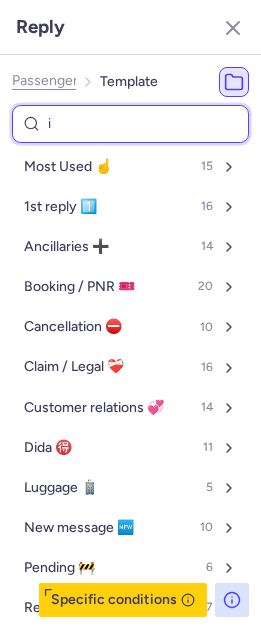 select on "en" 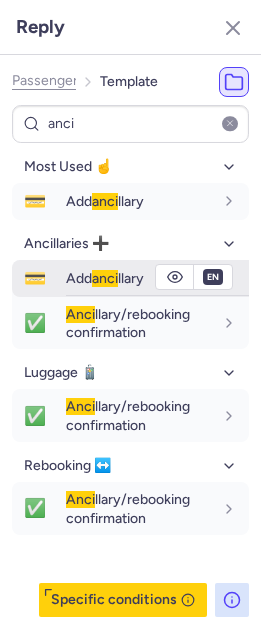 click on "Add  anci llary" at bounding box center (105, 278) 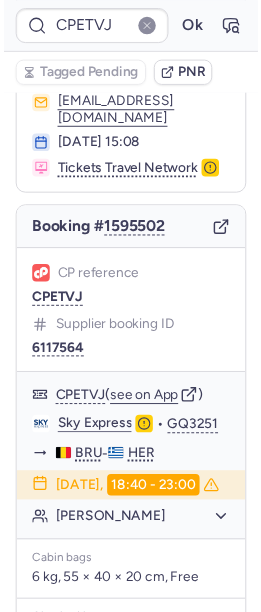 scroll, scrollTop: 0, scrollLeft: 0, axis: both 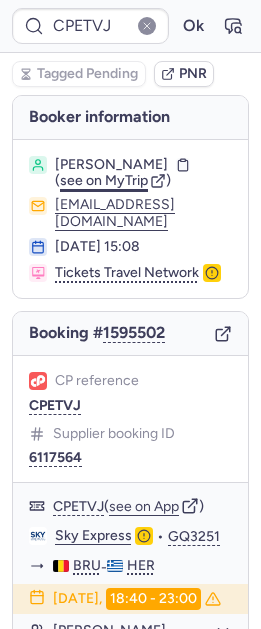 click on "see on MyTrip" at bounding box center [104, 180] 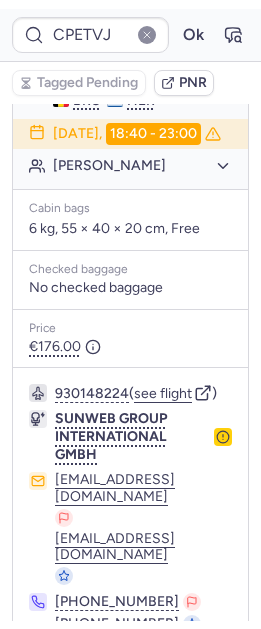 scroll, scrollTop: 648, scrollLeft: 0, axis: vertical 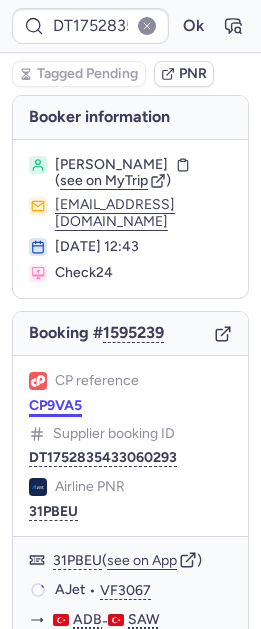 click on "CP9VA5" at bounding box center [55, 406] 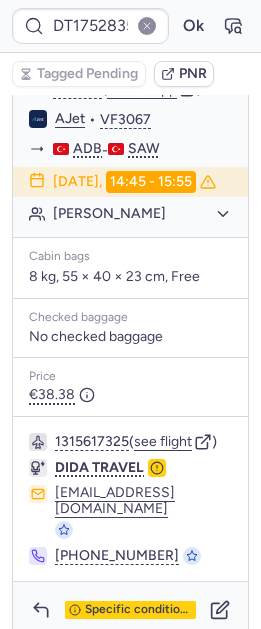 scroll, scrollTop: 473, scrollLeft: 0, axis: vertical 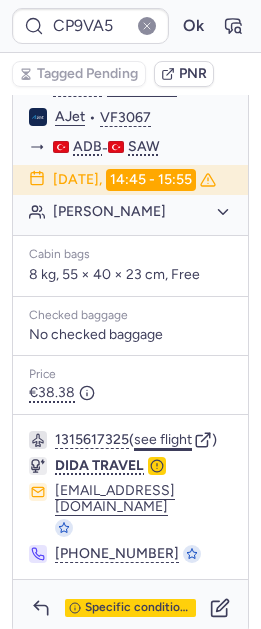 click on "see flight" 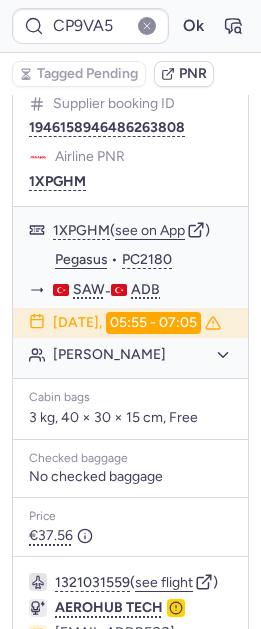 scroll, scrollTop: 473, scrollLeft: 0, axis: vertical 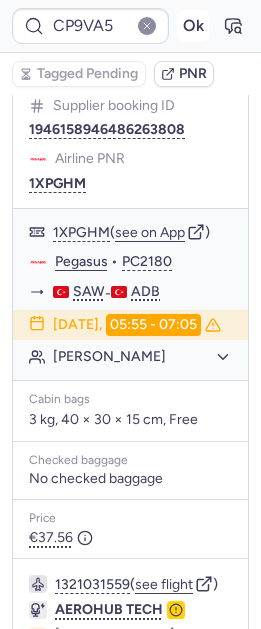 click on "Ok" at bounding box center [193, 26] 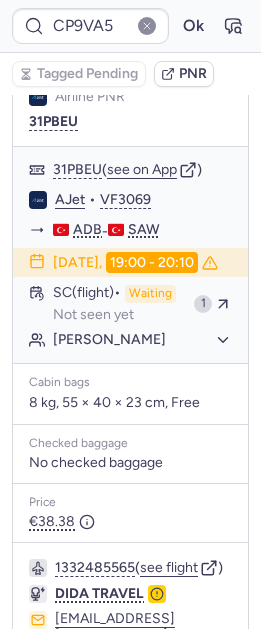 scroll, scrollTop: 1436, scrollLeft: 0, axis: vertical 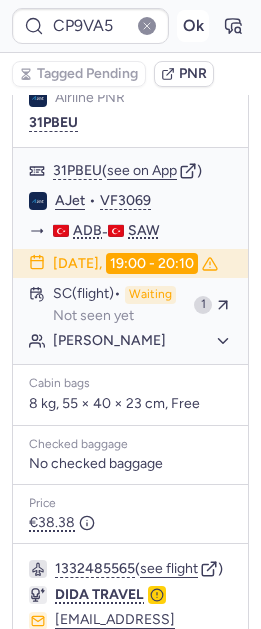 click on "Ok" at bounding box center [193, 26] 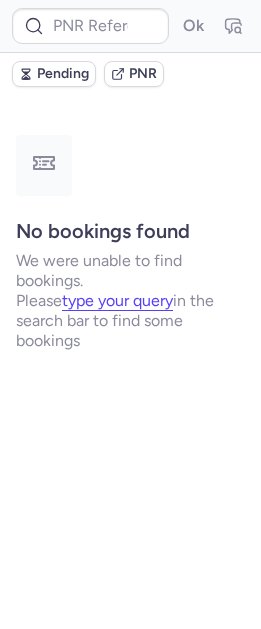 scroll, scrollTop: 0, scrollLeft: 0, axis: both 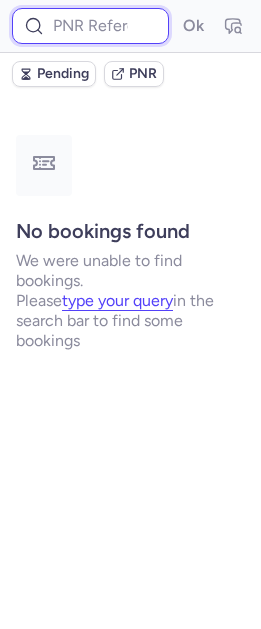 click at bounding box center (90, 26) 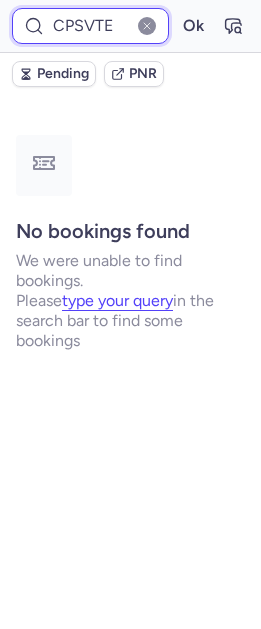 click on "Ok" at bounding box center (193, 26) 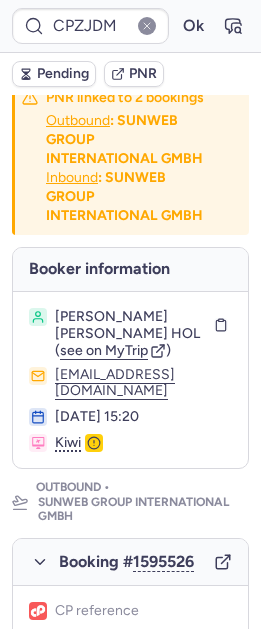 scroll, scrollTop: 0, scrollLeft: 0, axis: both 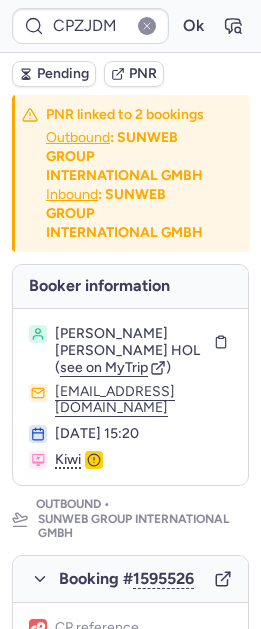 drag, startPoint x: 55, startPoint y: 476, endPoint x: 182, endPoint y: 484, distance: 127.25172 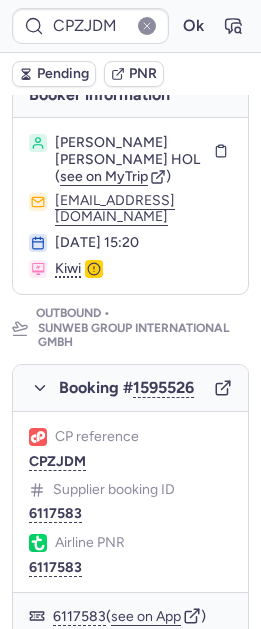 scroll, scrollTop: 205, scrollLeft: 0, axis: vertical 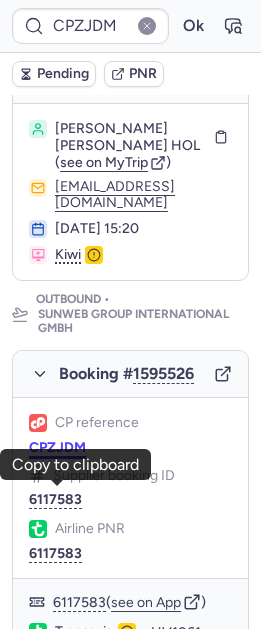 click on "CPZJDM" at bounding box center [57, 448] 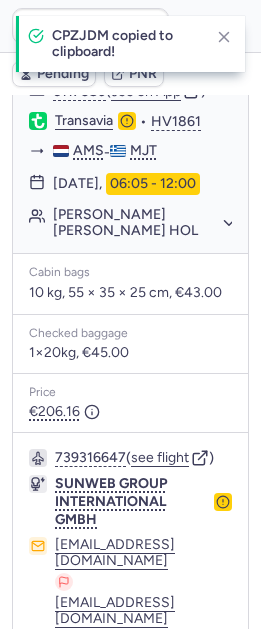scroll, scrollTop: 828, scrollLeft: 0, axis: vertical 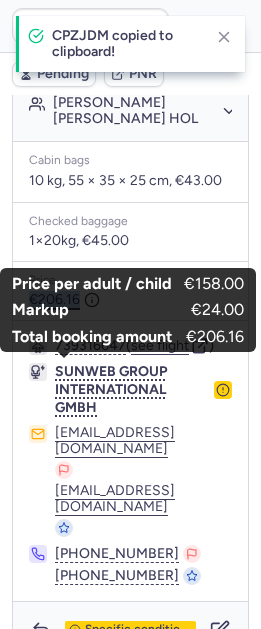 drag, startPoint x: 27, startPoint y: 359, endPoint x: 82, endPoint y: 373, distance: 56.753853 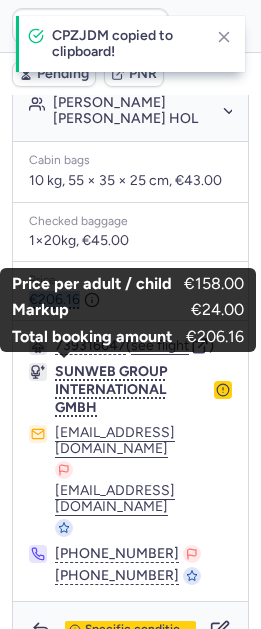 copy on "€206.16" 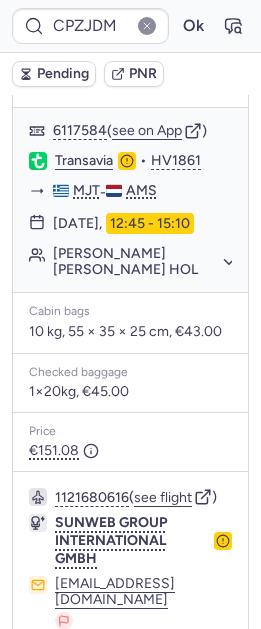 scroll, scrollTop: 1679, scrollLeft: 0, axis: vertical 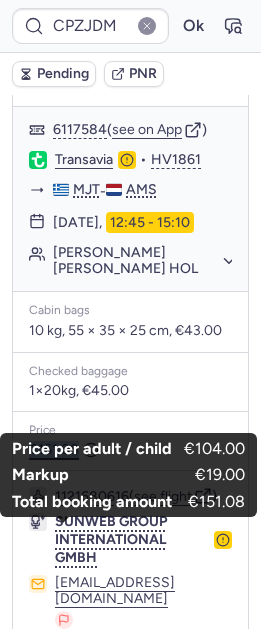drag, startPoint x: 22, startPoint y: 523, endPoint x: 82, endPoint y: 529, distance: 60.299255 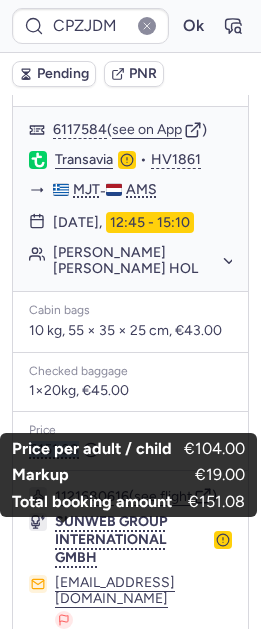 copy on "€151.08" 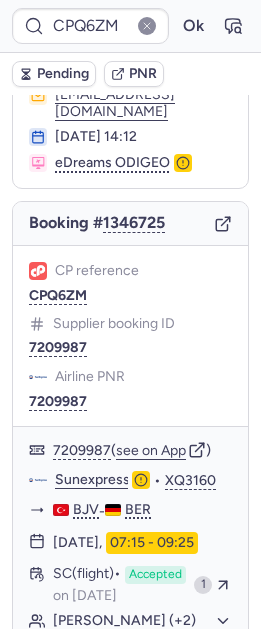 scroll, scrollTop: 131, scrollLeft: 0, axis: vertical 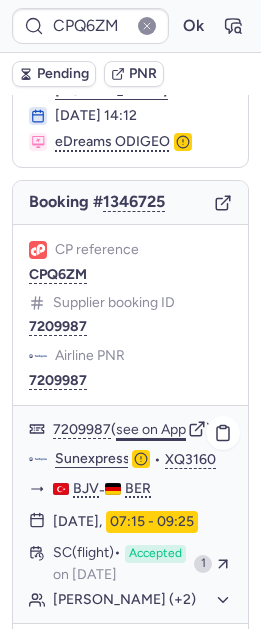 click on "see on App" 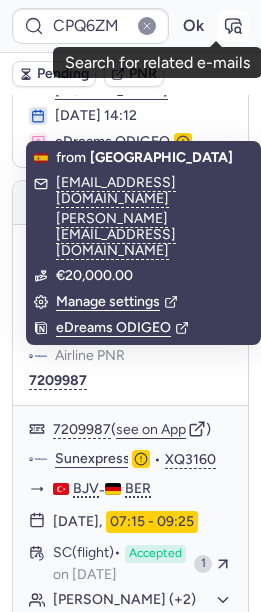click 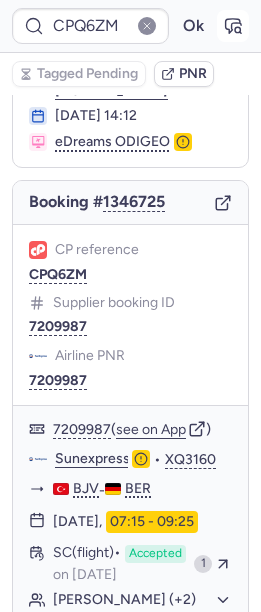 click 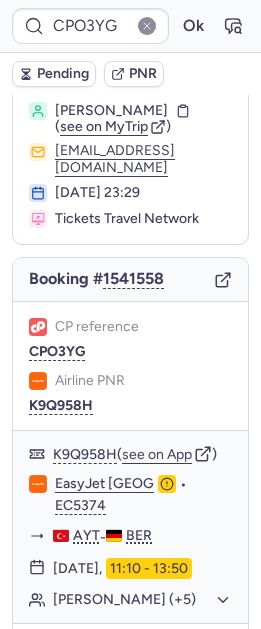 scroll, scrollTop: 160, scrollLeft: 0, axis: vertical 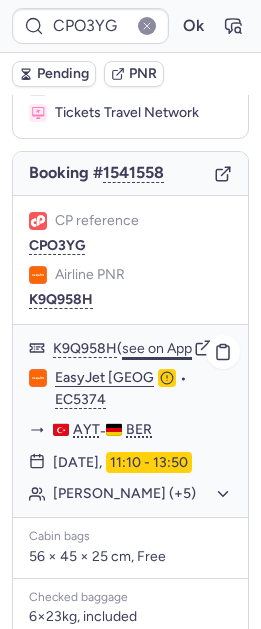 click on "see on App" 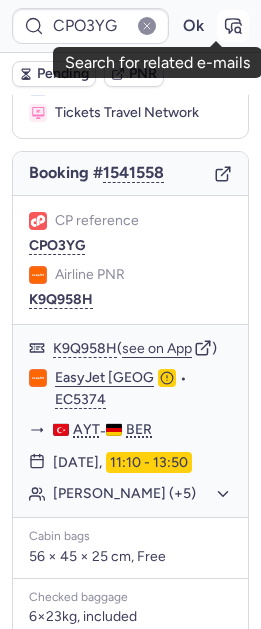 click 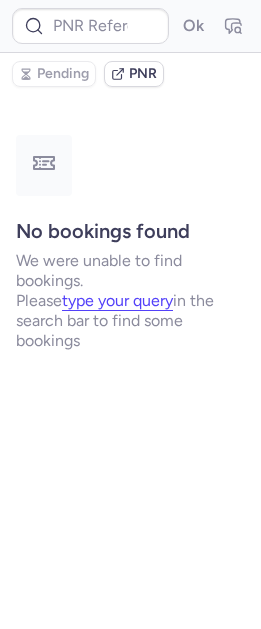 scroll, scrollTop: 0, scrollLeft: 0, axis: both 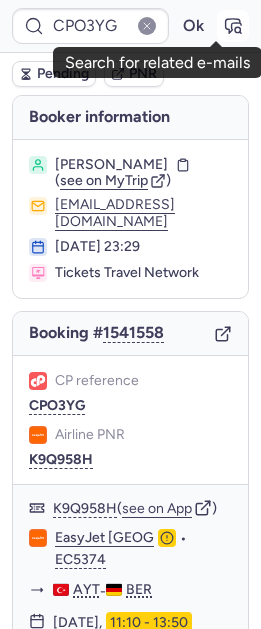 click 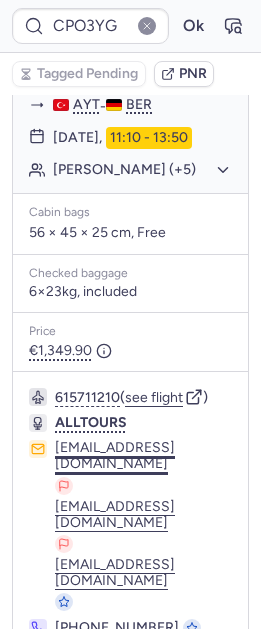 scroll, scrollTop: 576, scrollLeft: 0, axis: vertical 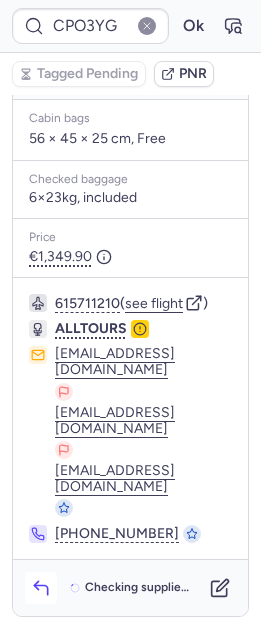 click at bounding box center [41, 588] 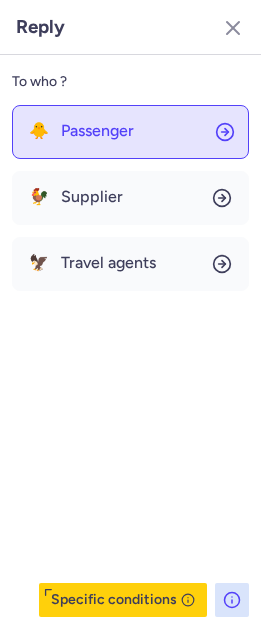 click on "Passenger" at bounding box center (97, 131) 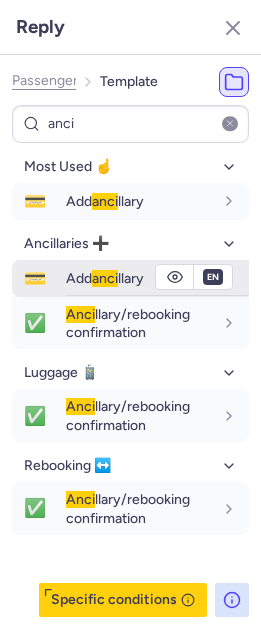 click on "anci" at bounding box center [105, 278] 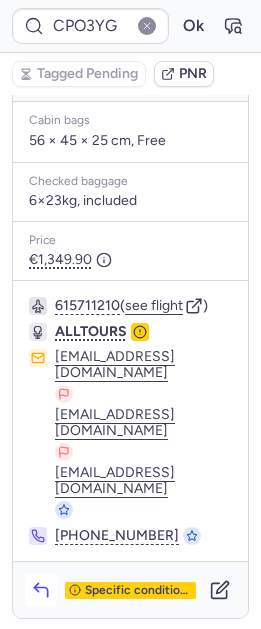 click 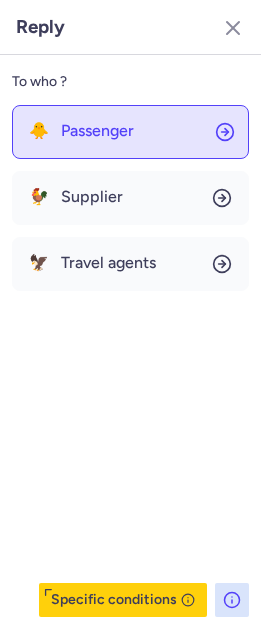 click on "Passenger" at bounding box center (97, 131) 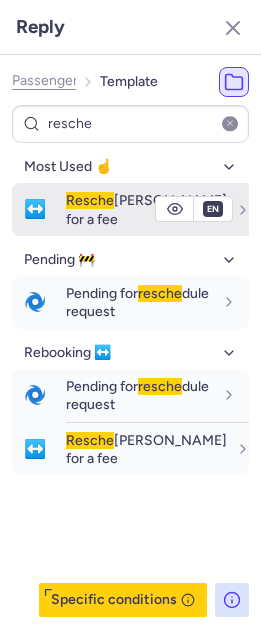 click on "Resche duling for a fee" at bounding box center [146, 209] 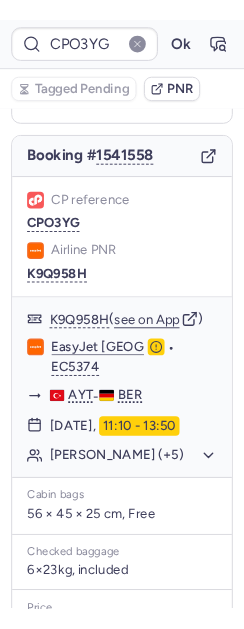 scroll, scrollTop: 0, scrollLeft: 0, axis: both 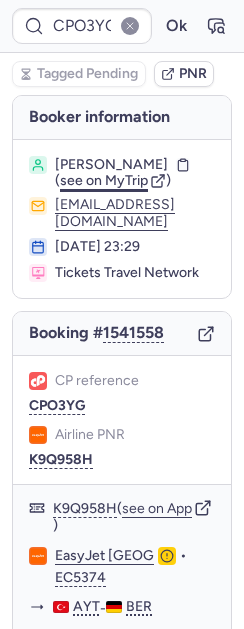 click on "see on MyTrip" at bounding box center (104, 180) 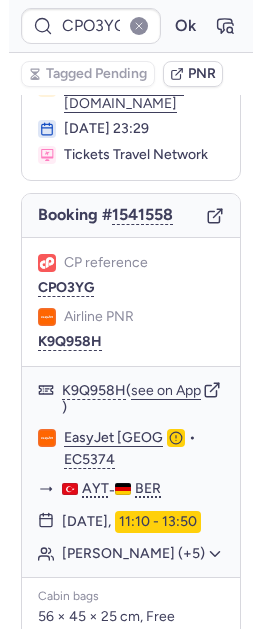 scroll, scrollTop: 376, scrollLeft: 0, axis: vertical 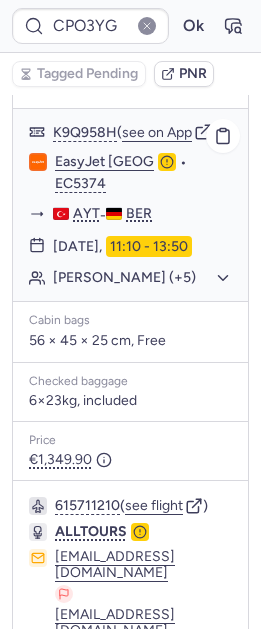 click on "Ali CHEIKHO (+5)" 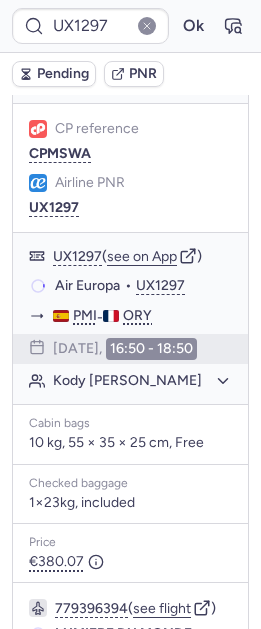 scroll, scrollTop: 376, scrollLeft: 0, axis: vertical 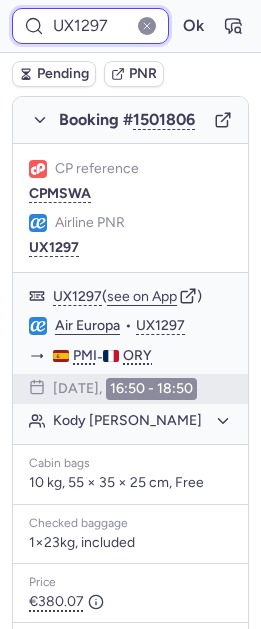 click on "UX1297" at bounding box center [90, 26] 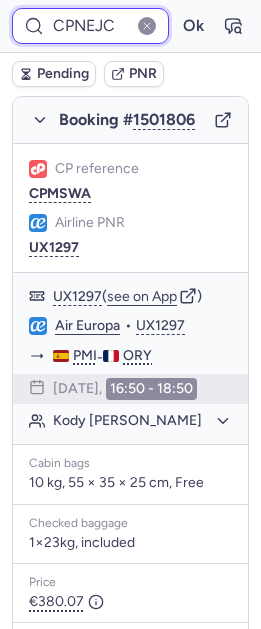 scroll, scrollTop: 0, scrollLeft: 2, axis: horizontal 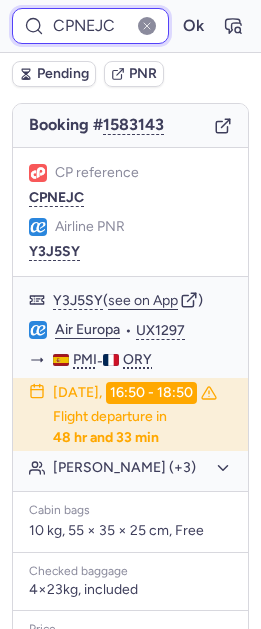 click on "CPNEJC" at bounding box center (90, 26) 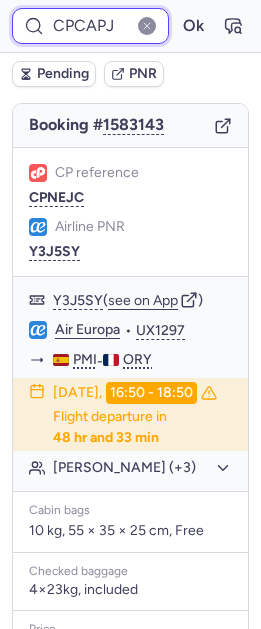 scroll, scrollTop: 0, scrollLeft: 1, axis: horizontal 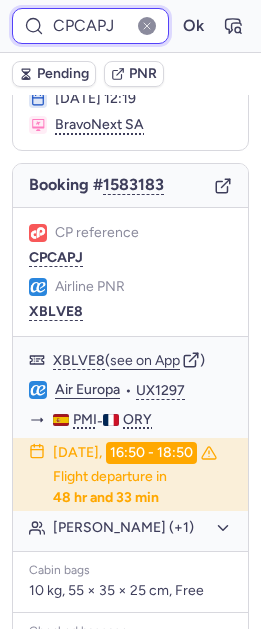 click on "CPCAPJ" at bounding box center (90, 26) 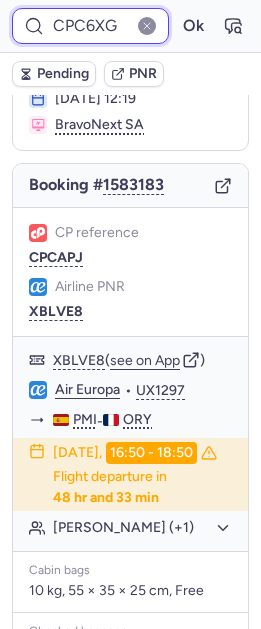 scroll, scrollTop: 0, scrollLeft: 3, axis: horizontal 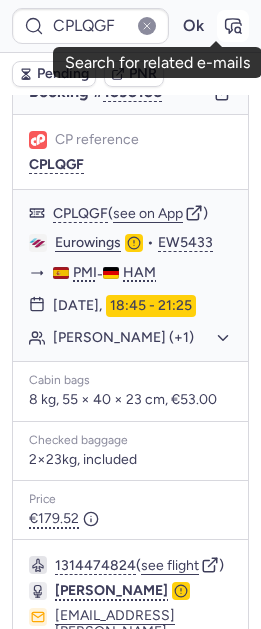 click 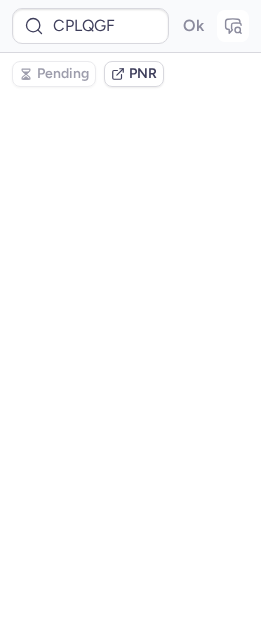 scroll, scrollTop: 0, scrollLeft: 0, axis: both 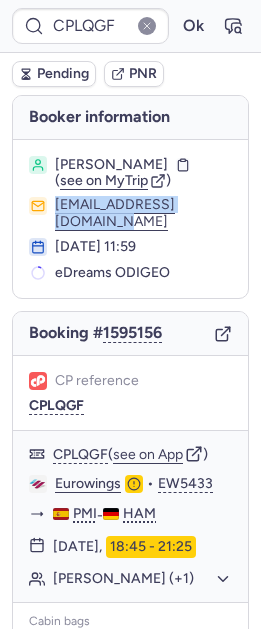 drag, startPoint x: 21, startPoint y: 233, endPoint x: 229, endPoint y: 247, distance: 208.47063 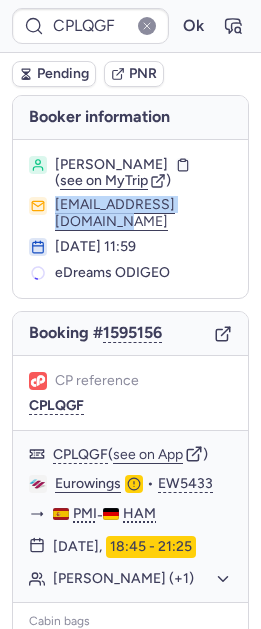 click on "Christine Hagen JOERGENSEN  ( see on MyTrip  )  hagenjorgensen@yahoo.com 18 Jul 2025, 11:59 eDreams ODIGEO" at bounding box center (130, 219) 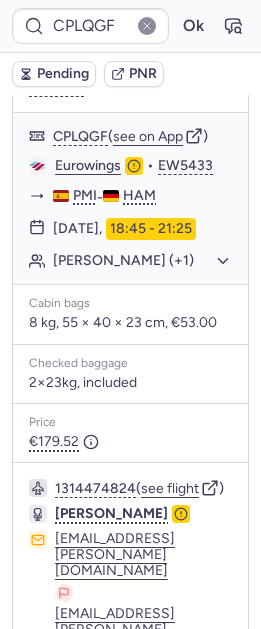 scroll, scrollTop: 486, scrollLeft: 0, axis: vertical 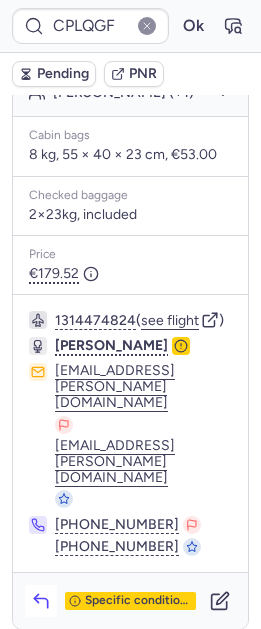 click 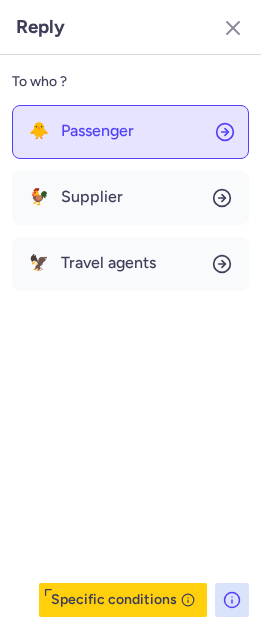click on "Passenger" at bounding box center (97, 131) 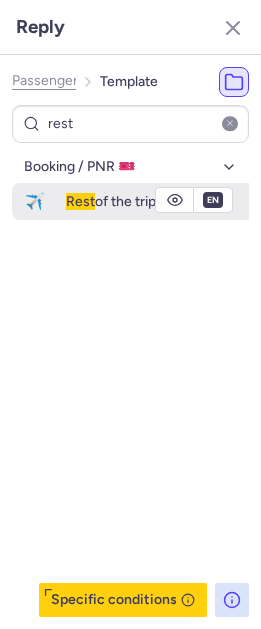 click on "Rest" at bounding box center (80, 201) 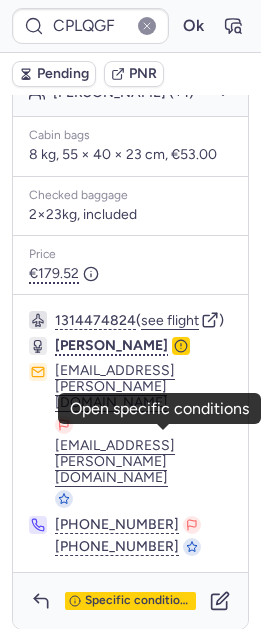click 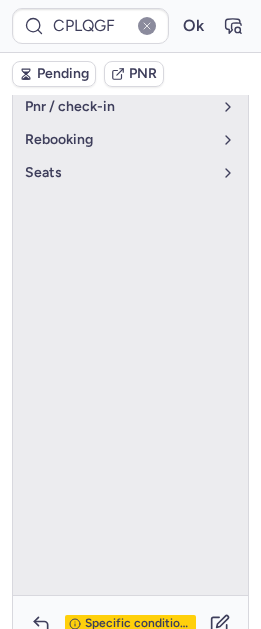 scroll, scrollTop: 268, scrollLeft: 0, axis: vertical 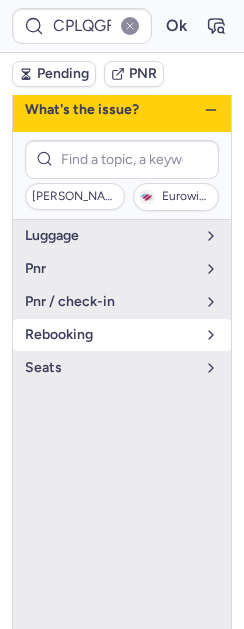 click on "rebooking" at bounding box center (110, 335) 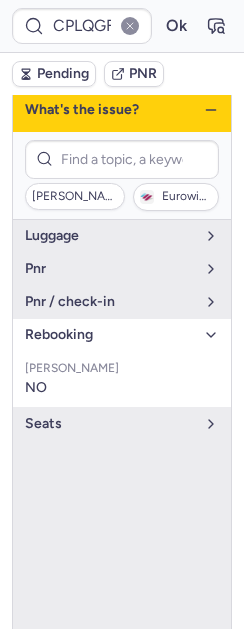 click 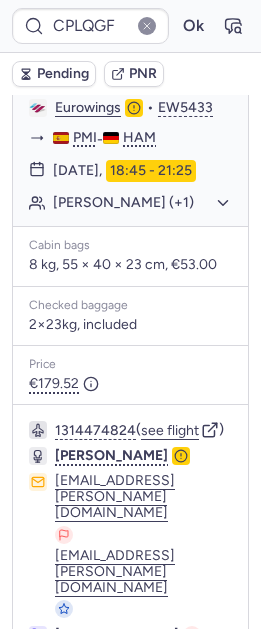 scroll, scrollTop: 486, scrollLeft: 0, axis: vertical 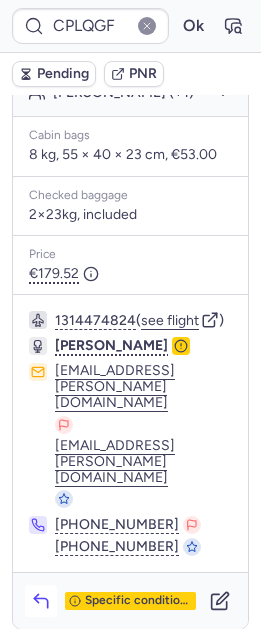 click 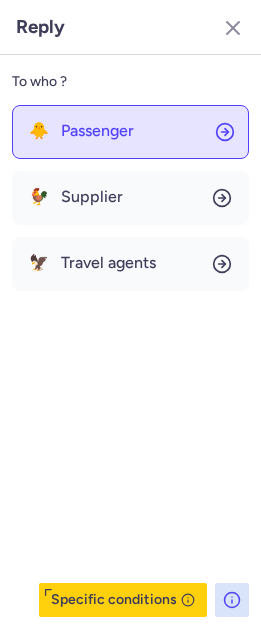 click on "🐥 Passenger" 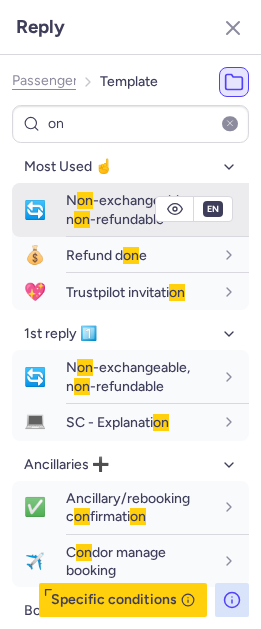 click on "N on -exchangeable, n on -refundable" at bounding box center [139, 209] 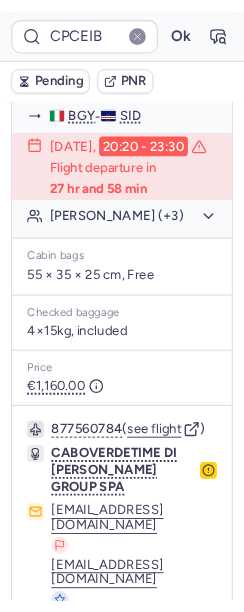 scroll, scrollTop: 481, scrollLeft: 0, axis: vertical 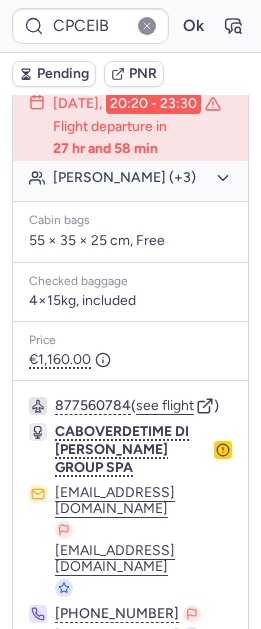 click on "Athos NESSI (+3)" 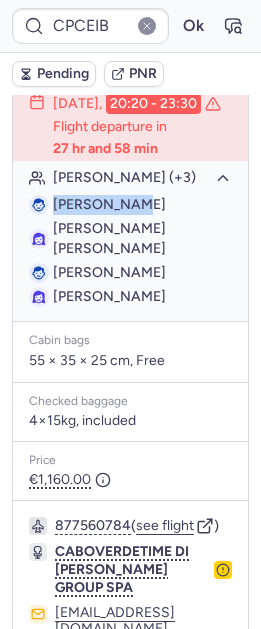drag, startPoint x: 64, startPoint y: 184, endPoint x: 171, endPoint y: 187, distance: 107.042046 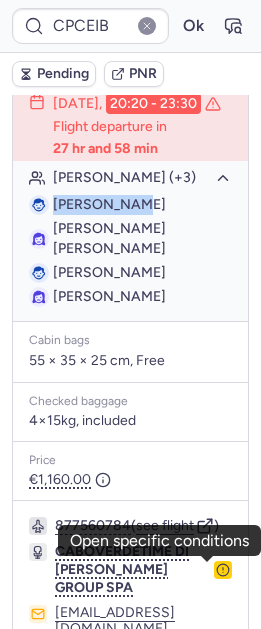 click 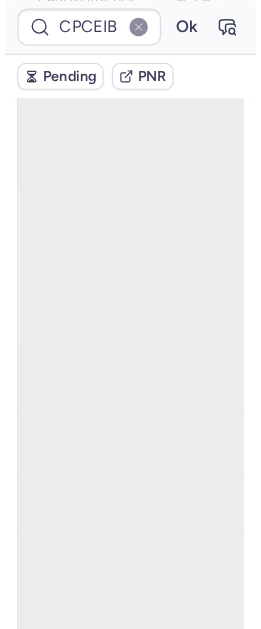 scroll, scrollTop: 125, scrollLeft: 0, axis: vertical 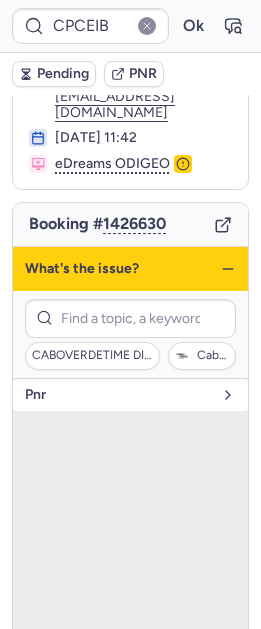 click on "pnr" at bounding box center [118, 395] 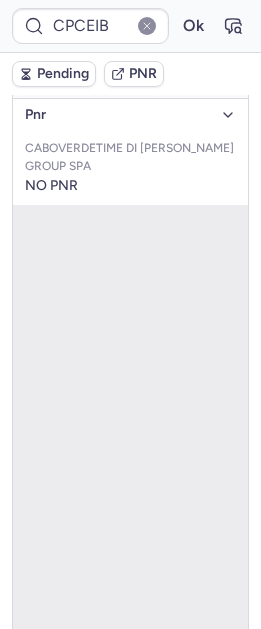scroll, scrollTop: 697, scrollLeft: 0, axis: vertical 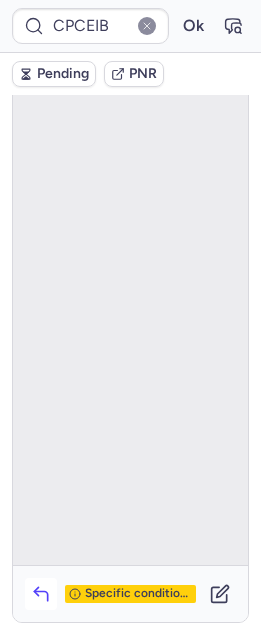 click 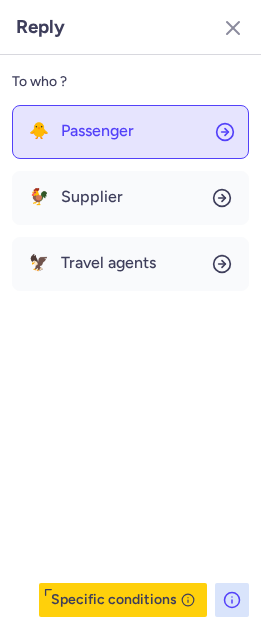 click on "Passenger" at bounding box center [97, 131] 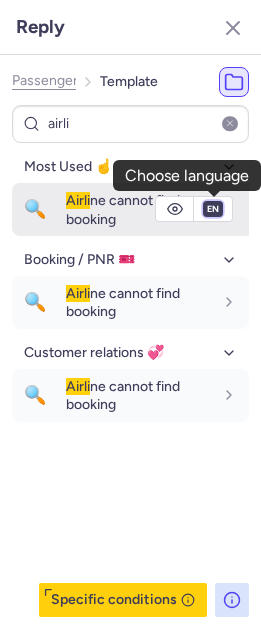 click on "fr en de nl pt es it ru" at bounding box center (213, 209) 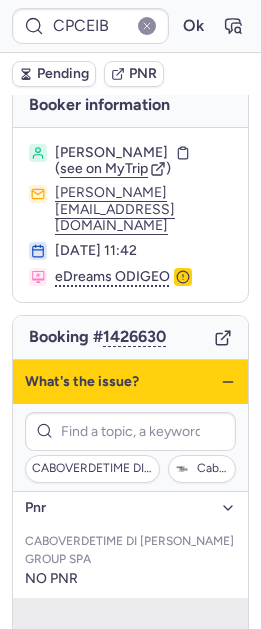 scroll, scrollTop: 0, scrollLeft: 0, axis: both 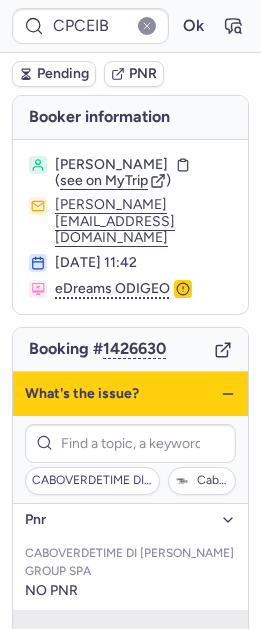 click 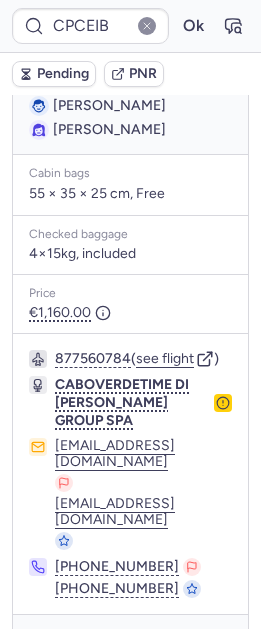 scroll, scrollTop: 697, scrollLeft: 0, axis: vertical 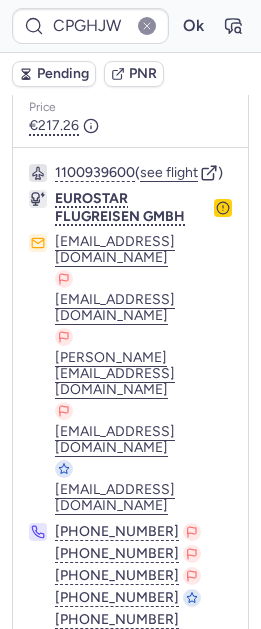 click 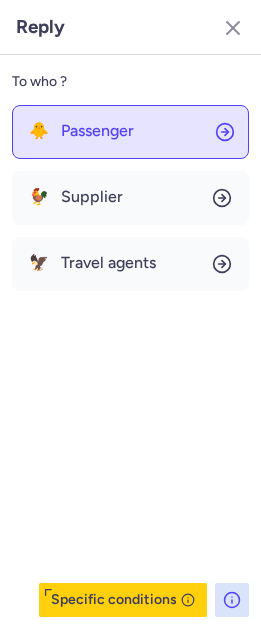 click on "🐥 Passenger" 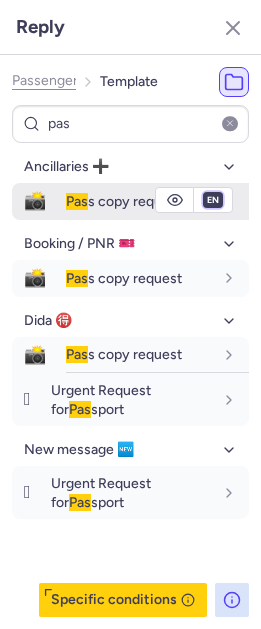 click on "fr en de nl pt es it ru" at bounding box center [213, 200] 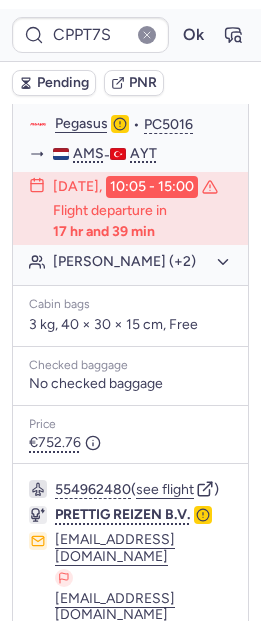 scroll, scrollTop: 520, scrollLeft: 0, axis: vertical 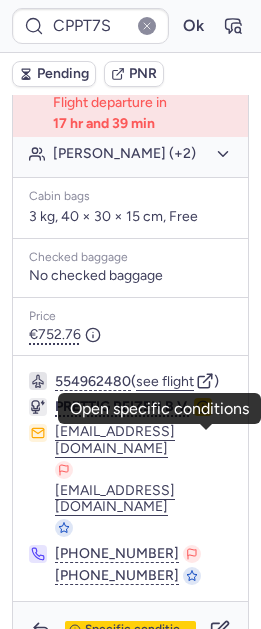 click 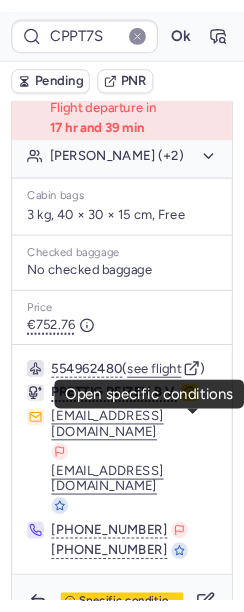 scroll, scrollTop: 125, scrollLeft: 0, axis: vertical 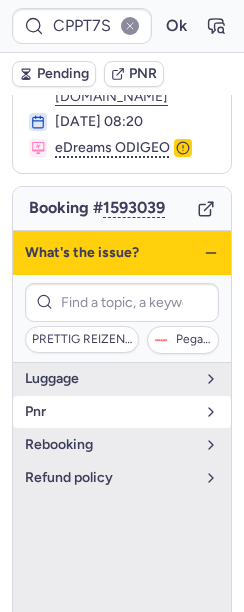 click on "pnr" at bounding box center [122, 412] 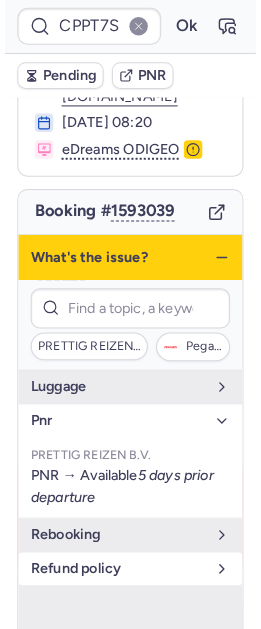 scroll, scrollTop: 520, scrollLeft: 0, axis: vertical 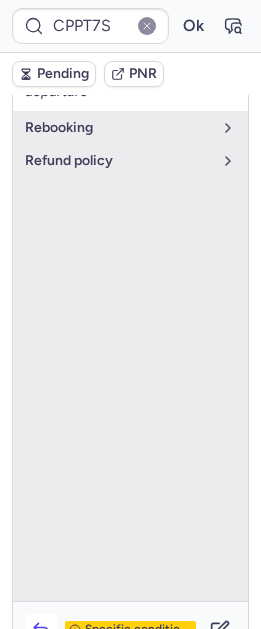 click 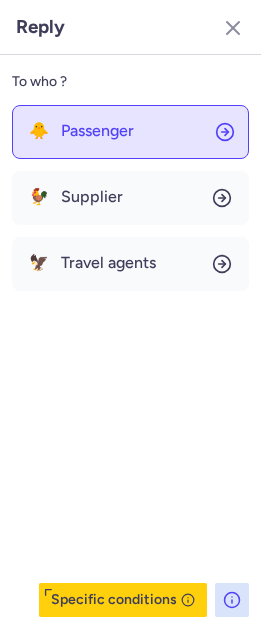 click on "Passenger" at bounding box center (97, 131) 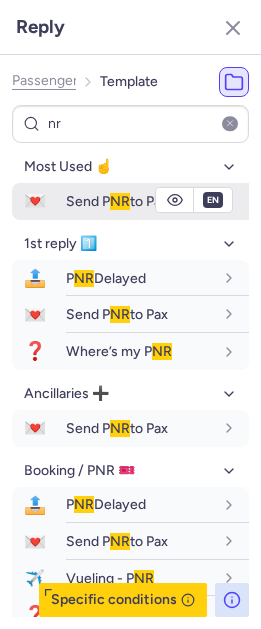 click on "Send P NR  to Pax" at bounding box center [117, 201] 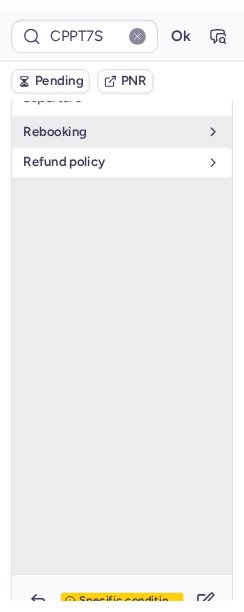 scroll, scrollTop: 117, scrollLeft: 0, axis: vertical 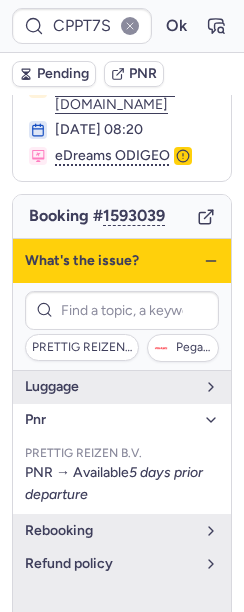 click 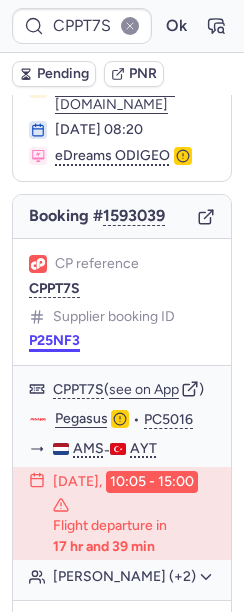 click on "P25NF3" at bounding box center [54, 341] 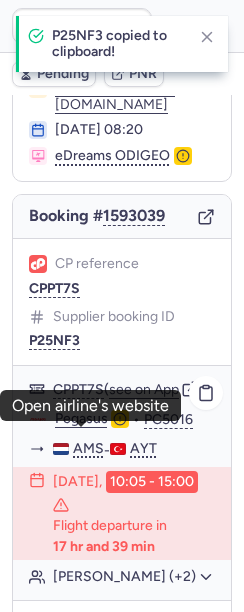 click on "Pegasus" 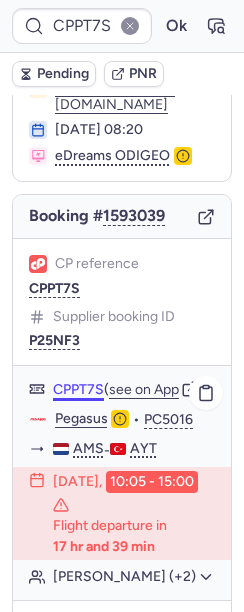 scroll, scrollTop: 158, scrollLeft: 0, axis: vertical 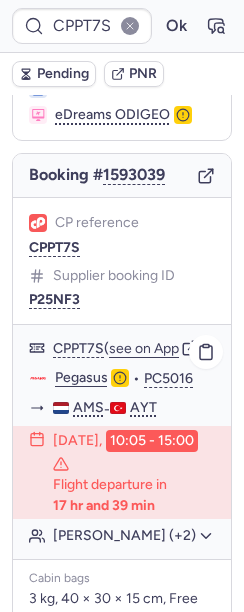 click on "Ozlem DEMIRTURK (+2)" 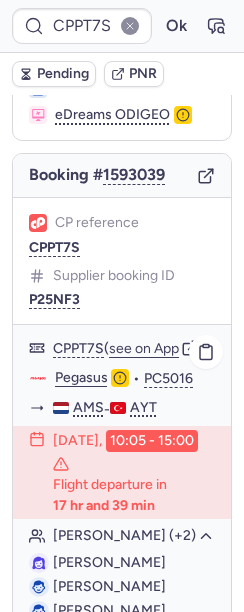click on "Ozlem DEMIRTURK" at bounding box center [109, 562] 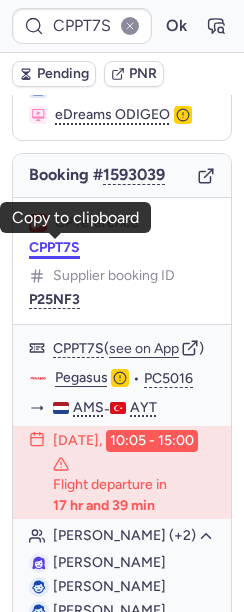 click on "CPPT7S" at bounding box center (54, 248) 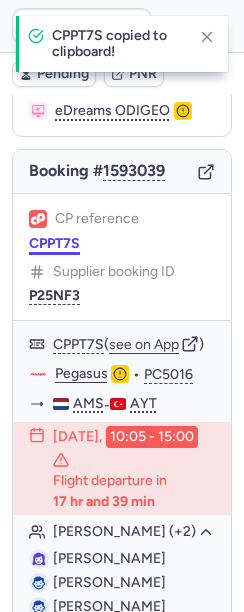 scroll, scrollTop: 163, scrollLeft: 0, axis: vertical 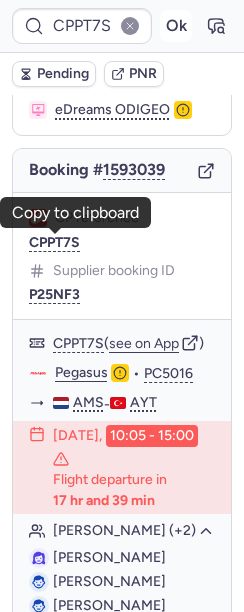 click on "Ok" at bounding box center [176, 26] 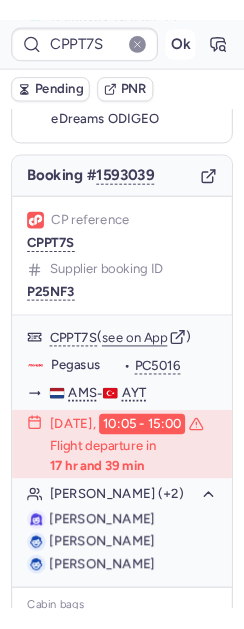 scroll, scrollTop: 163, scrollLeft: 0, axis: vertical 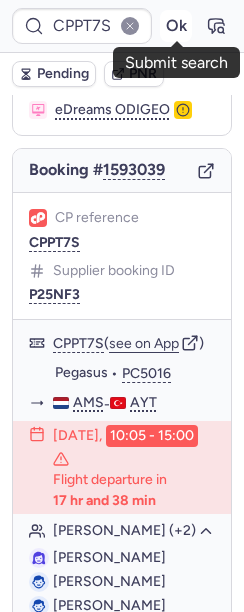 click on "Ok" at bounding box center (176, 26) 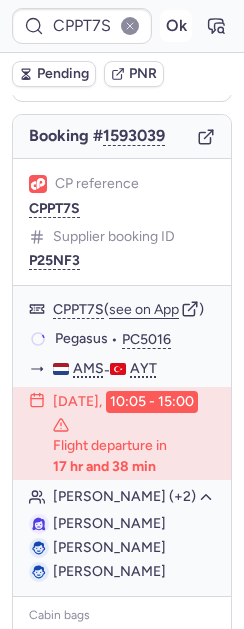 scroll, scrollTop: 163, scrollLeft: 0, axis: vertical 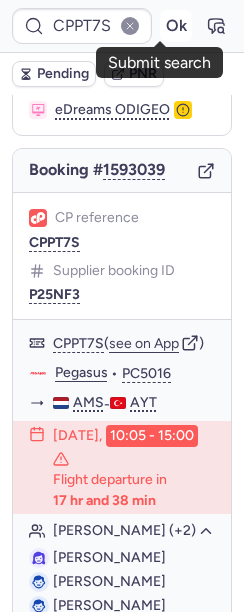 click on "Ok" at bounding box center (176, 26) 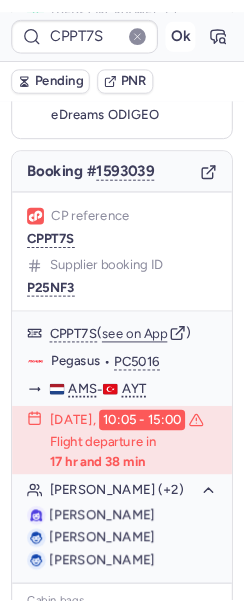 scroll, scrollTop: 163, scrollLeft: 0, axis: vertical 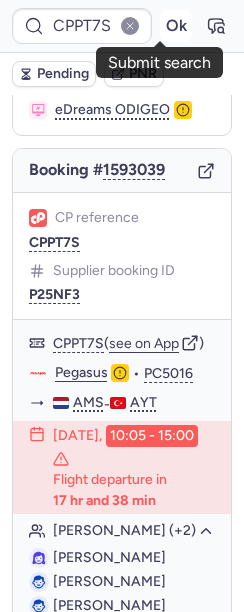 click on "Ok" at bounding box center (176, 26) 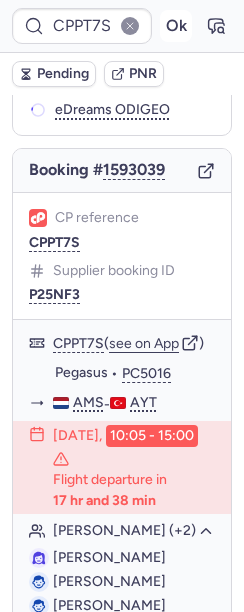 click on "Ok" at bounding box center (176, 26) 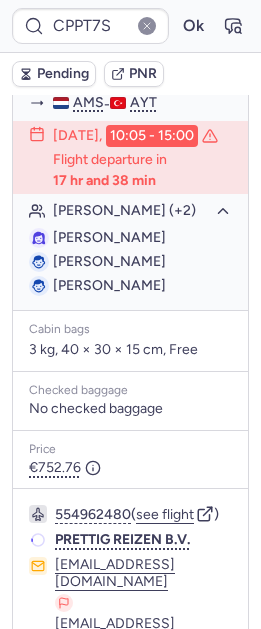 scroll, scrollTop: 596, scrollLeft: 0, axis: vertical 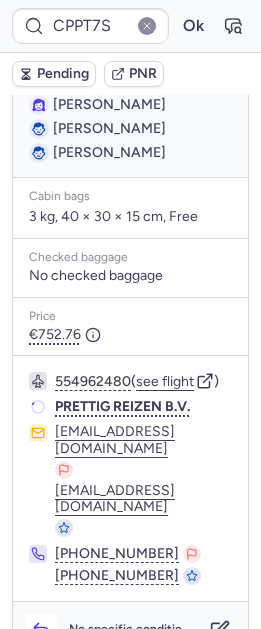 click at bounding box center (41, 630) 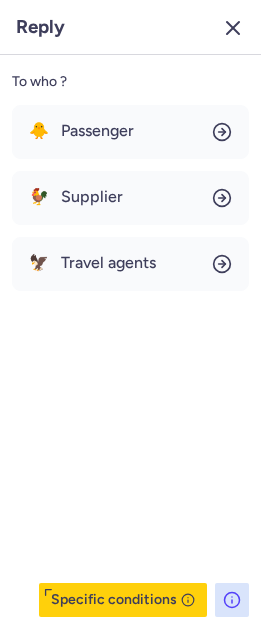 click 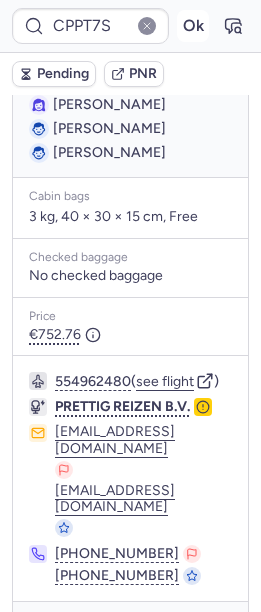 click on "Ok" at bounding box center [193, 26] 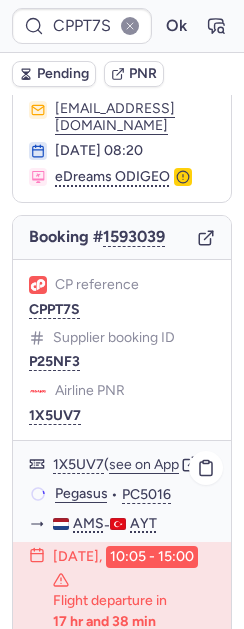 scroll, scrollTop: 381, scrollLeft: 0, axis: vertical 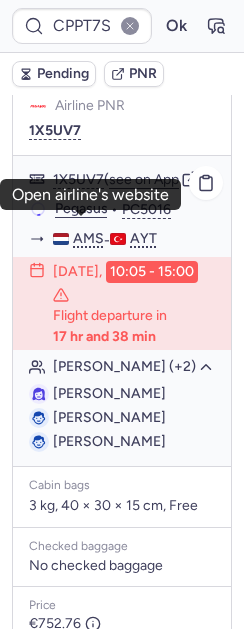 click on "Pegasus" 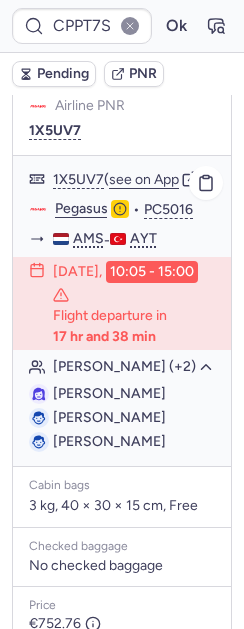 click on "Yaman Uraz DEMIRTURK" at bounding box center [109, 441] 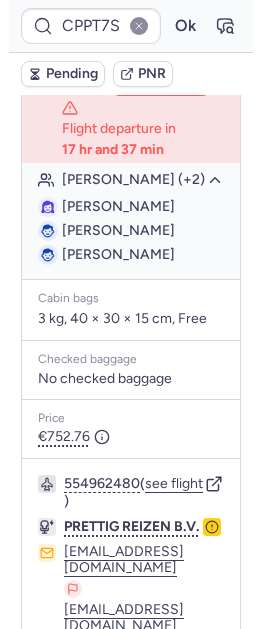 scroll, scrollTop: 593, scrollLeft: 0, axis: vertical 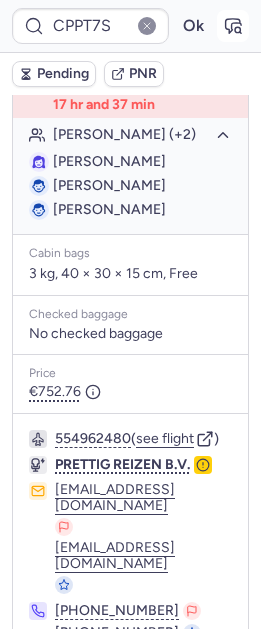 click 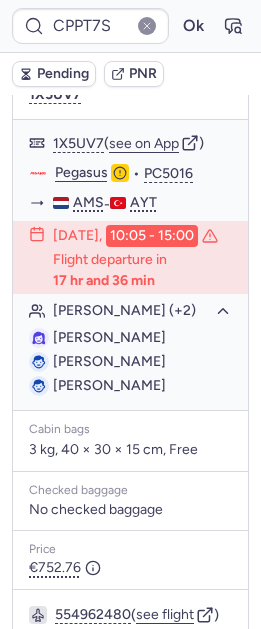 scroll, scrollTop: 222, scrollLeft: 0, axis: vertical 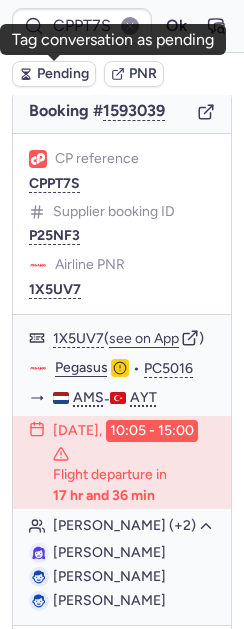 click on "Pending" at bounding box center (63, 74) 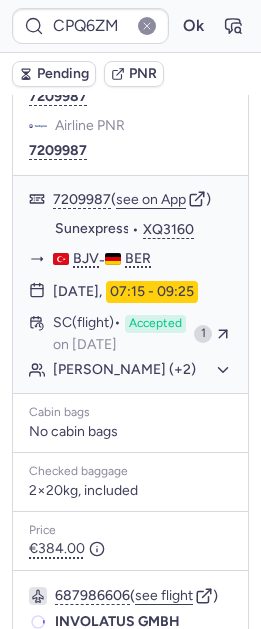 scroll, scrollTop: 359, scrollLeft: 0, axis: vertical 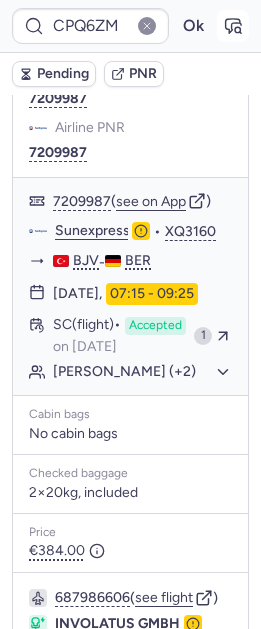 click at bounding box center [233, 26] 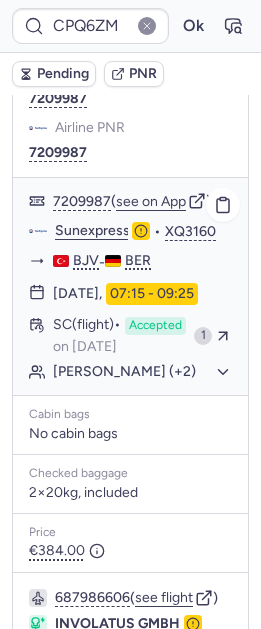 click on "Halil Ibrahim GEZER (+2)" 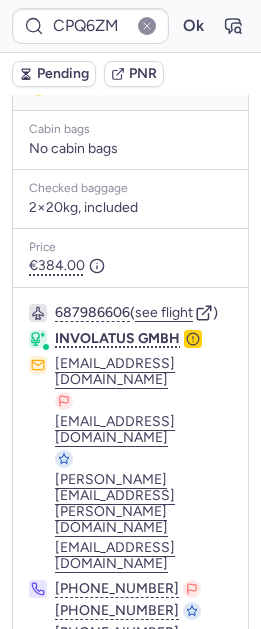 scroll, scrollTop: 760, scrollLeft: 0, axis: vertical 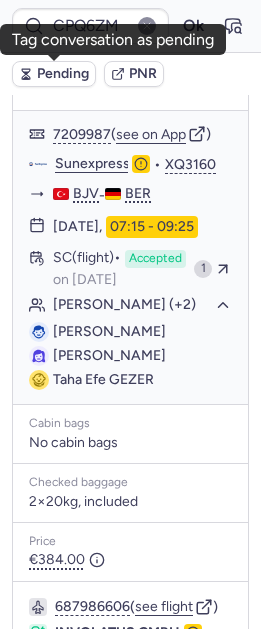 click on "Pending" at bounding box center (63, 74) 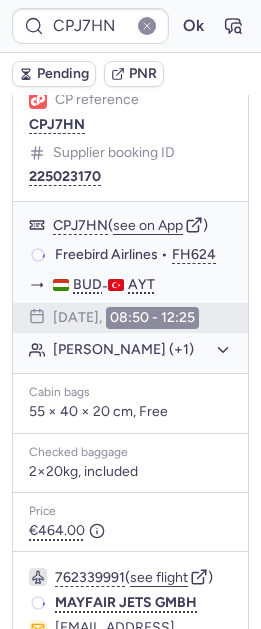 scroll, scrollTop: 426, scrollLeft: 0, axis: vertical 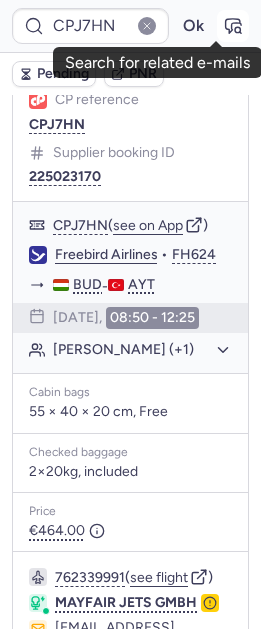click 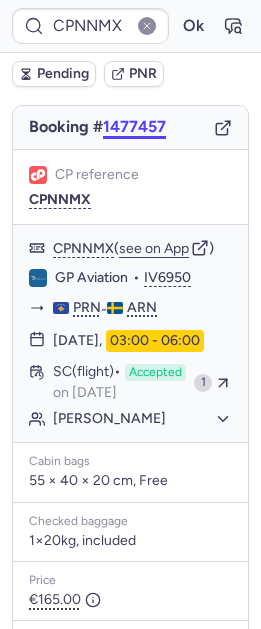 scroll, scrollTop: 355, scrollLeft: 0, axis: vertical 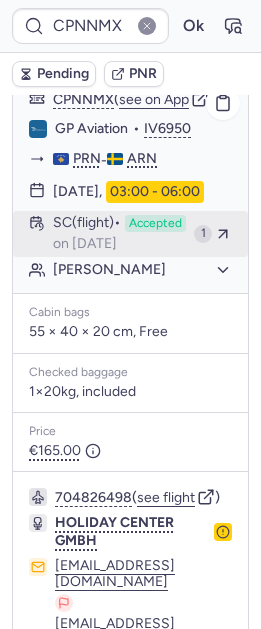 click on "Accepted" at bounding box center [155, 224] 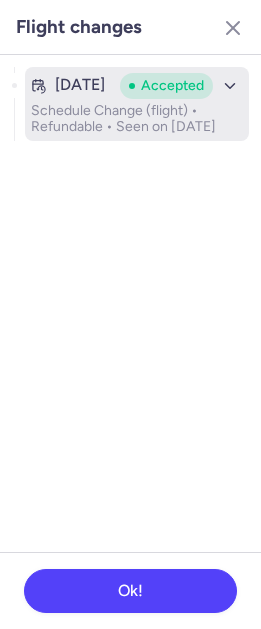 click on "Jul 4, 2025 Accepted" at bounding box center (137, 86) 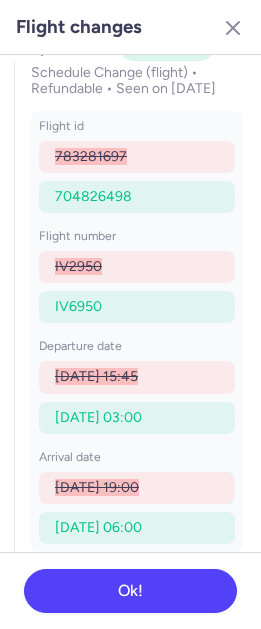 scroll, scrollTop: 52, scrollLeft: 0, axis: vertical 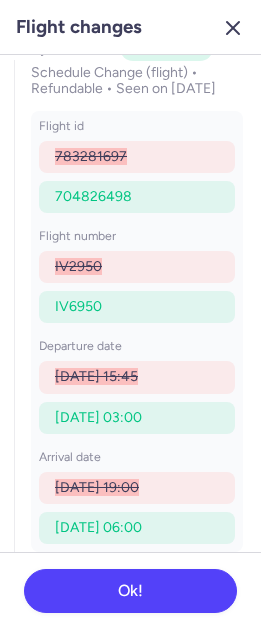 click 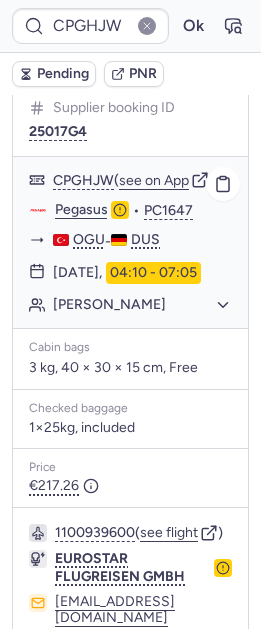 scroll, scrollTop: 1157, scrollLeft: 0, axis: vertical 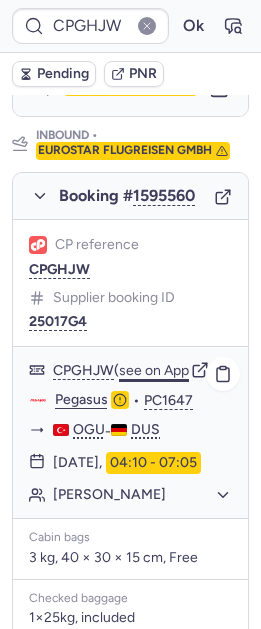 click on "see on App" 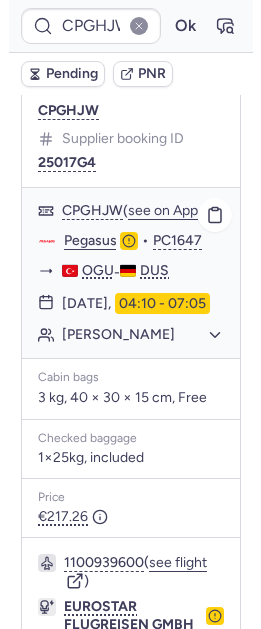 scroll, scrollTop: 1707, scrollLeft: 0, axis: vertical 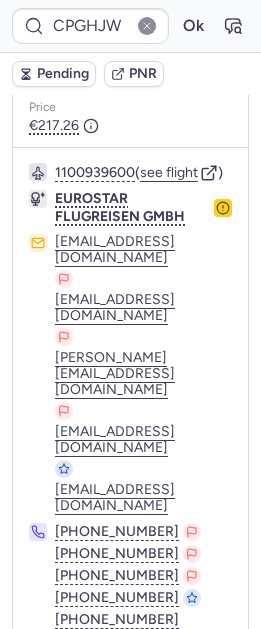 click 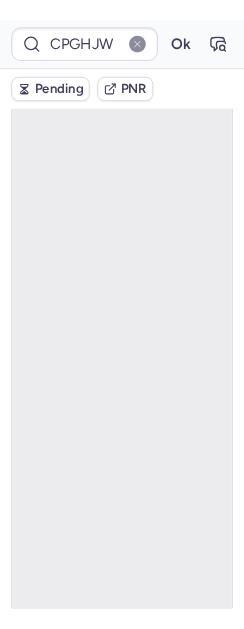 scroll, scrollTop: 1259, scrollLeft: 0, axis: vertical 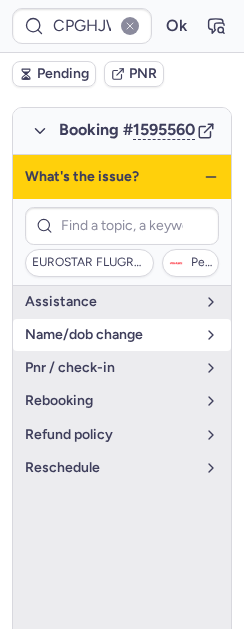 click on "name/dob change" at bounding box center [110, 335] 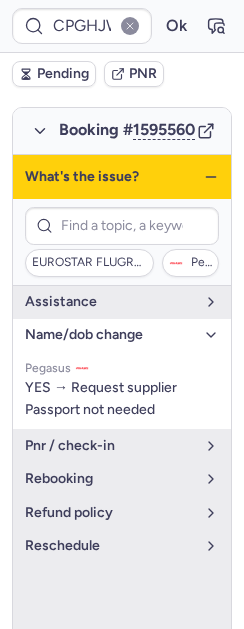 click 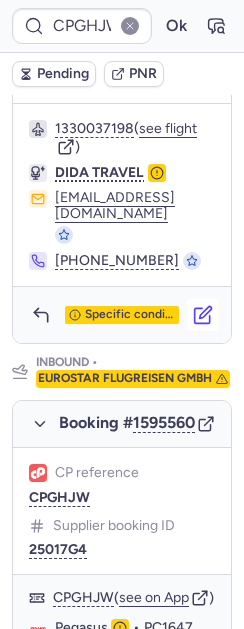 click 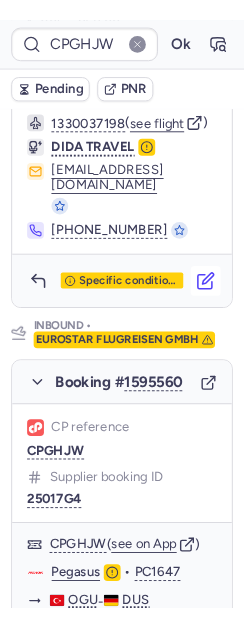 scroll, scrollTop: 870, scrollLeft: 0, axis: vertical 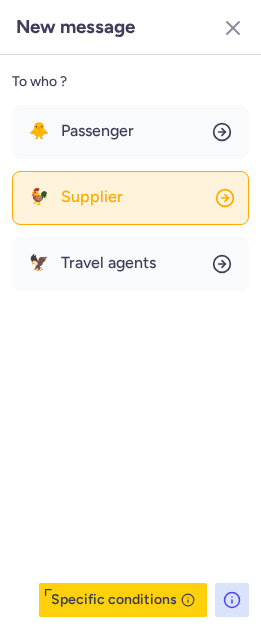click on "🐓 Supplier" 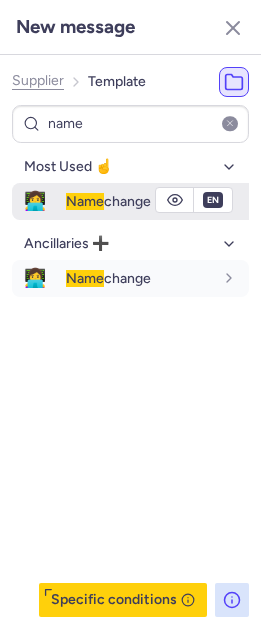 click on "Name" at bounding box center (85, 201) 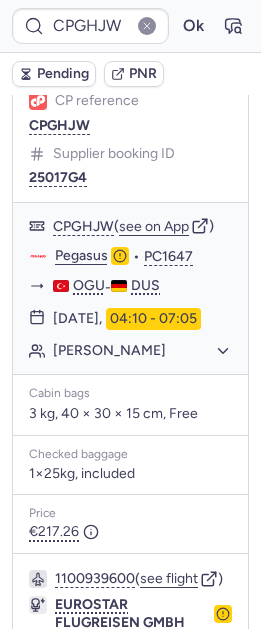 scroll, scrollTop: 1707, scrollLeft: 0, axis: vertical 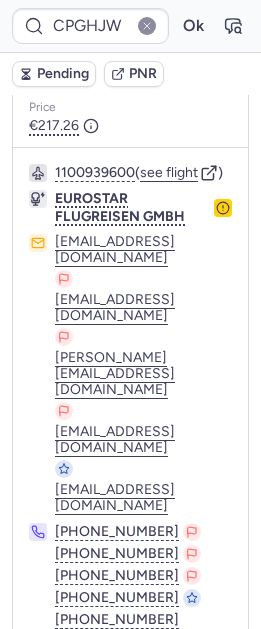 click 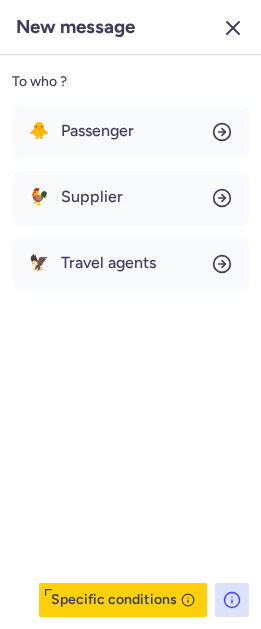 drag, startPoint x: 234, startPoint y: 25, endPoint x: 228, endPoint y: 47, distance: 22.803509 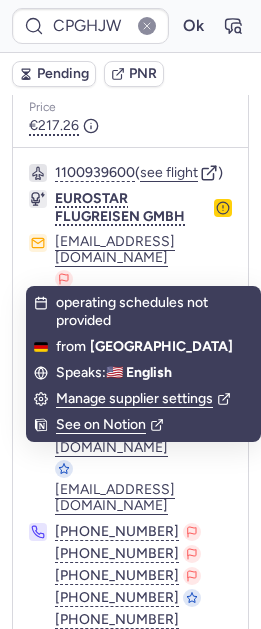 click 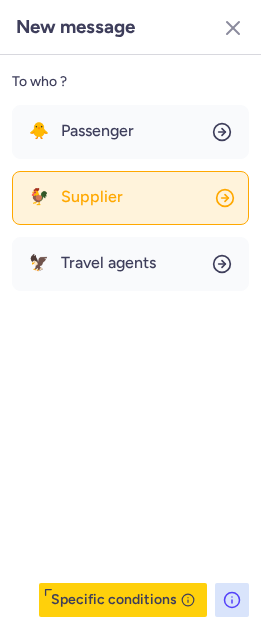click on "🐓 Supplier" 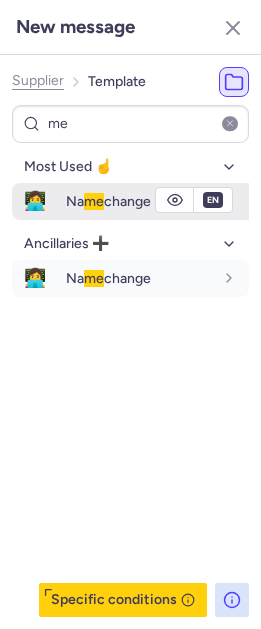 click on "Na me  change" at bounding box center [157, 201] 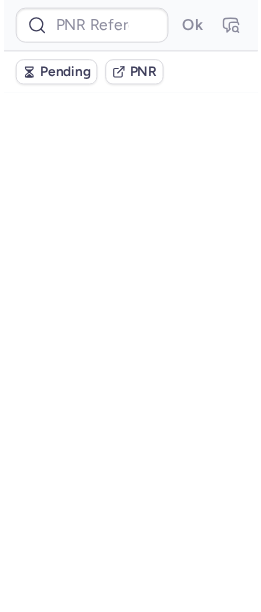 scroll, scrollTop: 0, scrollLeft: 0, axis: both 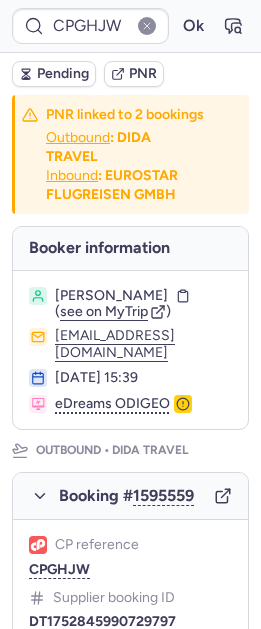 click on "Pending" at bounding box center [54, 74] 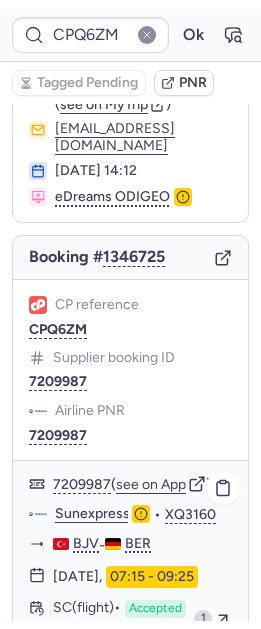 scroll, scrollTop: 102, scrollLeft: 0, axis: vertical 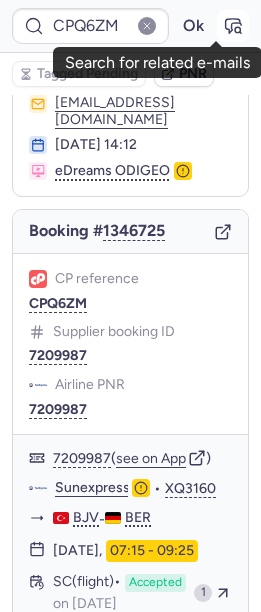 click 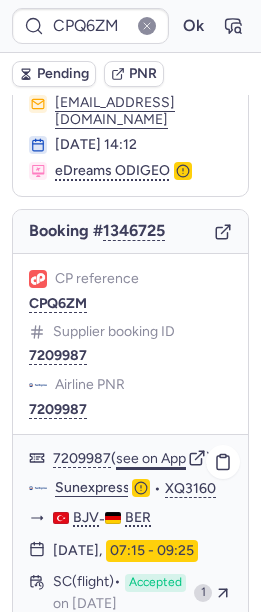 click on "see on App" 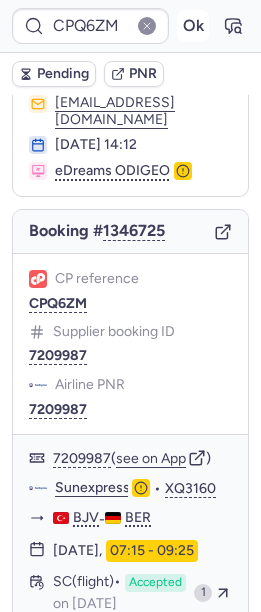 click on "Ok" at bounding box center (193, 26) 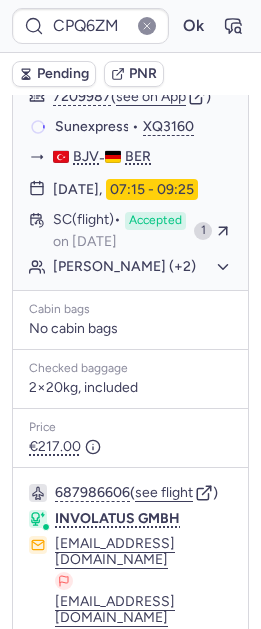 scroll, scrollTop: 758, scrollLeft: 0, axis: vertical 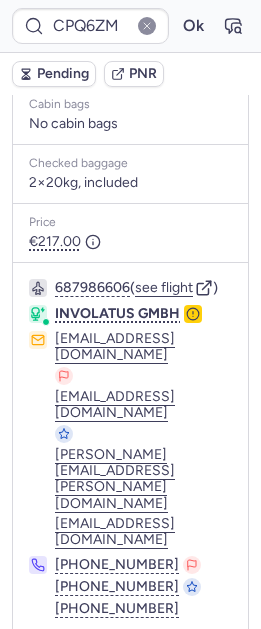 click 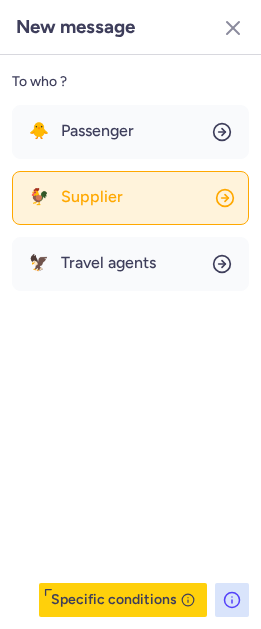 click on "🐓 Supplier" 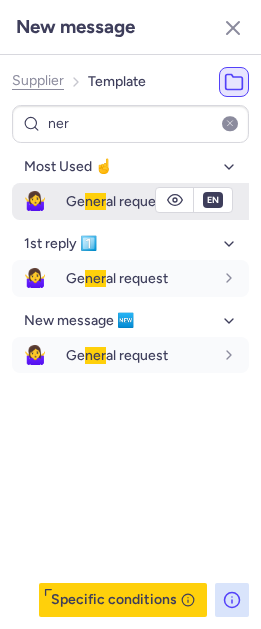 click on "Ge ner al request" at bounding box center [117, 201] 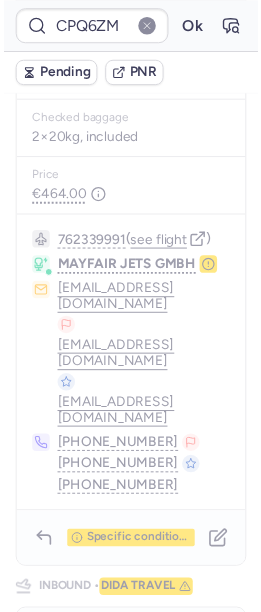 scroll, scrollTop: 0, scrollLeft: 0, axis: both 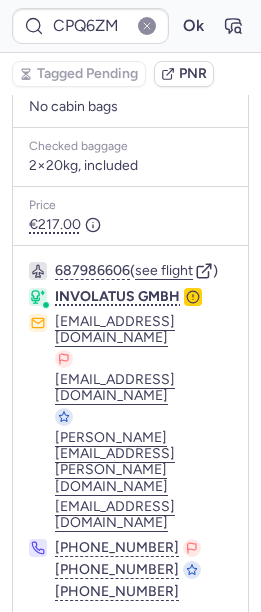 click 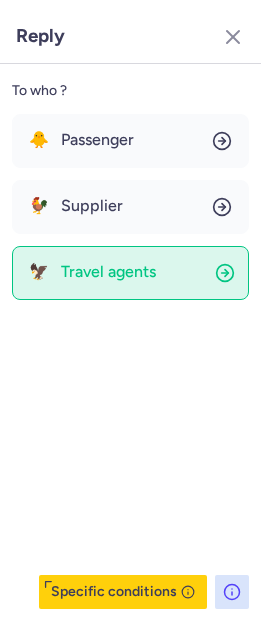 scroll, scrollTop: 758, scrollLeft: 0, axis: vertical 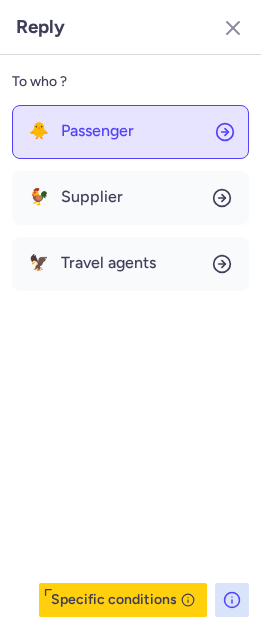 click on "Passenger" at bounding box center [97, 131] 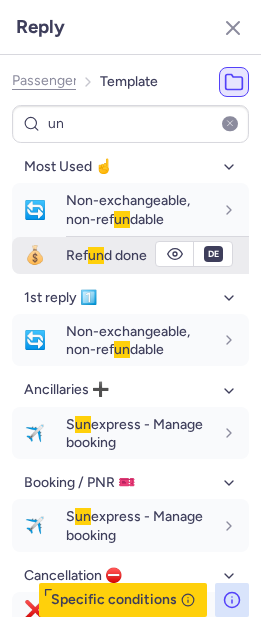 click on "un" at bounding box center (96, 255) 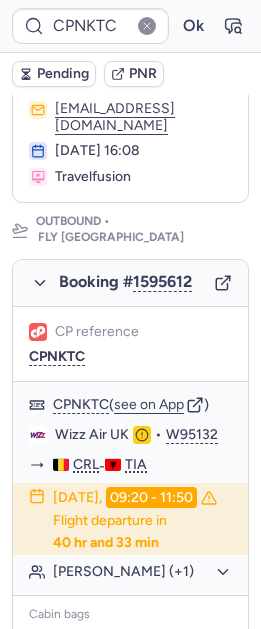 scroll, scrollTop: 300, scrollLeft: 0, axis: vertical 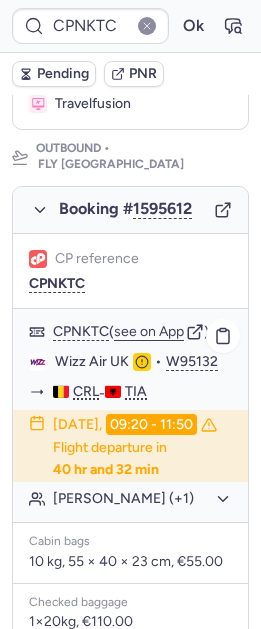 click on "Victoria DANIEL (+1)" 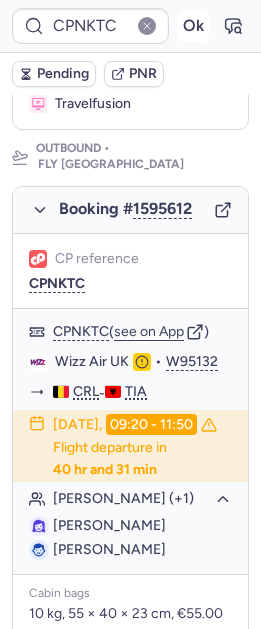 click on "Ok" at bounding box center [193, 26] 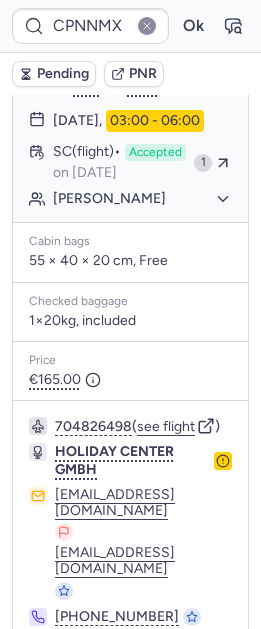 scroll, scrollTop: 562, scrollLeft: 0, axis: vertical 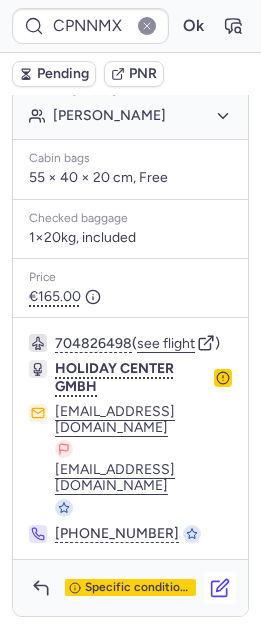 click 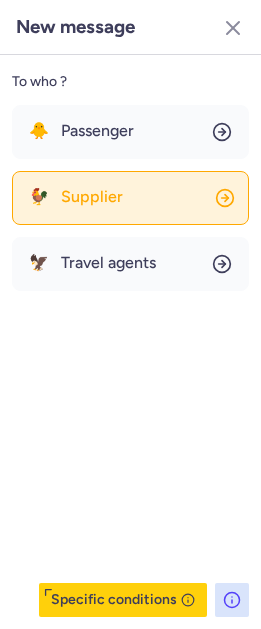 click on "🐓 Supplier" 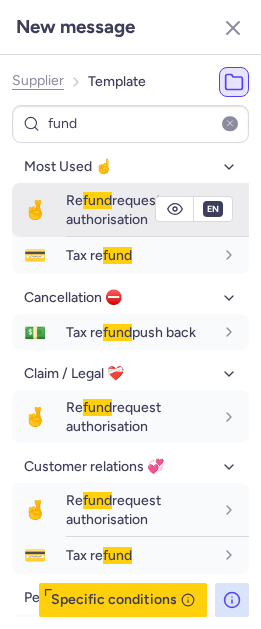 click on "fund" at bounding box center [97, 200] 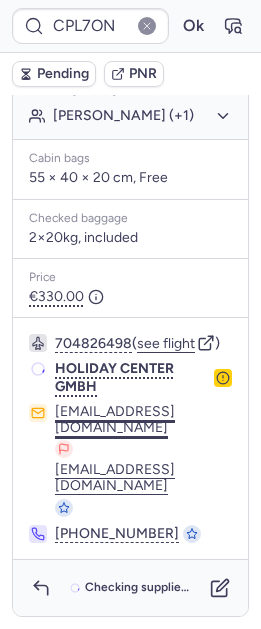 scroll, scrollTop: 576, scrollLeft: 0, axis: vertical 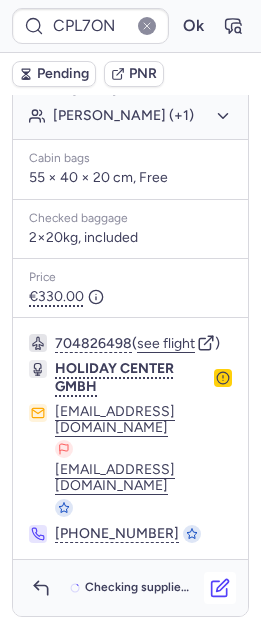 click 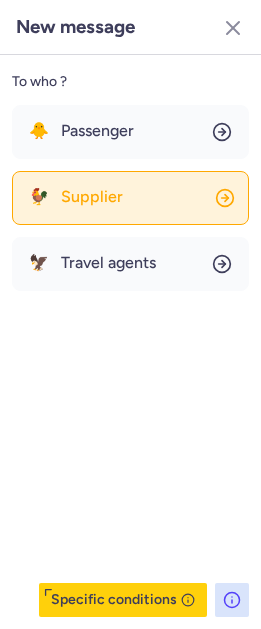click on "🐓 Supplier" 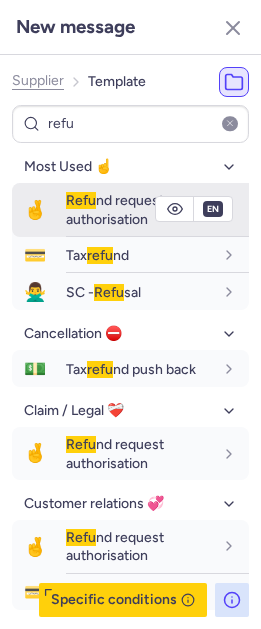 click on "Refu nd request authorisation" at bounding box center (139, 209) 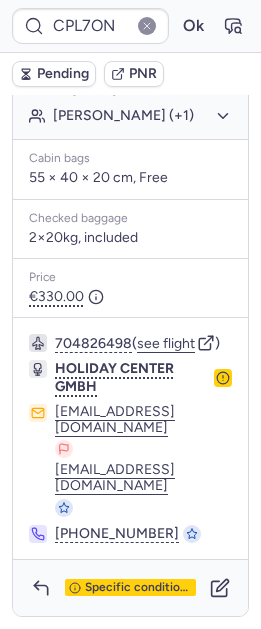 click on "Specific conditions" at bounding box center (130, 588) 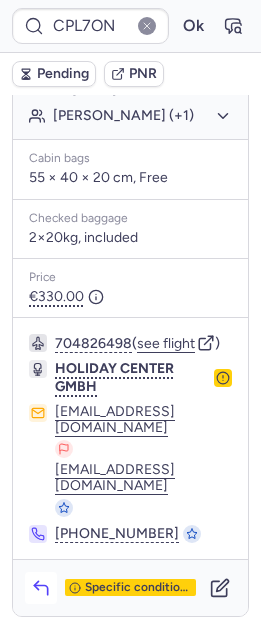 click 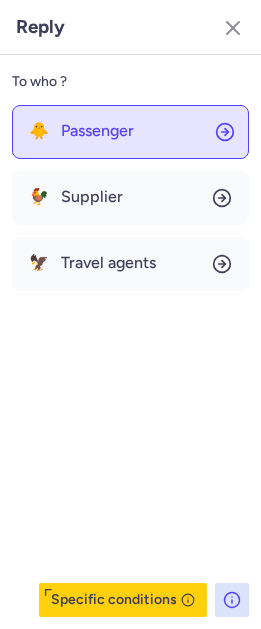 click on "🐥 Passenger" 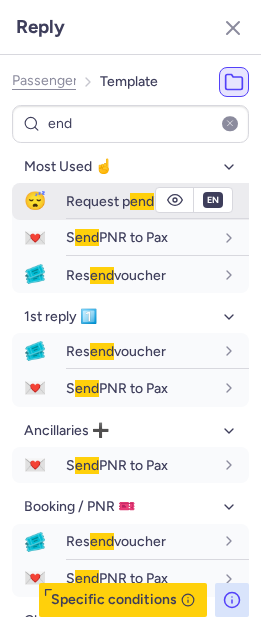 click on "Request p end ing" at bounding box center [119, 201] 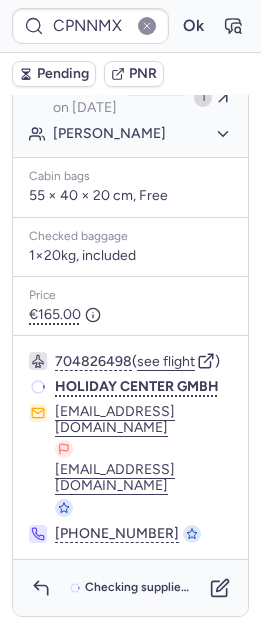 scroll, scrollTop: 562, scrollLeft: 0, axis: vertical 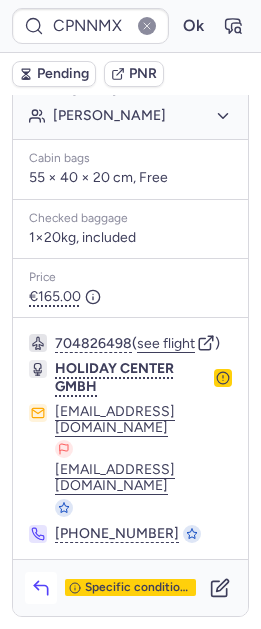 click 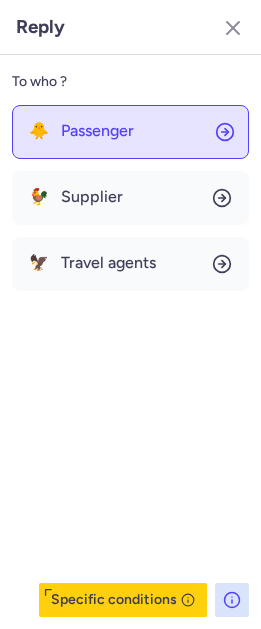 click on "Passenger" at bounding box center (97, 131) 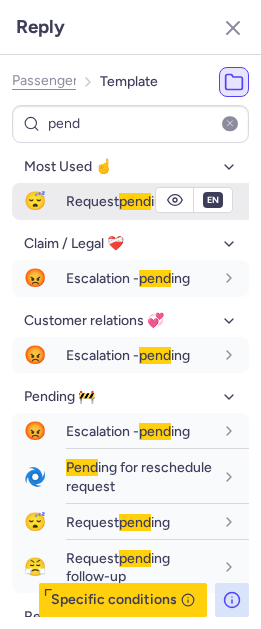 click on "Request  pend ing" at bounding box center (118, 201) 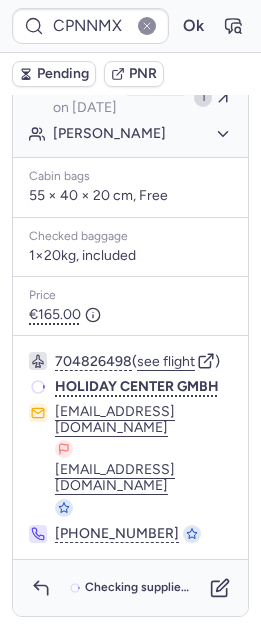 scroll, scrollTop: 562, scrollLeft: 0, axis: vertical 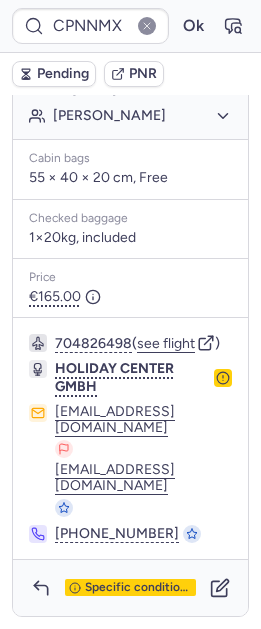 click on "Pending" at bounding box center (63, 74) 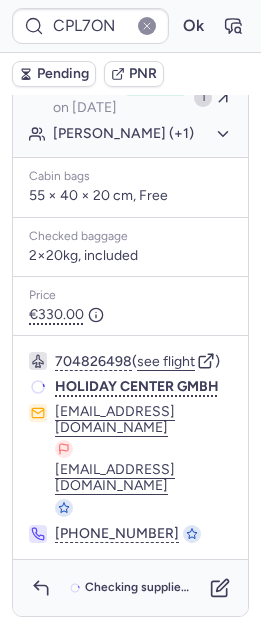 scroll, scrollTop: 562, scrollLeft: 0, axis: vertical 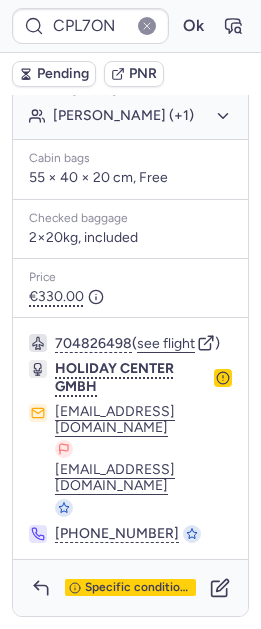 click on "Pending" at bounding box center [63, 74] 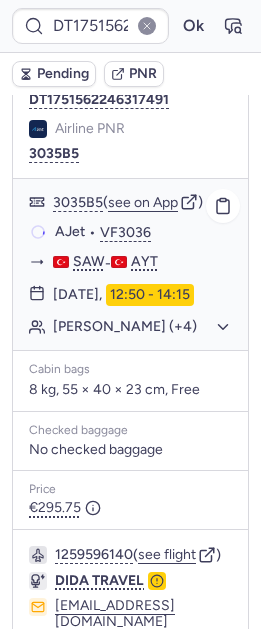 scroll, scrollTop: 247, scrollLeft: 0, axis: vertical 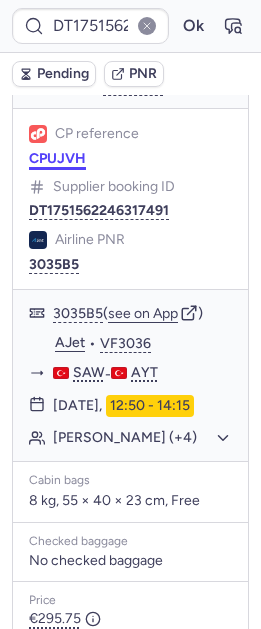 click on "CPUJVH" at bounding box center (57, 159) 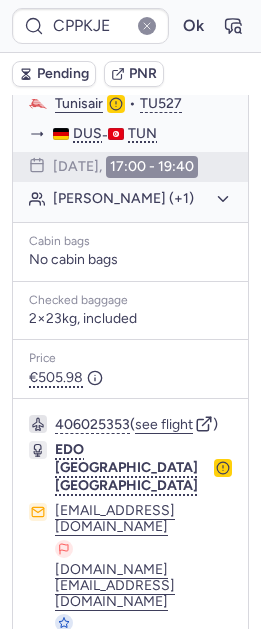 scroll, scrollTop: 451, scrollLeft: 0, axis: vertical 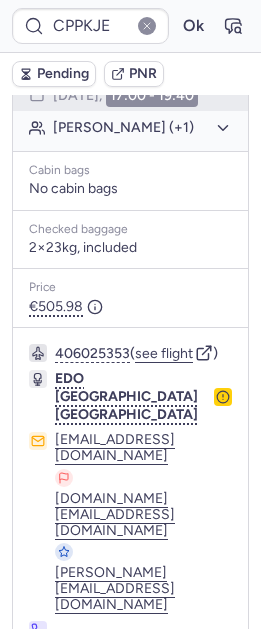 click 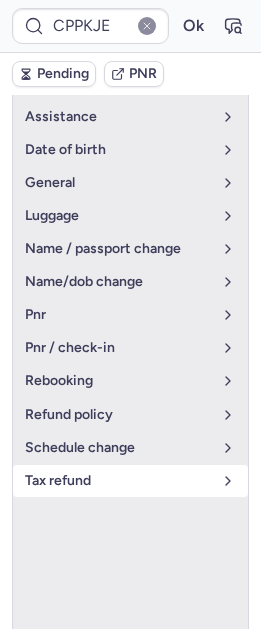 click on "tax refund" at bounding box center [118, 481] 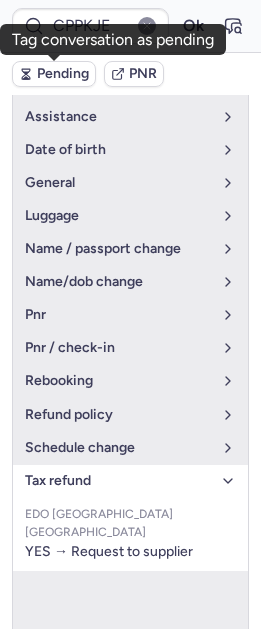 click on "Pending" at bounding box center (63, 74) 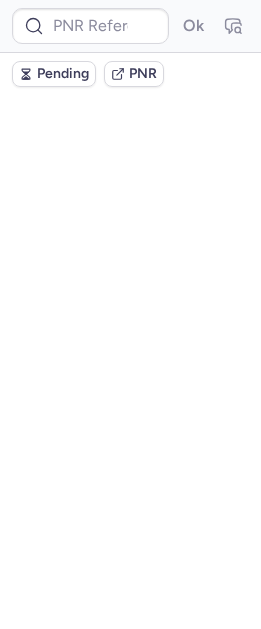 scroll, scrollTop: 0, scrollLeft: 0, axis: both 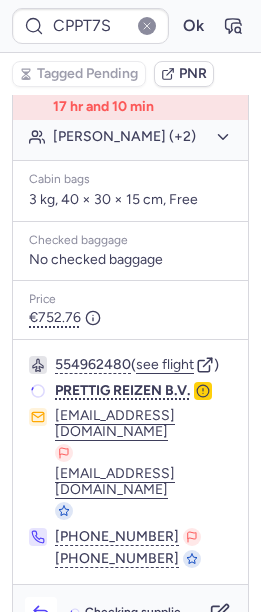 click 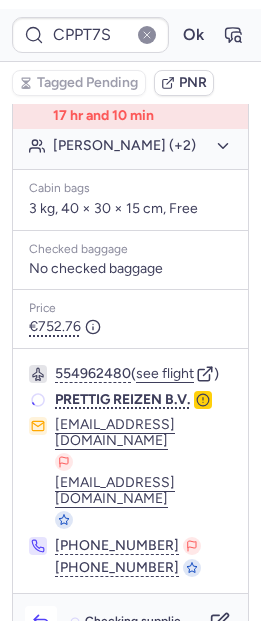 scroll, scrollTop: 574, scrollLeft: 0, axis: vertical 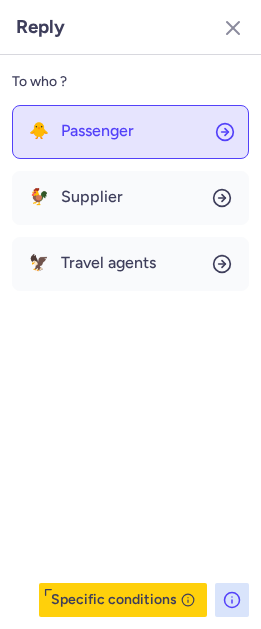 drag, startPoint x: 119, startPoint y: 143, endPoint x: 110, endPoint y: 138, distance: 10.29563 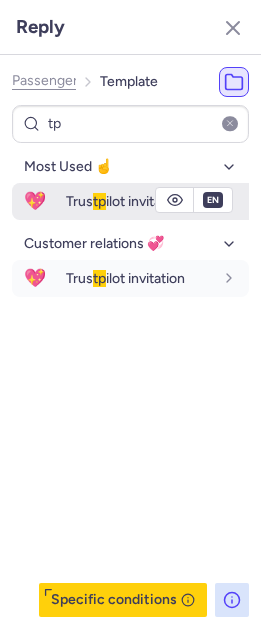 click on "Trus tp ilot invitation" at bounding box center [125, 201] 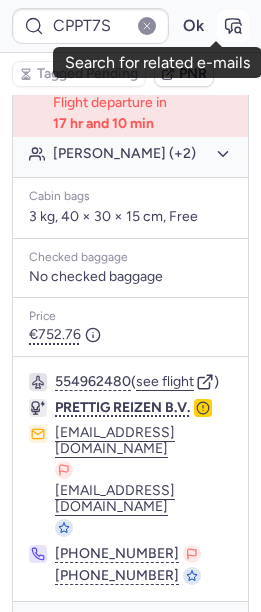 click 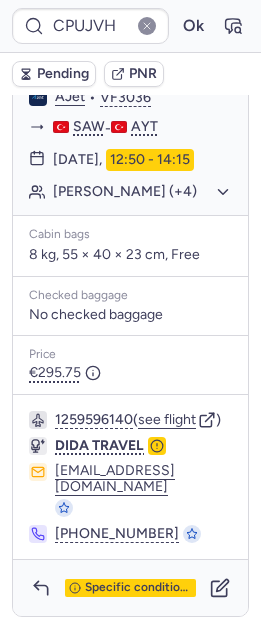scroll, scrollTop: 530, scrollLeft: 0, axis: vertical 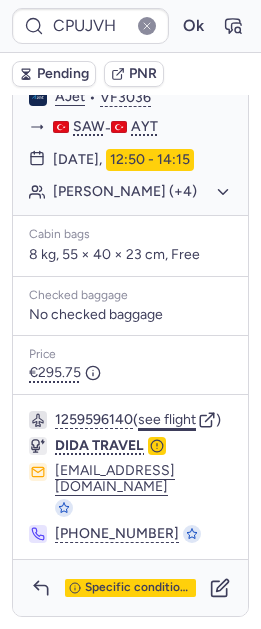 click on "see flight" 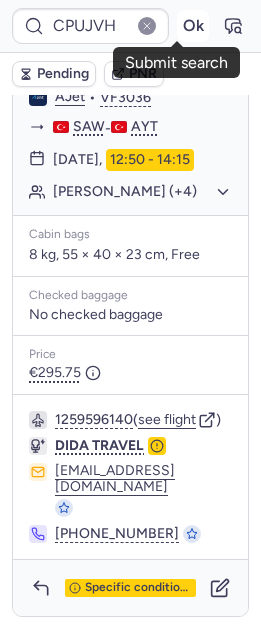 click on "Ok" at bounding box center [193, 26] 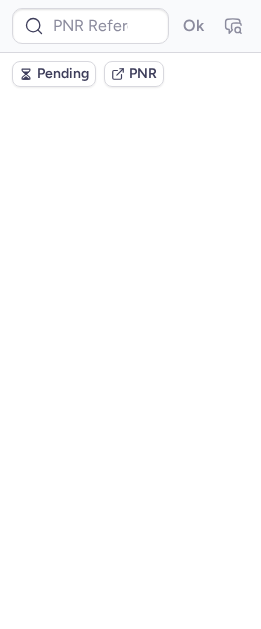 scroll, scrollTop: 0, scrollLeft: 0, axis: both 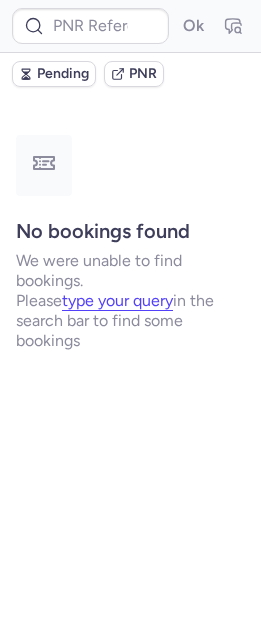 click on "Pending" at bounding box center (63, 74) 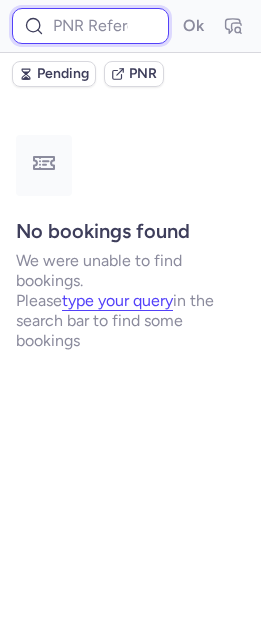 click at bounding box center [90, 26] 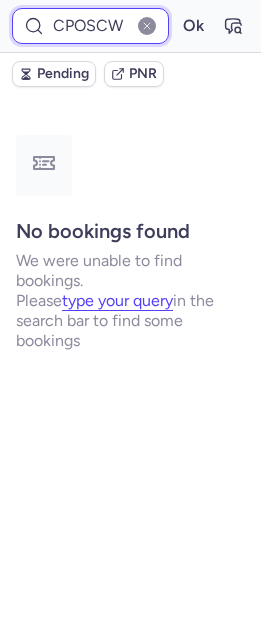 click on "Ok" at bounding box center [193, 26] 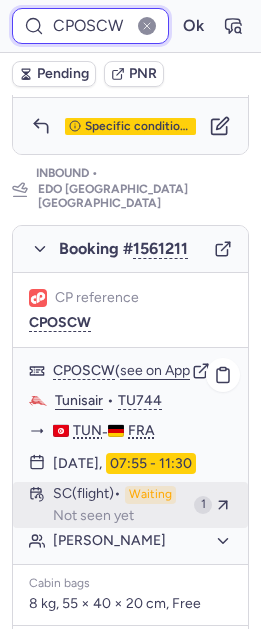 scroll, scrollTop: 1241, scrollLeft: 0, axis: vertical 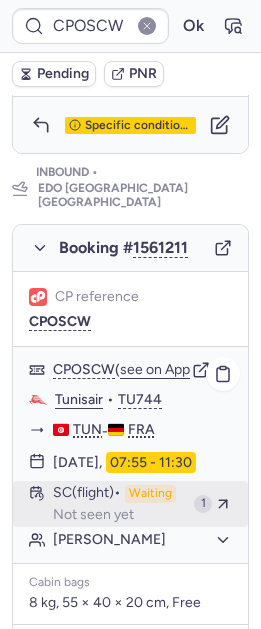 click on "Not seen yet" at bounding box center (93, 515) 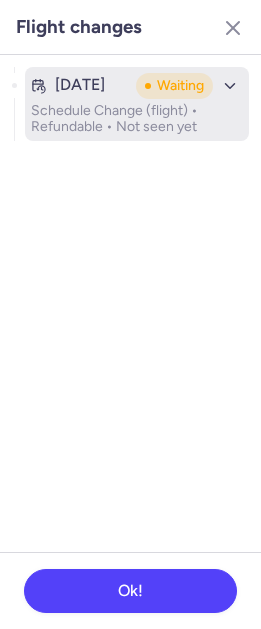 click on "Schedule Change (flight) • Refundable • Not seen yet" at bounding box center [137, 119] 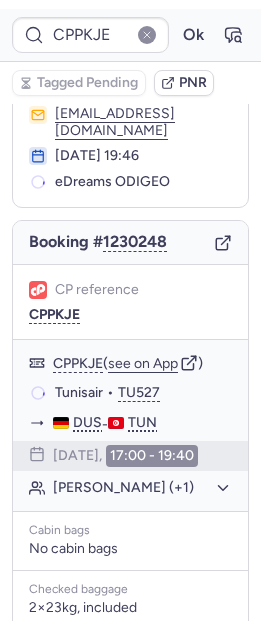 scroll, scrollTop: 99, scrollLeft: 0, axis: vertical 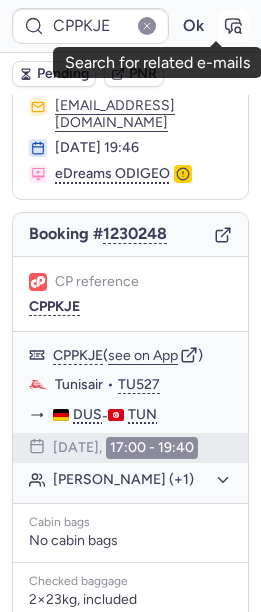 click 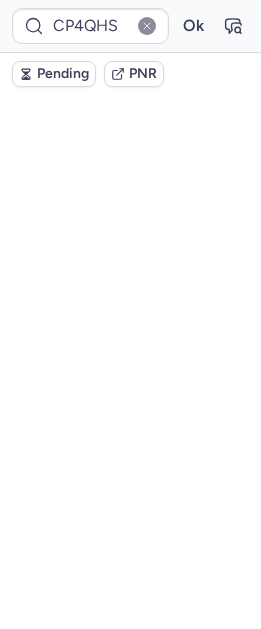 scroll, scrollTop: 99, scrollLeft: 0, axis: vertical 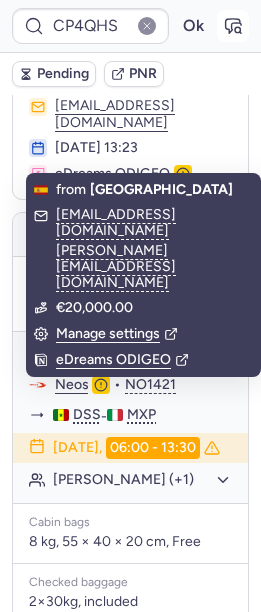 click 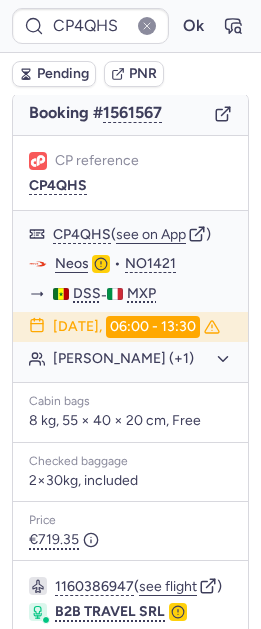 scroll, scrollTop: 230, scrollLeft: 0, axis: vertical 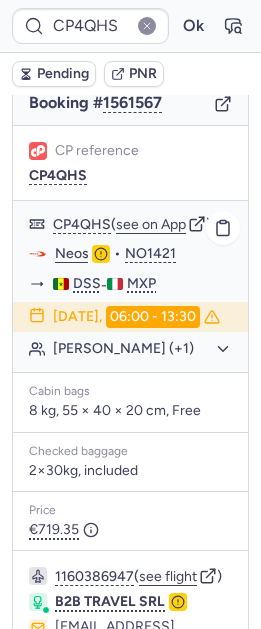 click on "Ndiaga FOFANA (+1)" 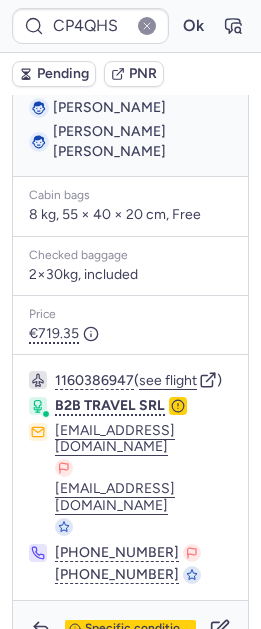 scroll, scrollTop: 503, scrollLeft: 0, axis: vertical 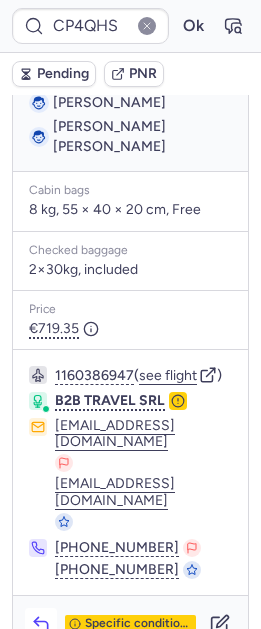 click 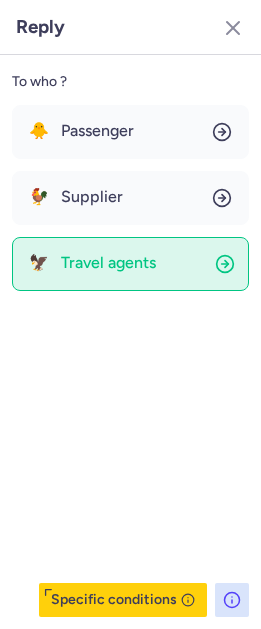 click on "Travel agents" at bounding box center [108, 263] 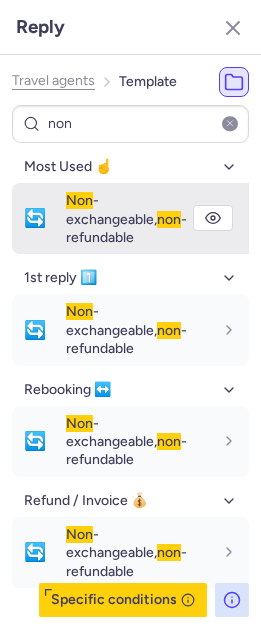 click on "Non -exchangeable,  non -refundable" at bounding box center (126, 219) 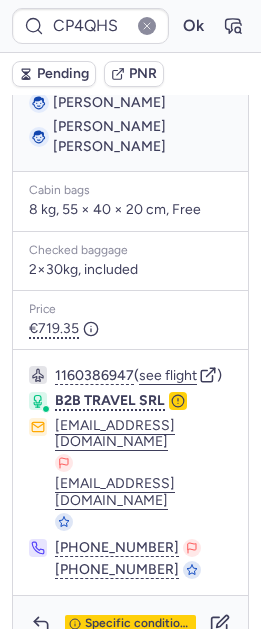 click on "Pending" at bounding box center (54, 74) 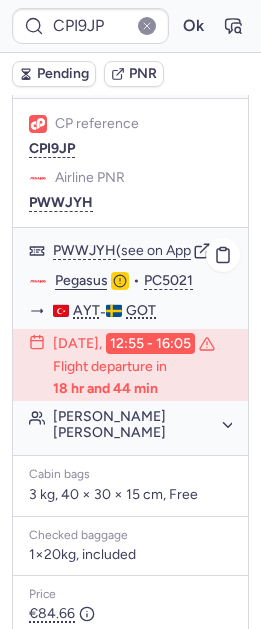 scroll, scrollTop: 258, scrollLeft: 0, axis: vertical 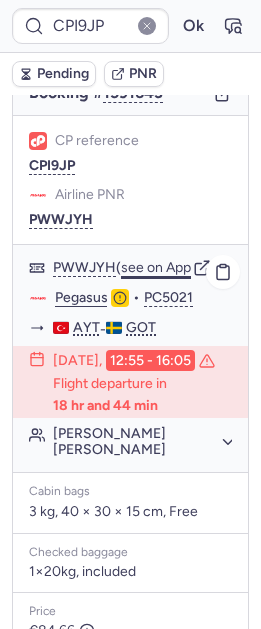 click on "see on App" 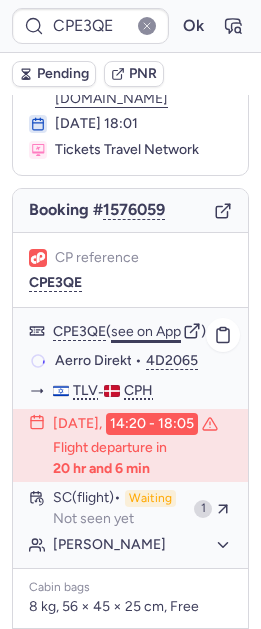 scroll, scrollTop: 0, scrollLeft: 0, axis: both 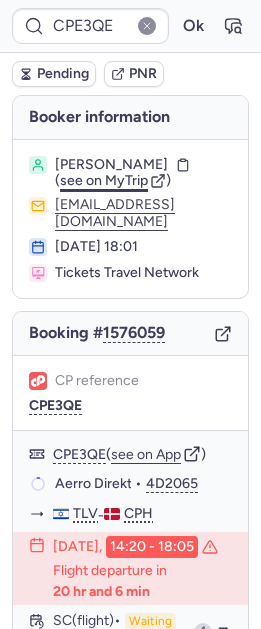 click on "see on MyTrip" at bounding box center (104, 180) 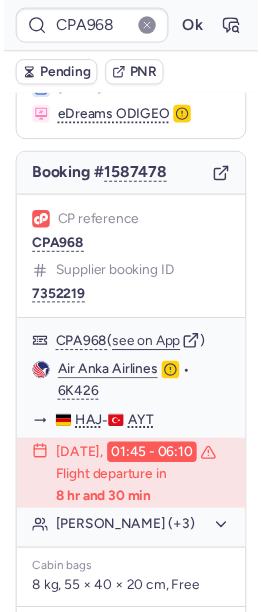 scroll, scrollTop: 157, scrollLeft: 0, axis: vertical 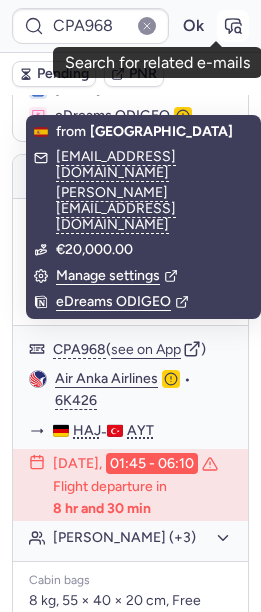 click 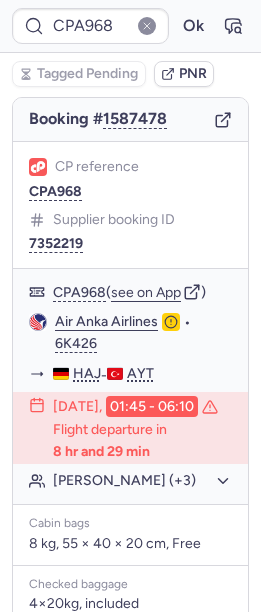 scroll, scrollTop: 124, scrollLeft: 0, axis: vertical 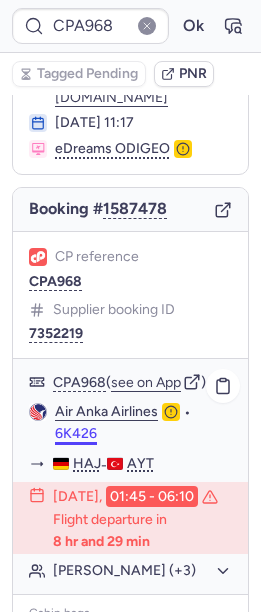 click on "6K426" at bounding box center (76, 434) 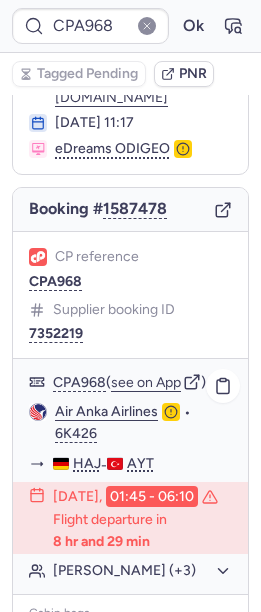 scroll, scrollTop: 317, scrollLeft: 0, axis: vertical 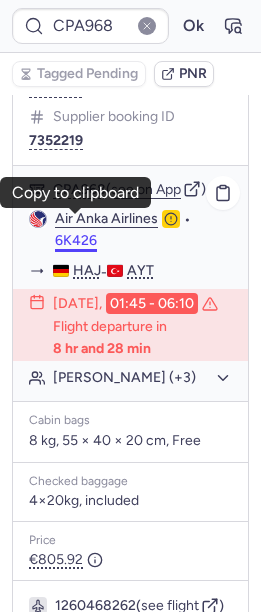 click on "6K426" at bounding box center (76, 241) 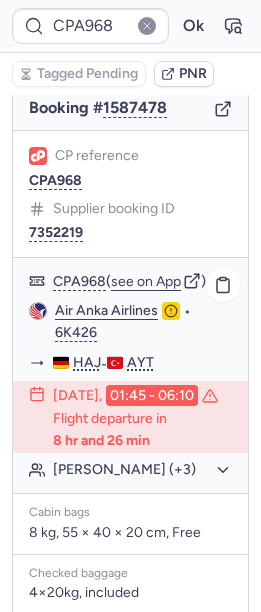 scroll, scrollTop: 539, scrollLeft: 0, axis: vertical 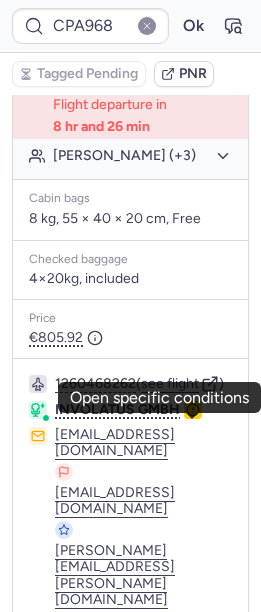 click 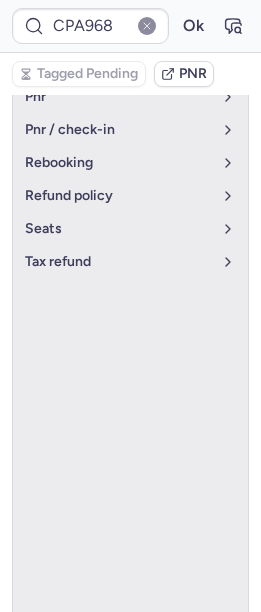 scroll, scrollTop: 133, scrollLeft: 0, axis: vertical 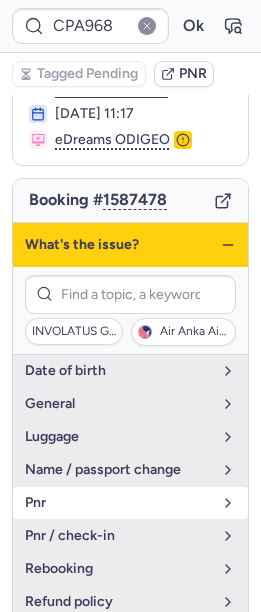 click on "pnr" at bounding box center (130, 503) 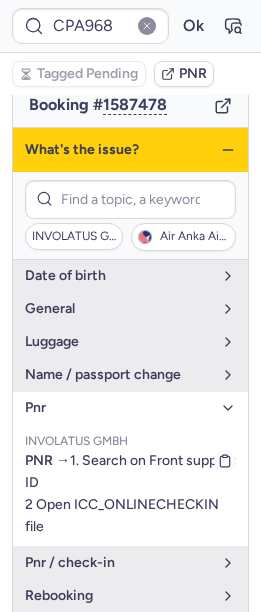 scroll, scrollTop: 240, scrollLeft: 0, axis: vertical 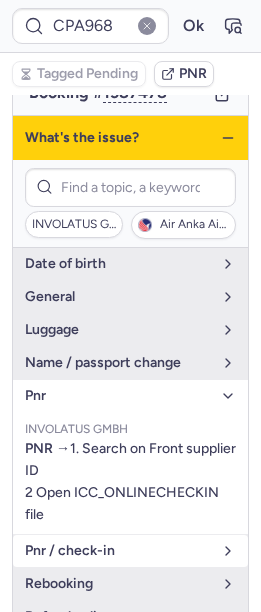 click on "pnr / check-in" at bounding box center (118, 551) 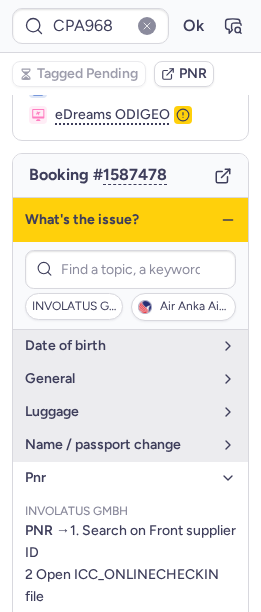 scroll, scrollTop: 148, scrollLeft: 0, axis: vertical 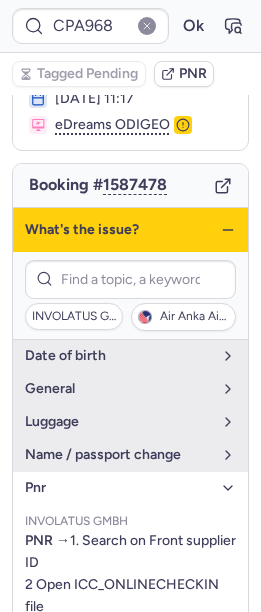 click 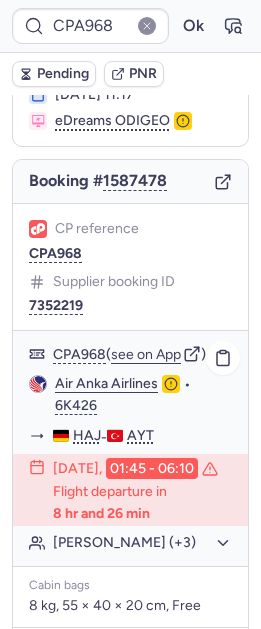 scroll, scrollTop: 168, scrollLeft: 0, axis: vertical 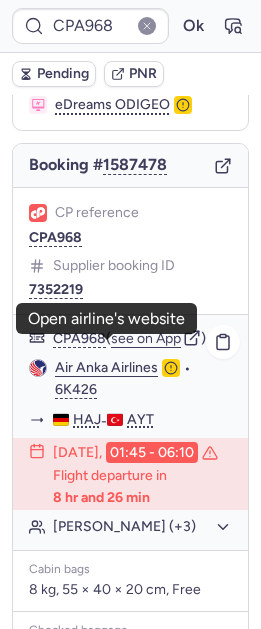 click on "Air Anka Airlines" 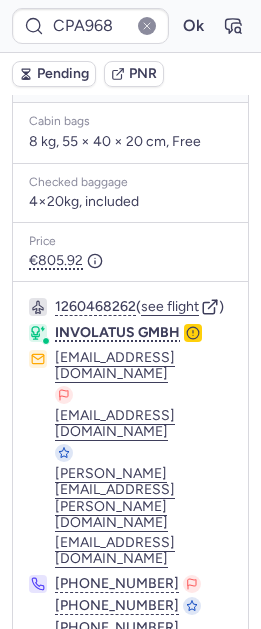 click 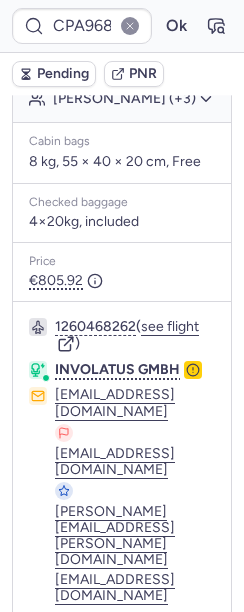 scroll, scrollTop: 125, scrollLeft: 0, axis: vertical 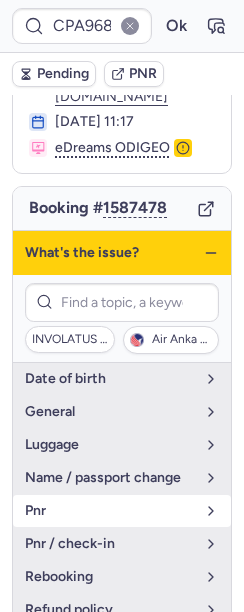 click on "pnr" at bounding box center (110, 511) 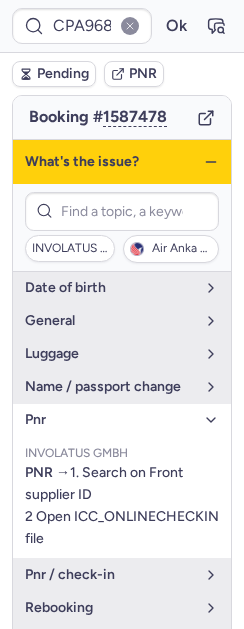scroll, scrollTop: 252, scrollLeft: 0, axis: vertical 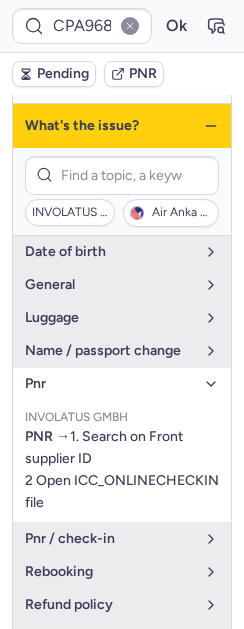 click 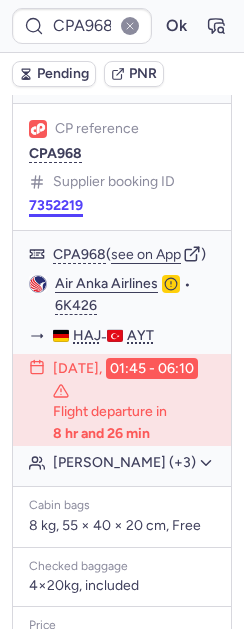 click on "7352219" at bounding box center (56, 206) 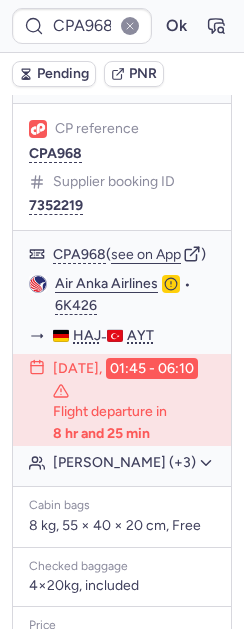 scroll, scrollTop: 0, scrollLeft: 0, axis: both 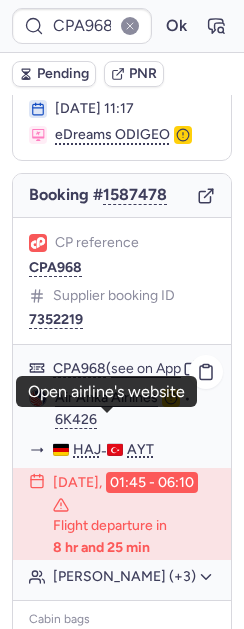 click on "Air Anka Airlines" 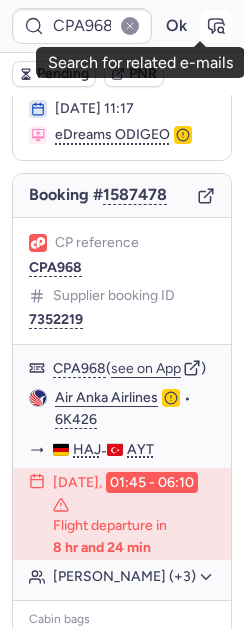 click 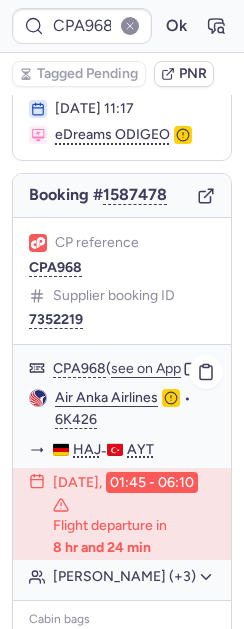 click 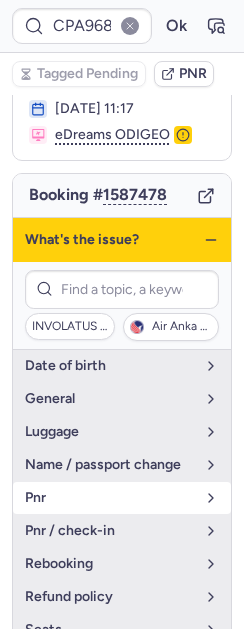 click on "pnr" at bounding box center [122, 498] 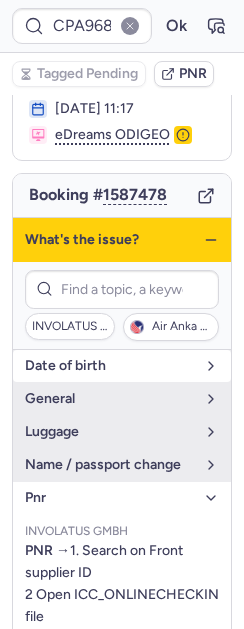 click on "date of birth" at bounding box center [122, 366] 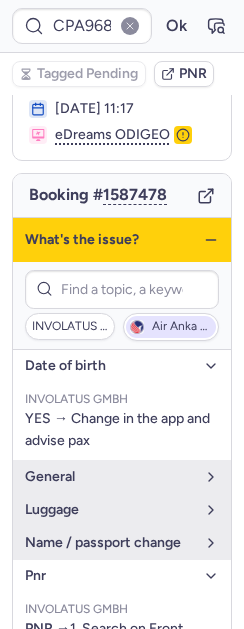 click on "Air Anka Airlines" at bounding box center (182, 327) 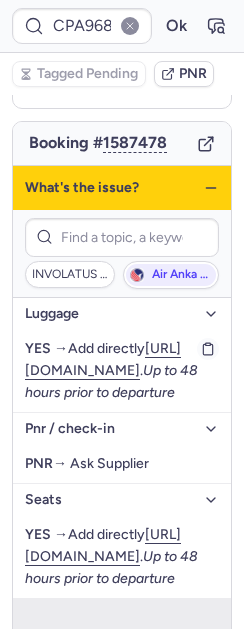 scroll, scrollTop: 191, scrollLeft: 0, axis: vertical 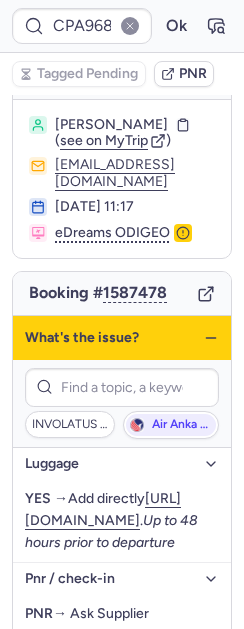 click 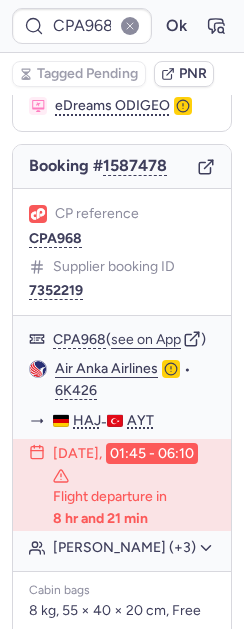scroll, scrollTop: 251, scrollLeft: 0, axis: vertical 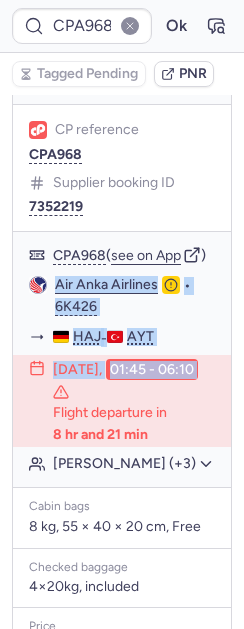 drag, startPoint x: 52, startPoint y: 294, endPoint x: 165, endPoint y: 42, distance: 276.17566 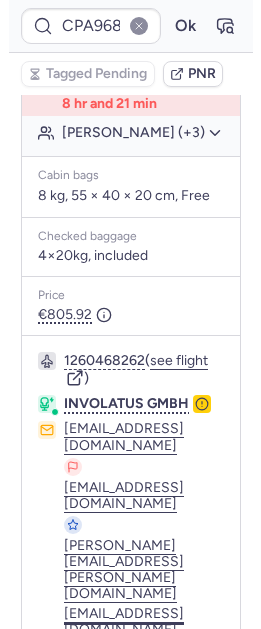 scroll, scrollTop: 632, scrollLeft: 0, axis: vertical 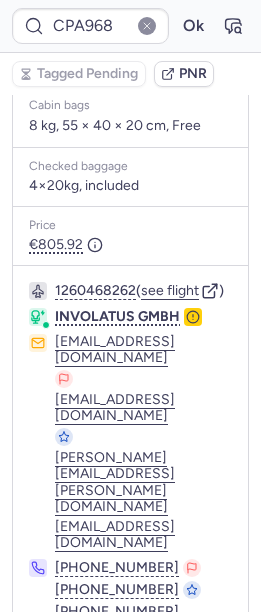 click at bounding box center (41, 666) 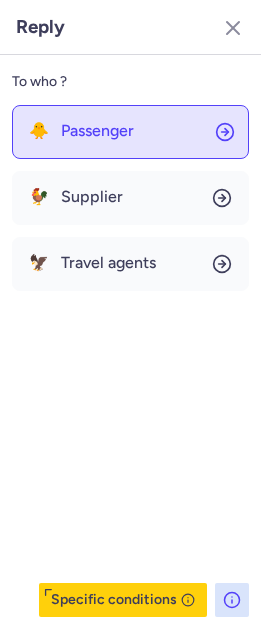 click on "Passenger" at bounding box center [97, 131] 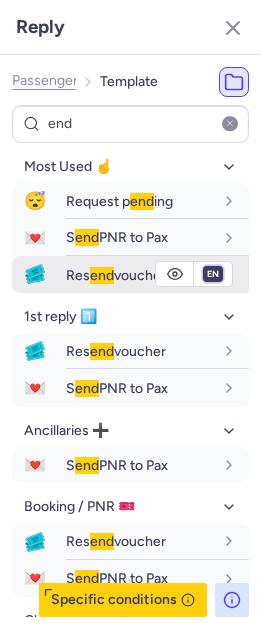 click on "fr en de nl pt es it ru" at bounding box center (213, 274) 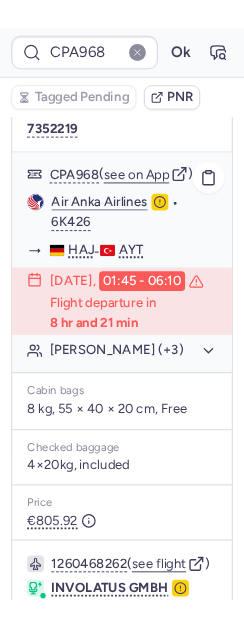 scroll, scrollTop: 343, scrollLeft: 0, axis: vertical 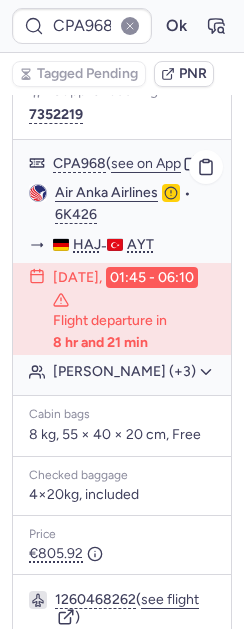 click on "Esra KILIC (+3)" 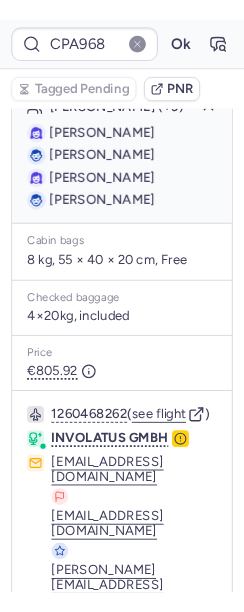 scroll, scrollTop: 616, scrollLeft: 0, axis: vertical 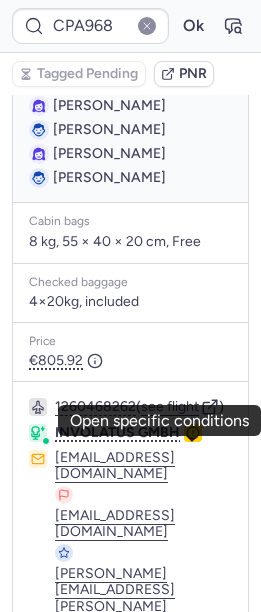 click 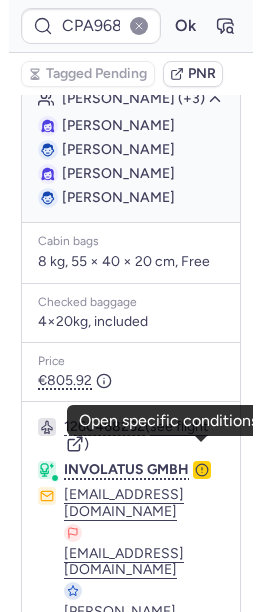 scroll, scrollTop: 133, scrollLeft: 0, axis: vertical 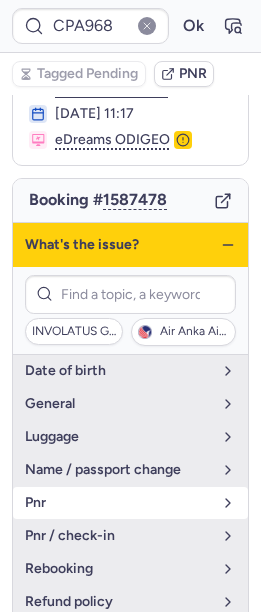 click on "pnr" at bounding box center [130, 503] 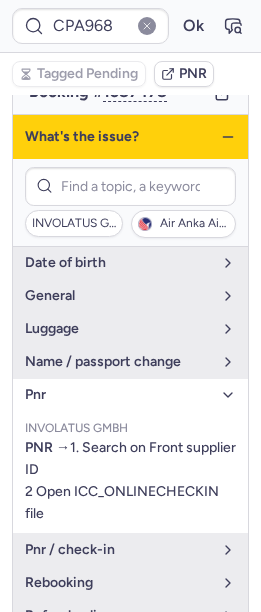 scroll, scrollTop: 255, scrollLeft: 0, axis: vertical 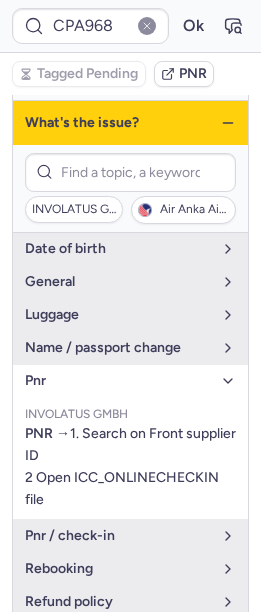 click on "INVOLATUS GMBH PNR →
1.     Search on Front supplier ID
2 Open ICC_ONLINECHECKIN file" at bounding box center [130, 458] 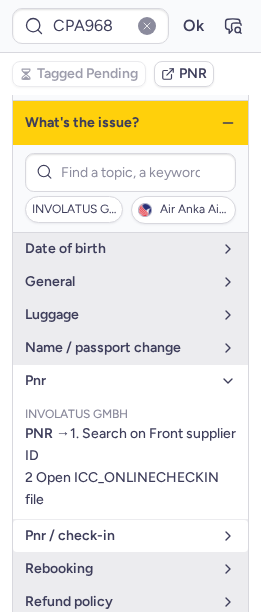 click on "pnr / check-in" at bounding box center [118, 536] 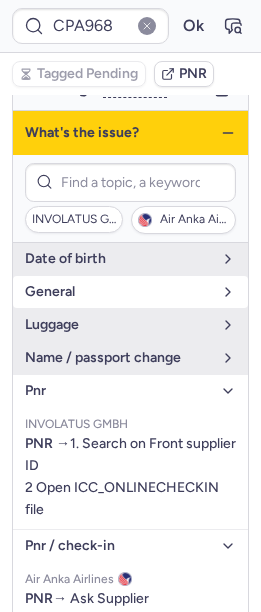 scroll, scrollTop: 237, scrollLeft: 0, axis: vertical 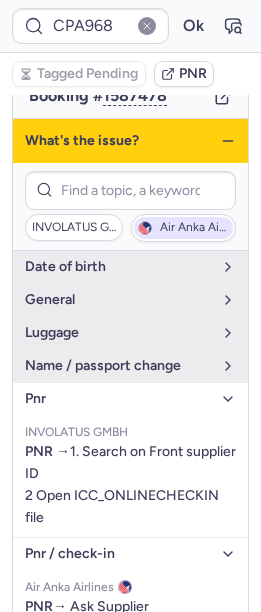 click on "Air Anka Airlines" at bounding box center (194, 228) 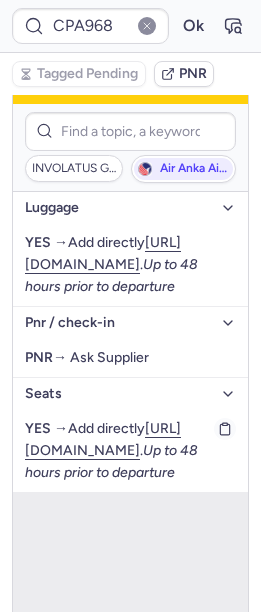 scroll, scrollTop: 289, scrollLeft: 0, axis: vertical 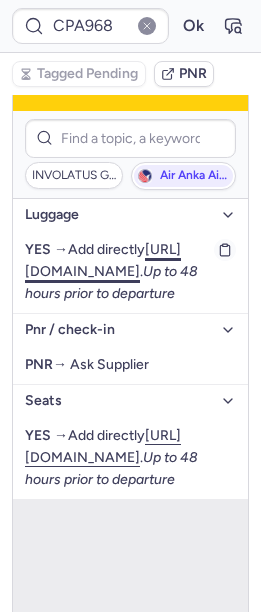 click on "https://www.myskyshop.eu/" at bounding box center (103, 260) 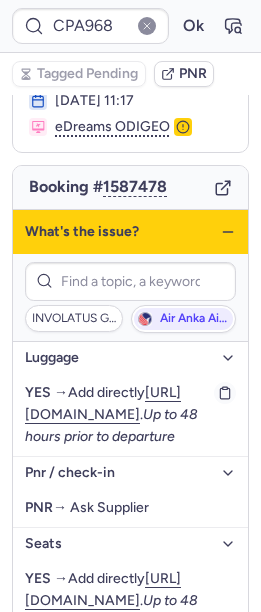 scroll, scrollTop: 142, scrollLeft: 0, axis: vertical 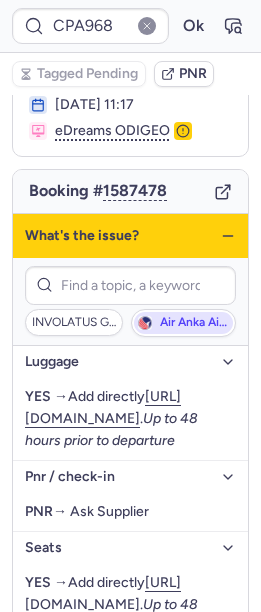 click on "INVOLATUS GMBH  Air Anka Airlines" at bounding box center [130, 301] 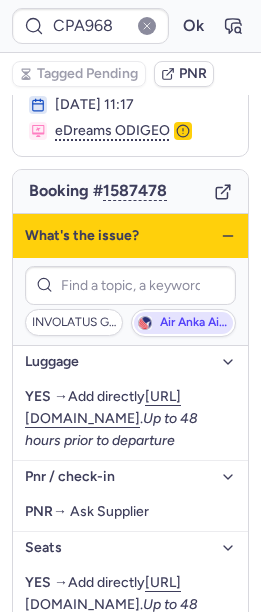 click on "Air Anka Airlines" at bounding box center (183, 323) 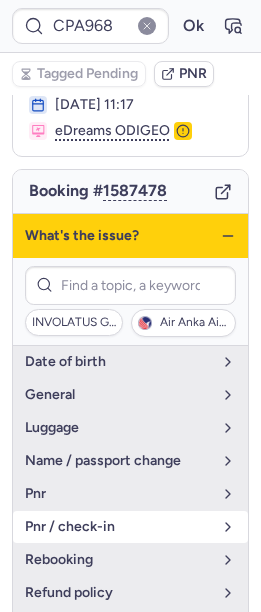 click on "pnr / check-in" at bounding box center (118, 527) 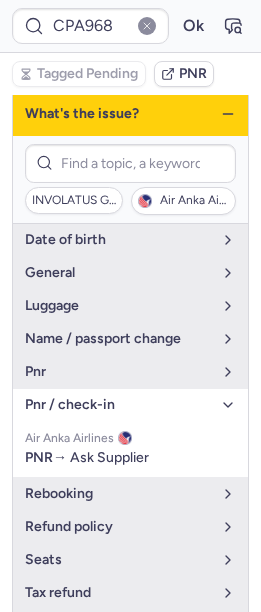 scroll, scrollTop: 280, scrollLeft: 0, axis: vertical 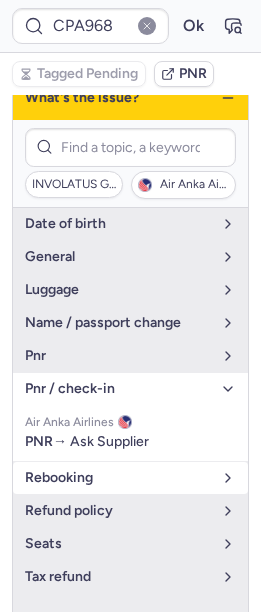 click on "rebooking" at bounding box center (118, 478) 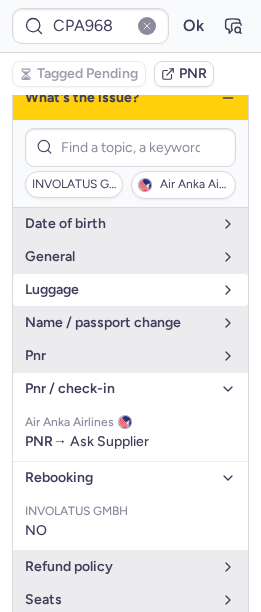 click on "luggage" at bounding box center [118, 290] 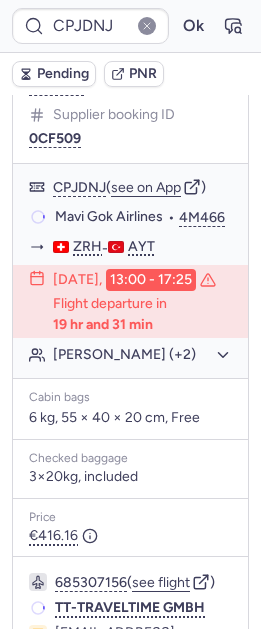scroll, scrollTop: 313, scrollLeft: 0, axis: vertical 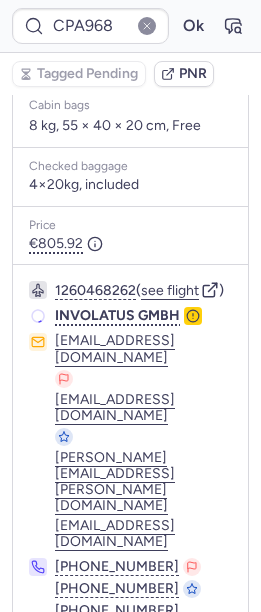 click 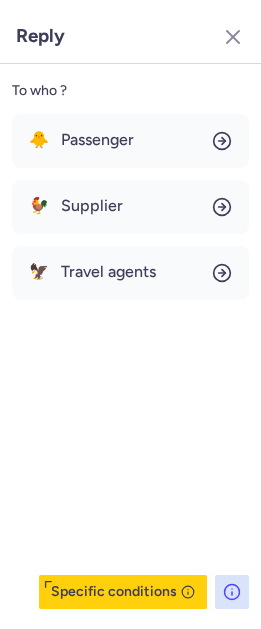 scroll, scrollTop: 594, scrollLeft: 0, axis: vertical 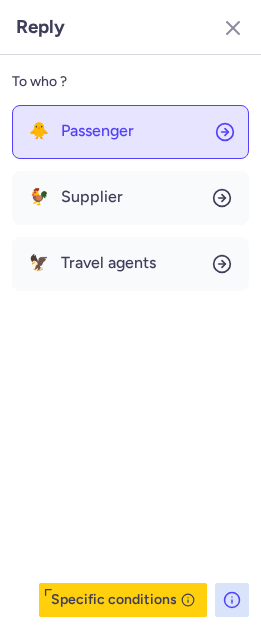 click on "Passenger" at bounding box center (97, 131) 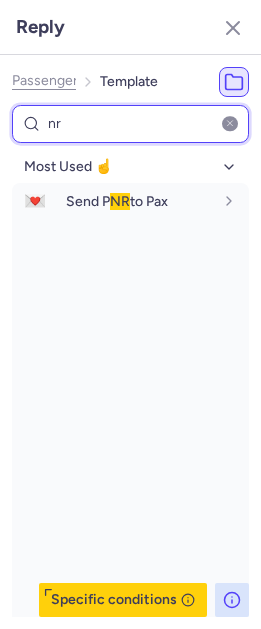 scroll, scrollTop: 615, scrollLeft: 0, axis: vertical 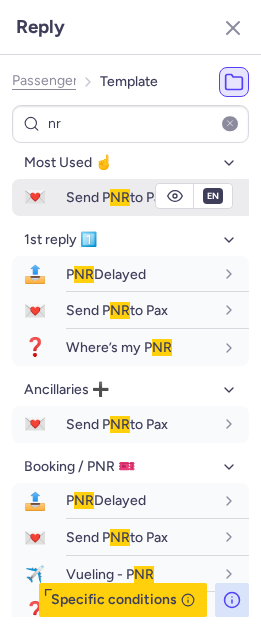click on "Send P NR  to Pax" at bounding box center [117, 197] 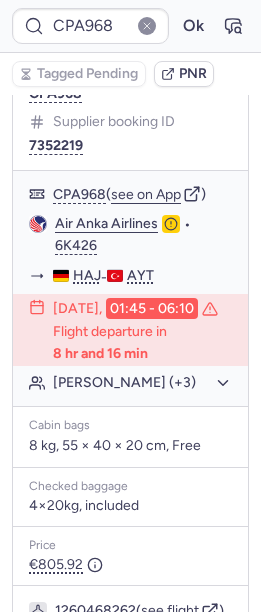 scroll, scrollTop: 19, scrollLeft: 0, axis: vertical 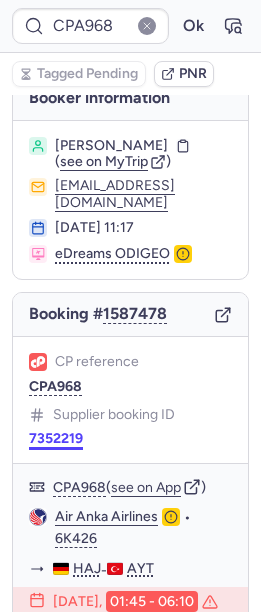 click on "7352219" at bounding box center (56, 439) 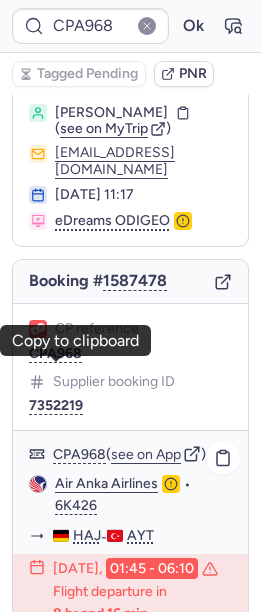 scroll, scrollTop: 214, scrollLeft: 0, axis: vertical 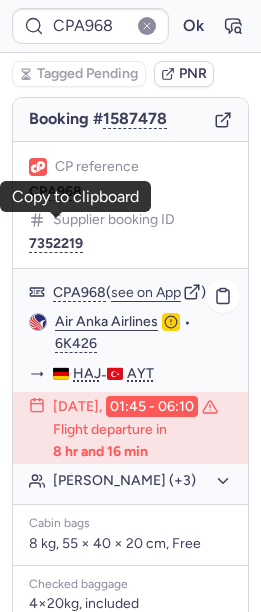 click on "Esra KILIC (+3)" 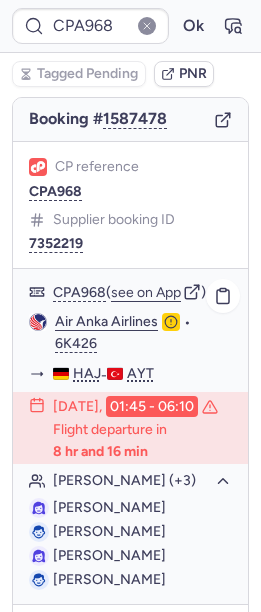 click on "Fabian ARIFI" at bounding box center (109, 531) 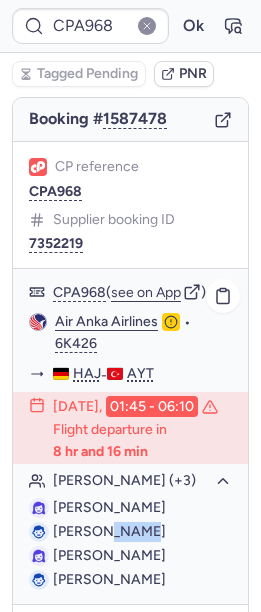 click on "Fabian ARIFI" at bounding box center [109, 531] 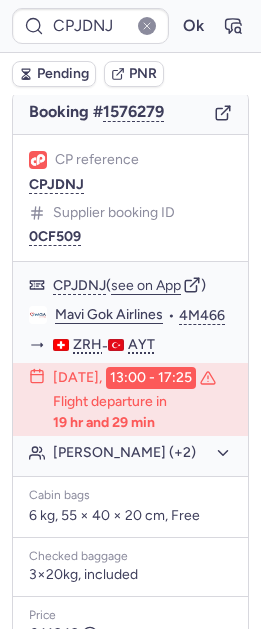 scroll, scrollTop: 221, scrollLeft: 0, axis: vertical 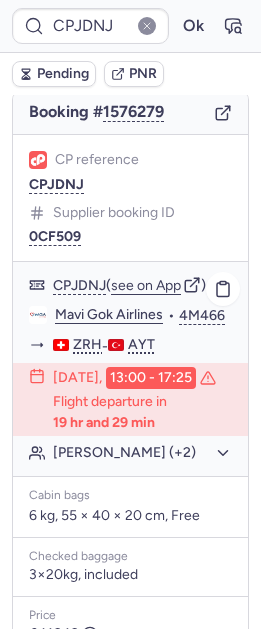 click on "Joerdis SPRANGER (+2)" 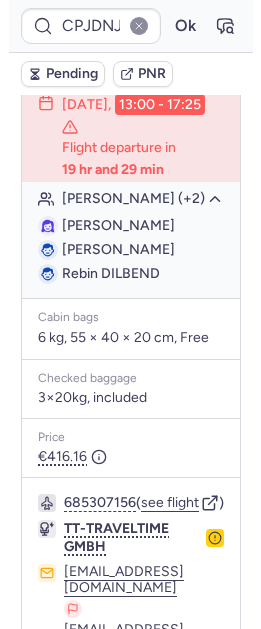 scroll, scrollTop: 676, scrollLeft: 0, axis: vertical 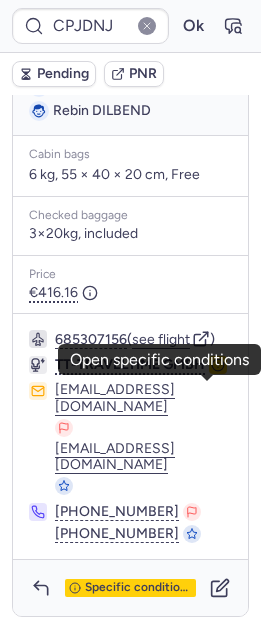 click 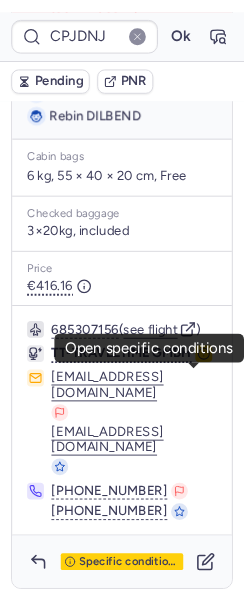scroll, scrollTop: 125, scrollLeft: 0, axis: vertical 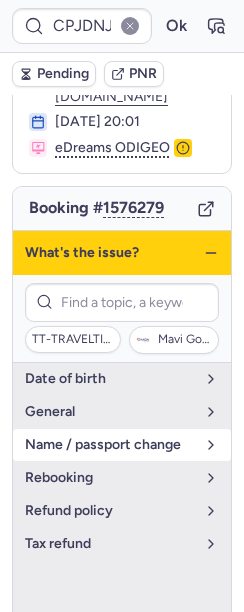 click on "name / passport change" at bounding box center [110, 445] 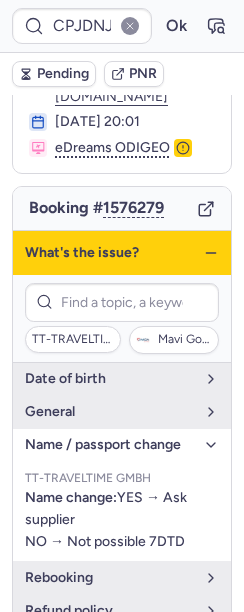 click 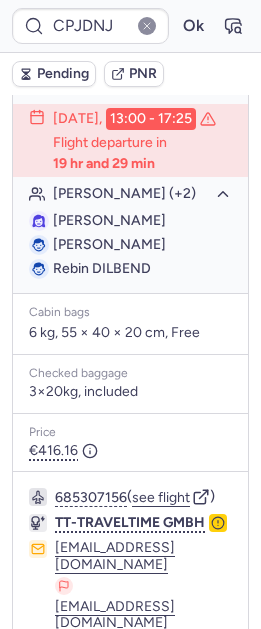 scroll, scrollTop: 676, scrollLeft: 0, axis: vertical 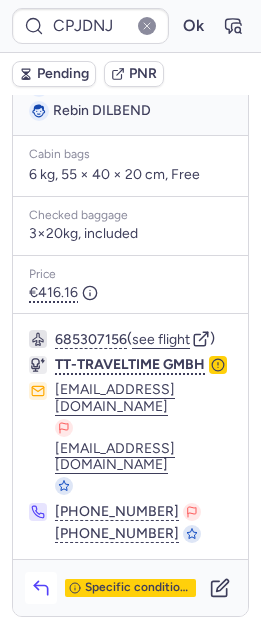 click 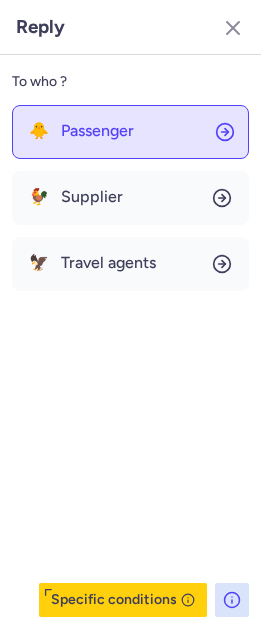 click on "🐥 Passenger" 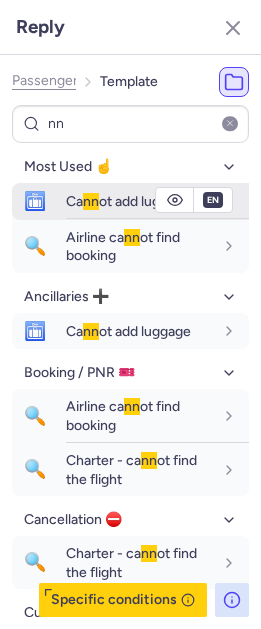 click on "Ca nn ot add luggage" at bounding box center (157, 201) 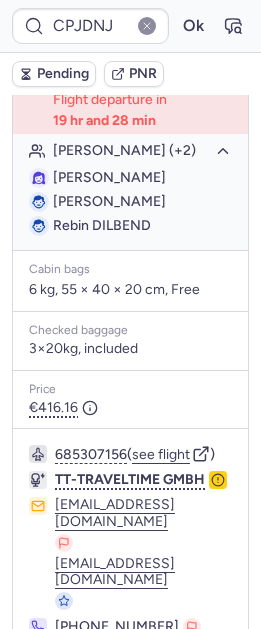 scroll, scrollTop: 495, scrollLeft: 0, axis: vertical 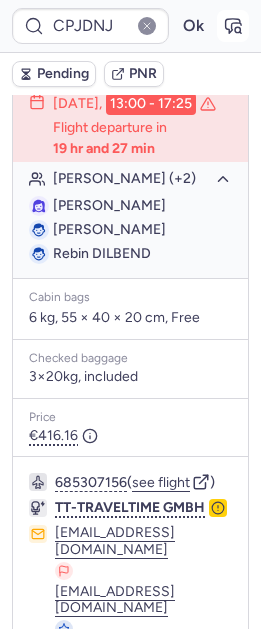 click 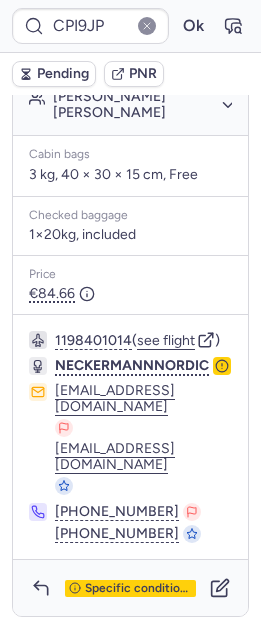 scroll, scrollTop: 681, scrollLeft: 0, axis: vertical 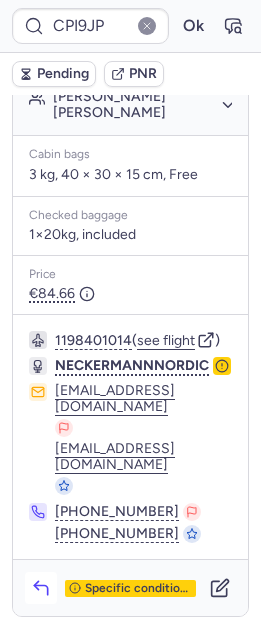 click at bounding box center [41, 588] 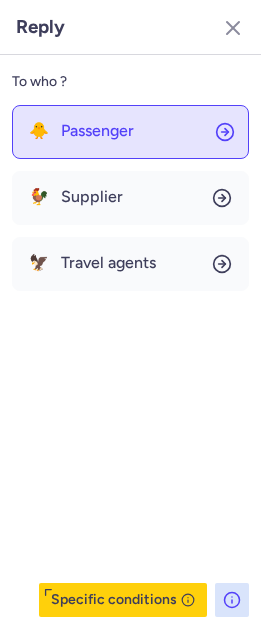 click on "🐥 Passenger" 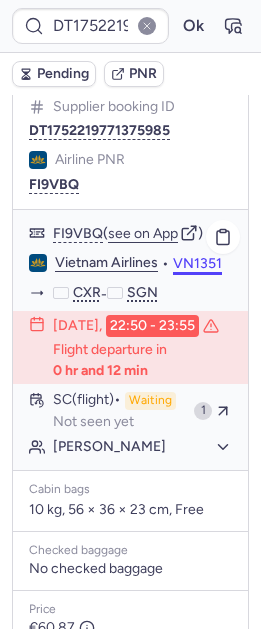 scroll, scrollTop: 0, scrollLeft: 0, axis: both 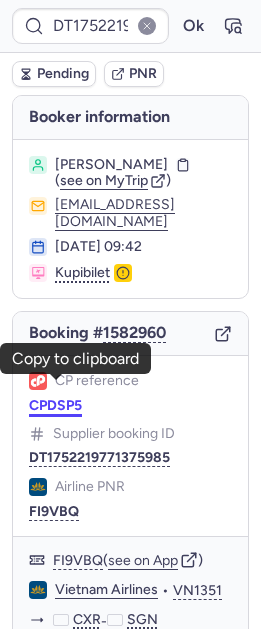click on "CPDSP5" at bounding box center (55, 406) 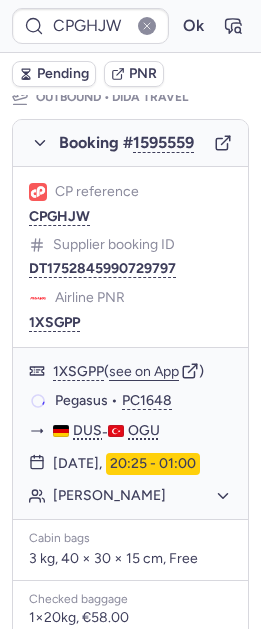 scroll, scrollTop: 347, scrollLeft: 0, axis: vertical 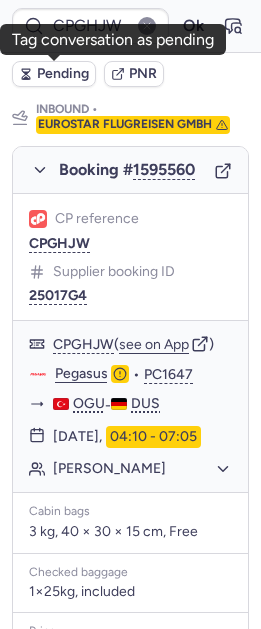 click on "Pending" at bounding box center [63, 74] 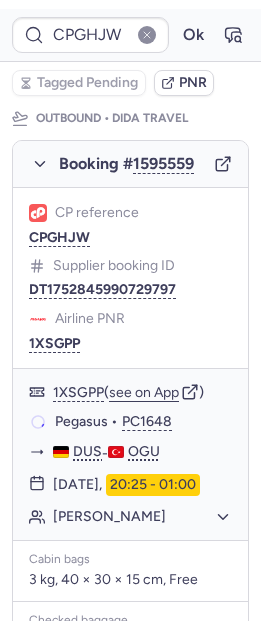 scroll, scrollTop: 341, scrollLeft: 0, axis: vertical 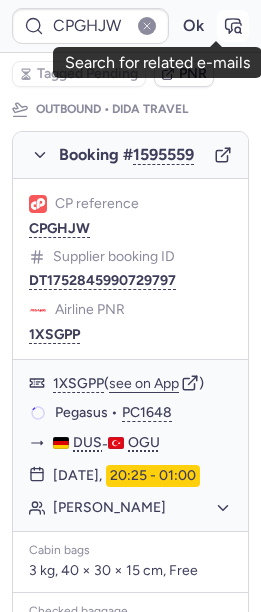 click 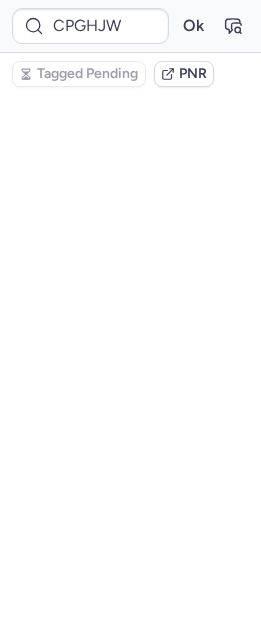 scroll, scrollTop: 0, scrollLeft: 0, axis: both 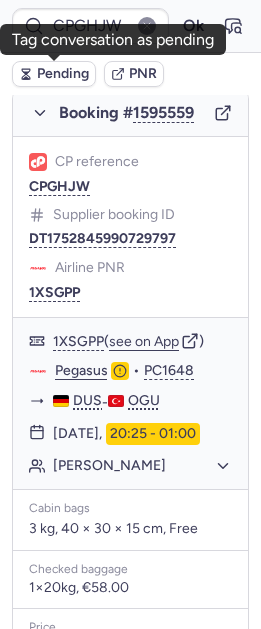 click on "Pending" at bounding box center (54, 74) 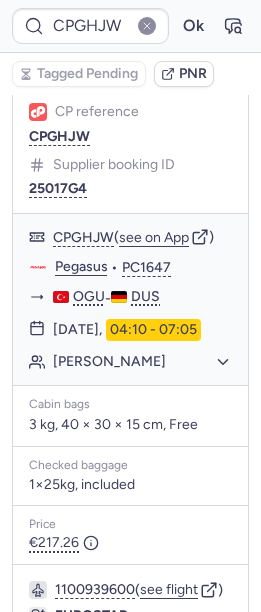 scroll, scrollTop: 1292, scrollLeft: 0, axis: vertical 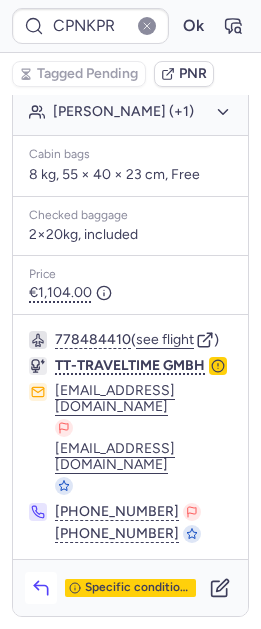 click 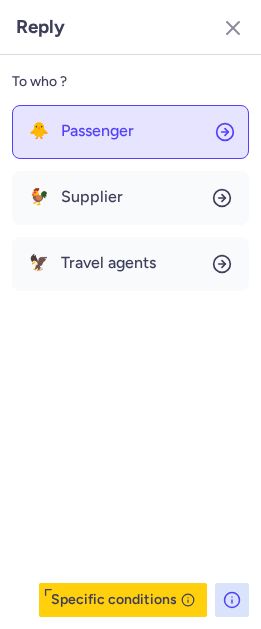 click on "🐥 Passenger" at bounding box center [81, 131] 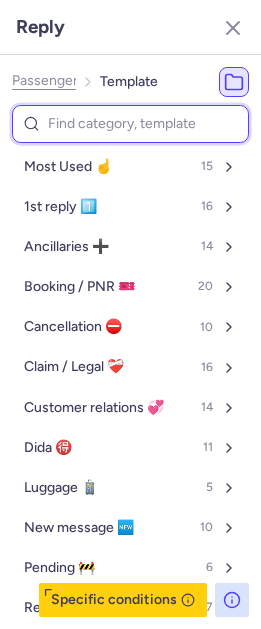 type on "p" 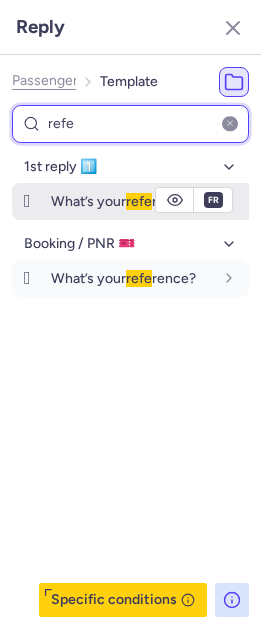 type on "refe" 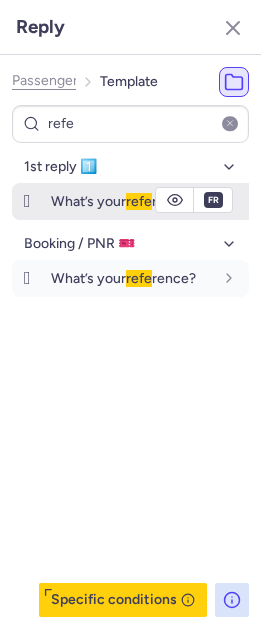 click on "What’s your  refe rence?" at bounding box center [123, 201] 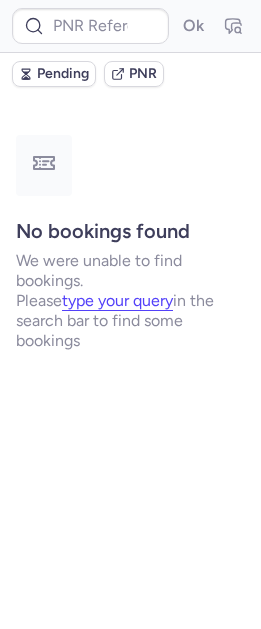 scroll, scrollTop: 0, scrollLeft: 0, axis: both 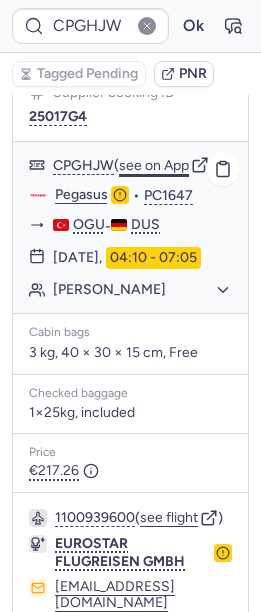 click on "see on App" 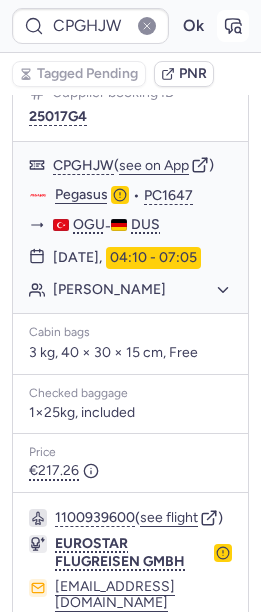 click at bounding box center (233, 26) 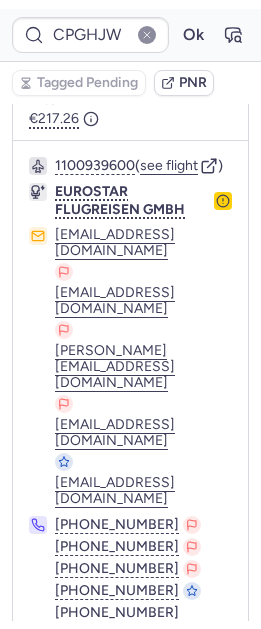 scroll, scrollTop: 1719, scrollLeft: 0, axis: vertical 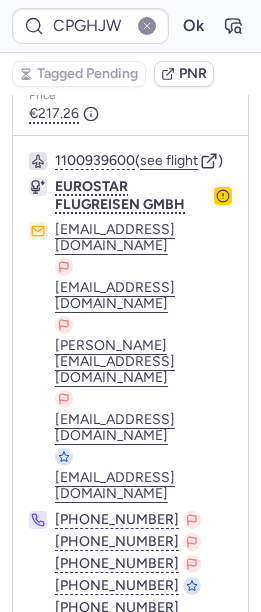 click 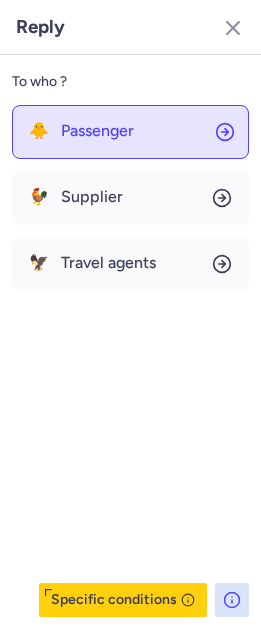 click on "Passenger" at bounding box center (97, 131) 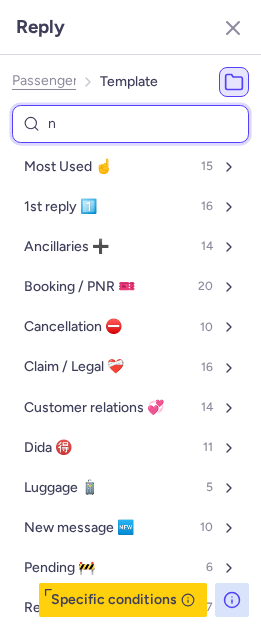 type on "nc" 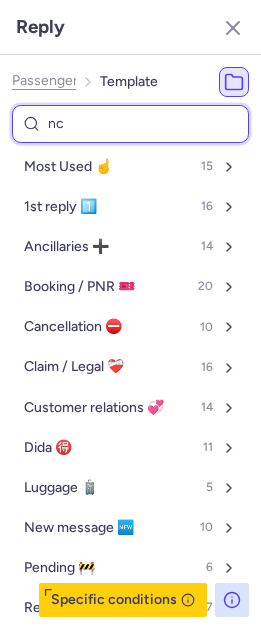 select on "de" 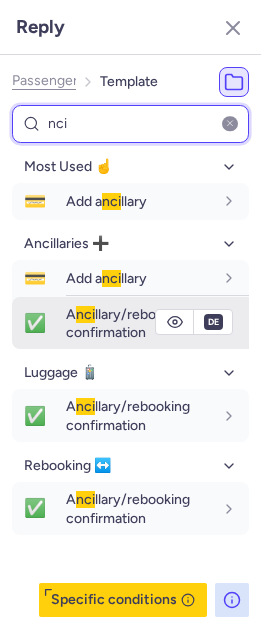 type on "nci" 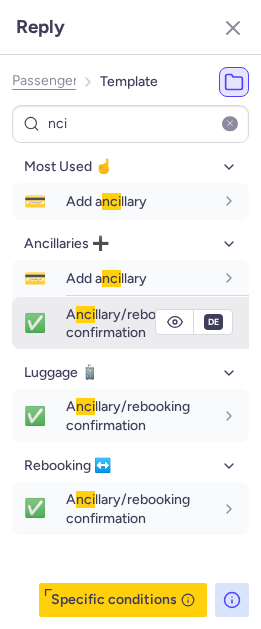 click on "A nci llary/rebooking confirmation" at bounding box center [128, 323] 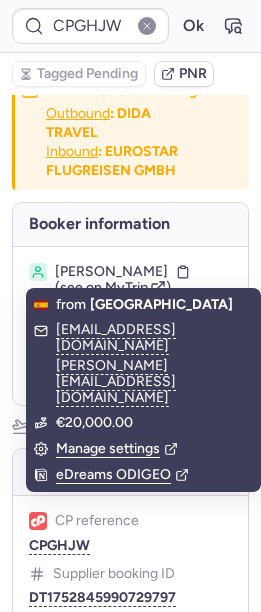 scroll, scrollTop: 0, scrollLeft: 0, axis: both 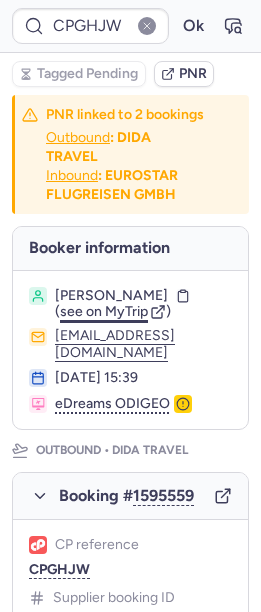click on "see on MyTrip" at bounding box center [104, 311] 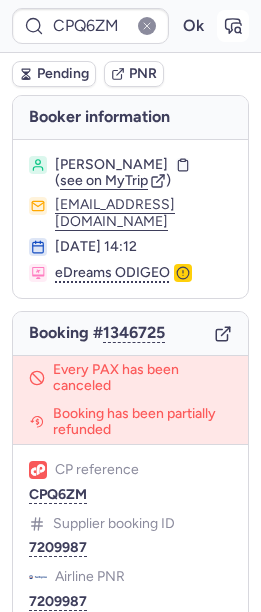 click 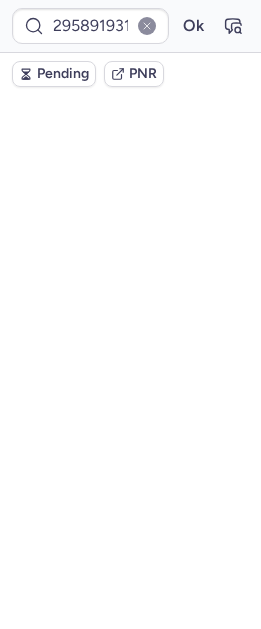 scroll, scrollTop: 0, scrollLeft: 0, axis: both 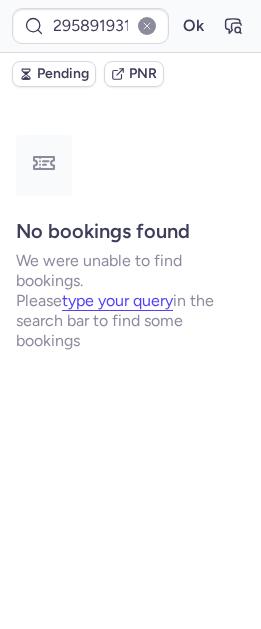type on "CPFXAD" 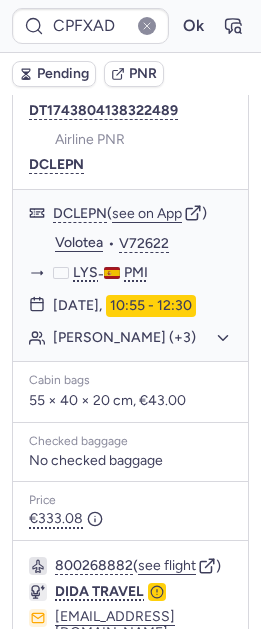 scroll, scrollTop: 0, scrollLeft: 0, axis: both 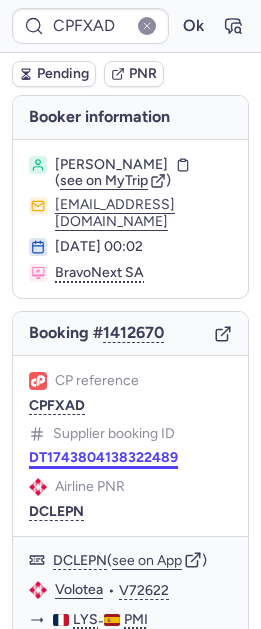 click on "DT1743804138322489" at bounding box center (103, 458) 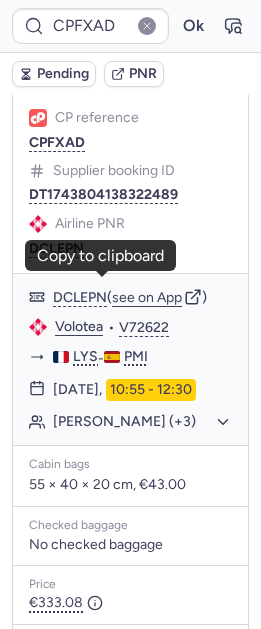 scroll, scrollTop: 473, scrollLeft: 0, axis: vertical 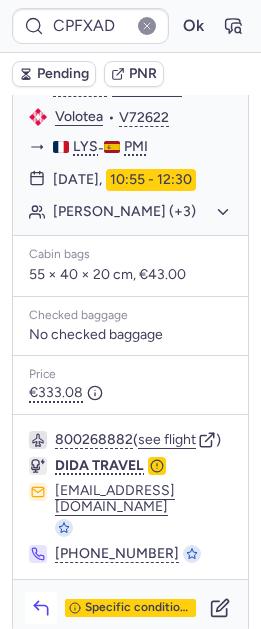 click 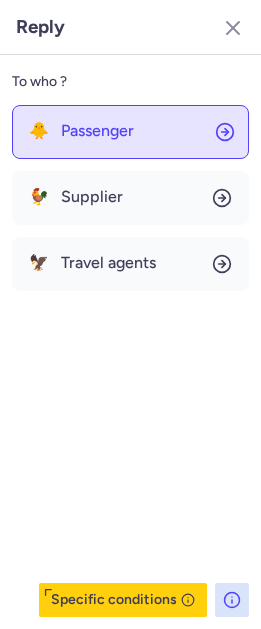 click on "🐥 Passenger" 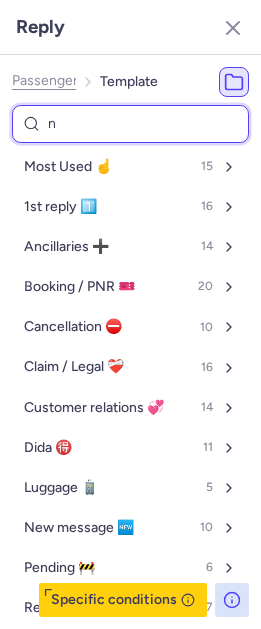 type on "nr" 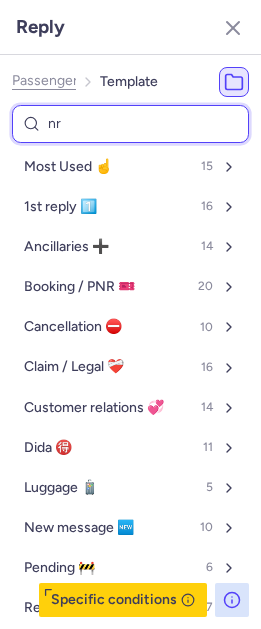 select on "en" 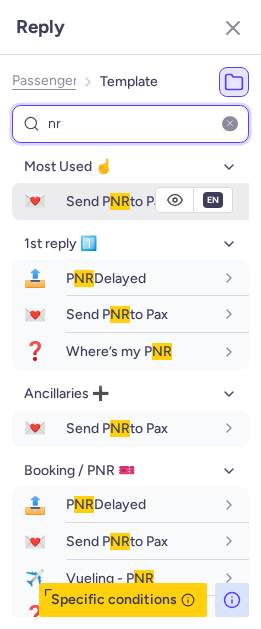 type on "nr" 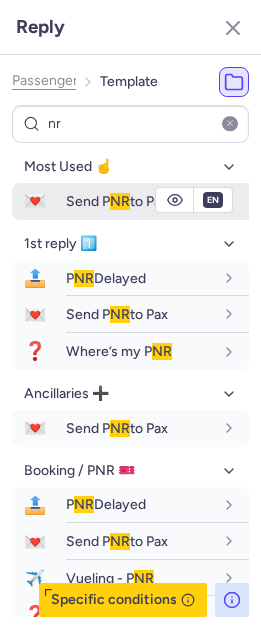 click on "💌 Send P NR  to Pax" at bounding box center [130, 201] 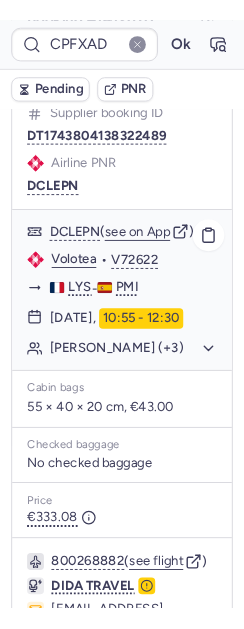 scroll, scrollTop: 334, scrollLeft: 0, axis: vertical 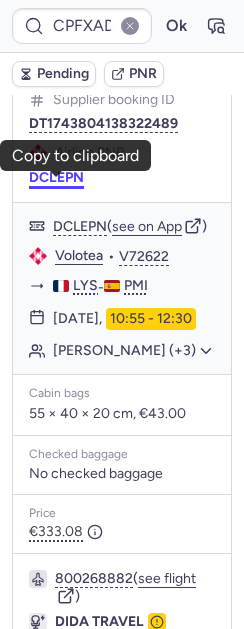 click on "DCLEPN" at bounding box center (56, 178) 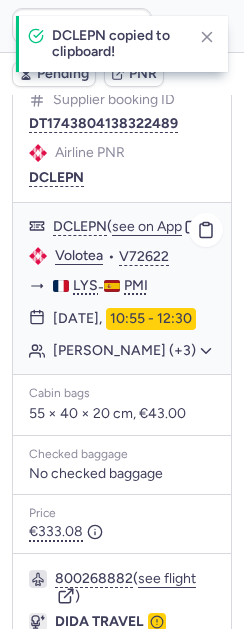 click on "Volotea" 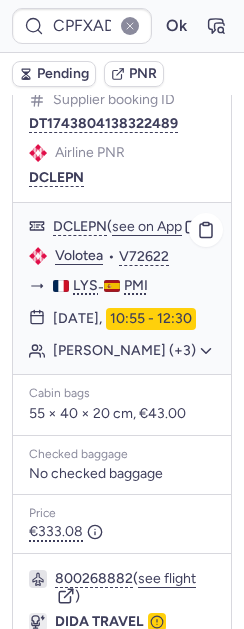 click on "[PERSON_NAME] (+3)" 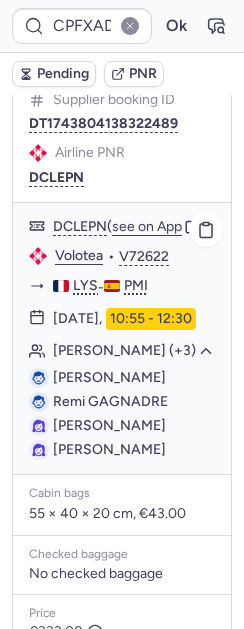 type 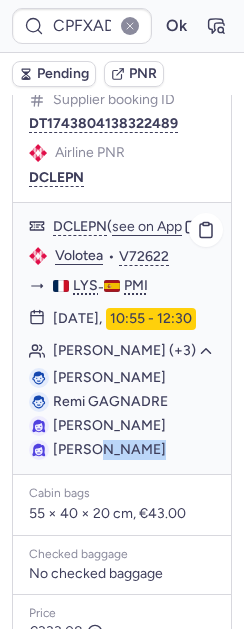 click on "[PERSON_NAME]" at bounding box center [109, 449] 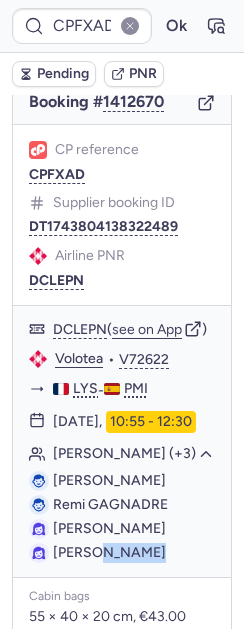 scroll, scrollTop: 0, scrollLeft: 0, axis: both 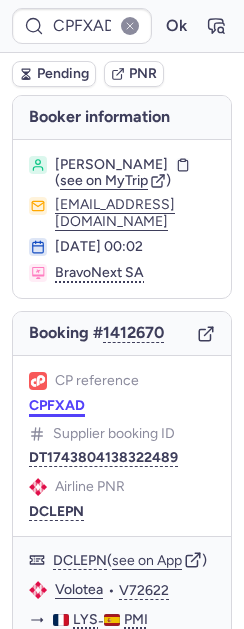 click on "CPFXAD" at bounding box center (57, 406) 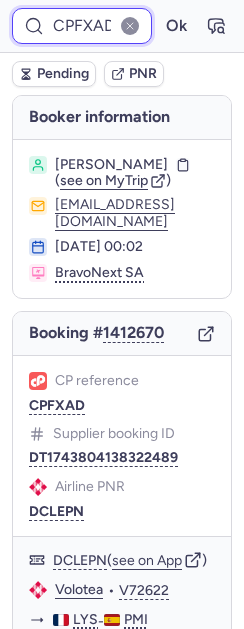 click on "CPFXAD" at bounding box center [82, 26] 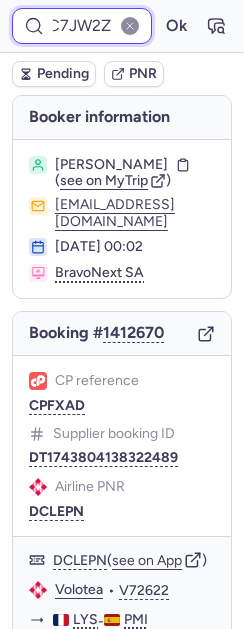 click on "Ok" at bounding box center [176, 26] 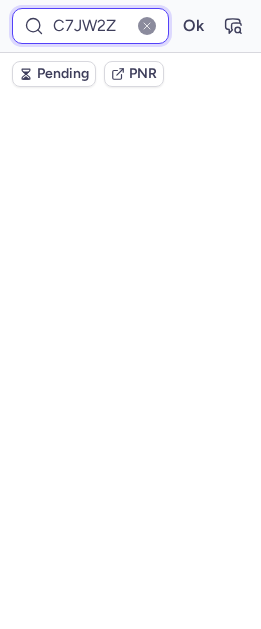 scroll, scrollTop: 0, scrollLeft: 0, axis: both 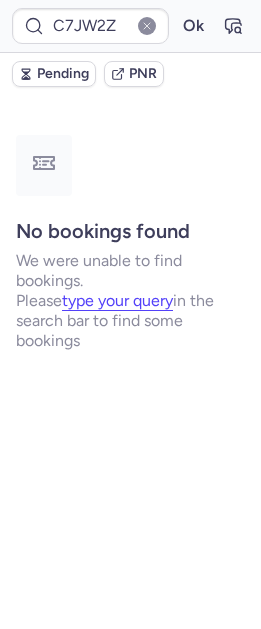 type on "CPFXAD" 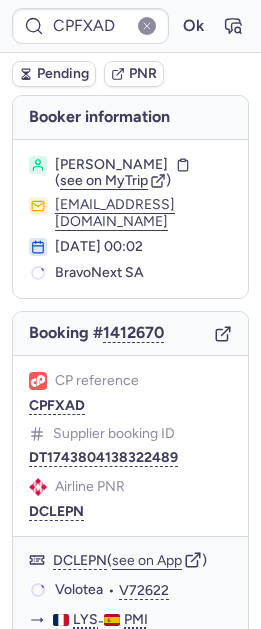 scroll, scrollTop: 473, scrollLeft: 0, axis: vertical 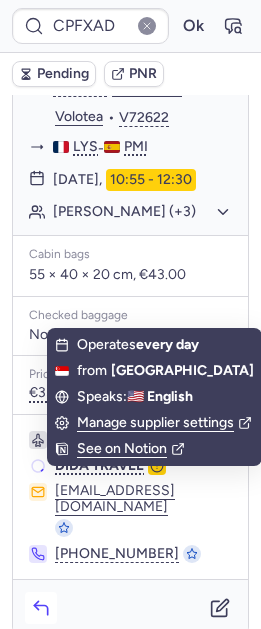 click 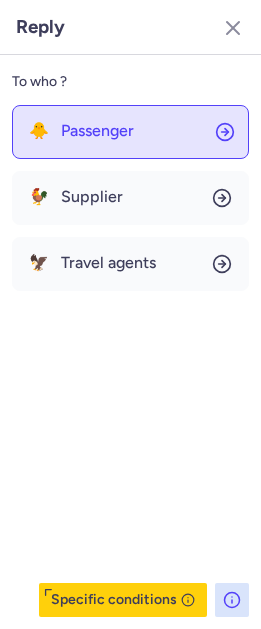 click on "Passenger" at bounding box center [97, 131] 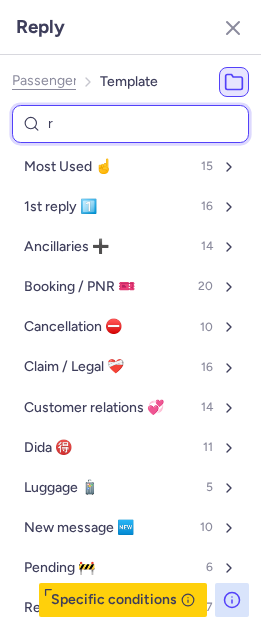 type on "re" 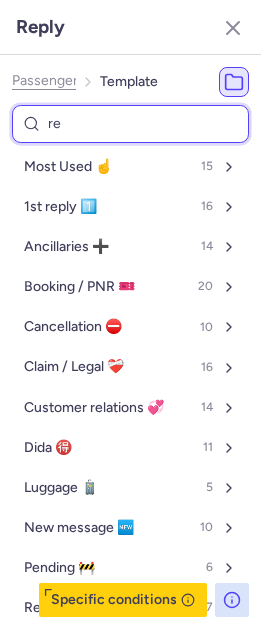 select on "en" 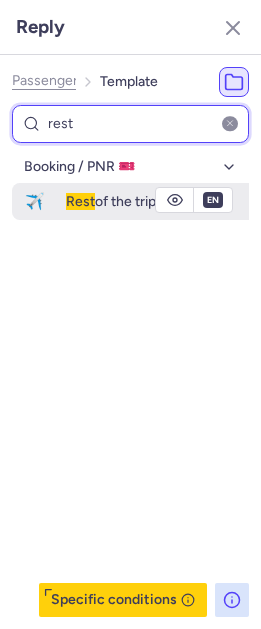 type on "rest" 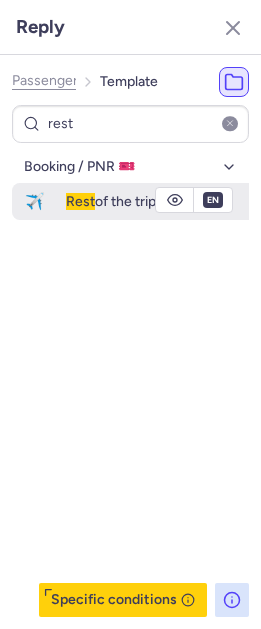 click on "Rest" at bounding box center [80, 201] 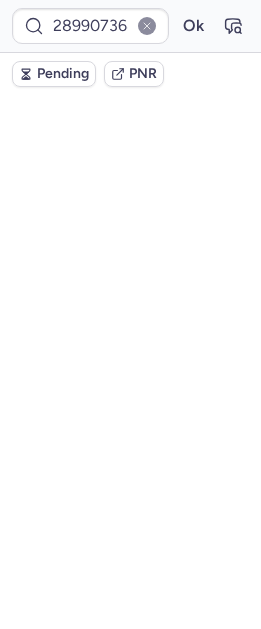 scroll, scrollTop: 0, scrollLeft: 0, axis: both 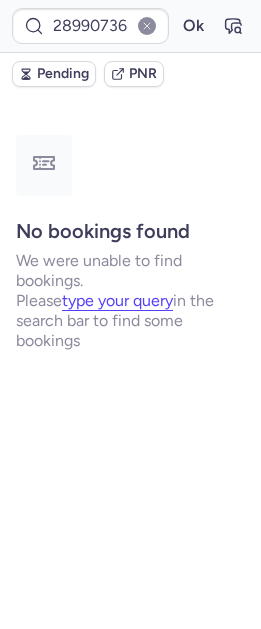 type on "CPLRAE" 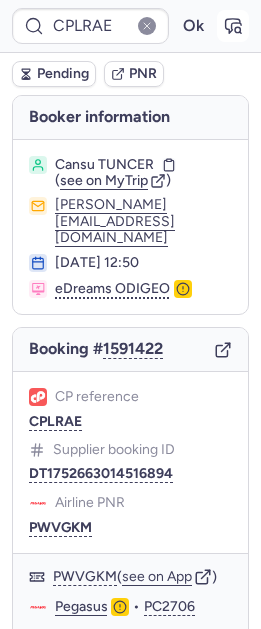 click 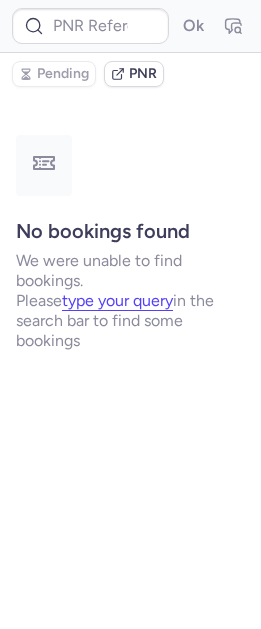 type on "CPLRAE" 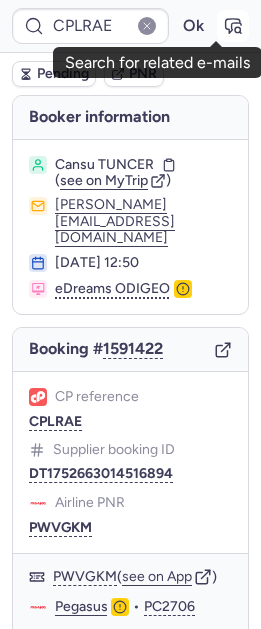 click 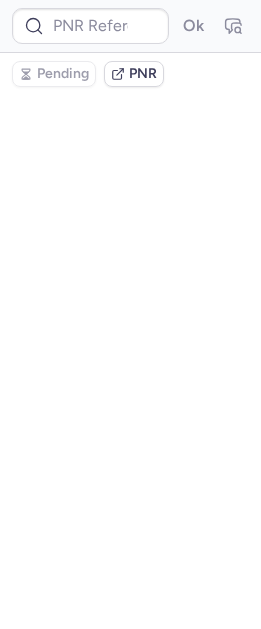type on "CPLRAE" 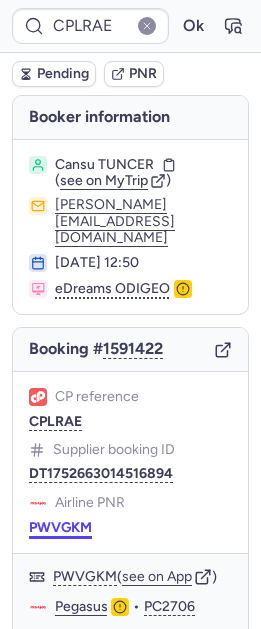 click on "PWVGKM" at bounding box center [60, 528] 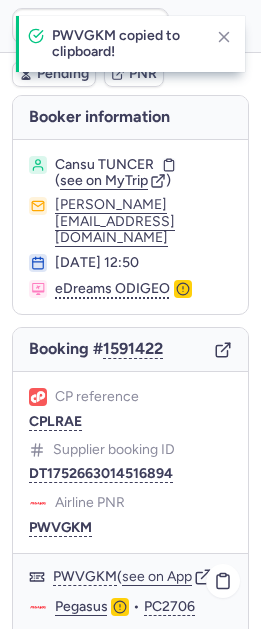 click on "Pegasus" 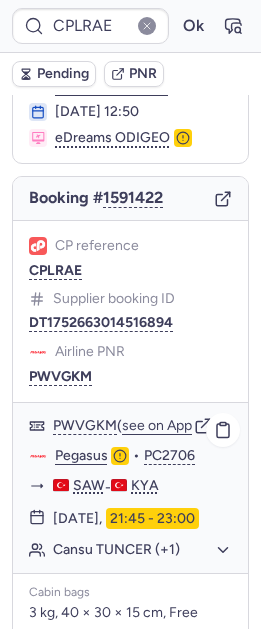 scroll, scrollTop: 151, scrollLeft: 0, axis: vertical 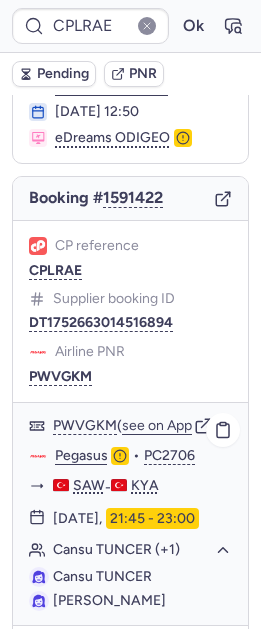 click on "Cansu TUNCER" at bounding box center [102, 576] 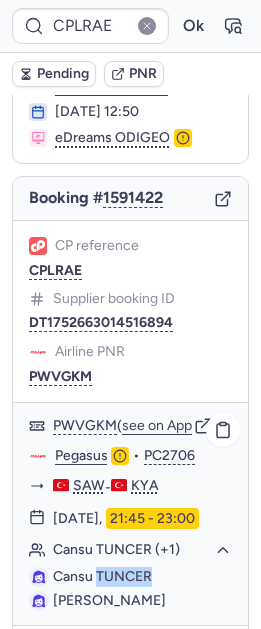click on "Cansu TUNCER" at bounding box center (102, 576) 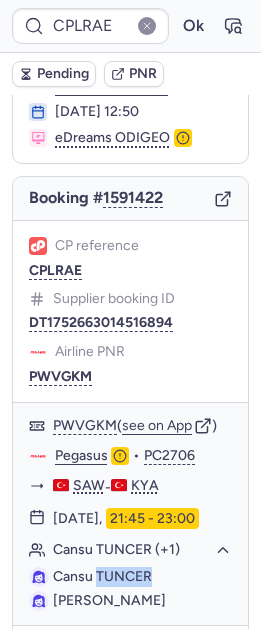 copy on "TUNCER" 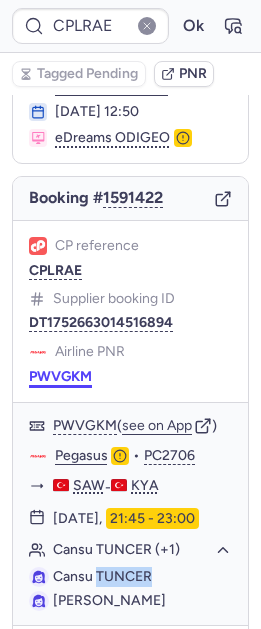 click on "PWVGKM" at bounding box center [60, 377] 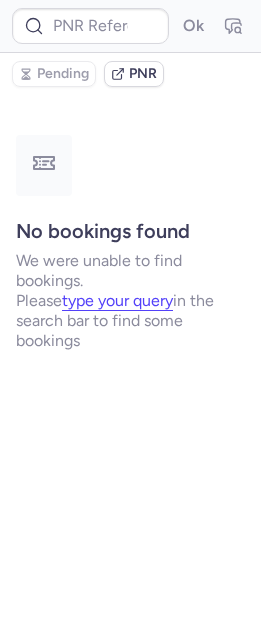 scroll, scrollTop: 0, scrollLeft: 0, axis: both 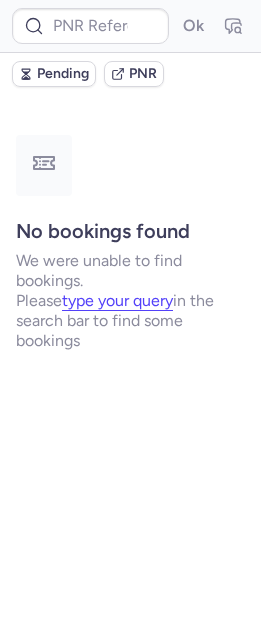 type on "CPA968" 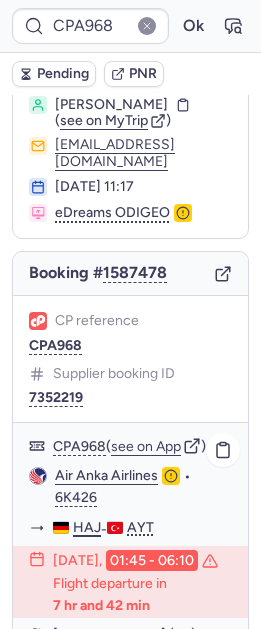 scroll, scrollTop: 385, scrollLeft: 0, axis: vertical 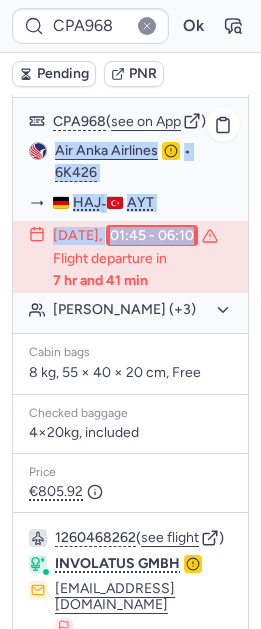 drag, startPoint x: 53, startPoint y: 124, endPoint x: 144, endPoint y: 242, distance: 149.01343 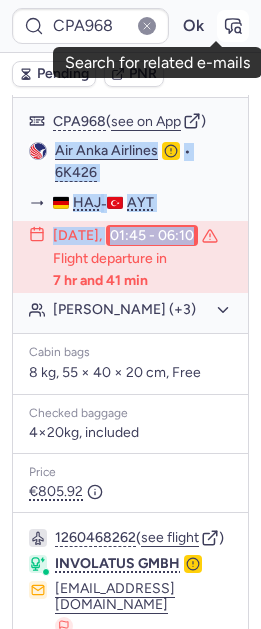 click 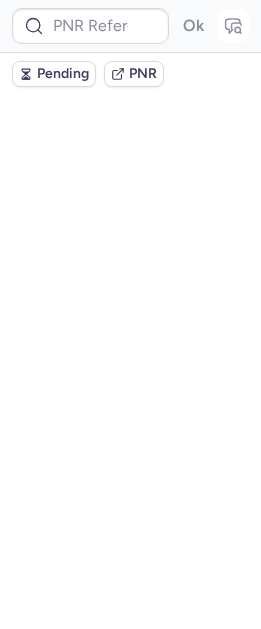 scroll, scrollTop: 0, scrollLeft: 0, axis: both 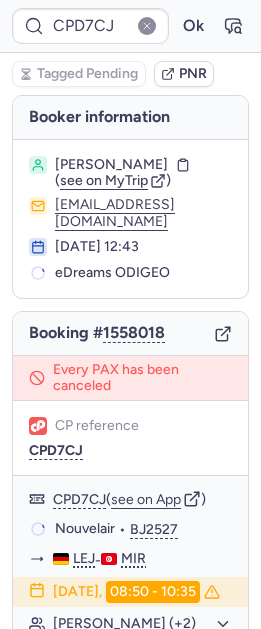 type on "10812518510213" 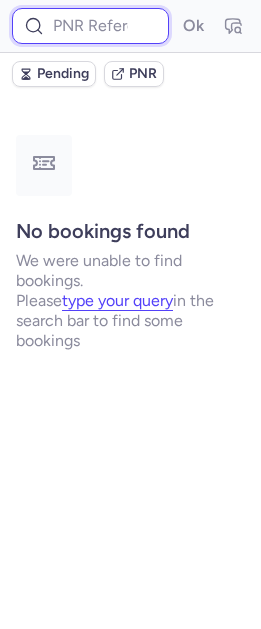 click at bounding box center [90, 26] 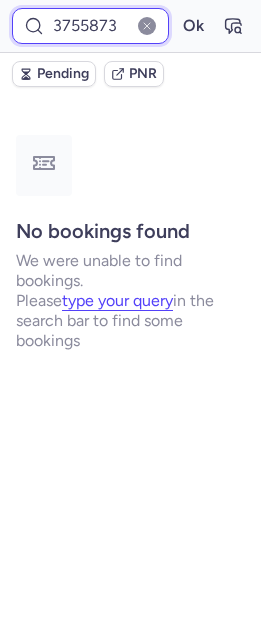 click on "Ok" at bounding box center [193, 26] 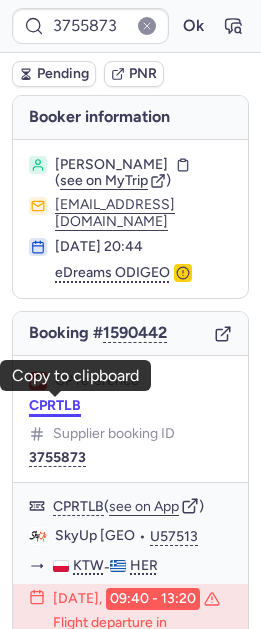 click on "CPRTLB" at bounding box center (55, 406) 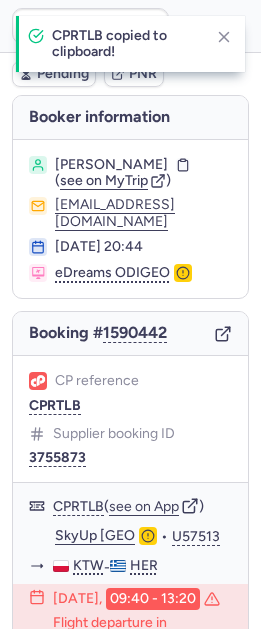 type on "CPRTLB" 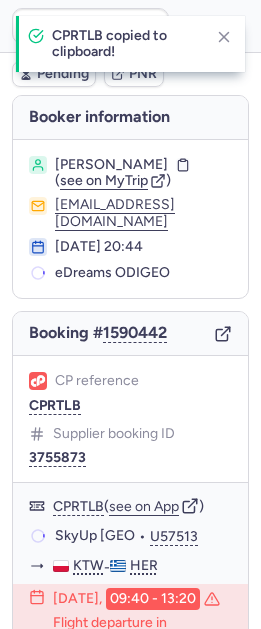 scroll, scrollTop: 398, scrollLeft: 0, axis: vertical 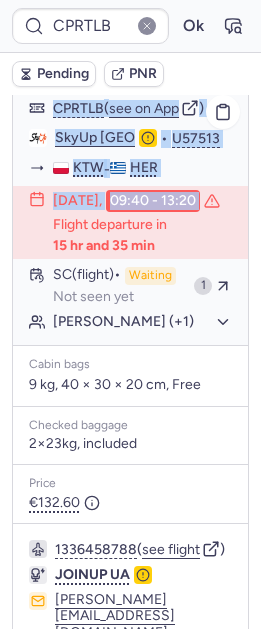 drag, startPoint x: 69, startPoint y: 143, endPoint x: 204, endPoint y: 255, distance: 175.41095 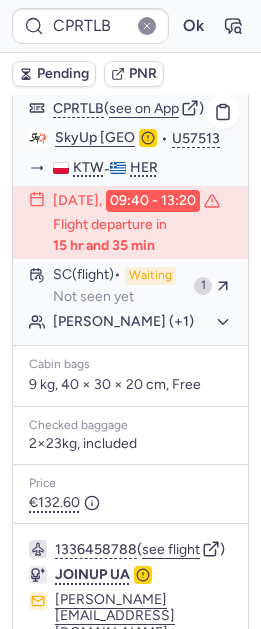 drag, startPoint x: 199, startPoint y: 274, endPoint x: 183, endPoint y: 271, distance: 16.27882 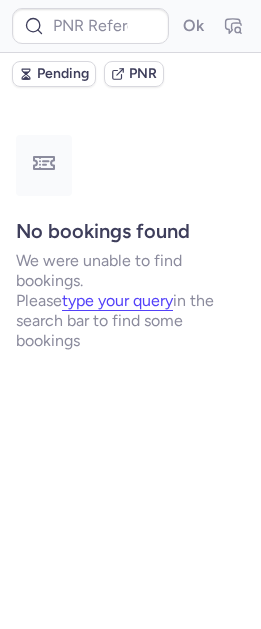 scroll, scrollTop: 0, scrollLeft: 0, axis: both 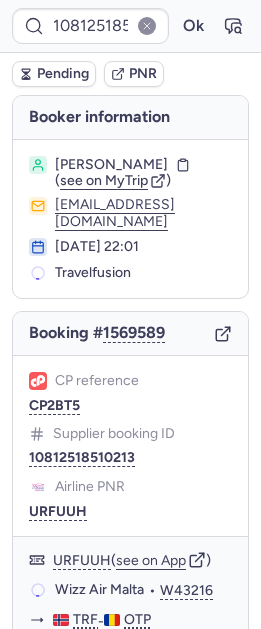 click on "CP reference CP2BT5" 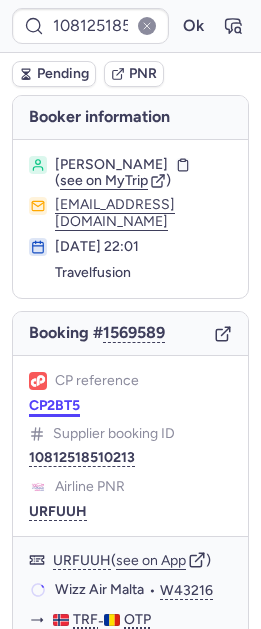 click on "CP2BT5" at bounding box center [54, 406] 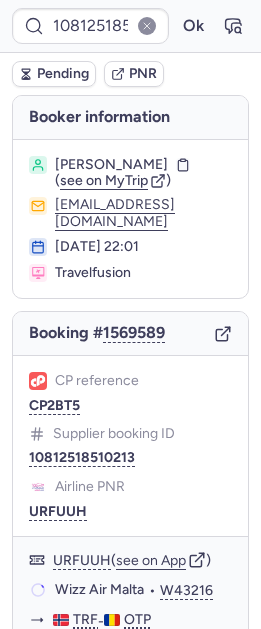 type on "CP2BT5" 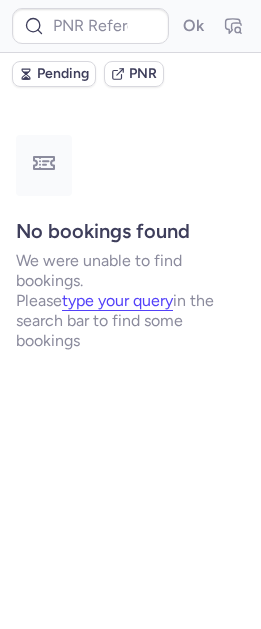 type on "CPDAV9" 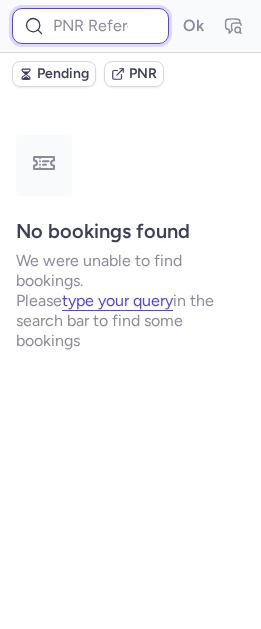 click at bounding box center [90, 26] 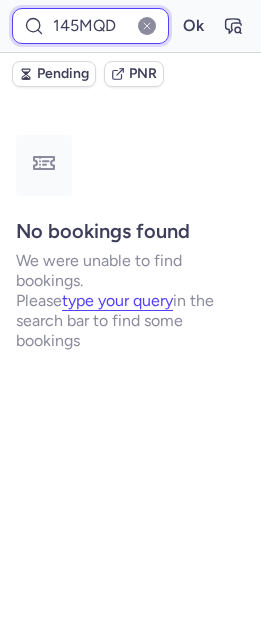 type on "145MQD" 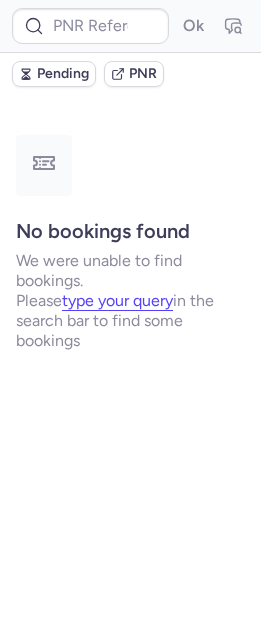 type on "CP2BT5" 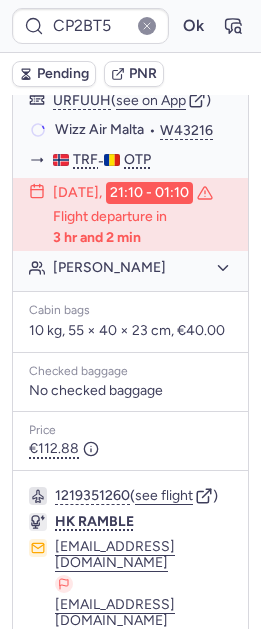 scroll, scrollTop: 462, scrollLeft: 0, axis: vertical 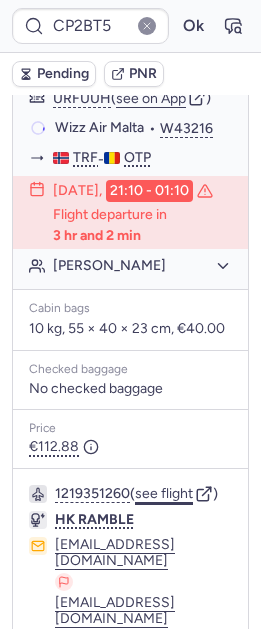 click on "see flight" 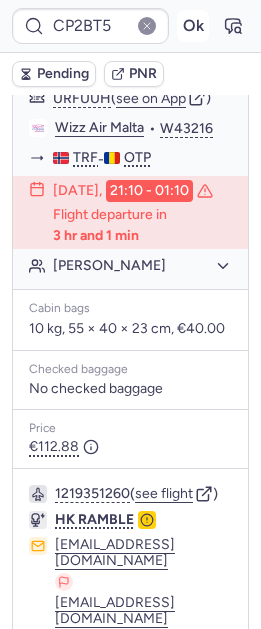 click on "Ok" at bounding box center [193, 26] 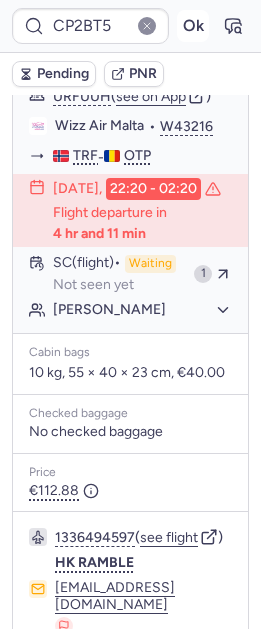 scroll, scrollTop: 462, scrollLeft: 0, axis: vertical 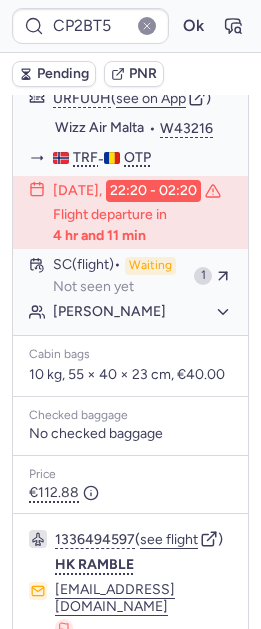 type 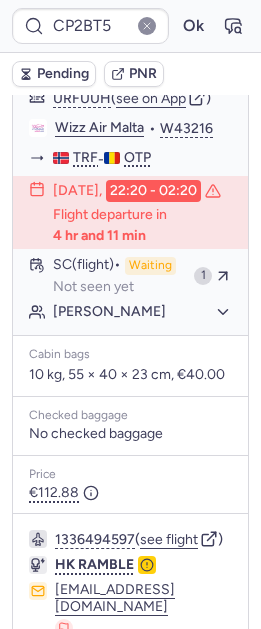 type on "CPD7CJ" 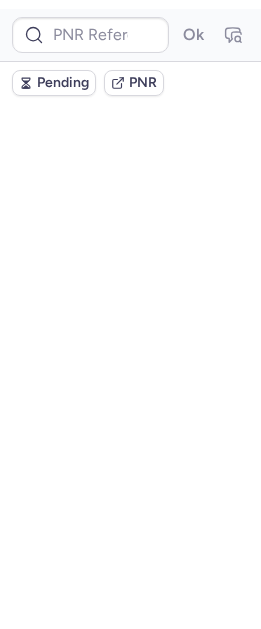 scroll, scrollTop: 0, scrollLeft: 0, axis: both 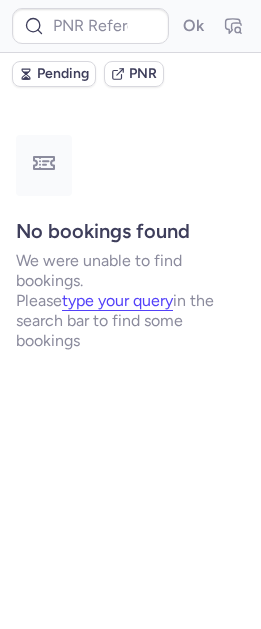 type on "CPA968" 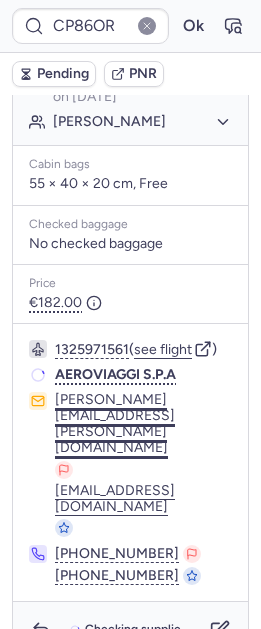 scroll, scrollTop: 523, scrollLeft: 0, axis: vertical 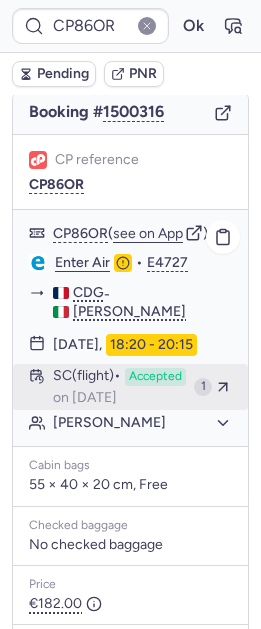 click on "SC   (flight)  Accepted  on Jul 18, 2025" at bounding box center [119, 387] 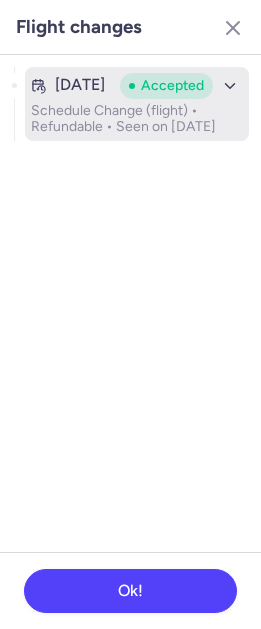 click on "Schedule Change (flight) • Refundable • Seen on Jul 18, 2025" at bounding box center [137, 119] 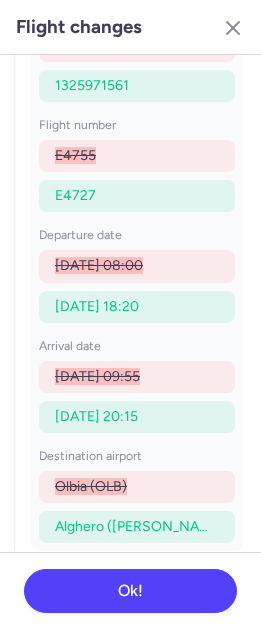 scroll, scrollTop: 0, scrollLeft: 0, axis: both 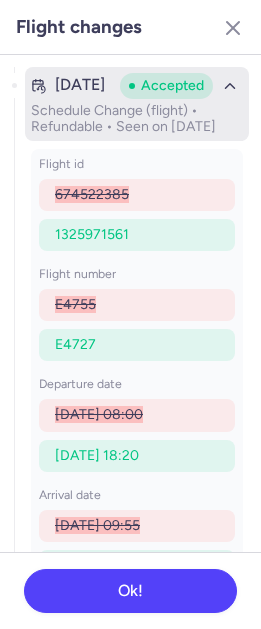 click 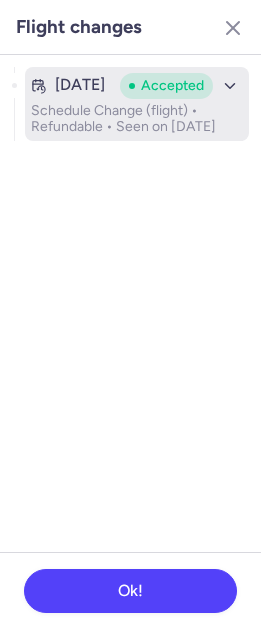 click on "Schedule Change (flight) • Refundable • Seen on Jul 18, 2025" at bounding box center (137, 119) 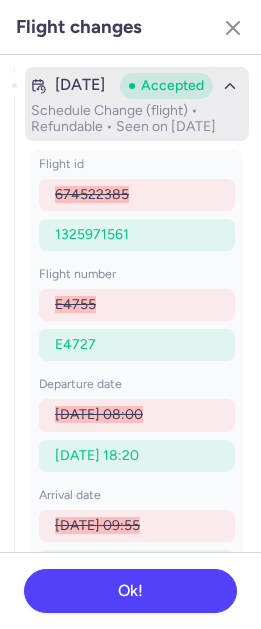click on "Schedule Change (flight) • Refundable • Seen on Jul 18, 2025" at bounding box center (137, 119) 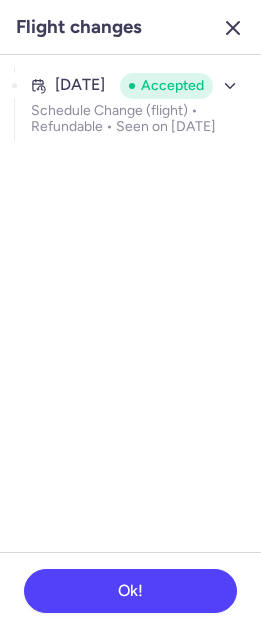 click 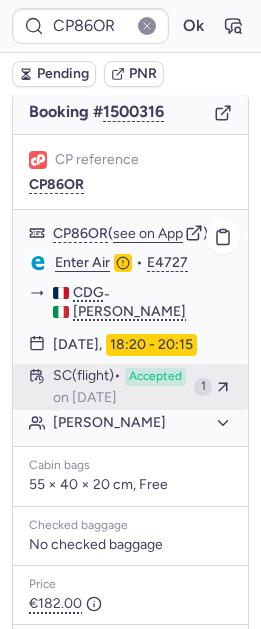 scroll, scrollTop: 523, scrollLeft: 0, axis: vertical 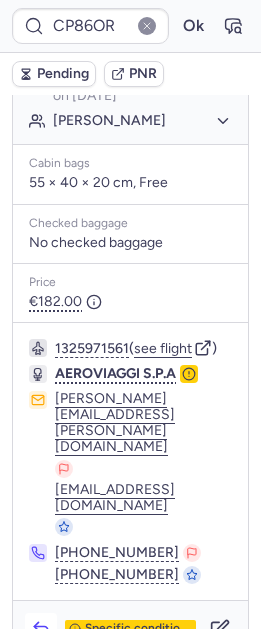 click at bounding box center (41, 629) 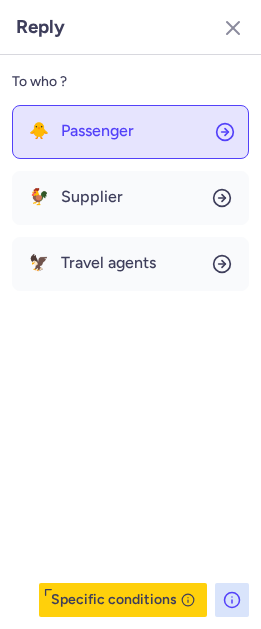 click on "Passenger" at bounding box center (97, 131) 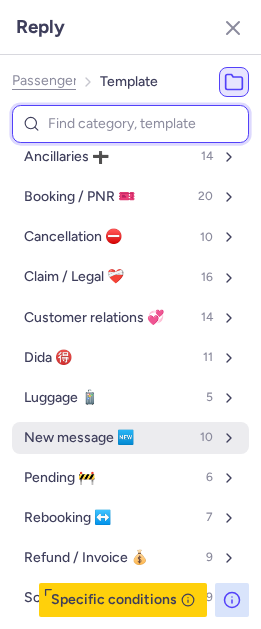 scroll, scrollTop: 128, scrollLeft: 0, axis: vertical 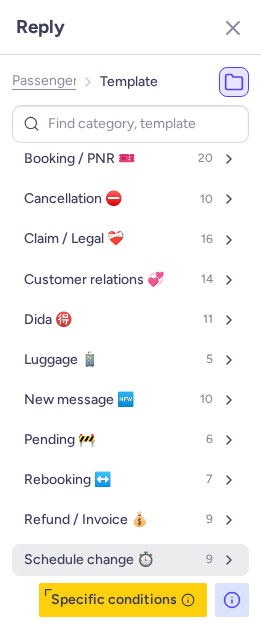click on "Schedule change ⏱️" at bounding box center (89, 560) 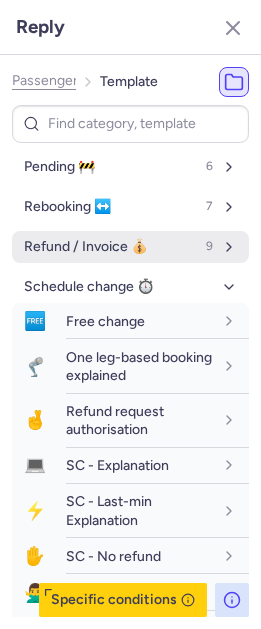 scroll, scrollTop: 432, scrollLeft: 0, axis: vertical 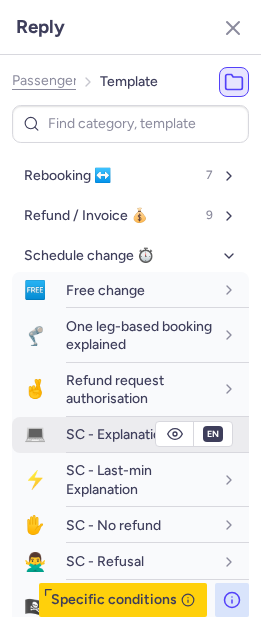 click on "SC - Explanation" at bounding box center (117, 434) 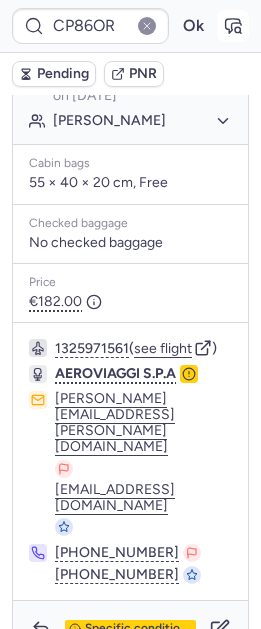 click 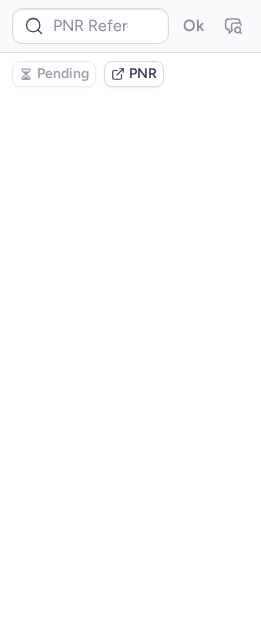 scroll, scrollTop: 0, scrollLeft: 0, axis: both 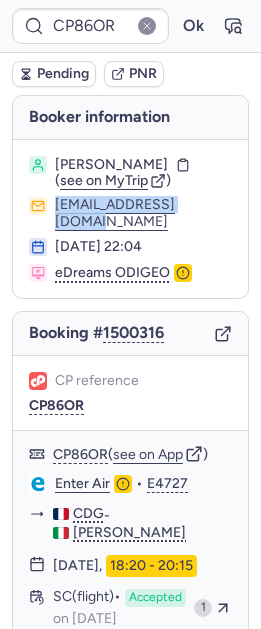 drag, startPoint x: 52, startPoint y: 191, endPoint x: 218, endPoint y: 202, distance: 166.36406 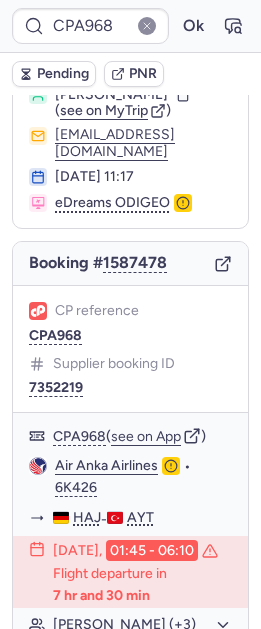 scroll, scrollTop: 173, scrollLeft: 0, axis: vertical 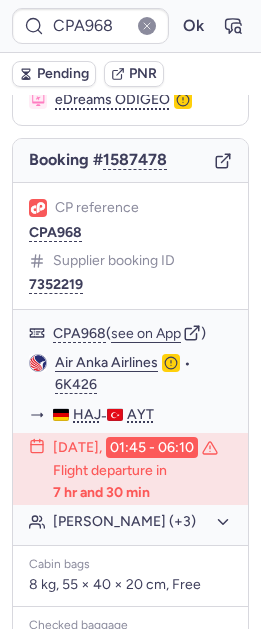 type on "CP86OR" 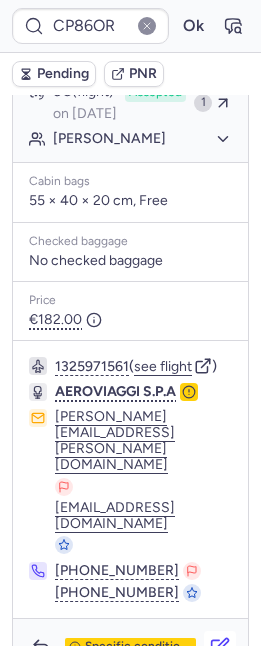 click 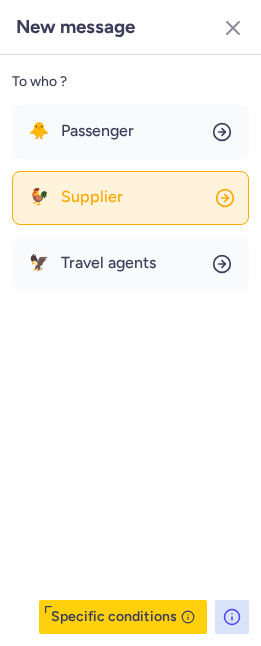 click on "Supplier" at bounding box center [92, 197] 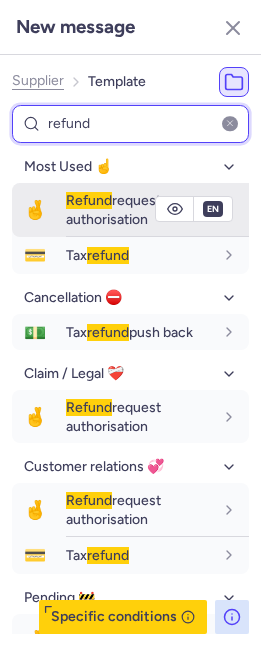 type on "refund" 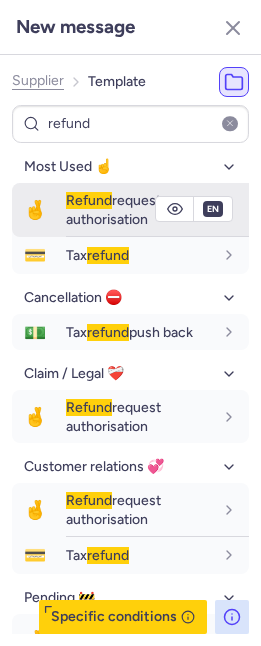 click on "Refund  request authorisation" at bounding box center (113, 209) 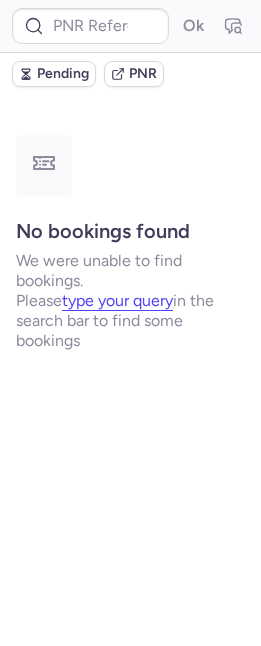scroll, scrollTop: 0, scrollLeft: 0, axis: both 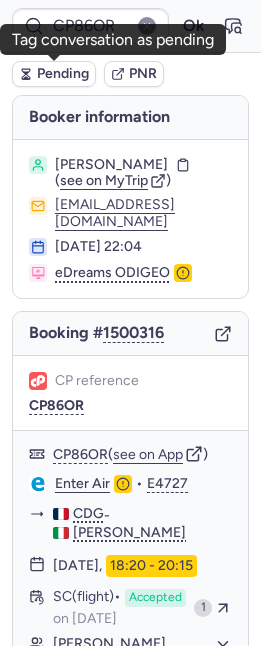 click on "Pending" at bounding box center (63, 74) 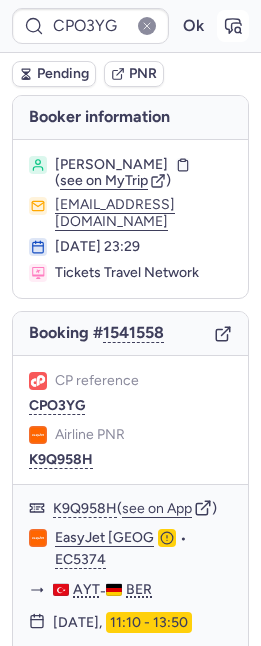 click 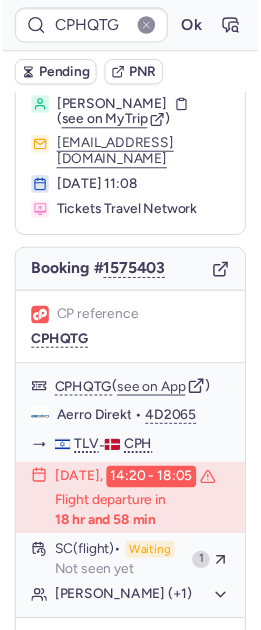 scroll, scrollTop: 0, scrollLeft: 0, axis: both 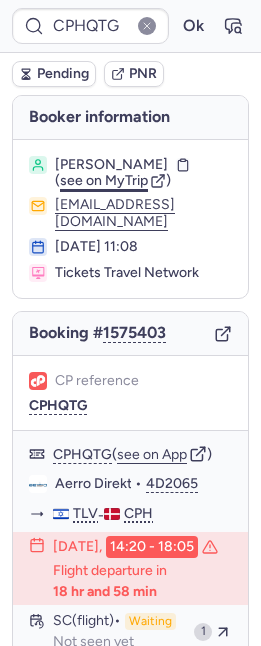 click on "see on MyTrip" at bounding box center (104, 180) 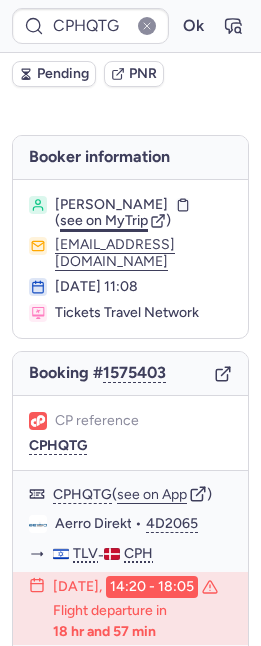 type on "CPM5IY" 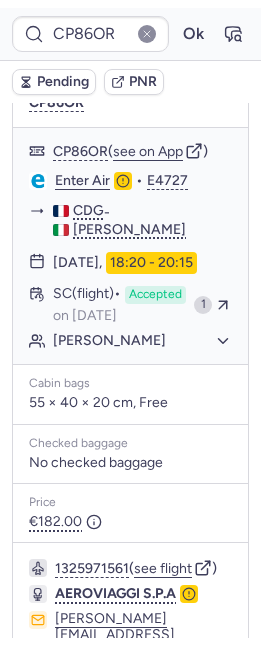 scroll, scrollTop: 323, scrollLeft: 0, axis: vertical 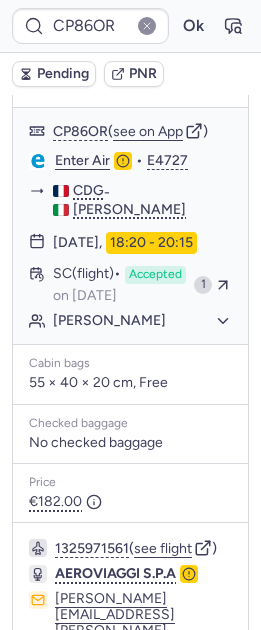 click on "Pending" at bounding box center [54, 74] 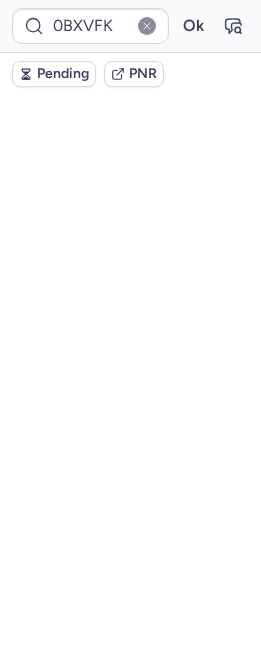 scroll, scrollTop: 0, scrollLeft: 0, axis: both 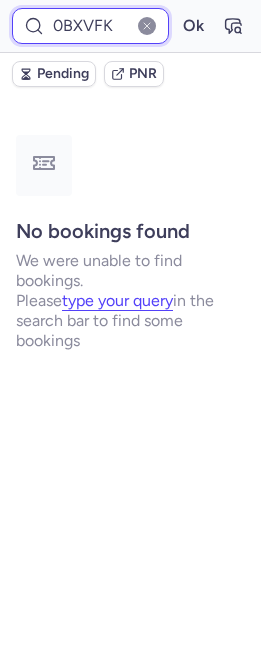click on "0BXVFK" at bounding box center [90, 26] 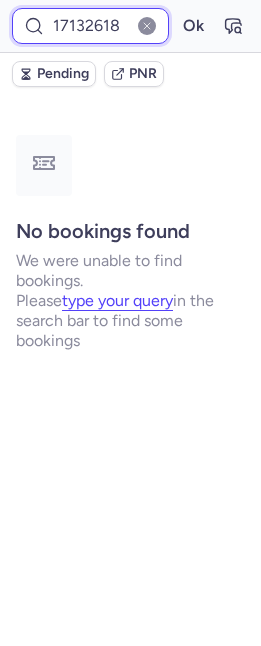 click on "Ok" at bounding box center [193, 26] 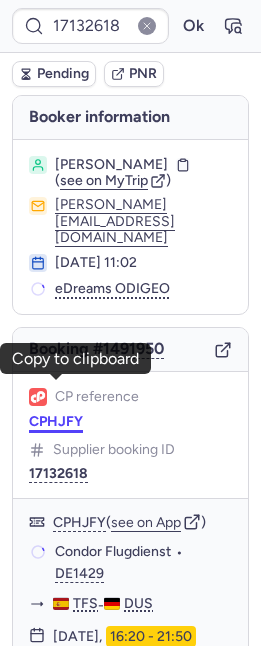 click on "CPHJFY" at bounding box center [56, 422] 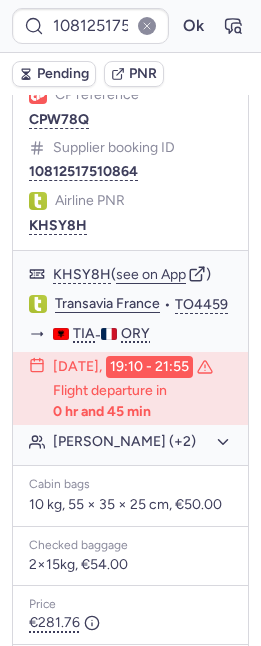 scroll, scrollTop: 157, scrollLeft: 0, axis: vertical 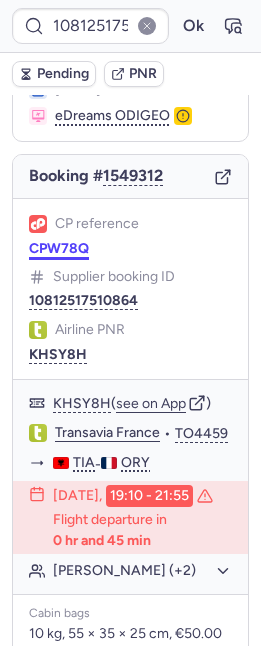 click on "CPW78Q" at bounding box center [59, 249] 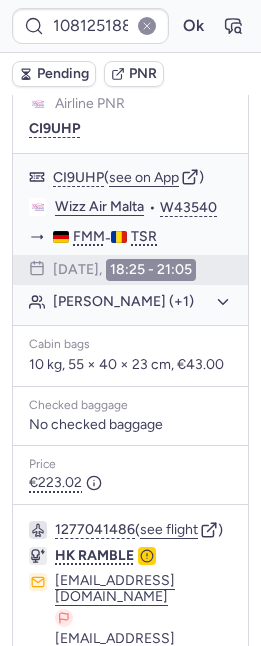 scroll, scrollTop: 617, scrollLeft: 0, axis: vertical 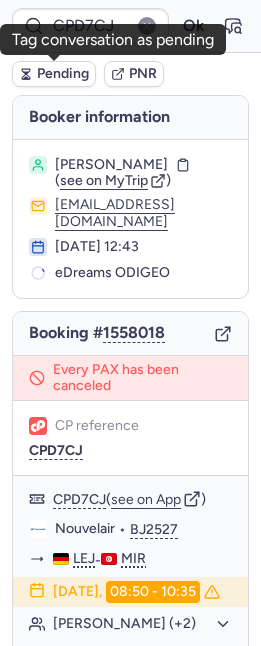 click on "Pending" at bounding box center [63, 74] 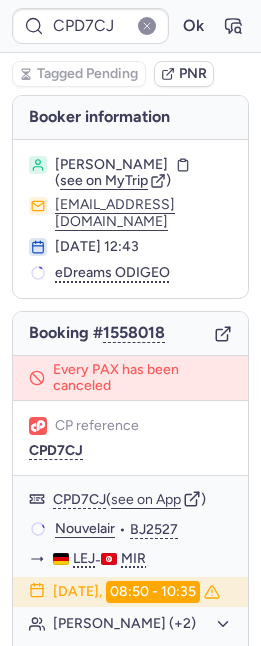 type on "10812518810926" 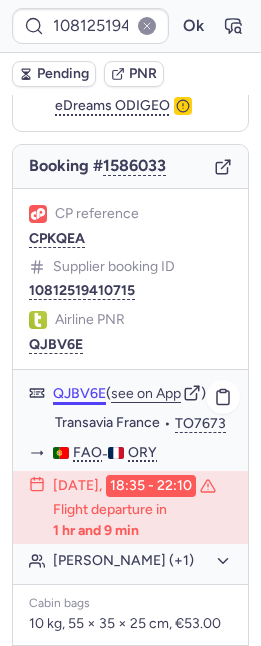 scroll, scrollTop: 174, scrollLeft: 0, axis: vertical 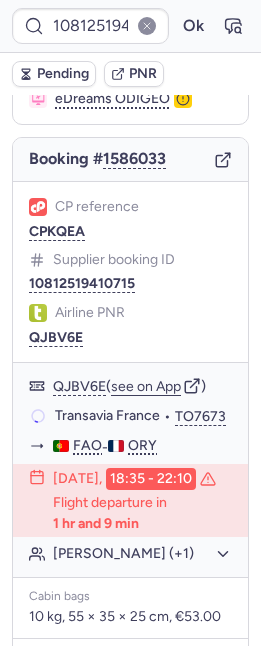 click on "CP reference CPKQEA Supplier booking ID 10812519410715 Airline PNR QJBV6E" at bounding box center (130, 272) 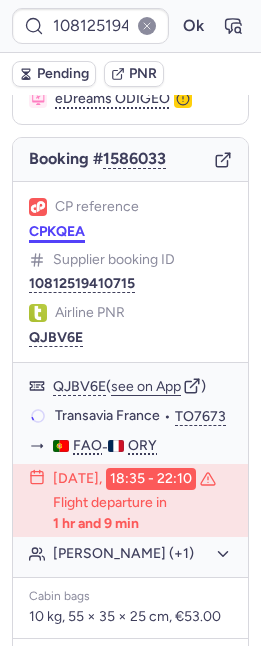 click on "CPKQEA" at bounding box center [57, 232] 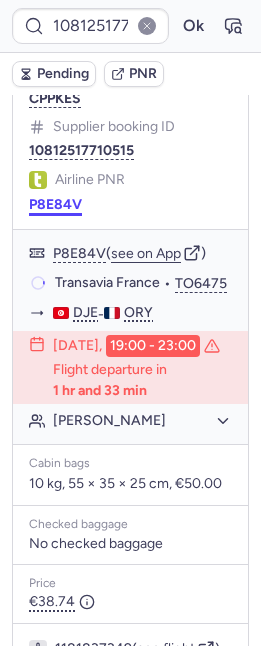 scroll, scrollTop: 282, scrollLeft: 0, axis: vertical 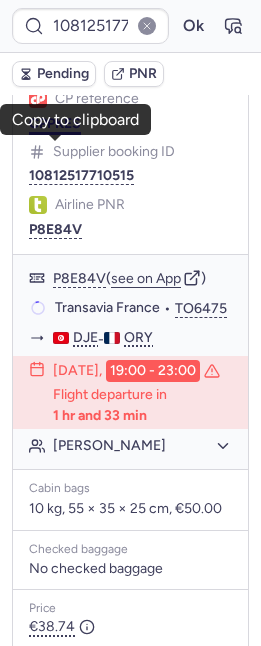 click on "CPPKES" at bounding box center [55, 124] 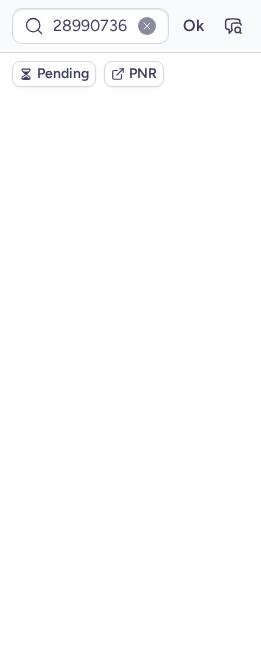 scroll, scrollTop: 0, scrollLeft: 0, axis: both 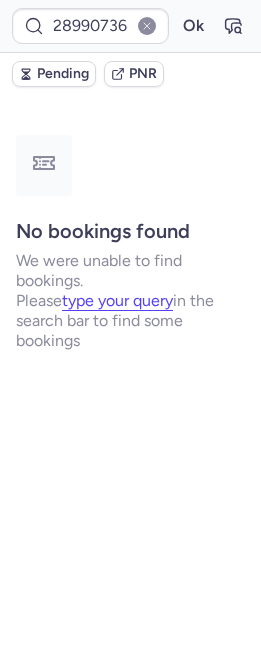 type on "CP4P39" 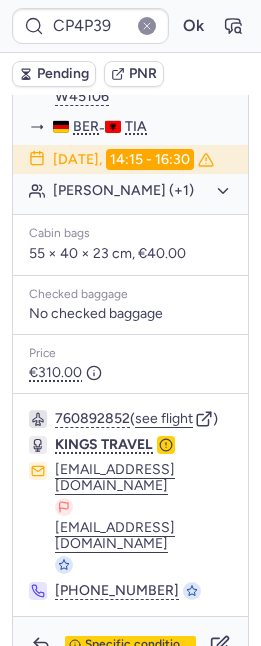 scroll, scrollTop: 472, scrollLeft: 0, axis: vertical 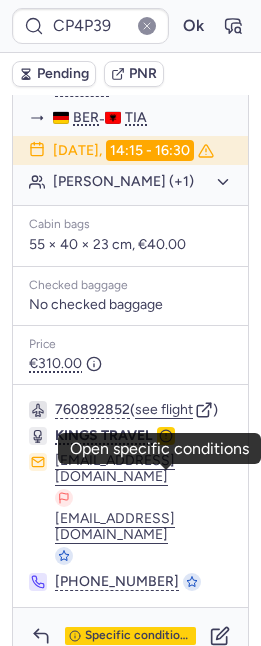 click 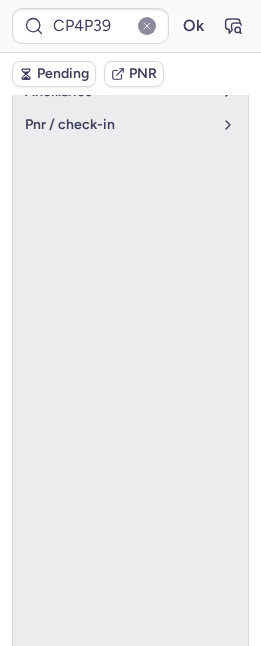 scroll, scrollTop: 472, scrollLeft: 0, axis: vertical 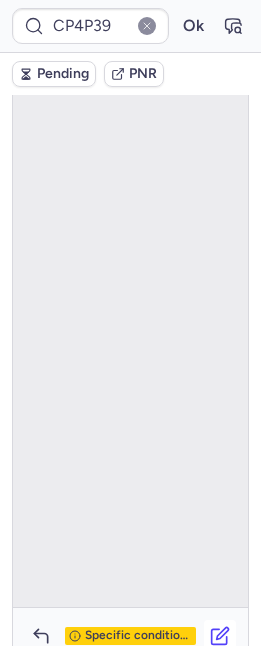 click 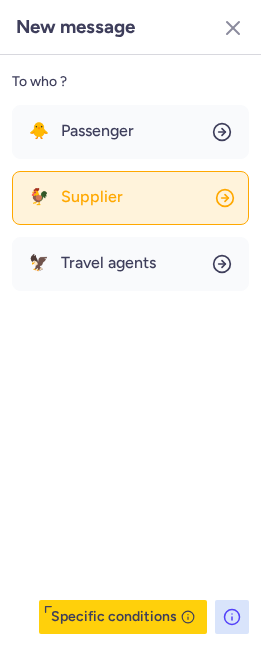 click on "🐓 Supplier" 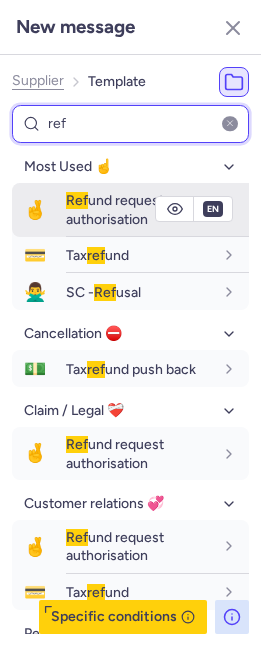 type on "ref" 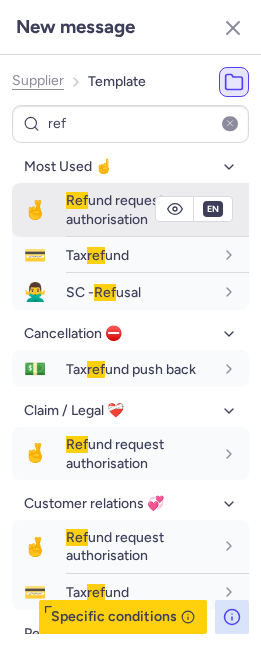 click on "Ref und request authorisation" at bounding box center [115, 209] 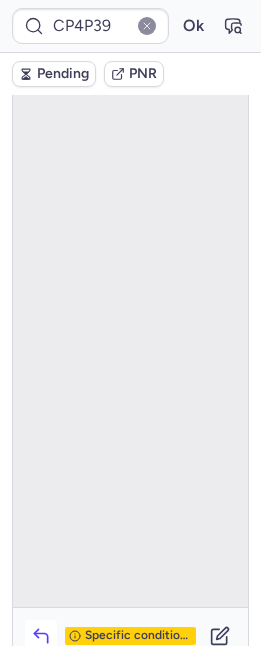 click 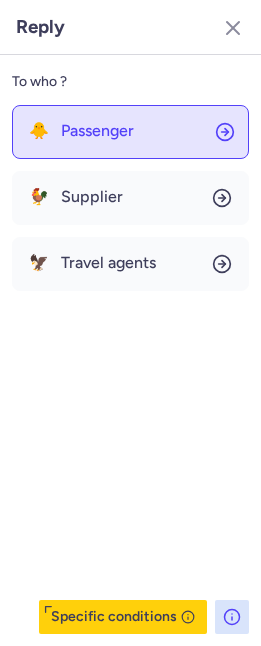 click on "Passenger" at bounding box center [97, 131] 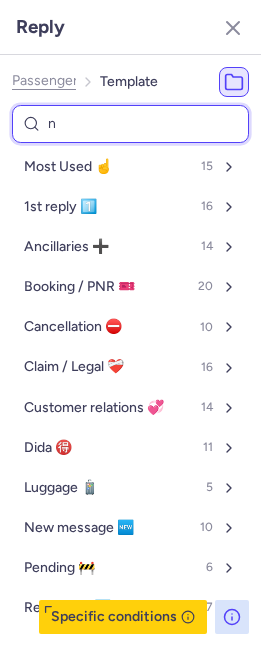 type on "nd" 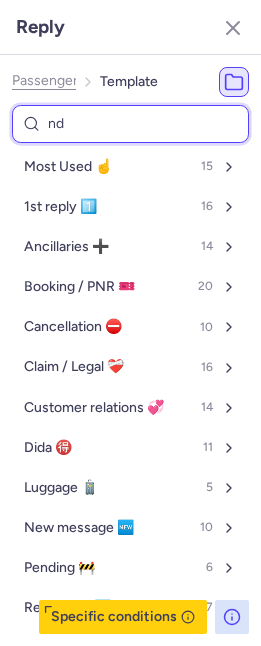 select on "en" 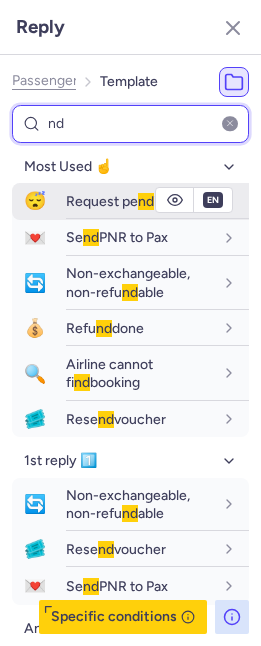 type on "nd" 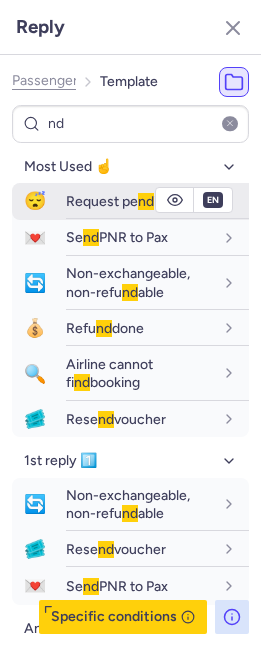 click on "Request pe nd ing" at bounding box center [119, 201] 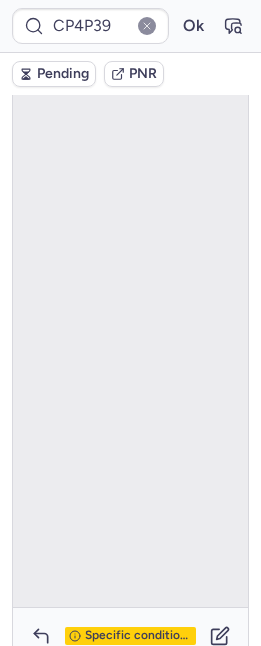 click on "Pending" at bounding box center (63, 74) 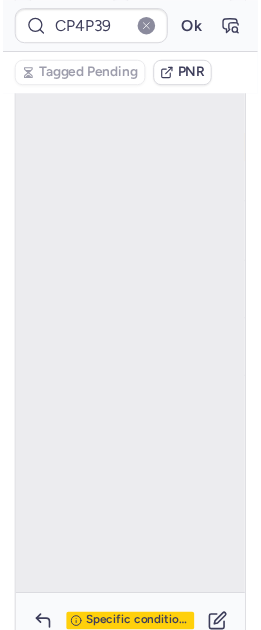 scroll, scrollTop: 0, scrollLeft: 0, axis: both 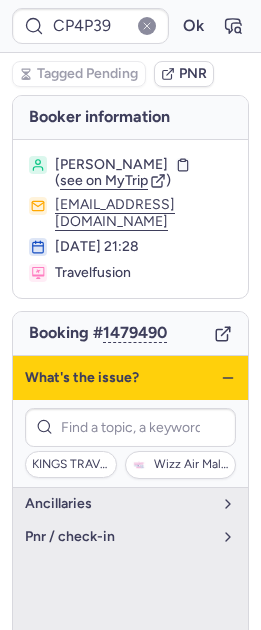 click 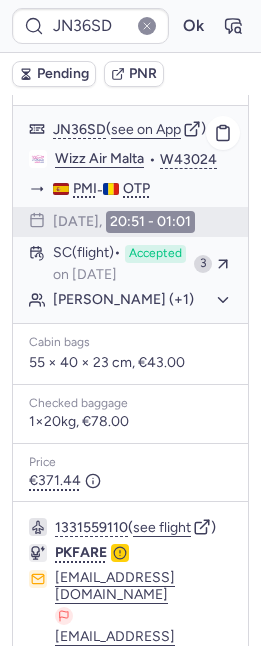 scroll, scrollTop: 302, scrollLeft: 0, axis: vertical 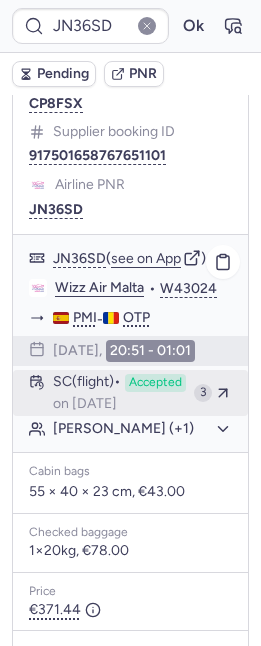type on "CP4QHS" 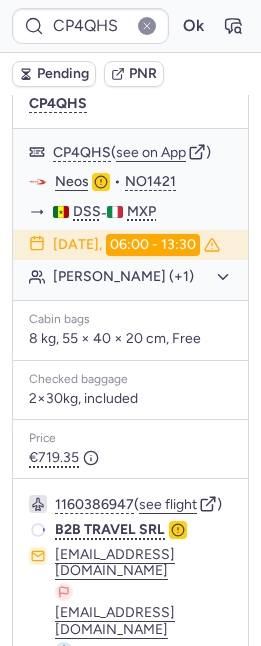 scroll, scrollTop: 433, scrollLeft: 0, axis: vertical 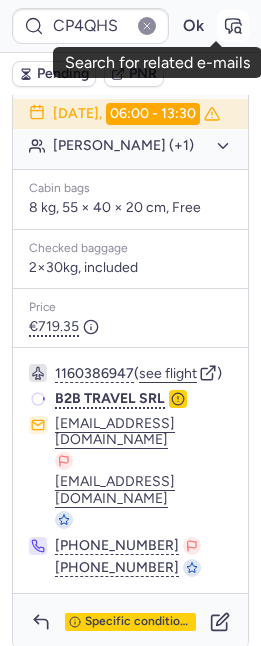 click 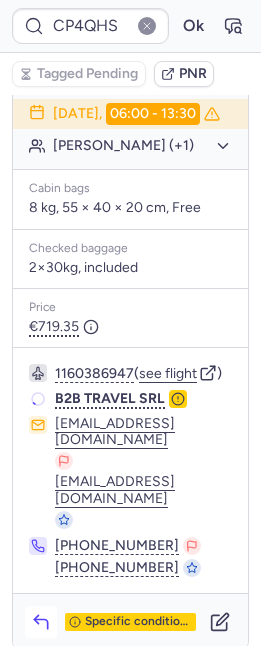 click 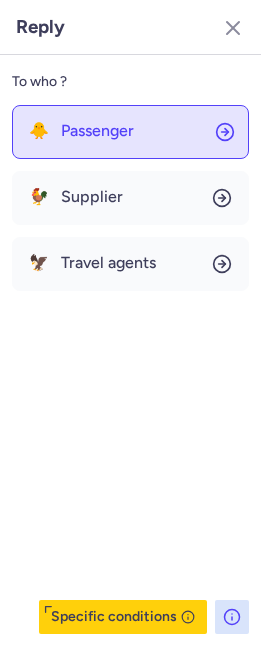 click on "Passenger" at bounding box center (97, 131) 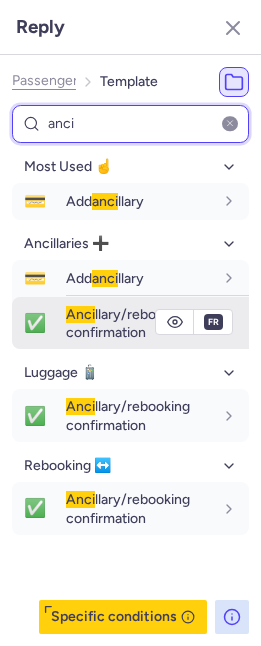 type on "anci" 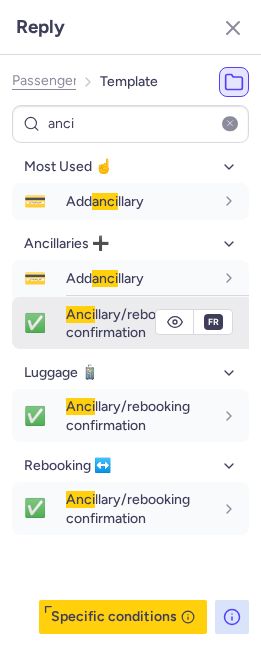 click on "✅ Anci llary/rebooking confirmation" at bounding box center (130, 323) 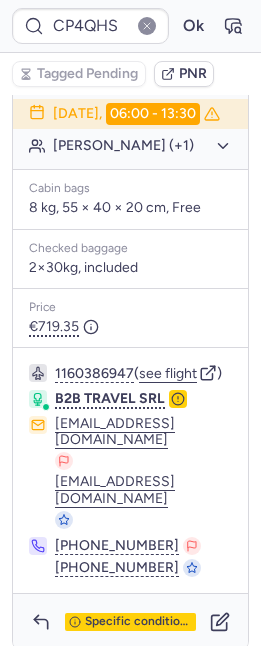 type on "10812518910916" 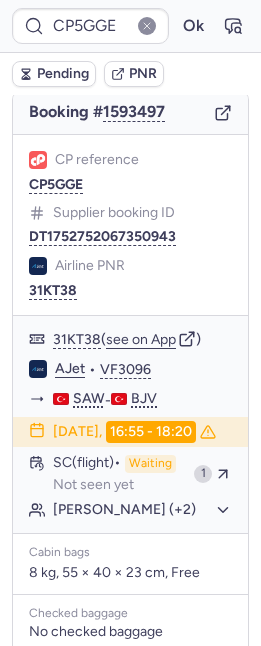 scroll, scrollTop: 46, scrollLeft: 0, axis: vertical 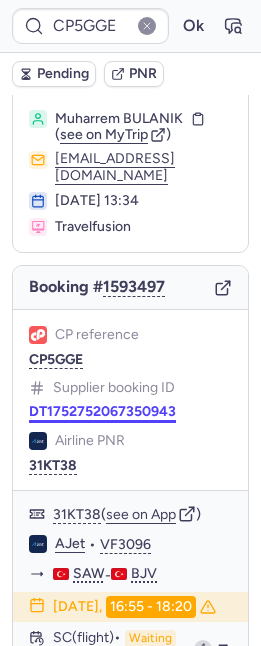 click on "DT1752752067350943" at bounding box center (102, 412) 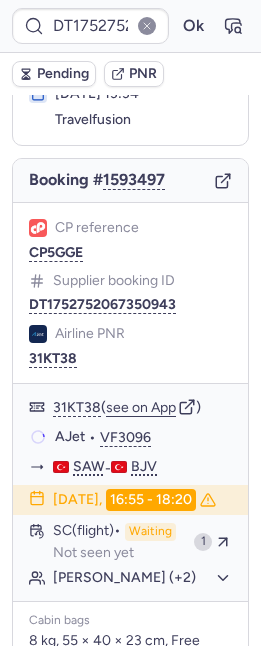 scroll, scrollTop: 113, scrollLeft: 0, axis: vertical 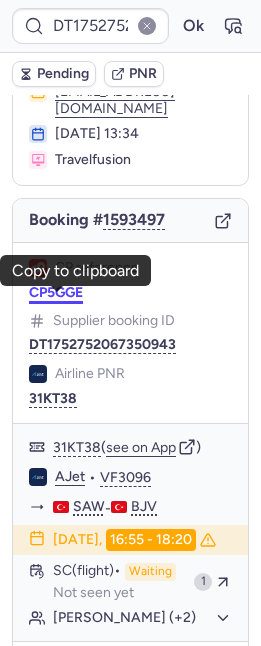 click on "CP5GGE" at bounding box center (56, 293) 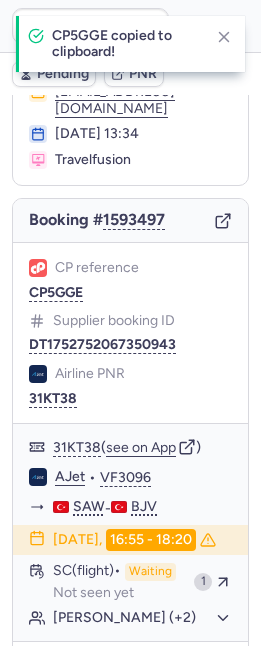 type on "CP5GGE" 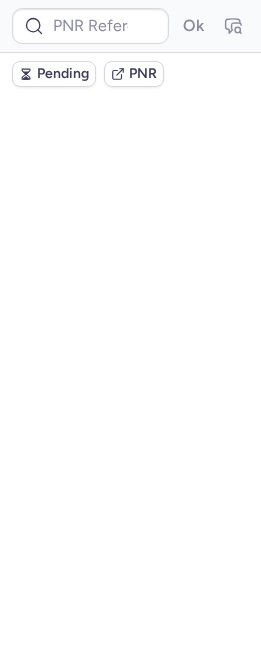 scroll, scrollTop: 0, scrollLeft: 0, axis: both 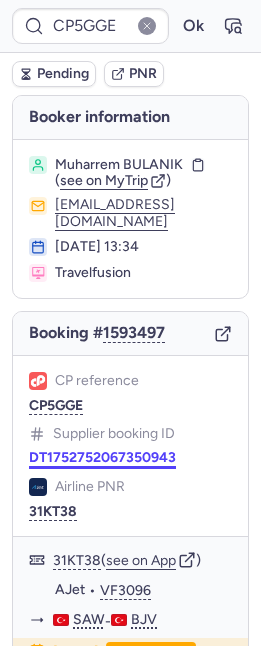 click on "Supplier booking ID DT1752752067350943" 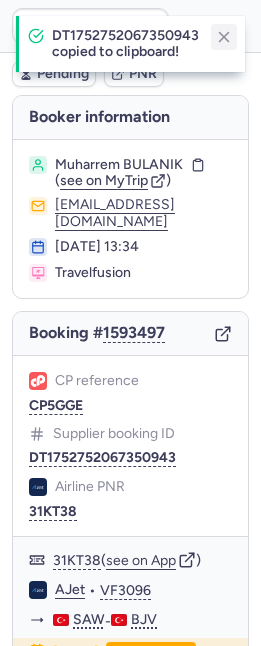 click 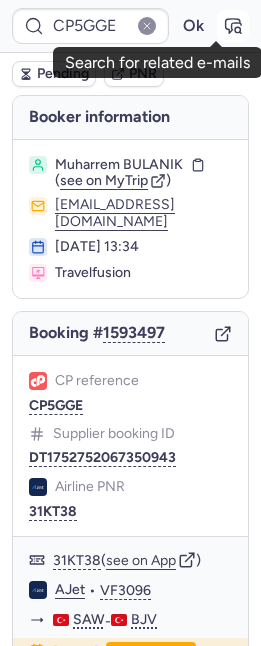 click 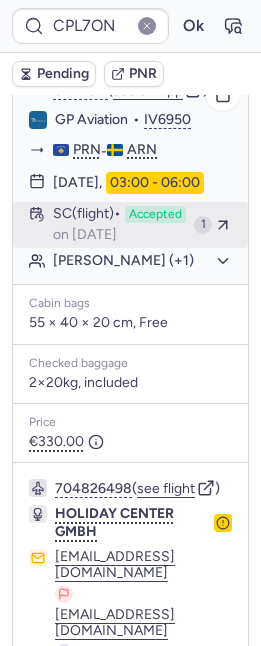 scroll, scrollTop: 558, scrollLeft: 0, axis: vertical 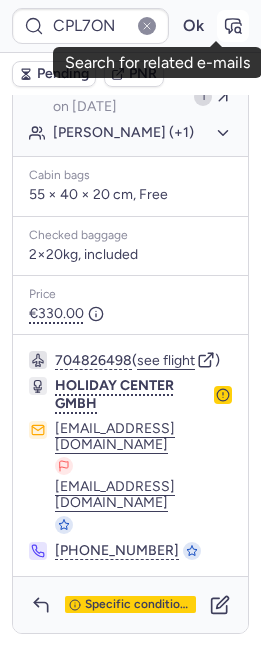 click 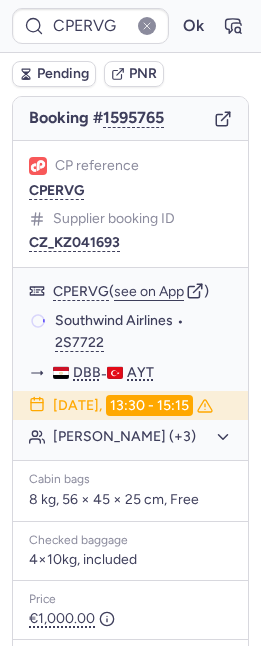scroll, scrollTop: 175, scrollLeft: 0, axis: vertical 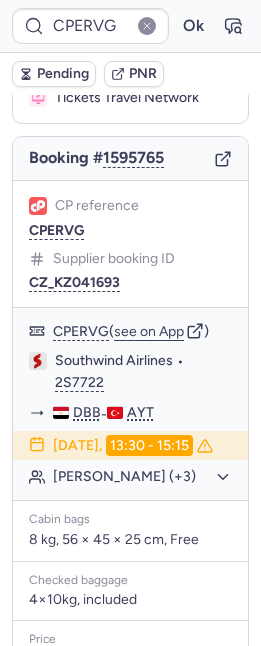 type on "CPM5IY" 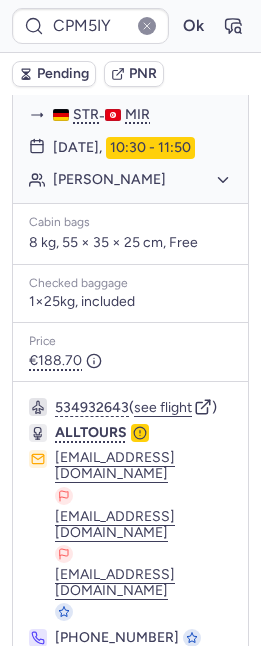 scroll, scrollTop: 439, scrollLeft: 0, axis: vertical 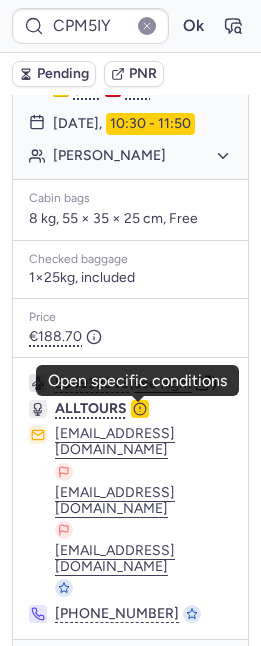 click 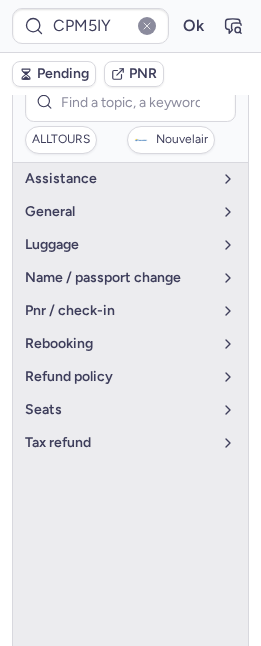 scroll, scrollTop: 251, scrollLeft: 0, axis: vertical 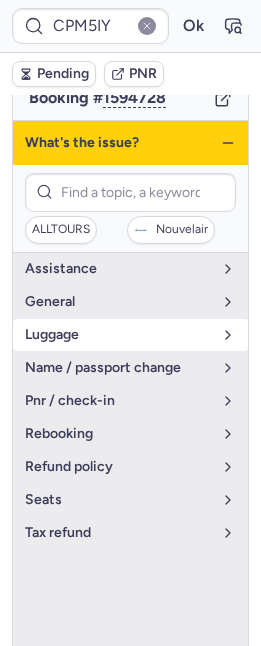 click on "luggage" at bounding box center (118, 335) 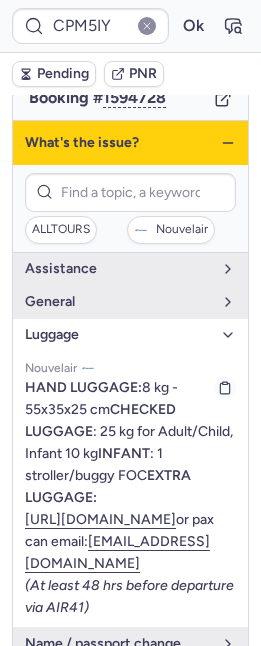 scroll, scrollTop: 113, scrollLeft: 0, axis: vertical 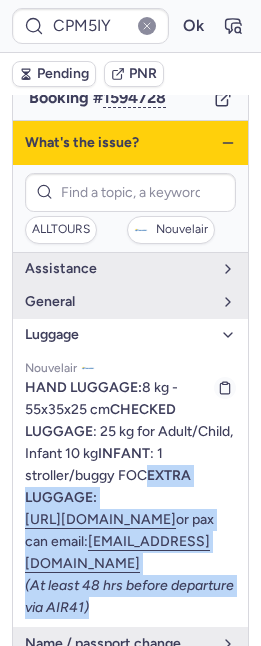 drag, startPoint x: 22, startPoint y: 408, endPoint x: 164, endPoint y: 518, distance: 179.62183 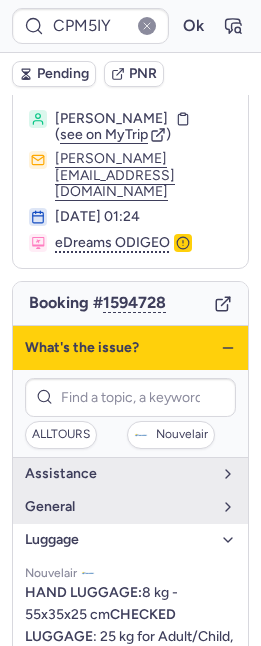 scroll, scrollTop: 46, scrollLeft: 0, axis: vertical 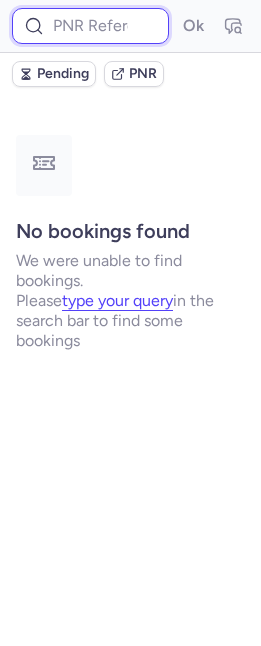 click at bounding box center (90, 26) 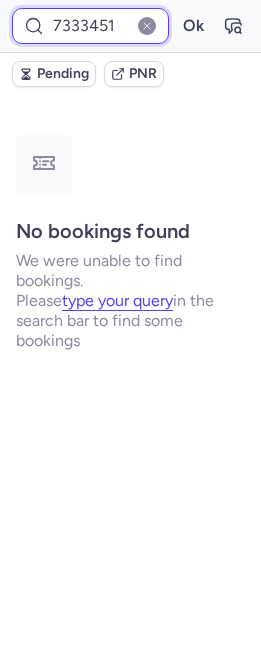 click on "Ok" at bounding box center [193, 26] 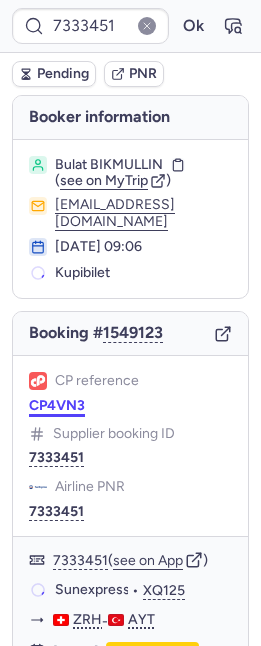 click on "CP4VN3" at bounding box center (57, 406) 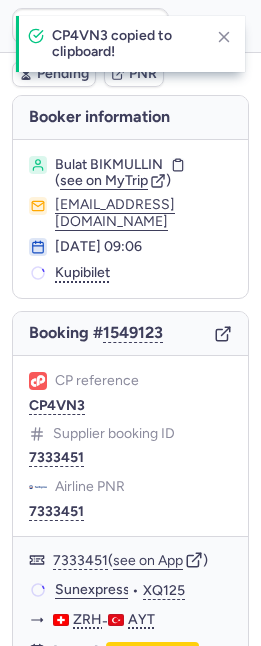 type on "CP4VN3" 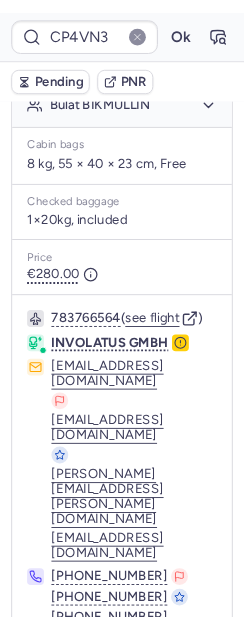 scroll, scrollTop: 587, scrollLeft: 0, axis: vertical 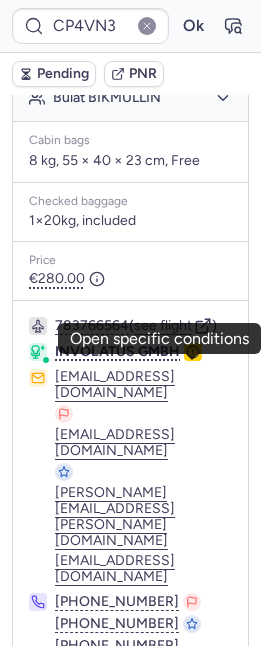 click 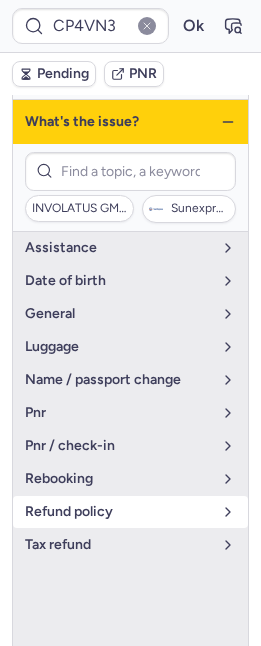 scroll, scrollTop: 258, scrollLeft: 0, axis: vertical 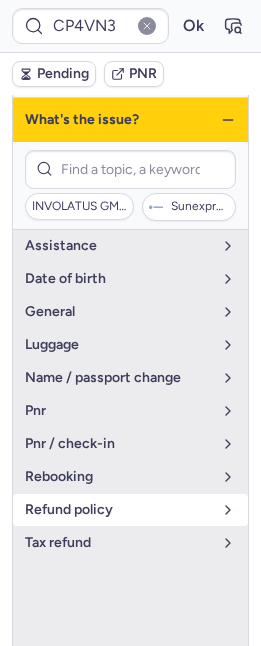 click on "refund policy" at bounding box center (130, 510) 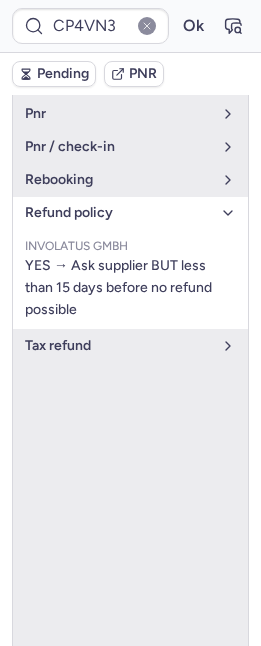 scroll, scrollTop: 587, scrollLeft: 0, axis: vertical 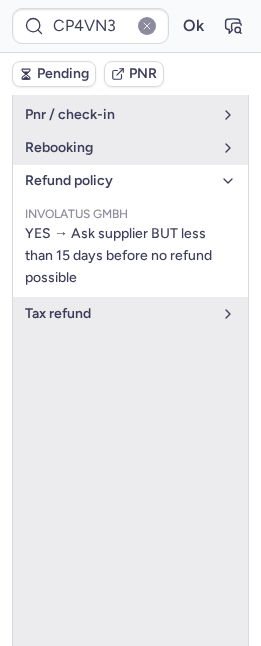 click 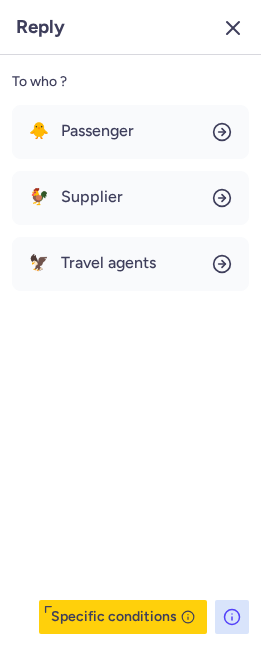 click 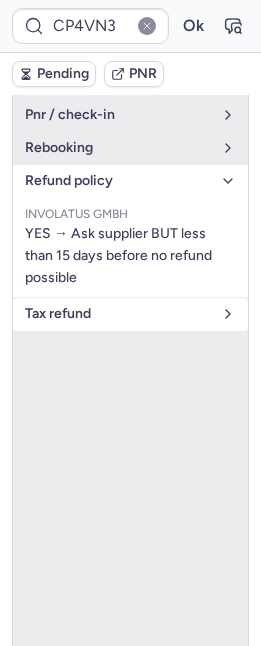 click on "tax refund" at bounding box center (130, 314) 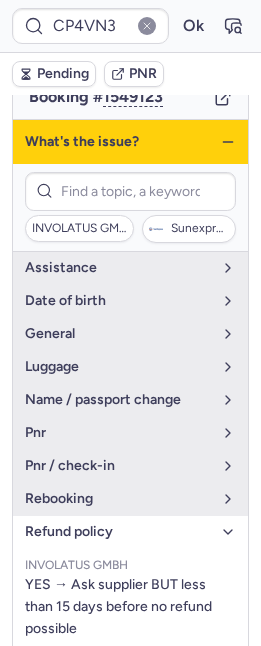scroll, scrollTop: 97, scrollLeft: 0, axis: vertical 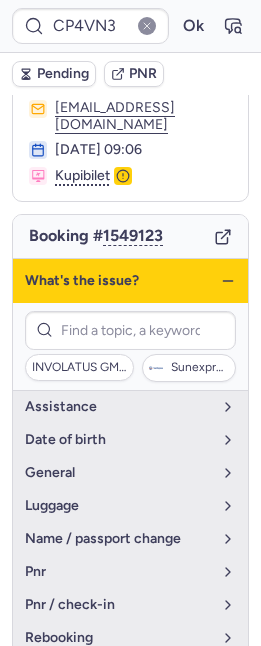 click 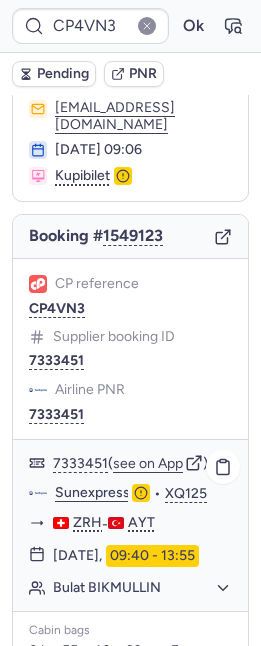 scroll, scrollTop: 587, scrollLeft: 0, axis: vertical 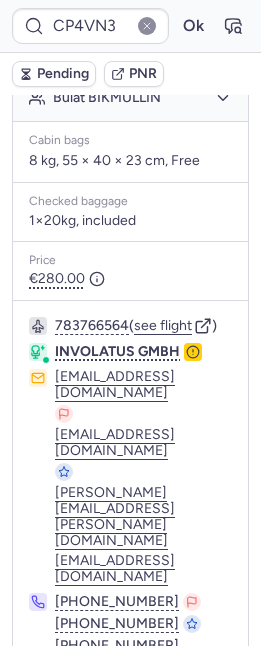 click at bounding box center [41, 700] 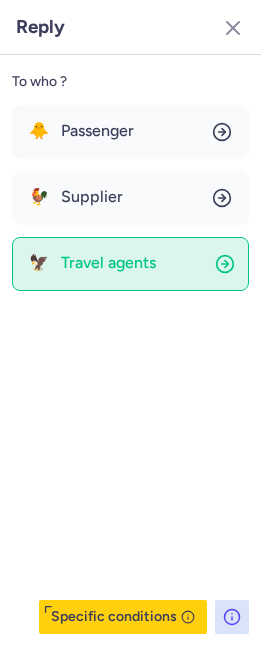 click on "Travel agents" at bounding box center [108, 263] 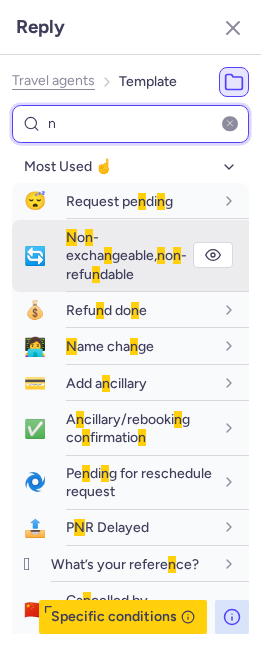 type on "n" 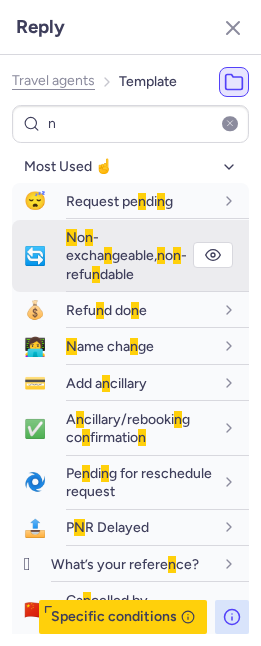 click on "n" at bounding box center (161, 255) 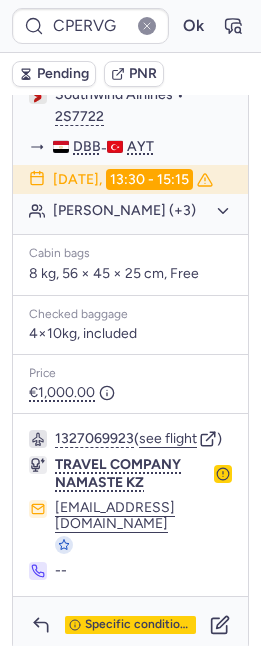 scroll, scrollTop: 512, scrollLeft: 0, axis: vertical 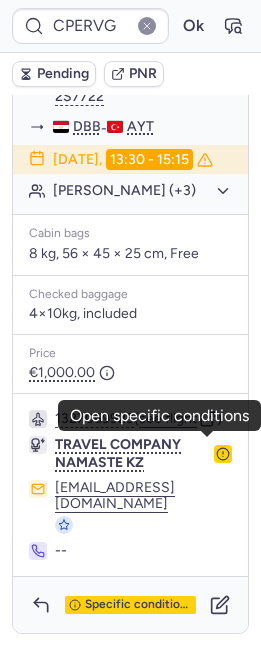 click 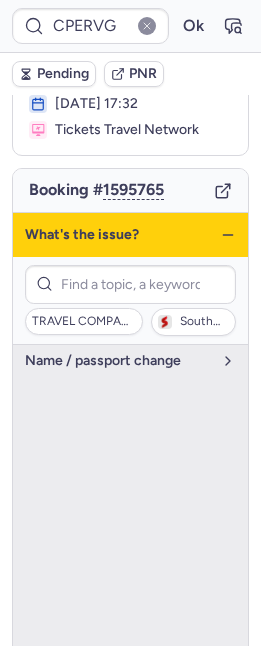 click 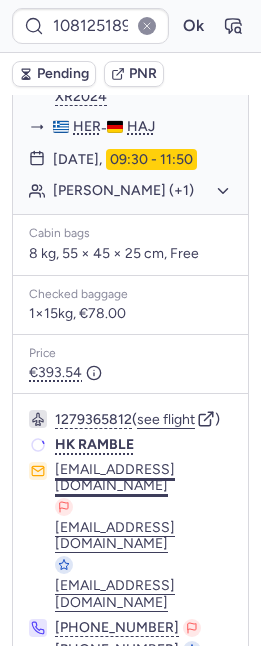 scroll, scrollTop: 632, scrollLeft: 0, axis: vertical 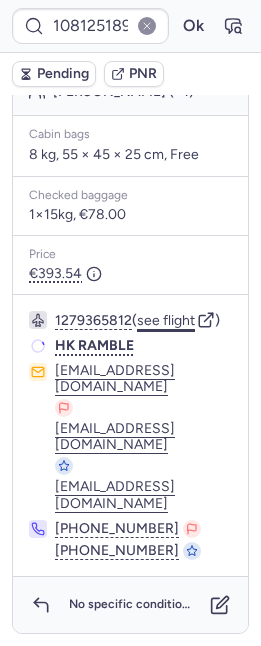 click on "see flight" 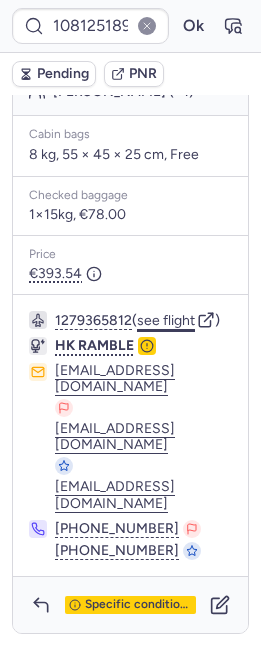 type on "CPGHJW" 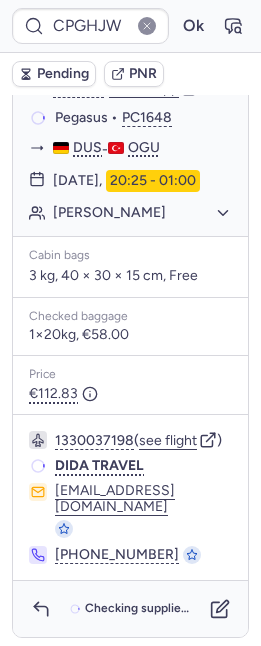 scroll, scrollTop: 632, scrollLeft: 0, axis: vertical 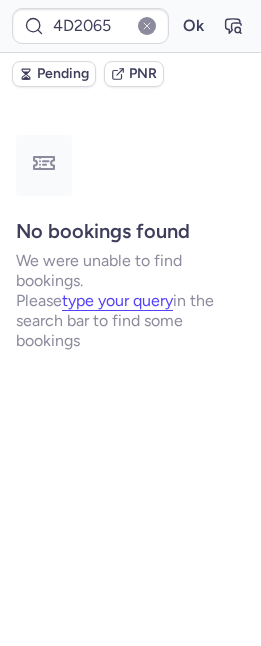 type on "CP86OR" 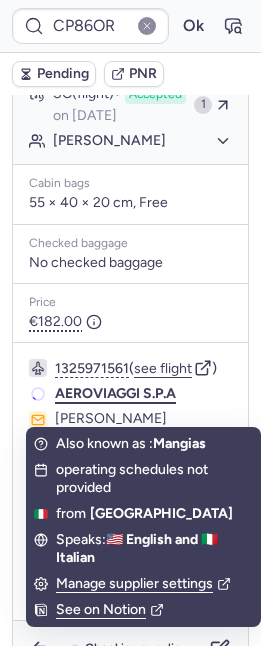 scroll, scrollTop: 505, scrollLeft: 0, axis: vertical 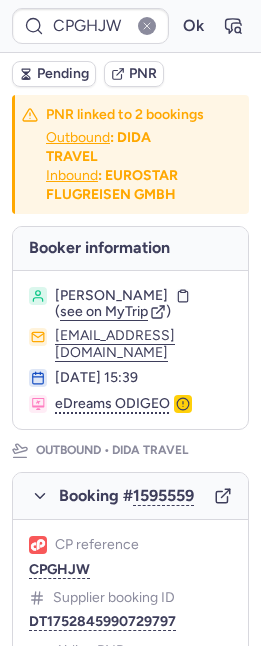 click on "Pending" at bounding box center [63, 74] 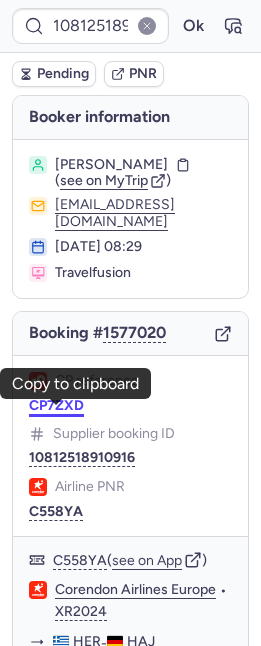 click on "CP7ZXD" at bounding box center (56, 406) 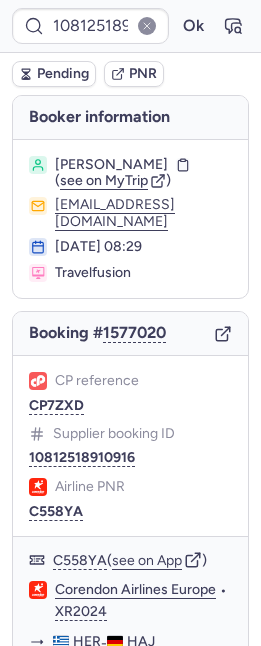 type on "CP7ZXD" 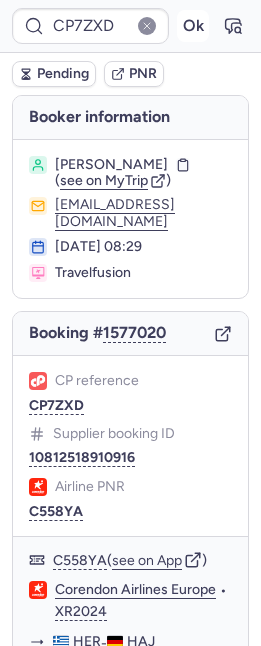 click on "Ok" at bounding box center [193, 26] 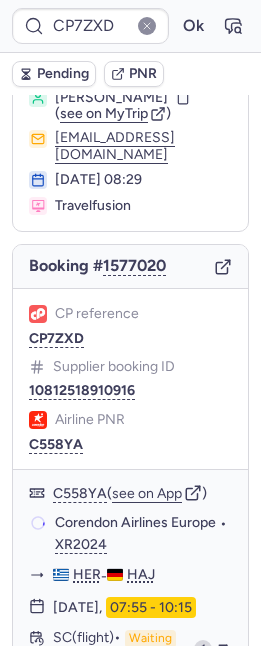 scroll, scrollTop: 335, scrollLeft: 0, axis: vertical 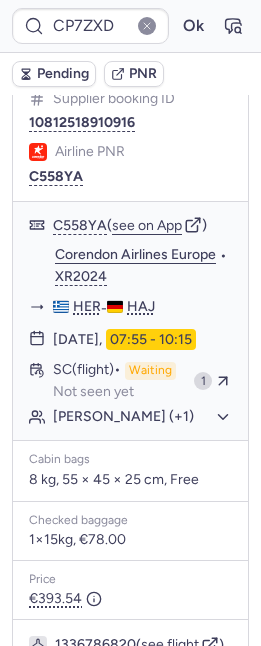 type 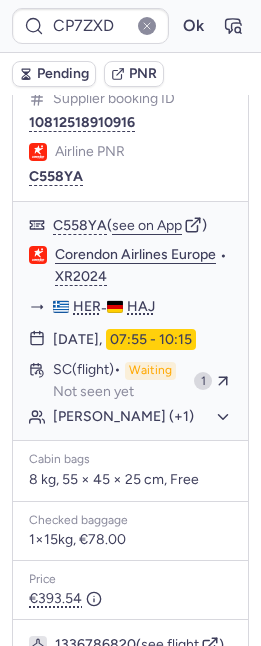 type on "CPD7CJ" 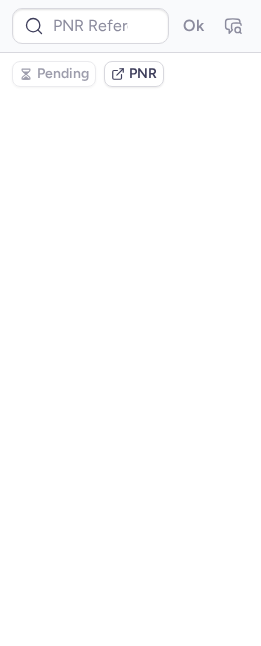 scroll, scrollTop: 0, scrollLeft: 0, axis: both 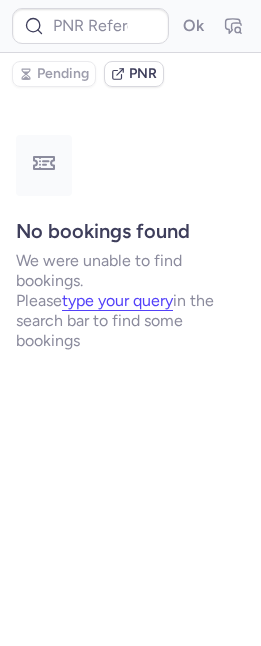 type on "CP7ZXD" 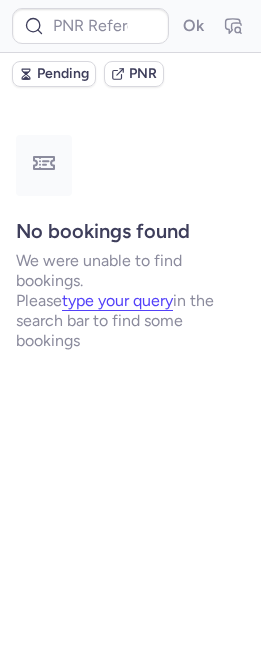type on "CPL7ON" 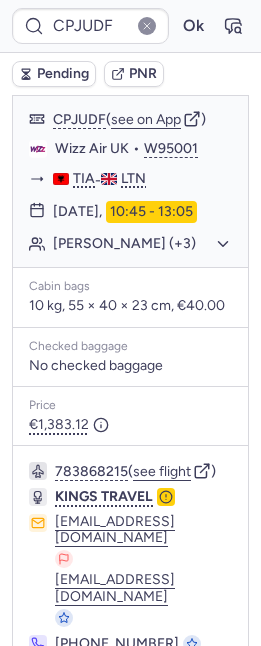 scroll, scrollTop: 415, scrollLeft: 0, axis: vertical 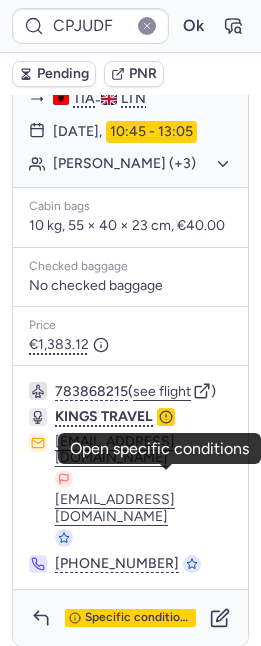click 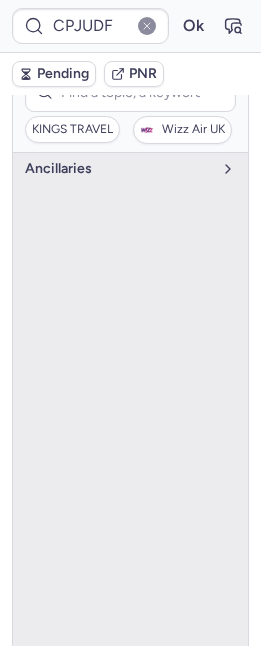 scroll, scrollTop: 55, scrollLeft: 0, axis: vertical 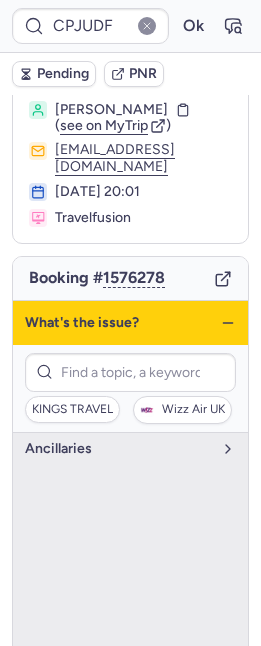 click 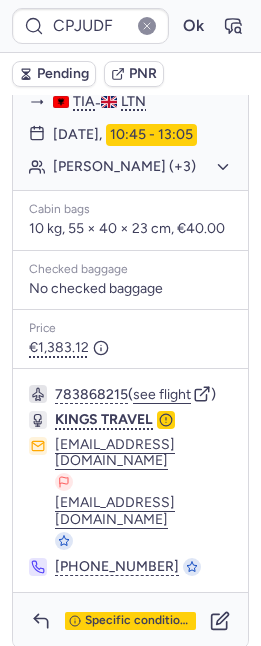 scroll, scrollTop: 415, scrollLeft: 0, axis: vertical 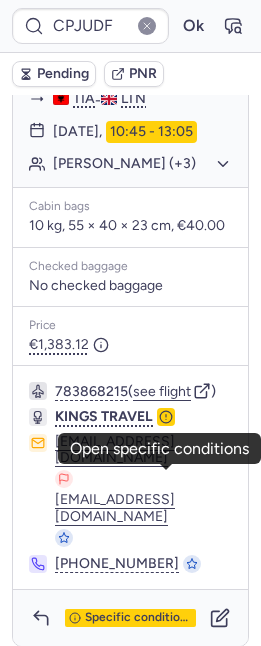click 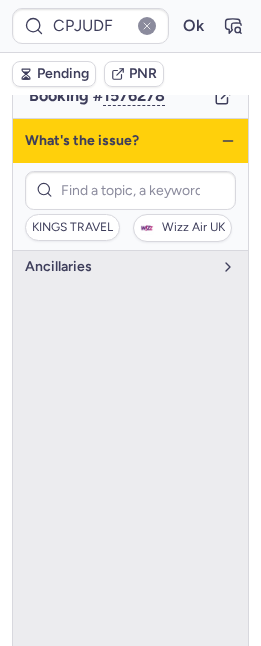 scroll, scrollTop: 196, scrollLeft: 0, axis: vertical 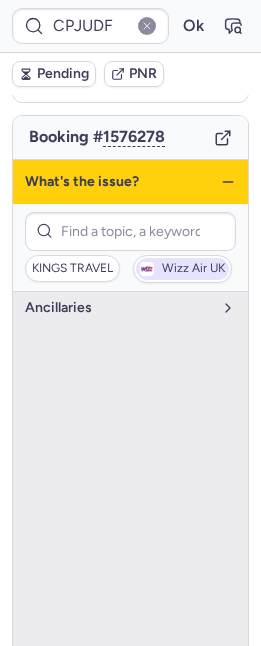 click on "Wizz Air UK" at bounding box center (193, 269) 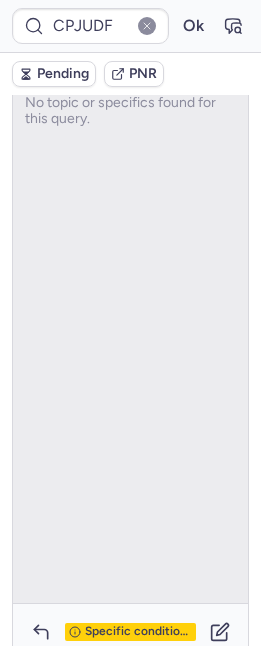 scroll, scrollTop: 415, scrollLeft: 0, axis: vertical 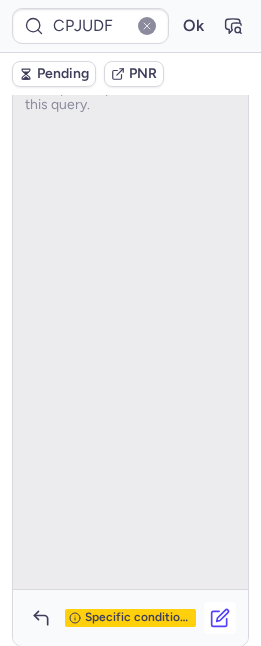 click 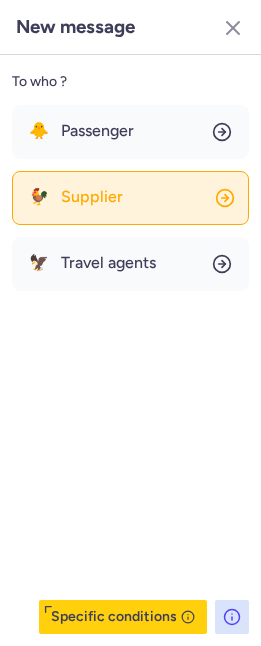 click on "🐓 Supplier" 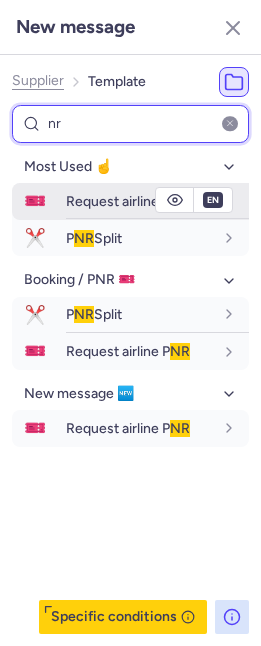 type on "nr" 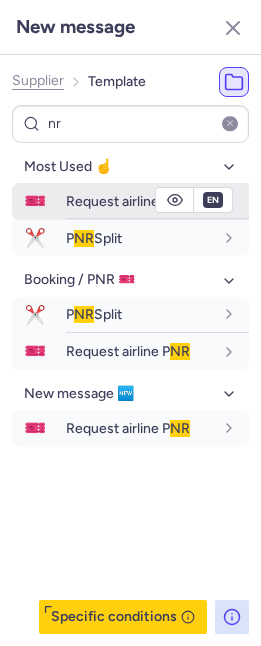 click on "Request airline P NR" at bounding box center [128, 201] 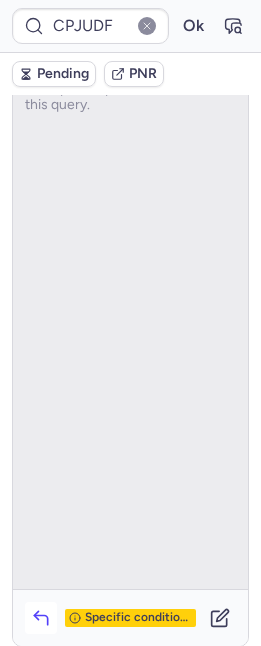 click 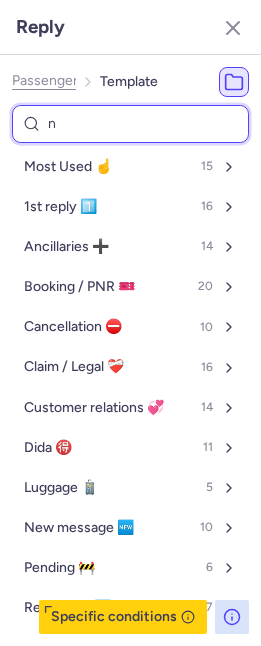 type on "nd" 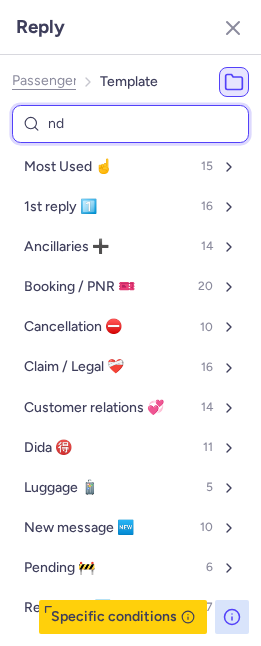 select on "en" 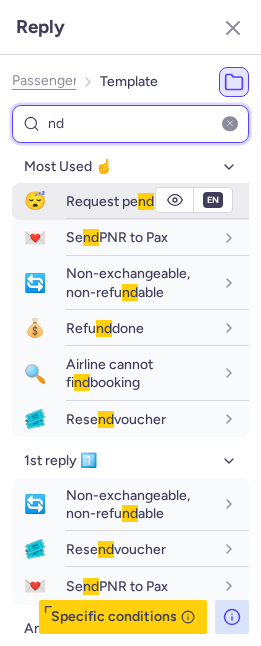 type on "nd" 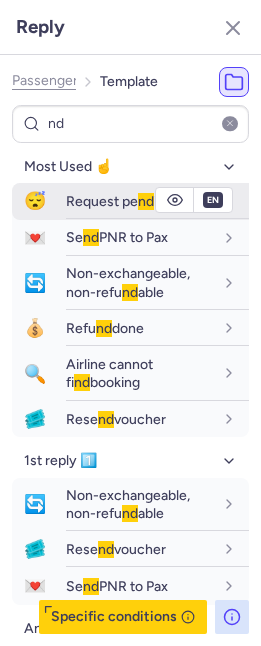 click on "😴" at bounding box center (35, 201) 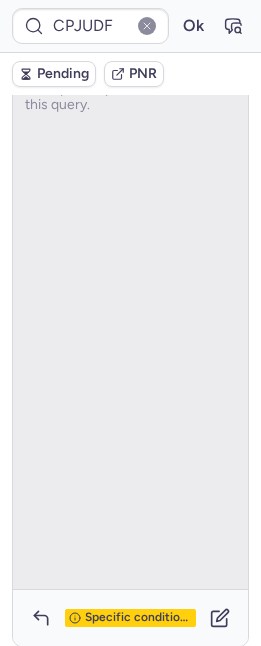 click on "Pending" at bounding box center [63, 74] 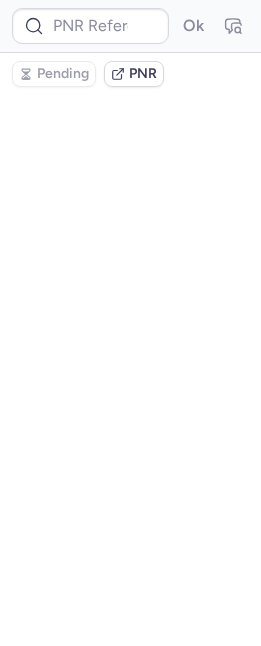 scroll, scrollTop: 0, scrollLeft: 0, axis: both 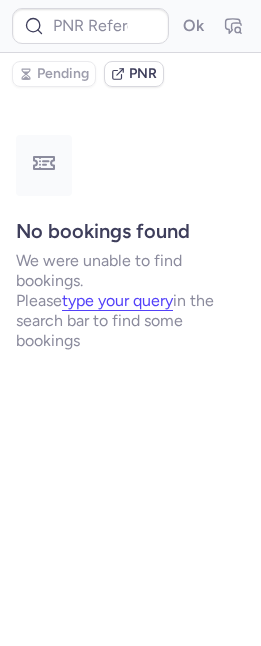 type on "CPJUDF" 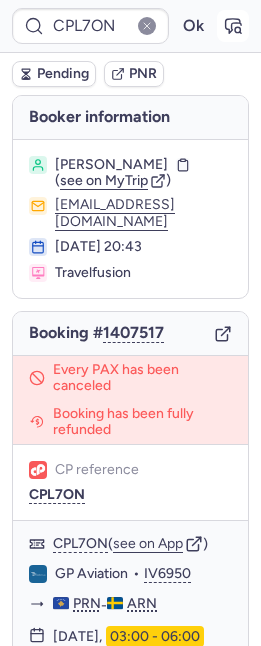 click 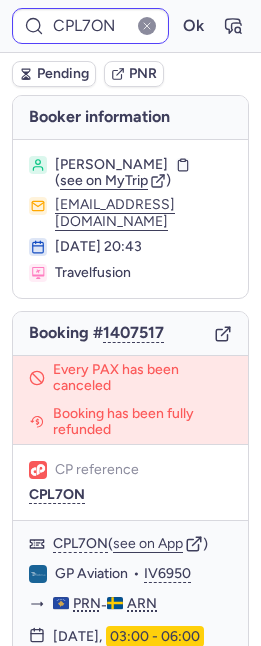 type on "CPD7CJ" 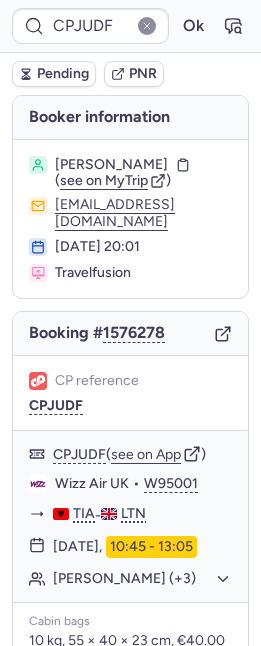scroll, scrollTop: 415, scrollLeft: 0, axis: vertical 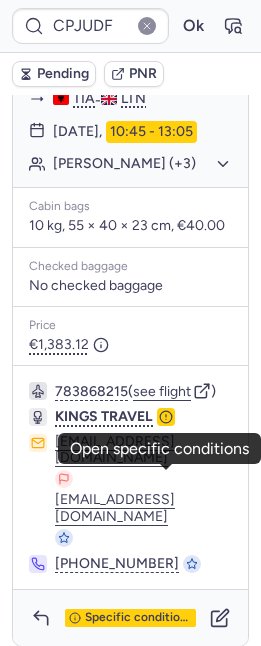 click 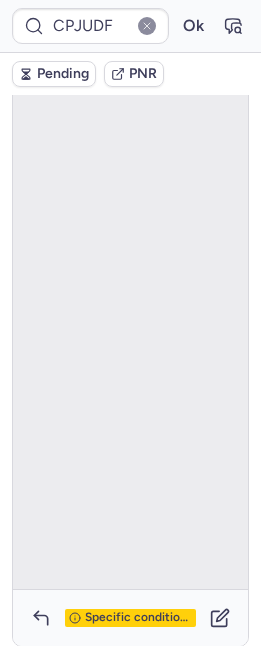 scroll, scrollTop: 210, scrollLeft: 0, axis: vertical 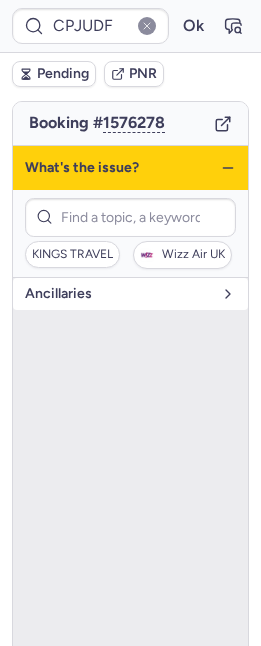 click on "Ancillaries" at bounding box center [118, 294] 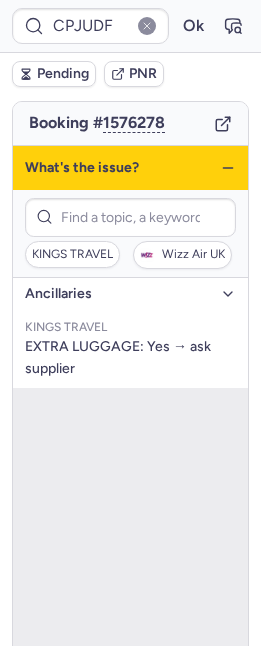 type on "CPD7CJ" 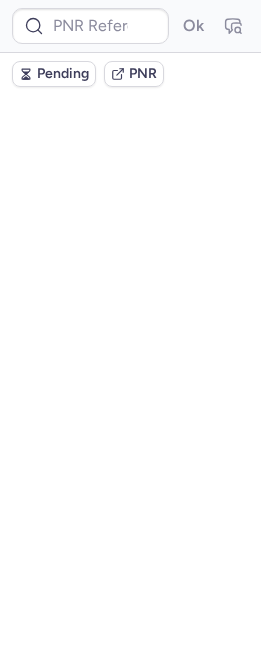 scroll, scrollTop: 0, scrollLeft: 0, axis: both 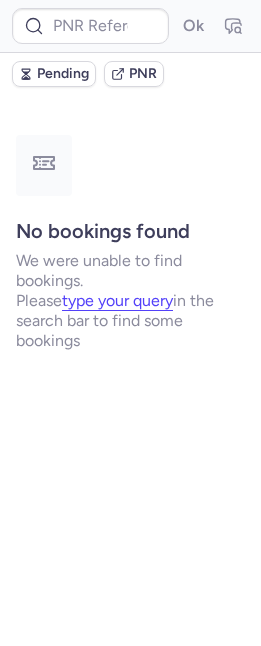 type on "CP86OR" 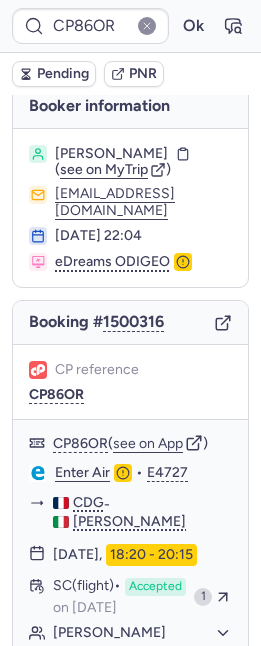 scroll, scrollTop: 34, scrollLeft: 0, axis: vertical 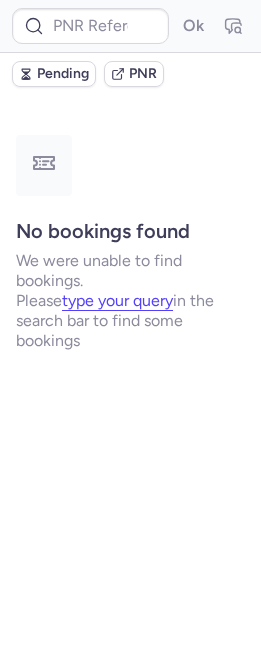 type on "CP86OR" 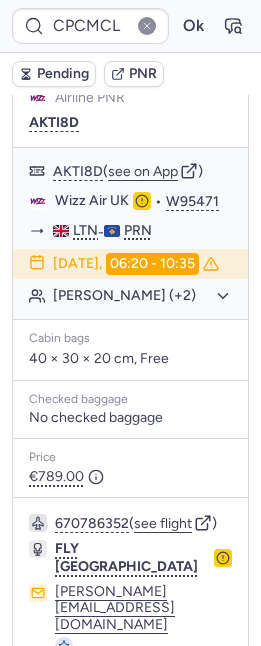 scroll, scrollTop: 470, scrollLeft: 0, axis: vertical 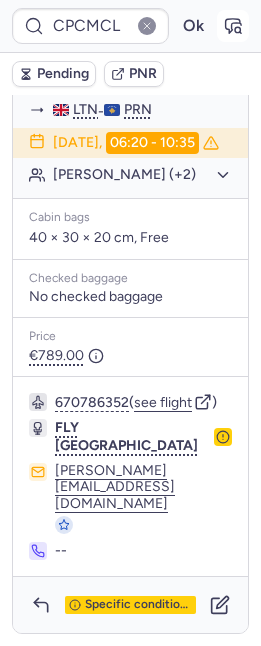 click 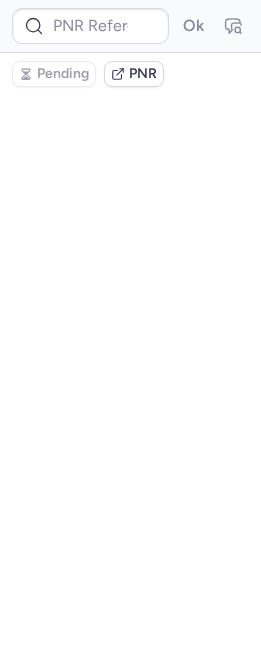 type on "CPCMCL" 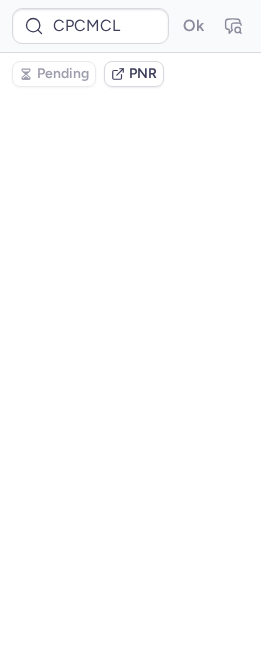 scroll, scrollTop: 0, scrollLeft: 0, axis: both 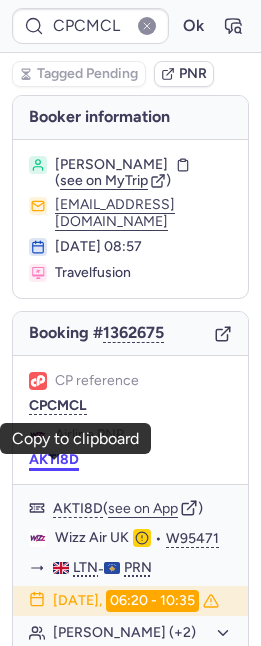 click on "AKTI8D" at bounding box center (54, 460) 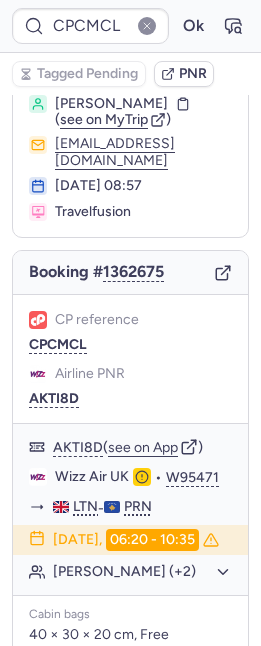 scroll, scrollTop: 397, scrollLeft: 0, axis: vertical 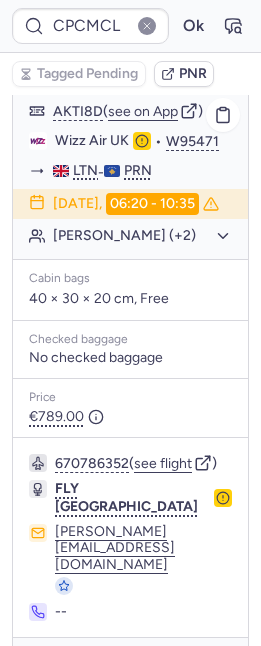 click on "[PERSON_NAME] (+2)" 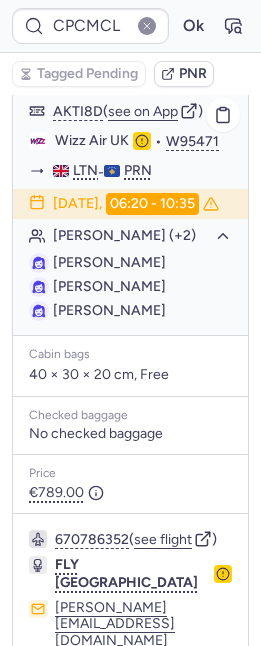 click on "[PERSON_NAME]" at bounding box center [109, 262] 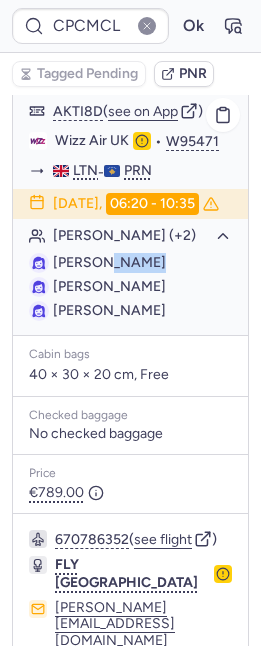 click on "[PERSON_NAME]" at bounding box center [109, 262] 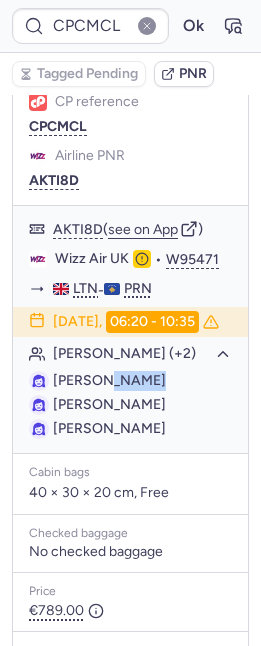 scroll, scrollTop: 0, scrollLeft: 0, axis: both 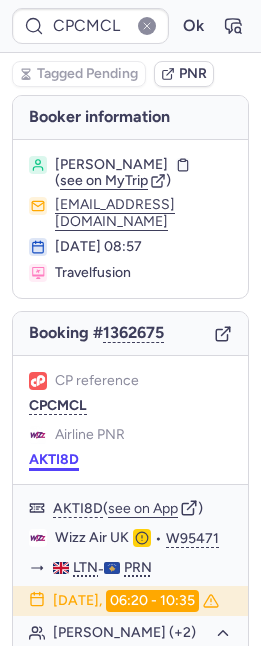 click on "AKTI8D" at bounding box center (54, 460) 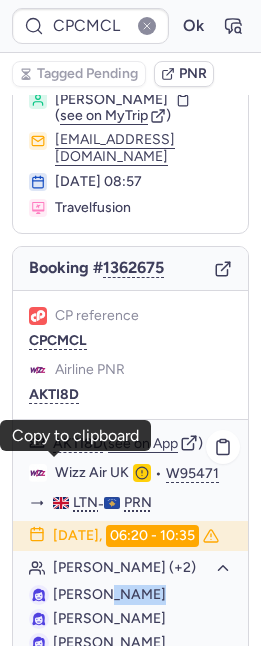 scroll, scrollTop: 397, scrollLeft: 0, axis: vertical 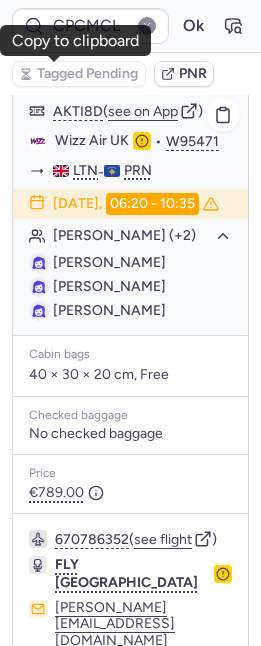 click on "[PERSON_NAME]" at bounding box center [109, 286] 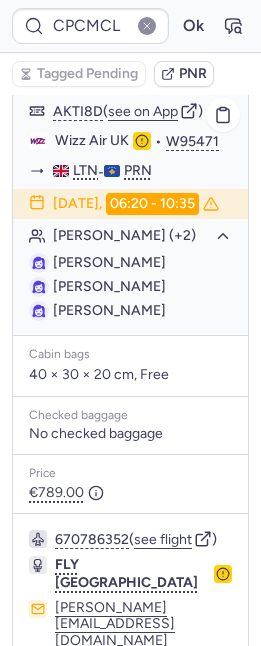 click on "[PERSON_NAME]" at bounding box center [109, 286] 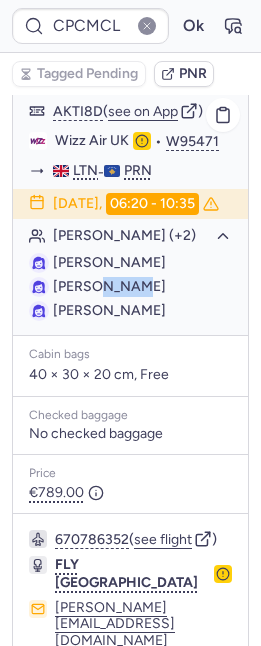 click on "[PERSON_NAME]" at bounding box center (109, 286) 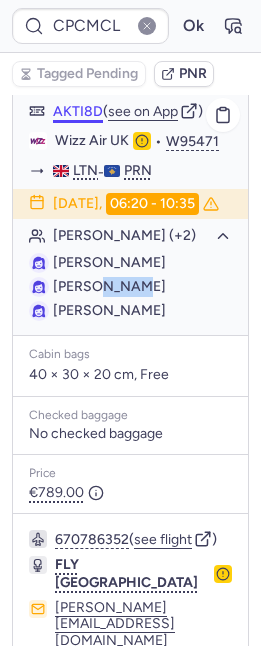 copy on "GASHI" 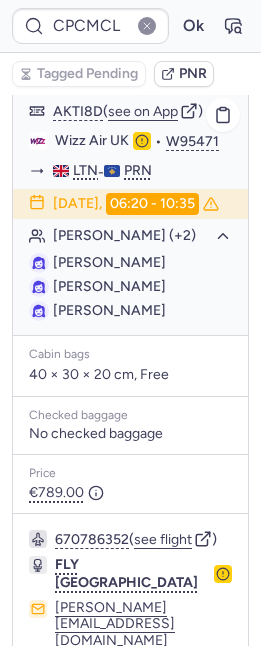click on "Shenaj BURANI [PERSON_NAME] [PERSON_NAME]" 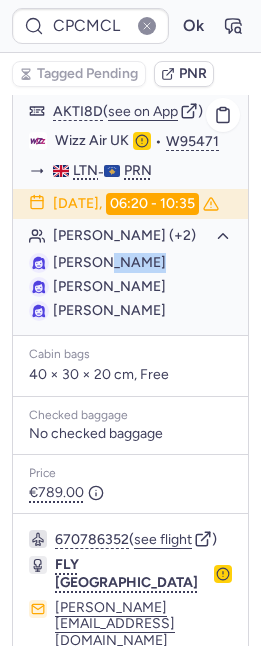 click on "[PERSON_NAME]" at bounding box center (109, 262) 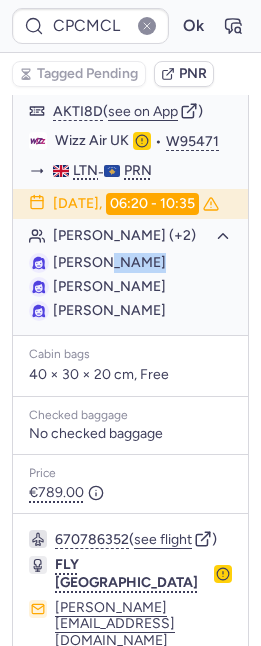 copy on "BURANI" 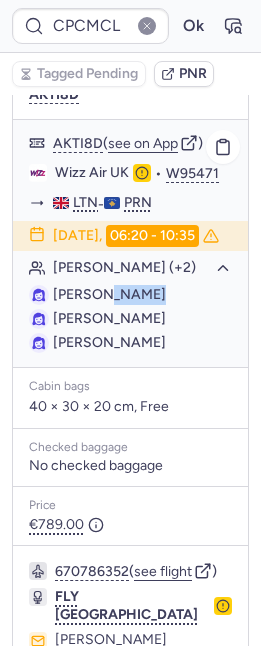 scroll, scrollTop: 233, scrollLeft: 0, axis: vertical 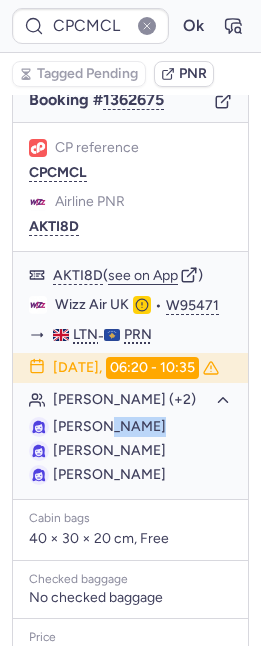drag, startPoint x: 57, startPoint y: 233, endPoint x: 61, endPoint y: 223, distance: 10.770329 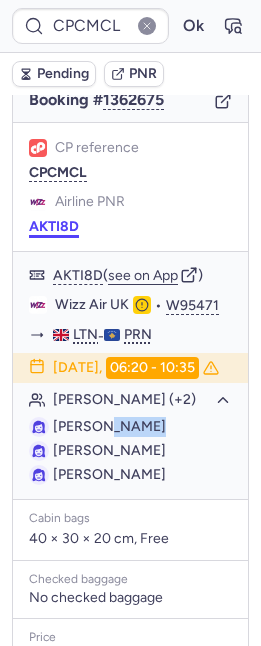 click on "AKTI8D" at bounding box center (54, 227) 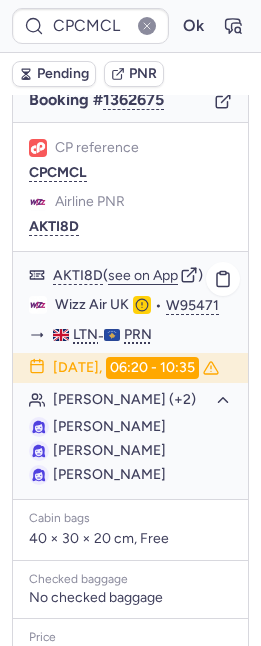 click on "[PERSON_NAME]" at bounding box center [109, 426] 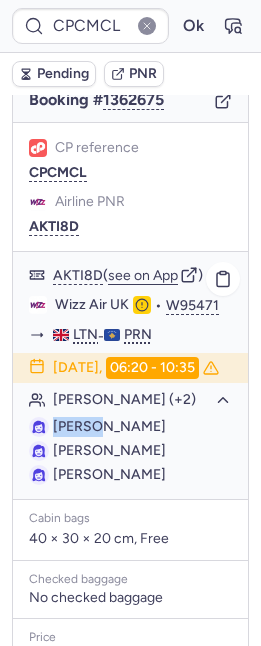 click on "[PERSON_NAME]" at bounding box center (109, 426) 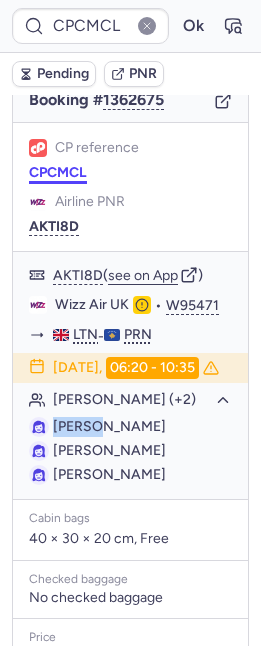 copy on "Shenaj" 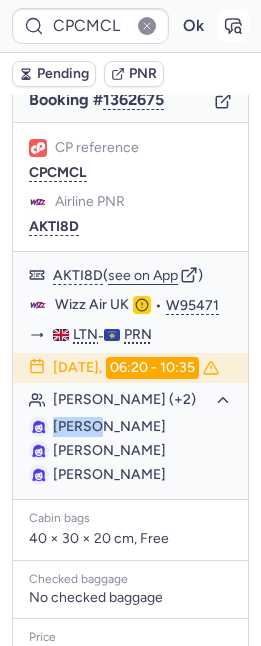 click 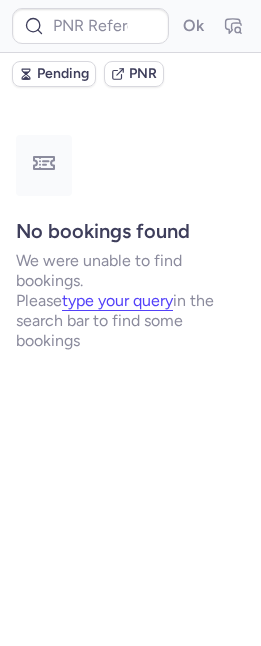 scroll, scrollTop: 0, scrollLeft: 0, axis: both 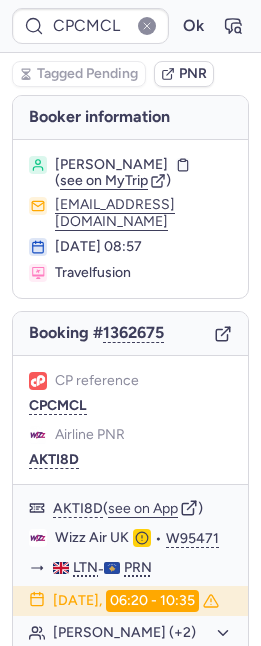 type on "CPERVG" 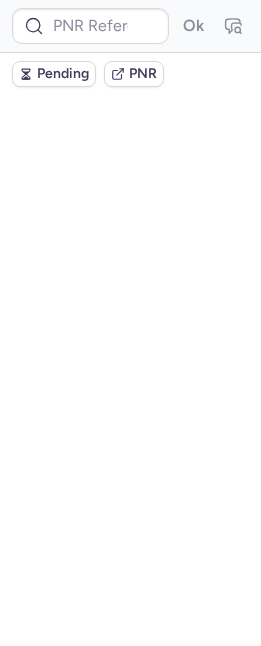 scroll, scrollTop: 0, scrollLeft: 0, axis: both 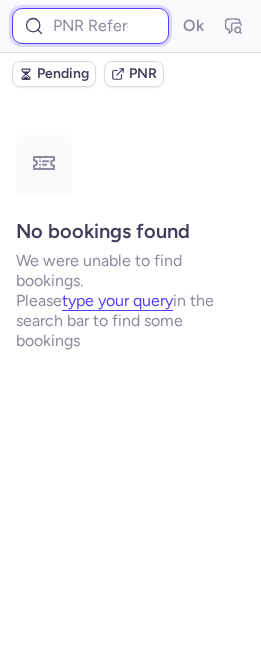 click at bounding box center (90, 26) 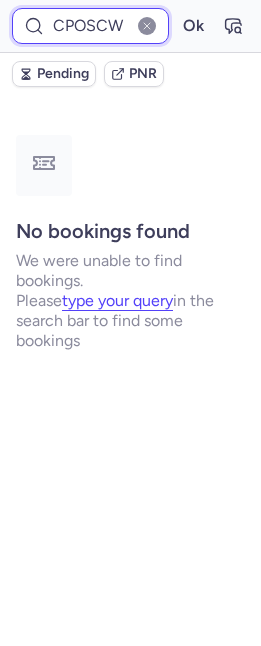 click on "Ok" at bounding box center (193, 26) 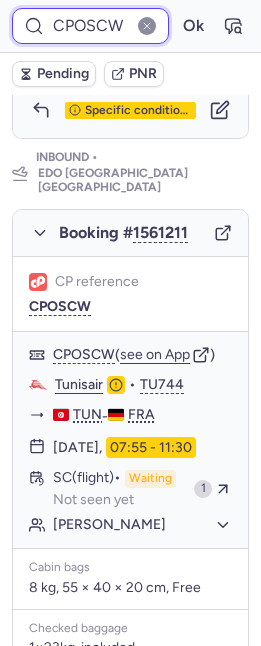 scroll, scrollTop: 1363, scrollLeft: 0, axis: vertical 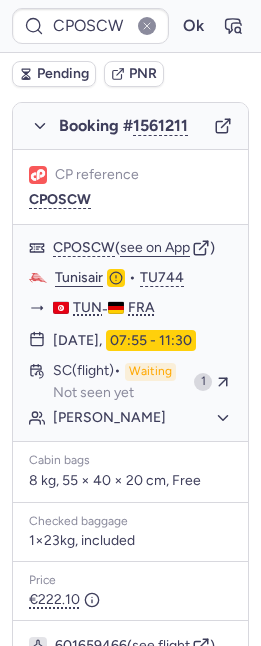 type on "CPCMCL" 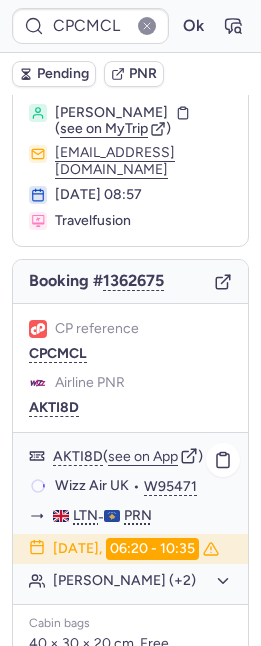 scroll, scrollTop: 307, scrollLeft: 0, axis: vertical 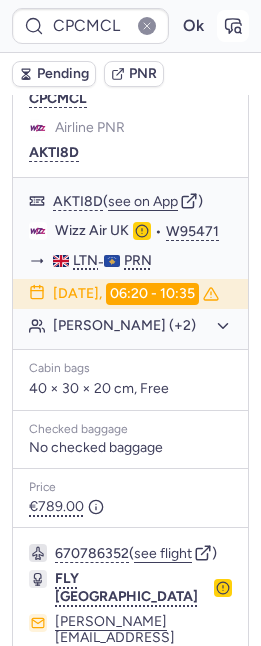click at bounding box center [233, 26] 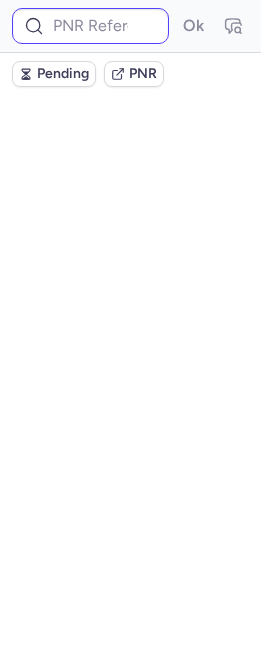 scroll, scrollTop: 0, scrollLeft: 0, axis: both 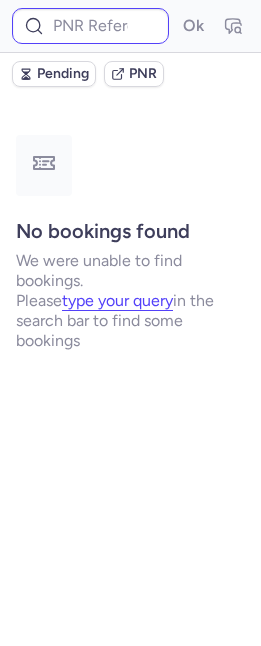 type on "CPERVG" 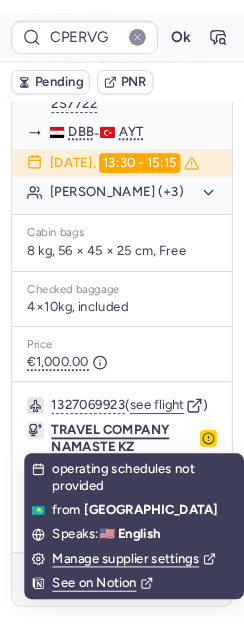 scroll, scrollTop: 512, scrollLeft: 0, axis: vertical 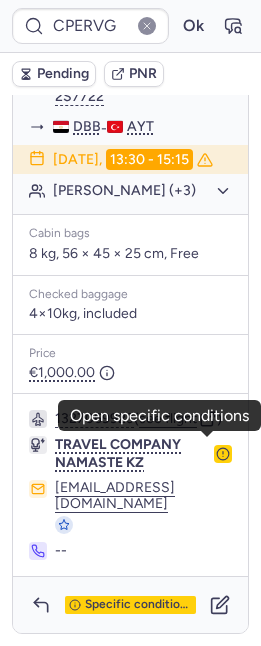 click 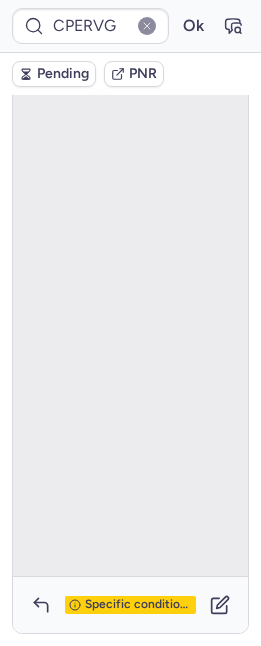 scroll, scrollTop: 143, scrollLeft: 0, axis: vertical 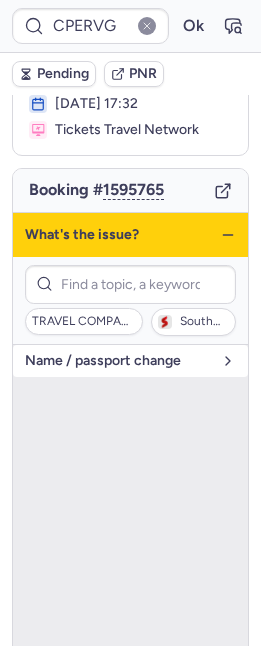 click on "name / passport change" at bounding box center [118, 361] 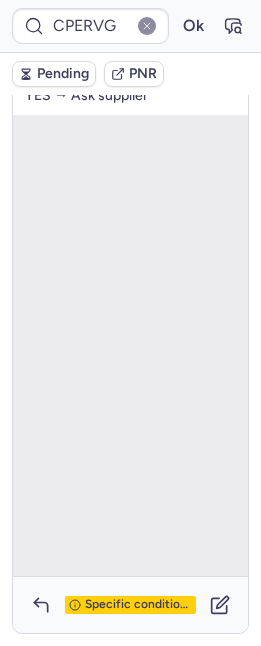 scroll, scrollTop: 512, scrollLeft: 0, axis: vertical 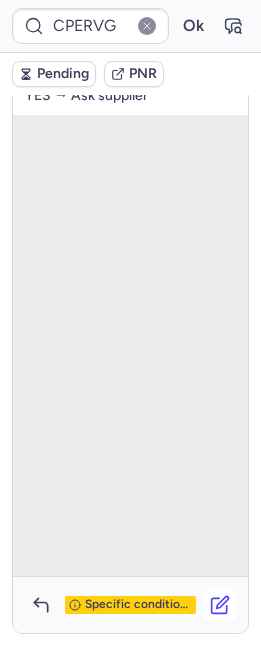 click 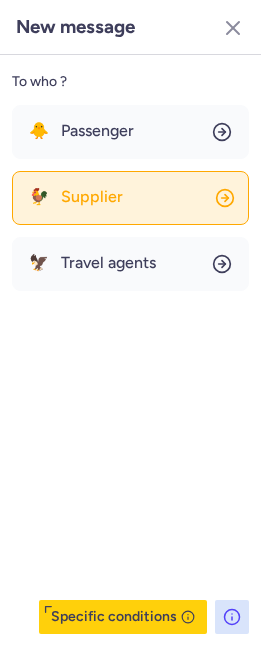 click on "🐓 Supplier" 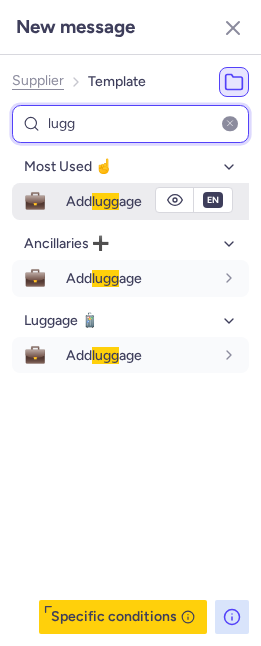 type on "lugg" 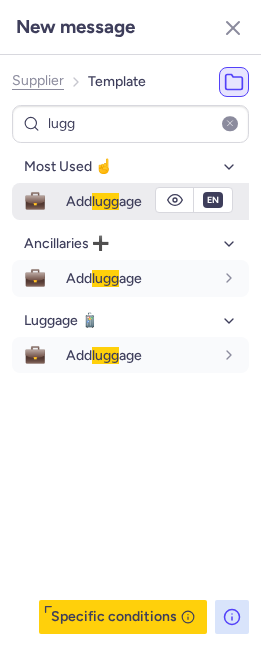 click on "Add  [PERSON_NAME] age" at bounding box center [104, 201] 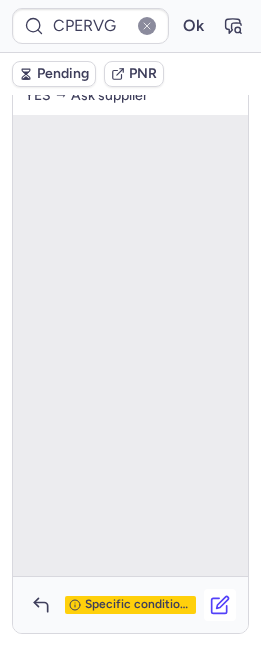 click 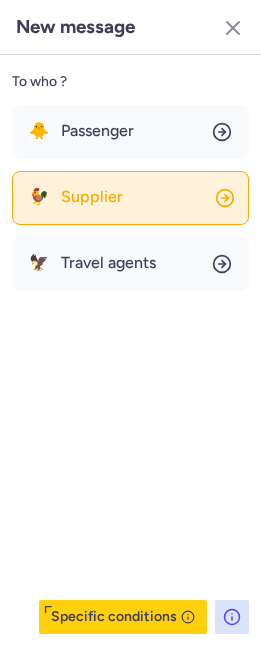 click on "Supplier" at bounding box center (92, 197) 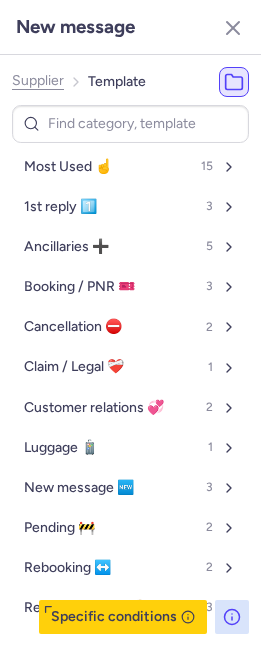 type on "CPCMCL" 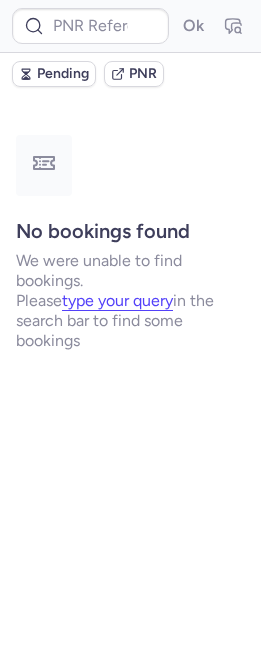 scroll, scrollTop: 0, scrollLeft: 0, axis: both 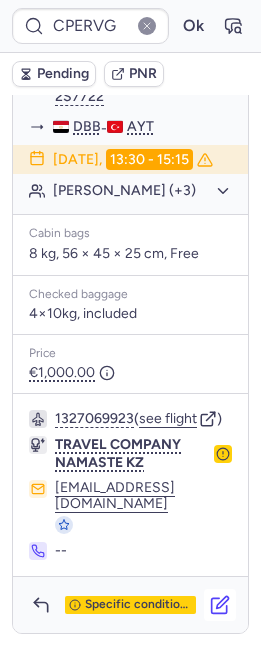 click 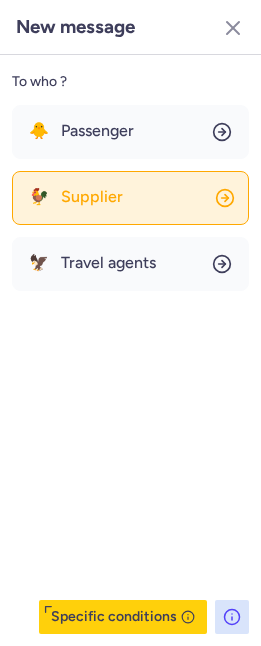 click on "🐓 Supplier" 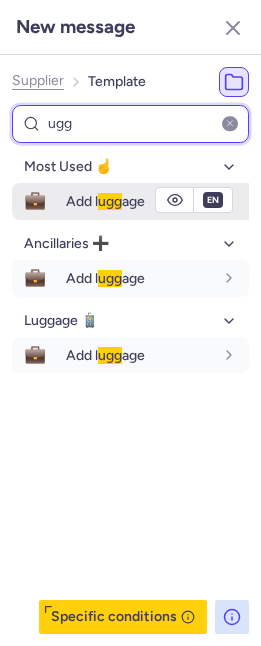 type on "ugg" 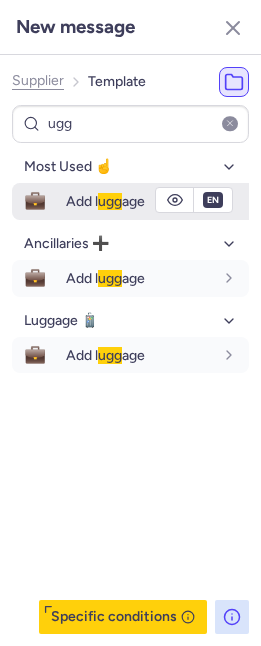click on "Add l ugg age" at bounding box center [105, 201] 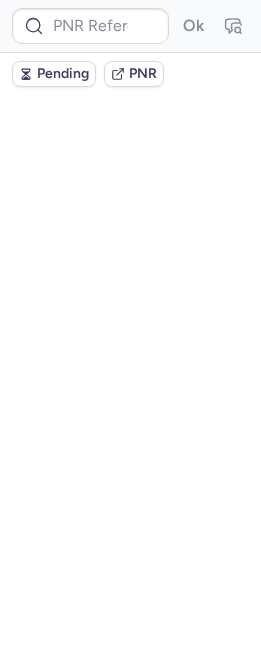 scroll, scrollTop: 0, scrollLeft: 0, axis: both 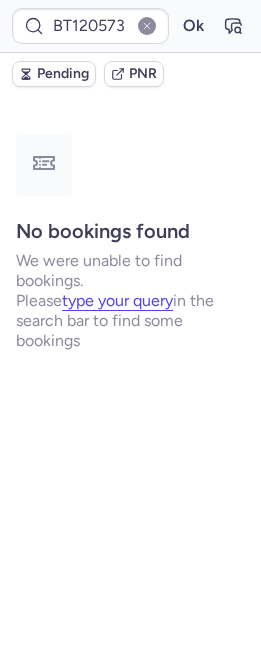 type on "CPERVG" 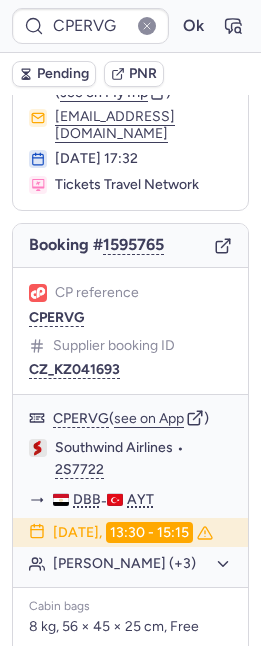 scroll, scrollTop: 512, scrollLeft: 0, axis: vertical 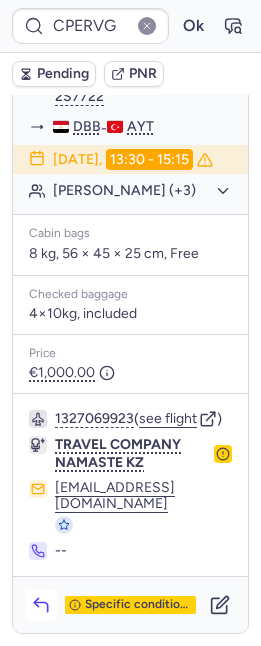 click at bounding box center (41, 605) 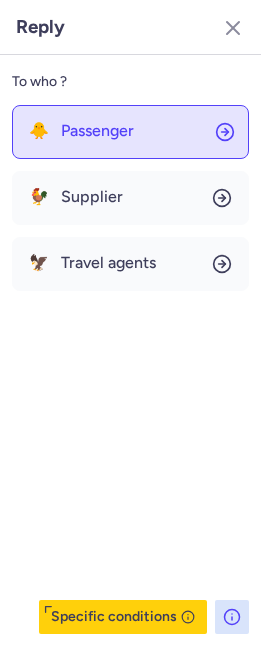 click on "🐥 Passenger" 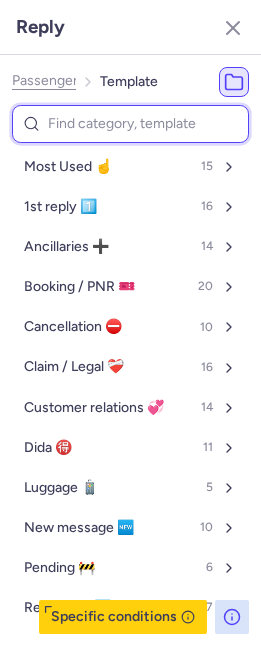 type on "p" 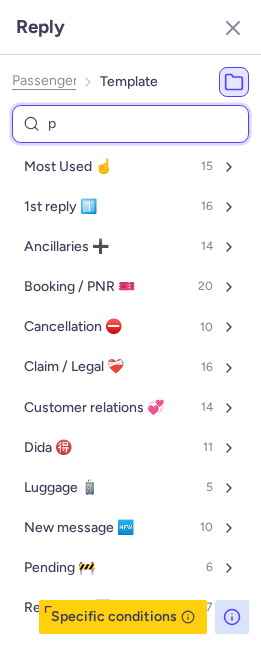 select on "en" 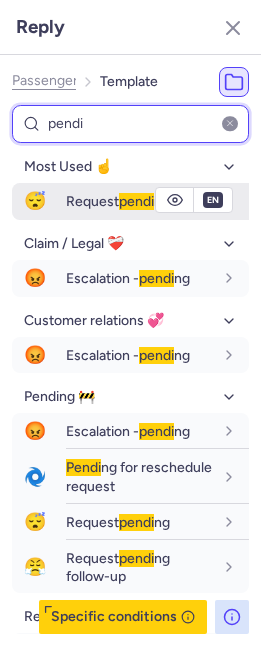 type on "pendi" 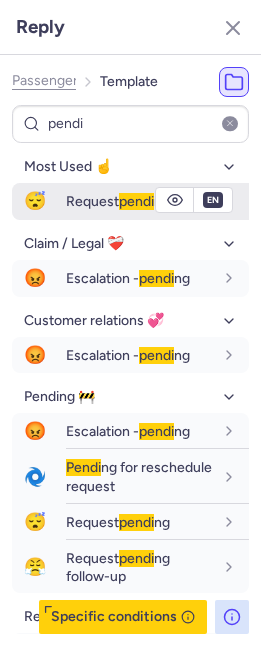 click on "😴 Request  pendi ng" at bounding box center [130, 201] 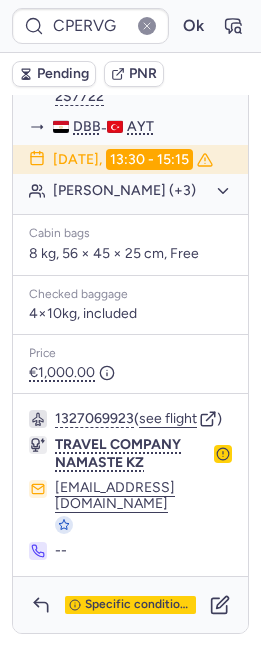 click on "Pending" at bounding box center (63, 74) 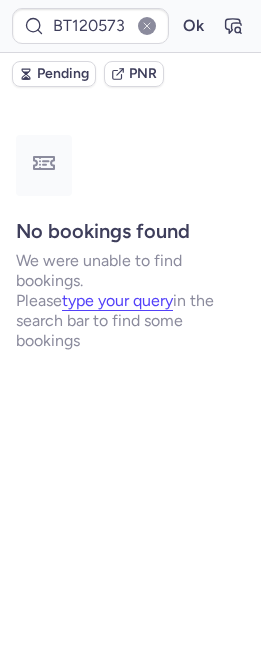 scroll, scrollTop: 0, scrollLeft: 0, axis: both 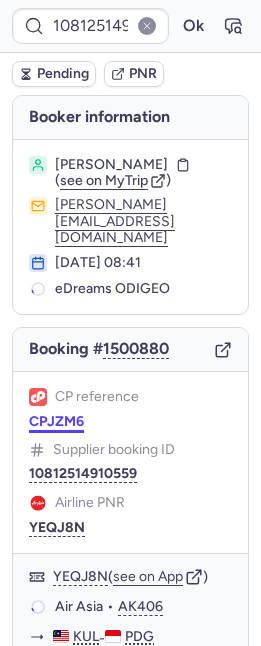 click on "CPJZM6" at bounding box center [56, 422] 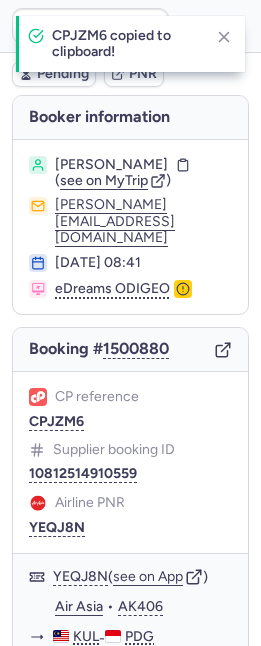 type on "CPJZM6" 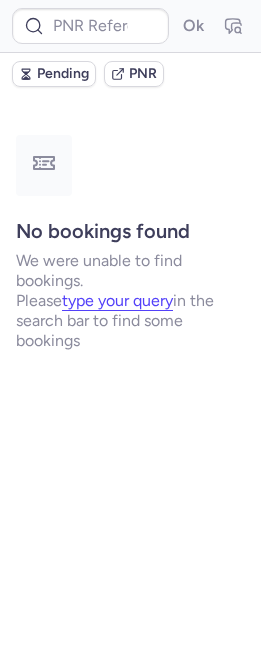 type on "CPCMCL" 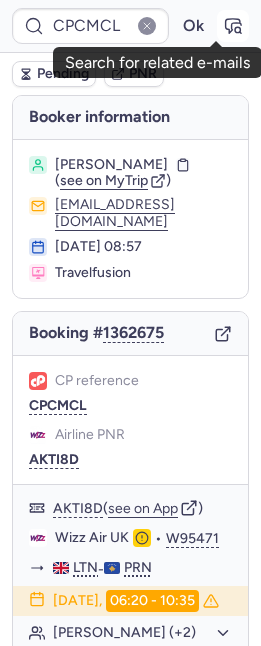 click 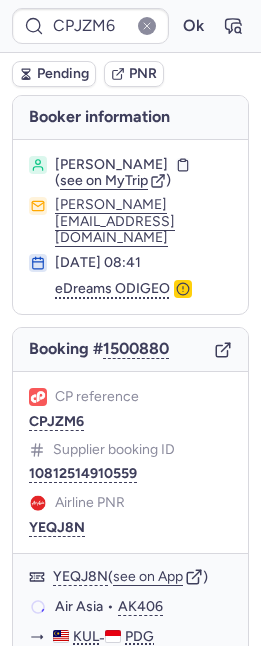 type on "CPCMCL" 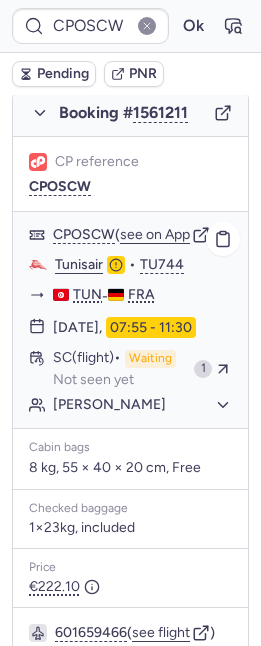 scroll, scrollTop: 1392, scrollLeft: 0, axis: vertical 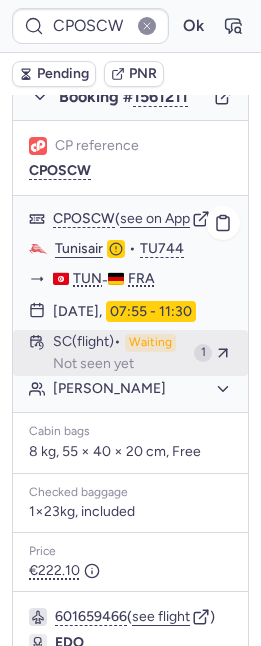 click on "SC   (flight)" at bounding box center [87, 343] 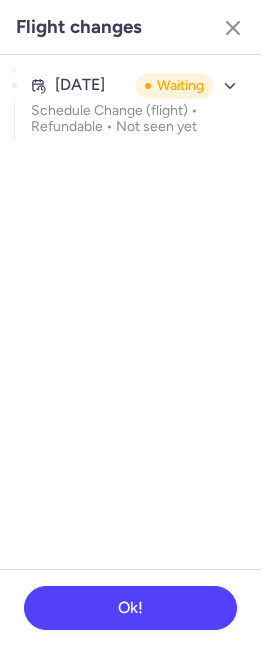 click on "Jul 18, 2025 Waiting Schedule Change (flight) • Refundable • Not seen yet" 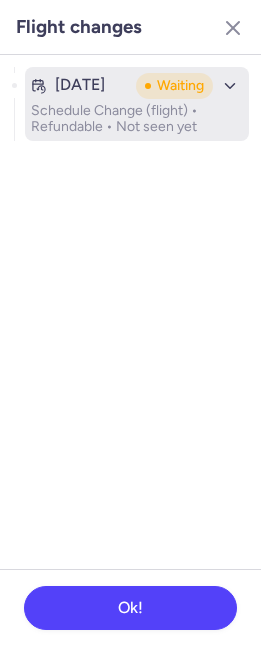 click on "Schedule Change (flight) • Refundable • Not seen yet" at bounding box center [137, 119] 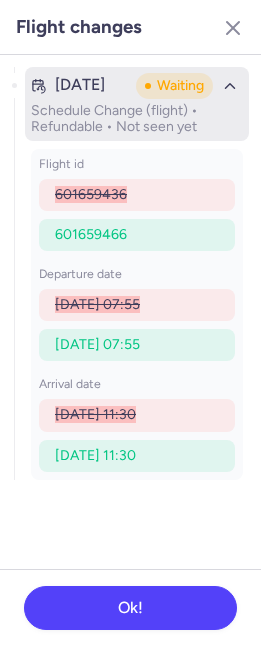 click 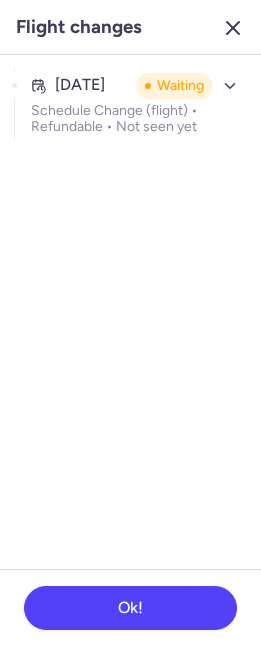 click 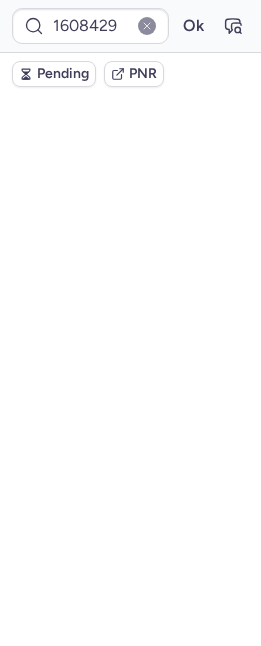 scroll, scrollTop: 0, scrollLeft: 0, axis: both 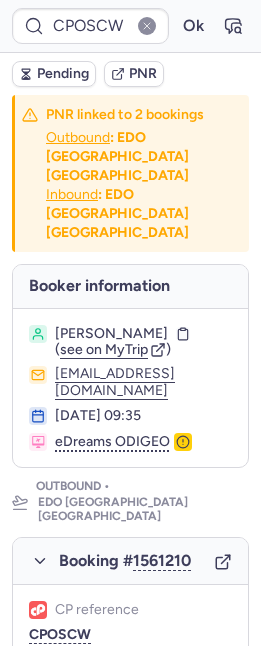 type on "CPD7CJ" 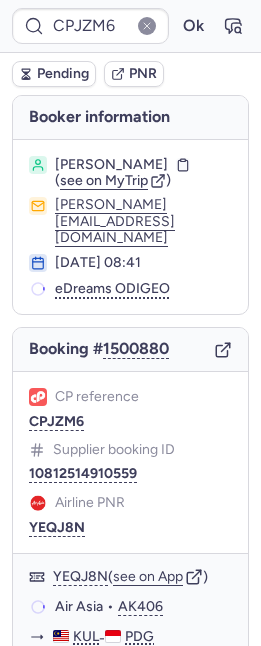 type on "CPOSCW" 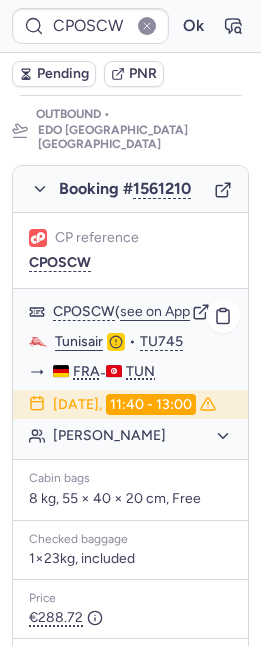 scroll, scrollTop: 375, scrollLeft: 0, axis: vertical 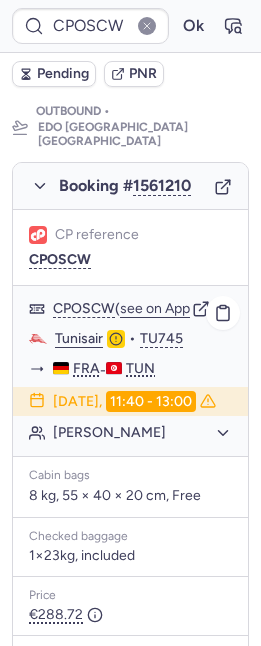 click on "CPOSCW  ( see on App )  Tunisair  •  TU745 FRA  -  TUN 25 Jul 2025,  11:40 - 13:00 Obaida Raed Abdulhaleem AL ANI" at bounding box center (130, 371) 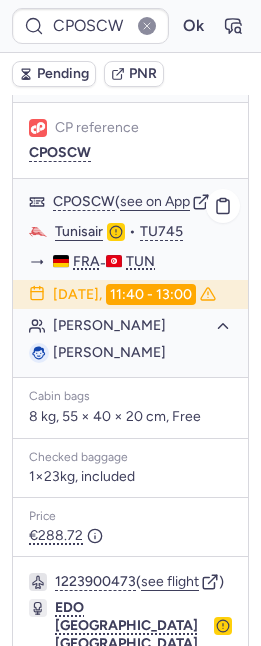 scroll, scrollTop: 606, scrollLeft: 0, axis: vertical 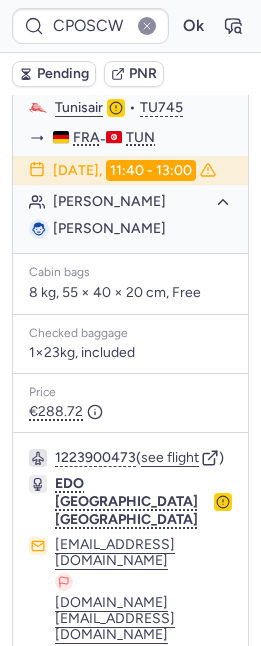 click 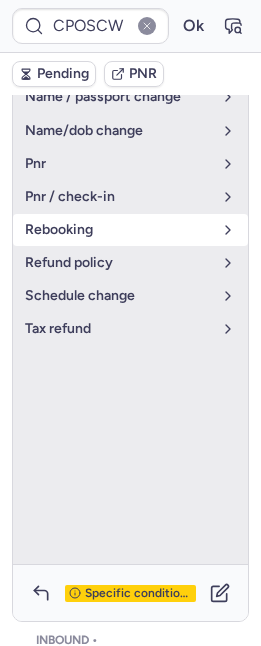 scroll, scrollTop: 786, scrollLeft: 0, axis: vertical 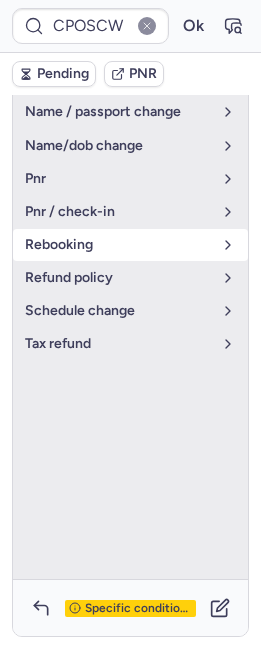 click on "rebooking" at bounding box center [130, 245] 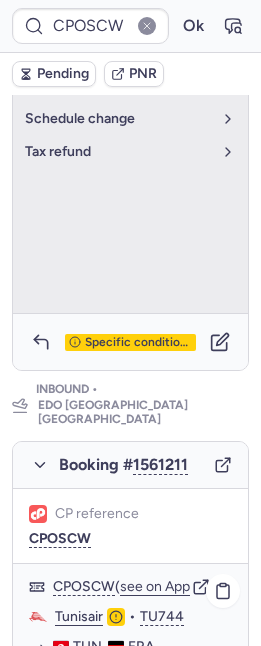 scroll, scrollTop: 1208, scrollLeft: 0, axis: vertical 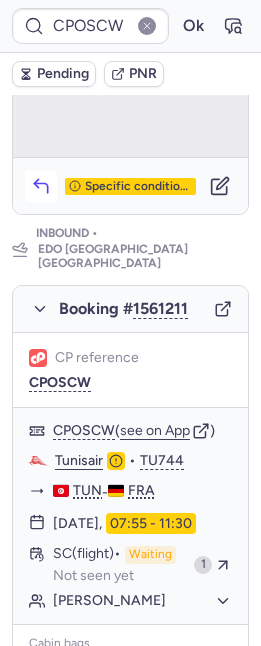 click 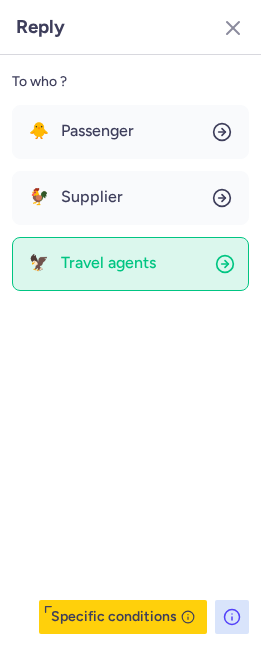 click on "Travel agents" at bounding box center [108, 263] 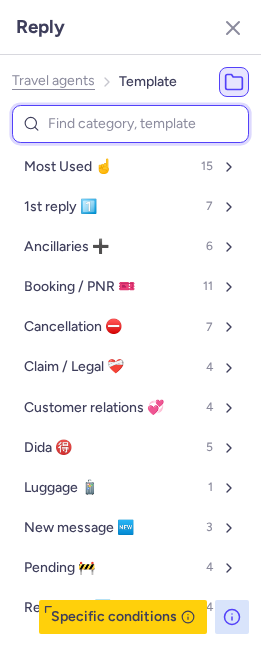 click at bounding box center [130, 124] 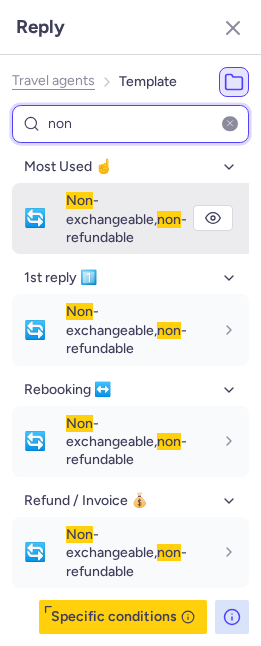 type on "non" 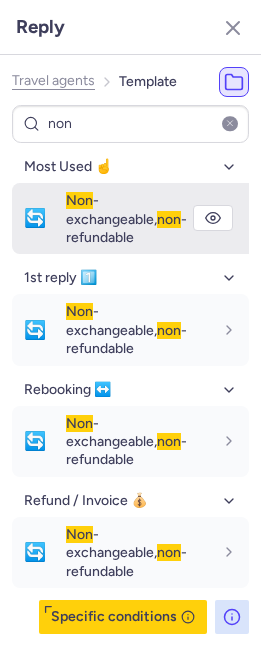 click on "Non -exchangeable,  non -refundable" at bounding box center [126, 219] 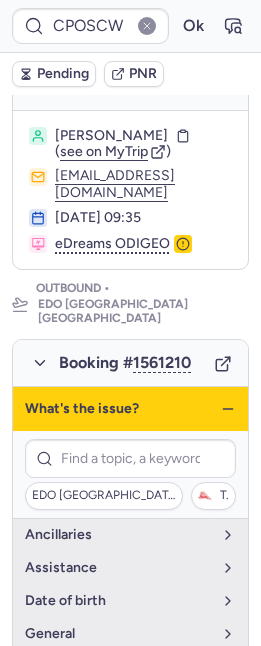 scroll, scrollTop: 388, scrollLeft: 0, axis: vertical 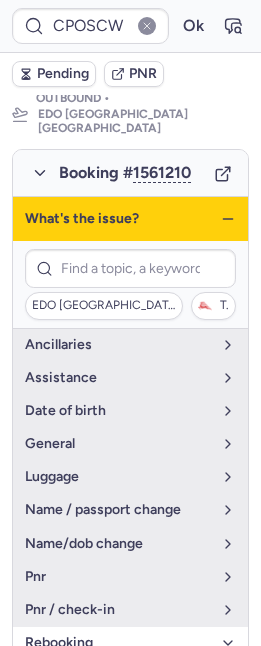 click 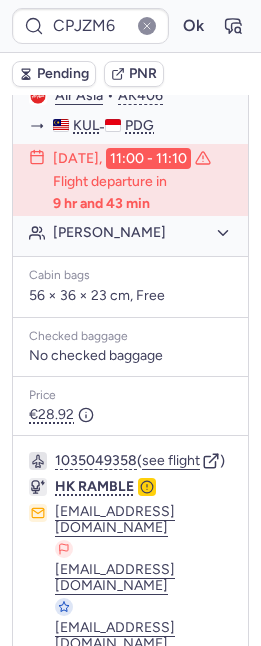 scroll, scrollTop: 534, scrollLeft: 0, axis: vertical 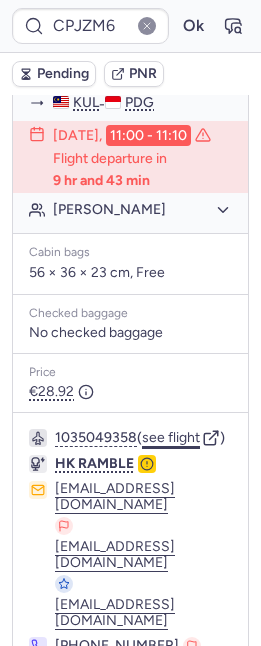 click on "see flight" 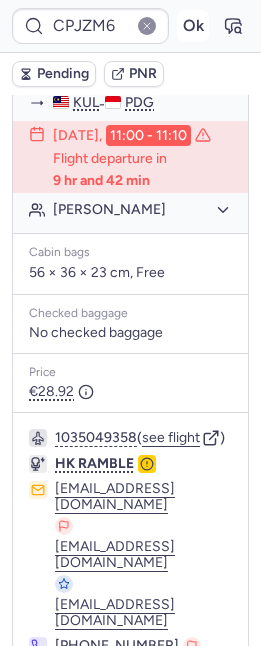 click on "Ok" at bounding box center (193, 26) 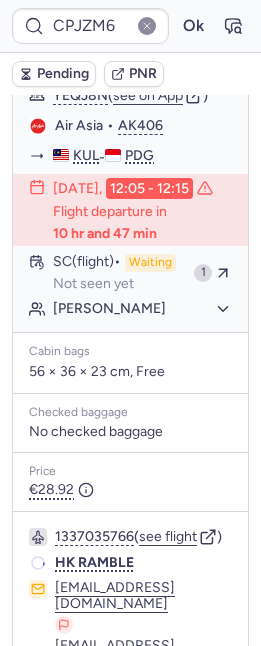 scroll, scrollTop: 207, scrollLeft: 0, axis: vertical 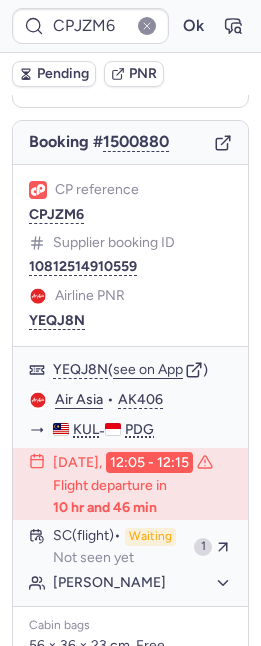 type on "CPD7CJ" 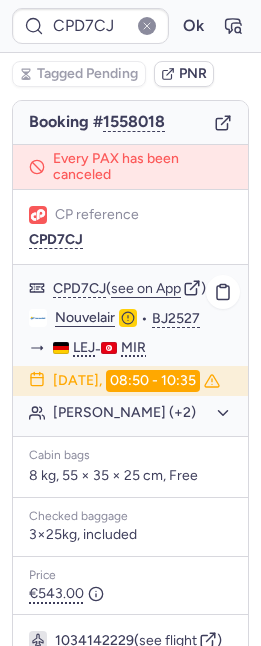 scroll, scrollTop: 211, scrollLeft: 0, axis: vertical 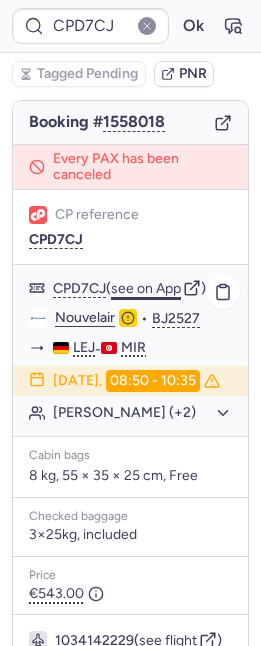 click on "see on App" 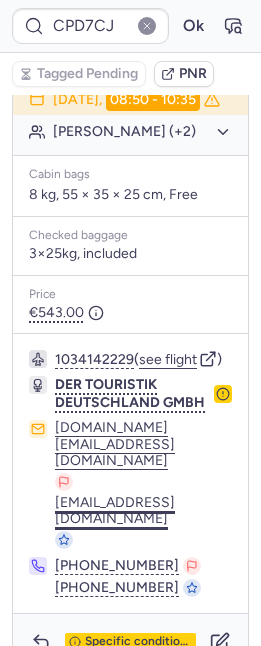 scroll, scrollTop: 544, scrollLeft: 0, axis: vertical 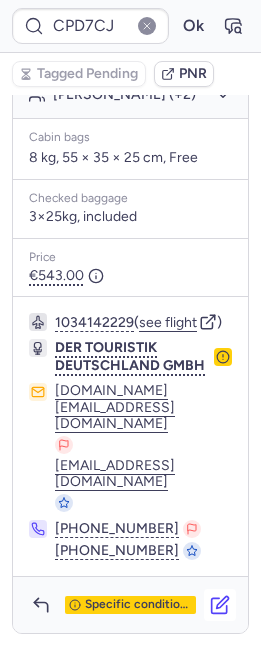 click at bounding box center [220, 605] 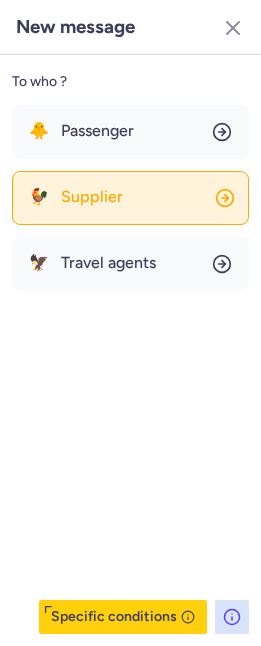 click on "🐓 Supplier" 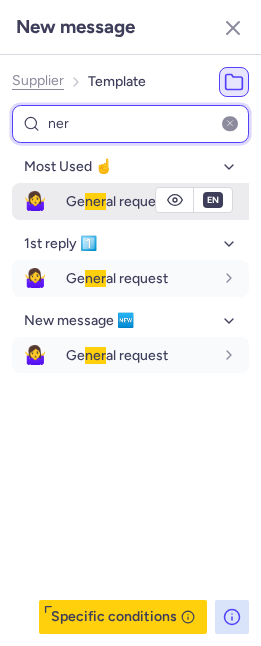 type on "ner" 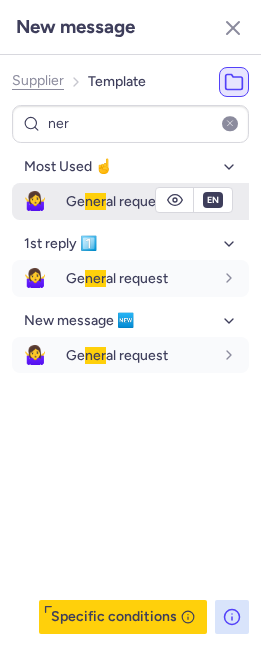click on "Ge ner al request" at bounding box center (157, 201) 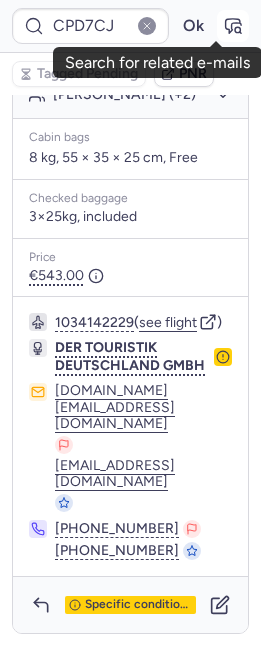 click 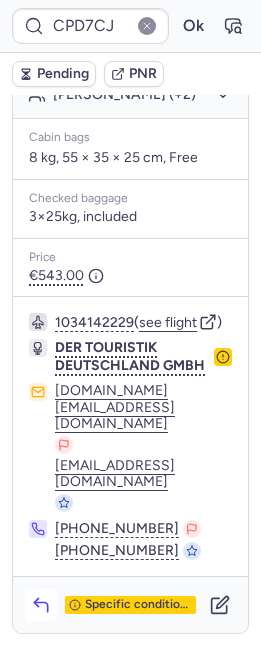 click 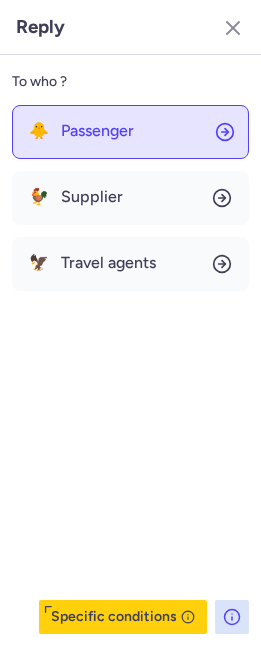 click on "🐥 Passenger" 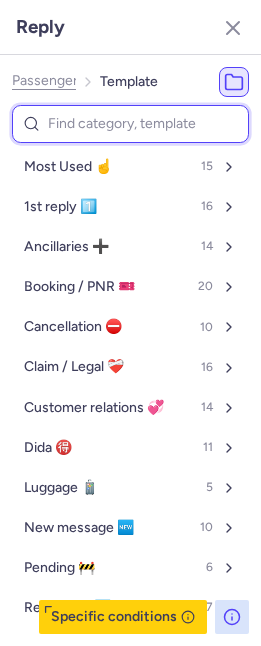 type on "f" 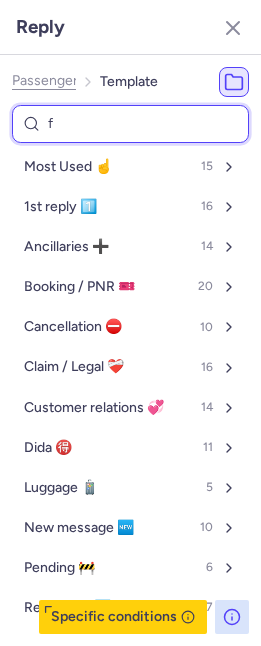 select on "de" 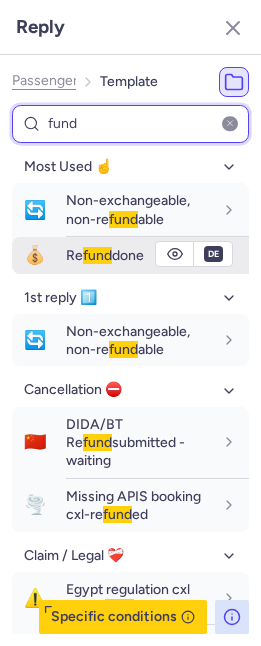 type on "fund" 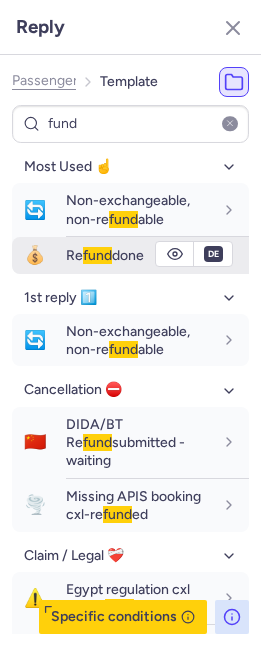 click on "fund" at bounding box center (97, 255) 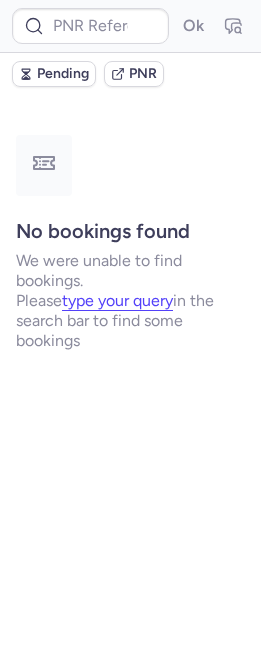 scroll, scrollTop: 0, scrollLeft: 0, axis: both 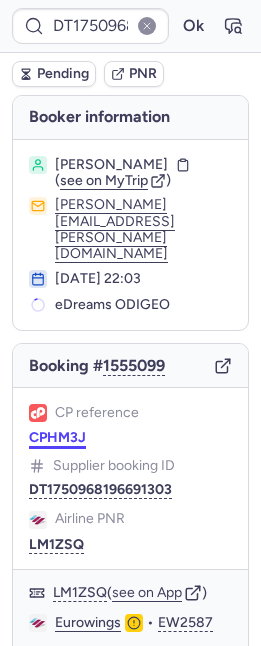 click on "CPHM3J" at bounding box center [57, 438] 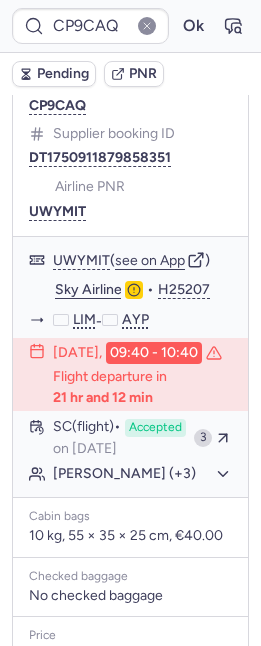 scroll, scrollTop: 448, scrollLeft: 0, axis: vertical 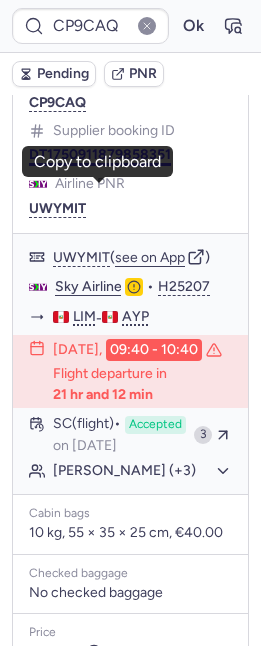 click on "DT1750911879858351" at bounding box center (100, 155) 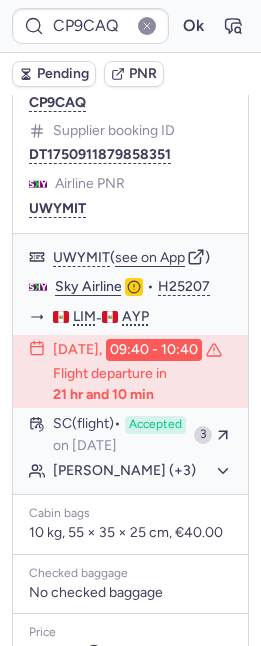 type on "CP5HI7" 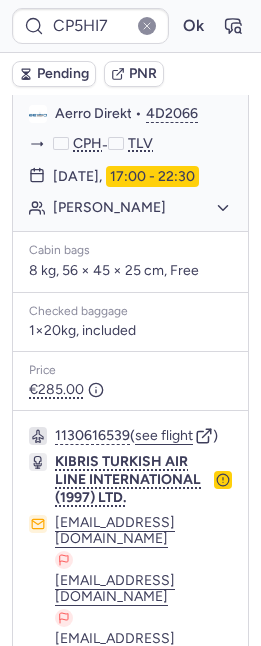 scroll, scrollTop: 1817, scrollLeft: 0, axis: vertical 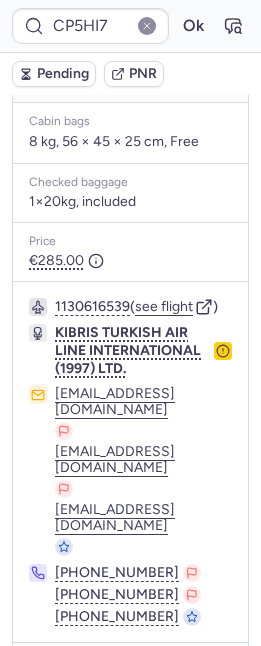 click at bounding box center [41, 671] 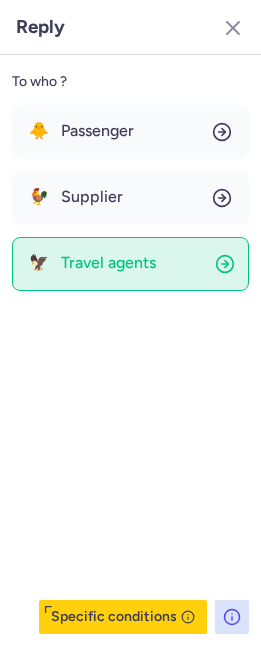 click on "🦅 Travel agents" 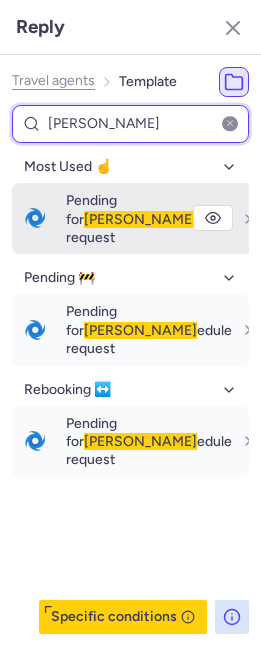 type on "resch" 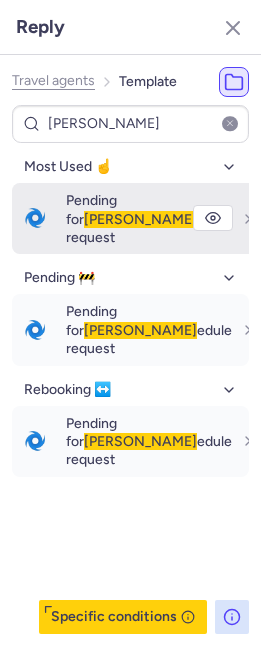 click on "Pending for  resch edule request" at bounding box center [149, 219] 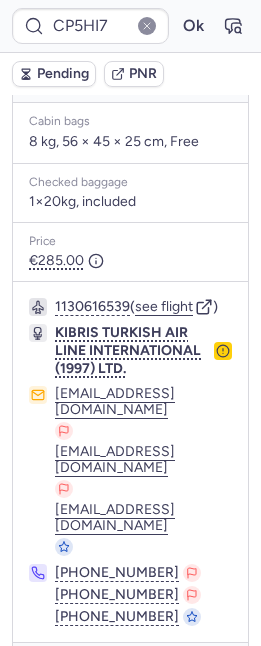 click on "Pending" at bounding box center [63, 74] 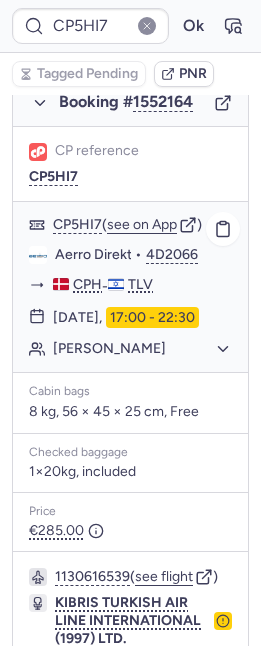scroll, scrollTop: 1080, scrollLeft: 0, axis: vertical 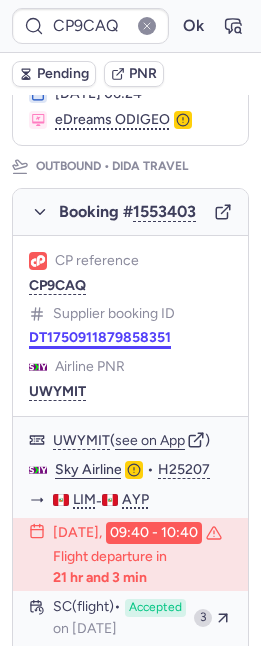 click on "DT1750911879858351" at bounding box center [100, 338] 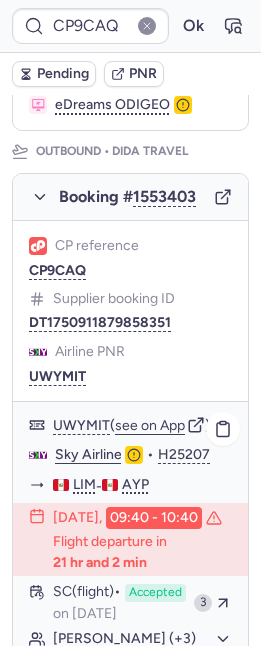 scroll, scrollTop: 301, scrollLeft: 0, axis: vertical 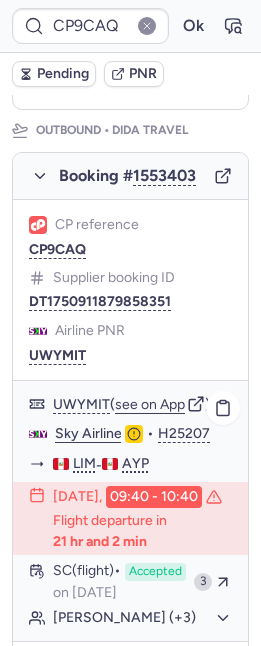 click on "Sky Airline" 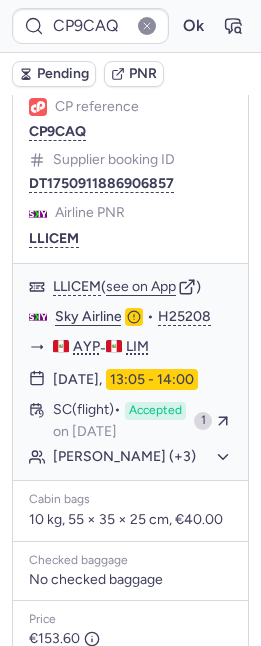 scroll, scrollTop: 1229, scrollLeft: 0, axis: vertical 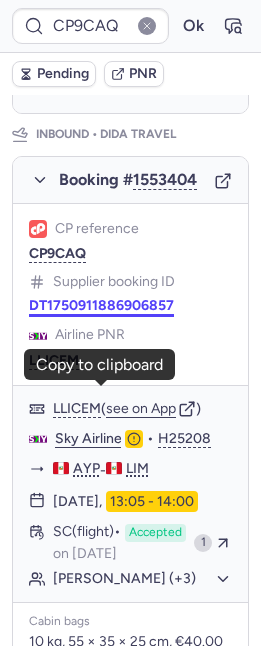 click on "DT1750911886906857" at bounding box center (101, 306) 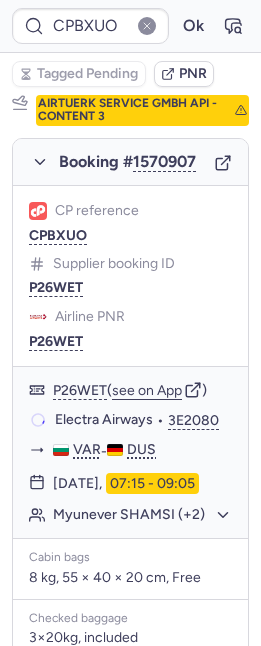 scroll, scrollTop: 246, scrollLeft: 0, axis: vertical 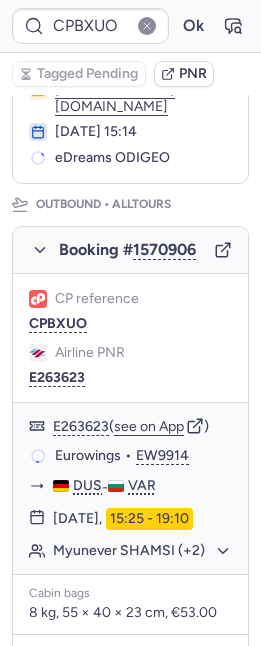 type on "CP5HI7" 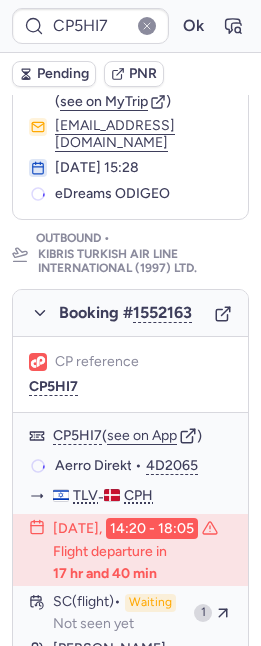 scroll, scrollTop: 322, scrollLeft: 0, axis: vertical 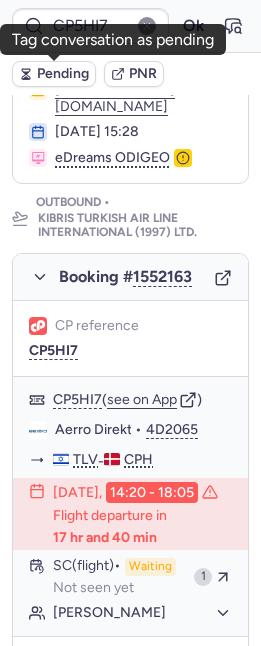 click on "Pending" at bounding box center (54, 74) 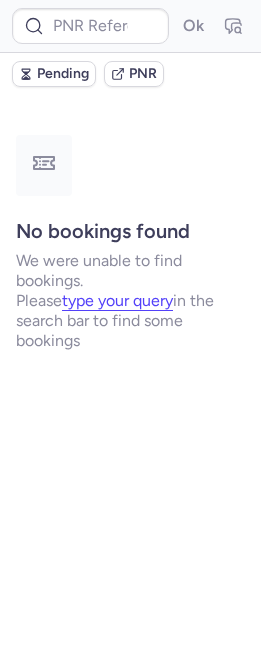 scroll, scrollTop: 0, scrollLeft: 0, axis: both 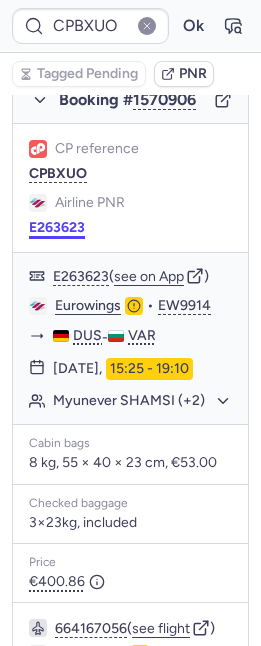 click on "E263623" at bounding box center (57, 228) 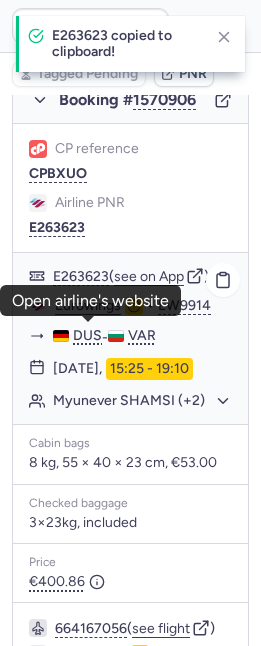 click on "Eurowings" 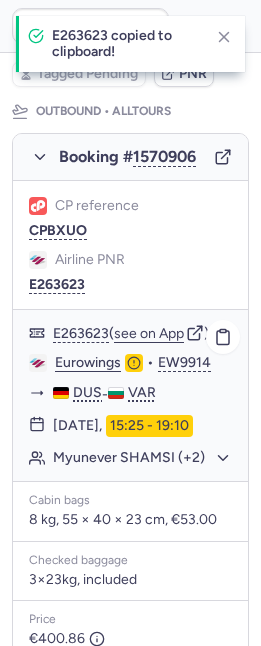 scroll, scrollTop: 702, scrollLeft: 0, axis: vertical 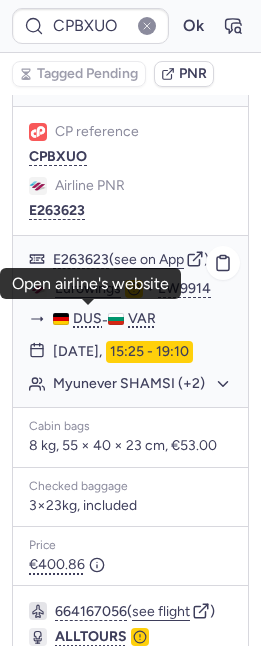 click on "Myunever SHAMSI (+2)" 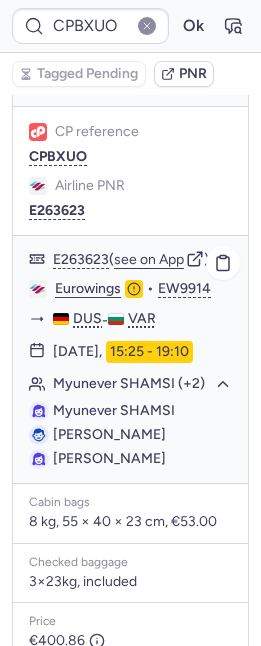 click on "Ahmed USTOV" at bounding box center [109, 434] 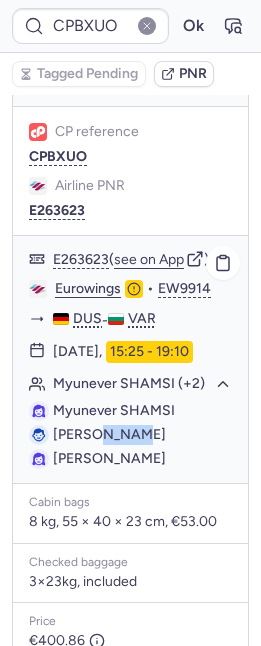 click on "Ahmed USTOV" at bounding box center (109, 434) 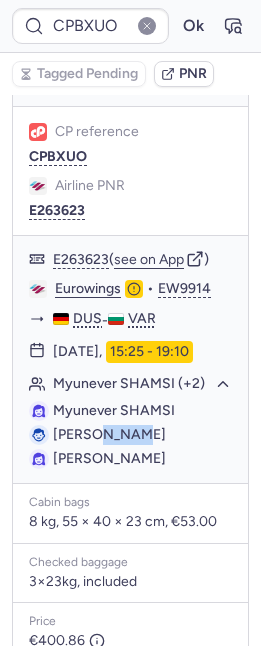 copy on "USTOV" 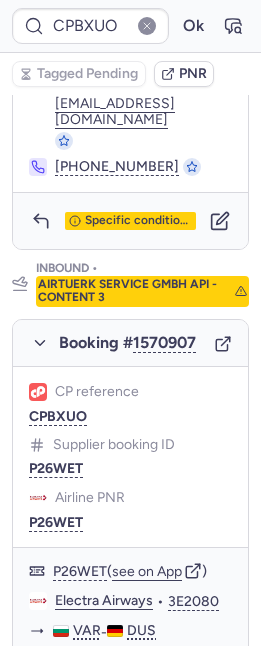 scroll, scrollTop: 813, scrollLeft: 0, axis: vertical 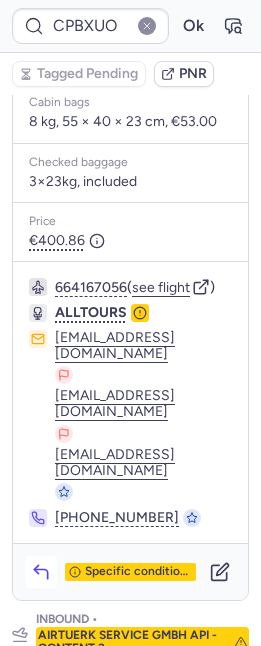 click 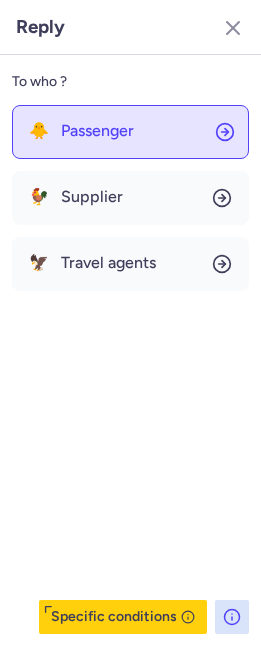 click on "🐥 Passenger" 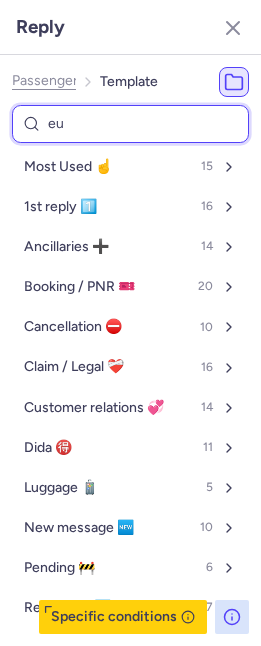 type on "eur" 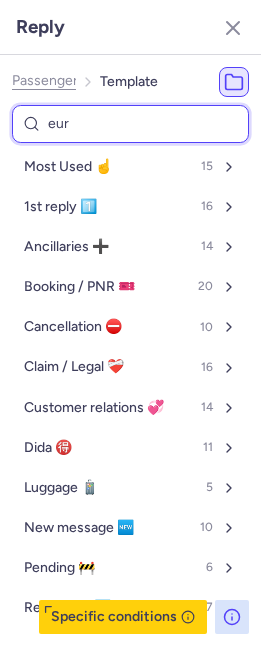 select on "en" 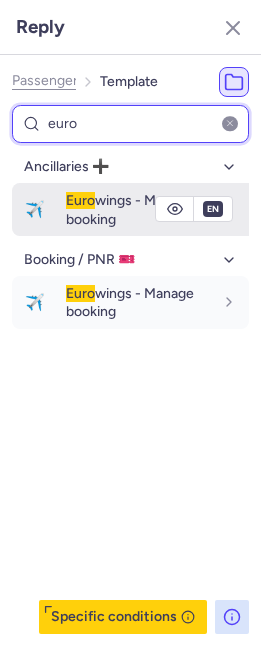 type on "euro" 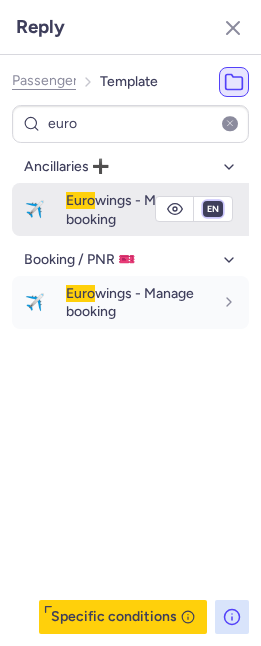 click on "fr en de nl pt es it ru" at bounding box center [213, 209] 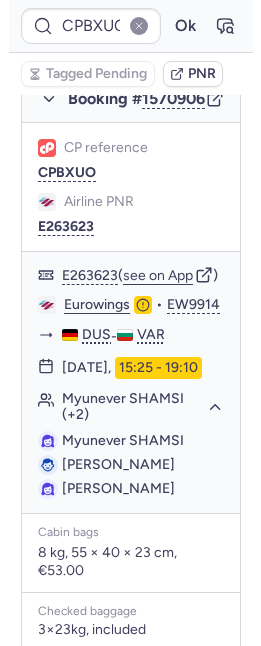 scroll, scrollTop: 440, scrollLeft: 0, axis: vertical 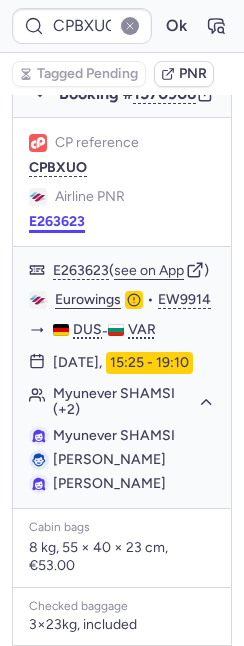 click on "E263623" at bounding box center (57, 222) 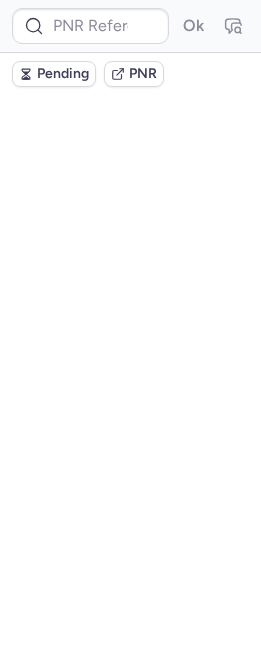 scroll, scrollTop: 0, scrollLeft: 0, axis: both 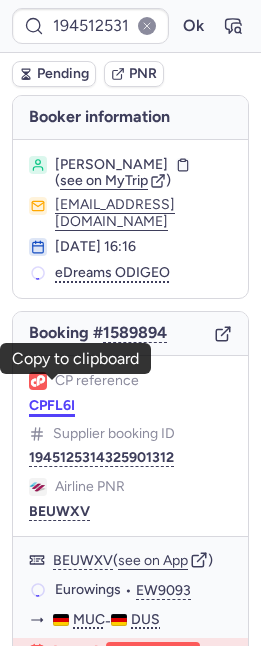 click on "CPFL6I" at bounding box center (52, 406) 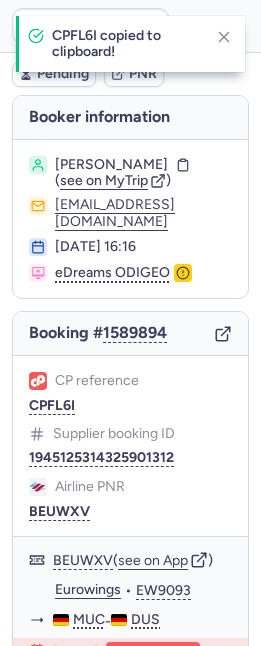 type on "CPFL6I" 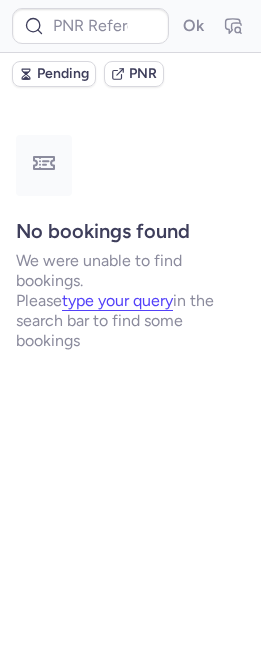 scroll, scrollTop: 0, scrollLeft: 0, axis: both 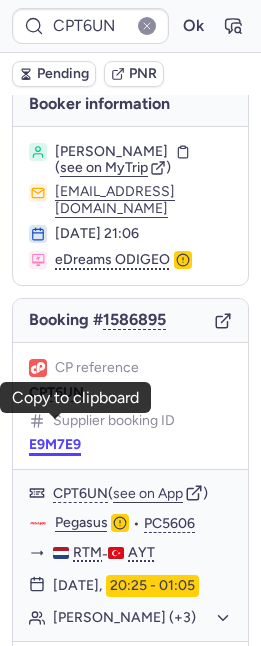 click on "E9M7E9" at bounding box center (55, 445) 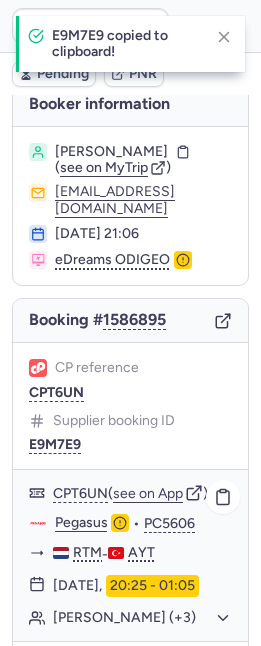 click on "Pegasus" 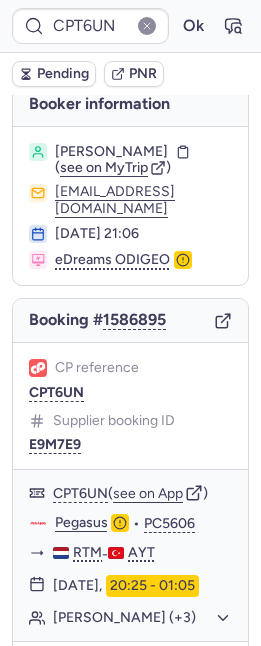 scroll, scrollTop: 373, scrollLeft: 0, axis: vertical 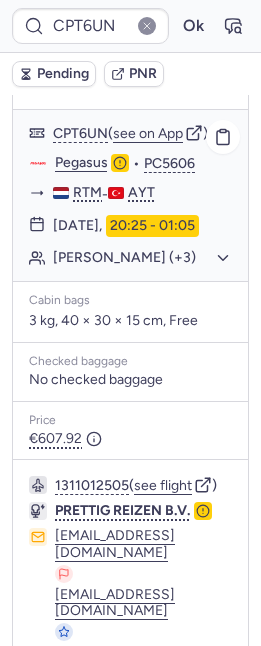 click on "Ibrahim GIREJEV (+3)" 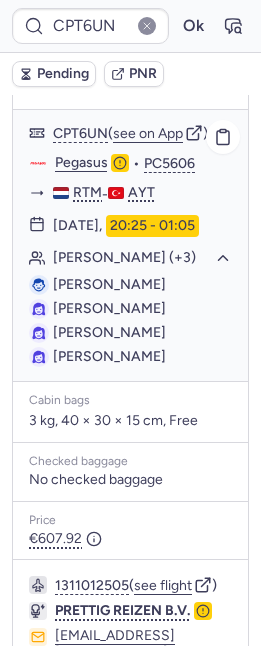 click on "Ibrahim GIREJEV" at bounding box center [109, 284] 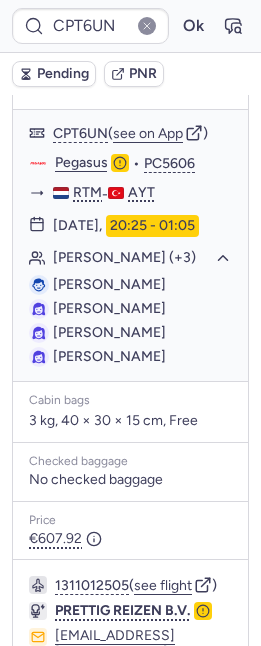 copy on "GIREJEV" 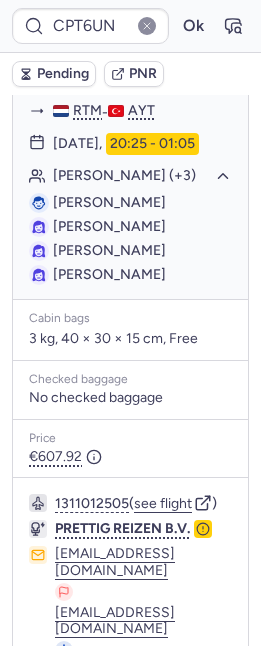 scroll, scrollTop: 545, scrollLeft: 0, axis: vertical 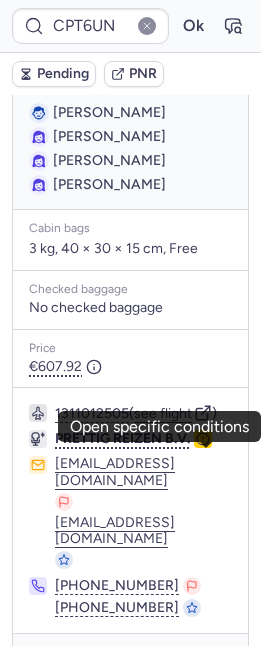 click 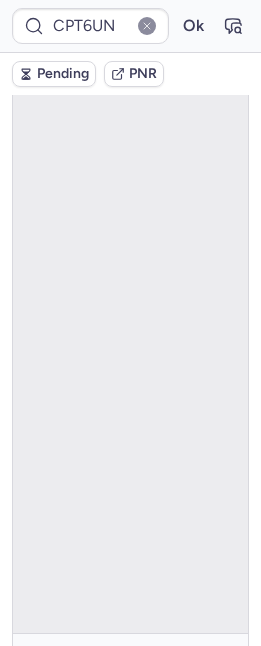 scroll, scrollTop: 117, scrollLeft: 0, axis: vertical 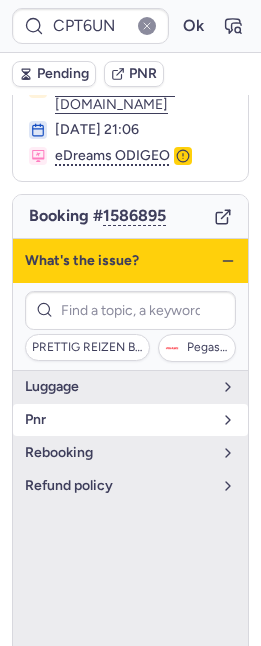 click on "pnr" at bounding box center [118, 420] 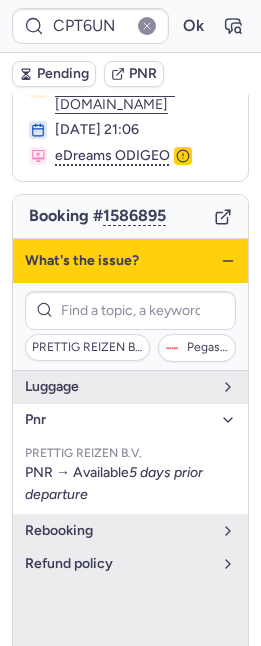 click 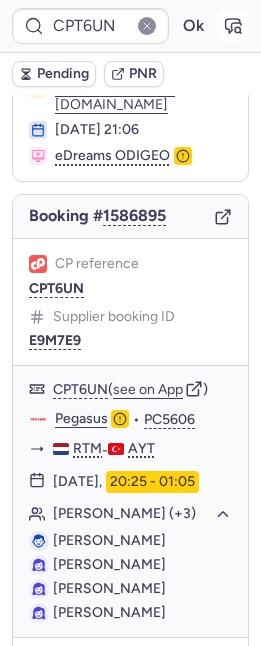 click at bounding box center (233, 26) 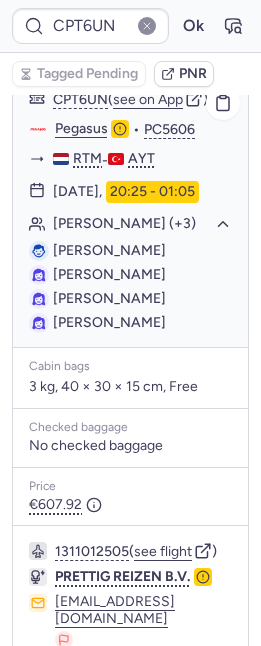 scroll, scrollTop: 545, scrollLeft: 0, axis: vertical 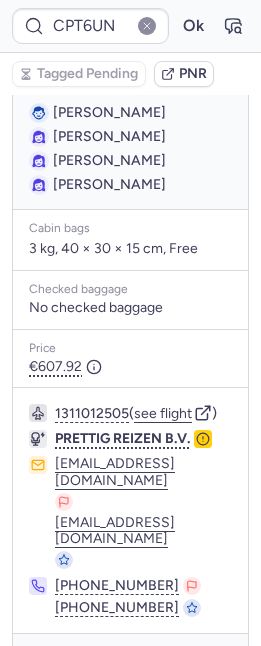 click 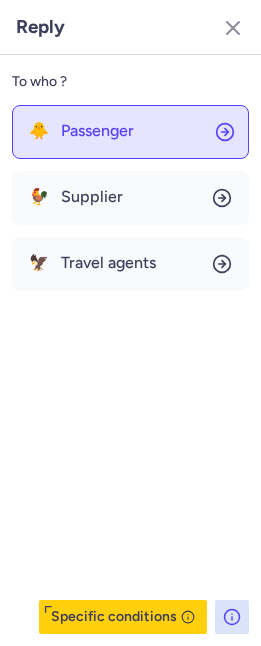 click on "Passenger" at bounding box center (97, 131) 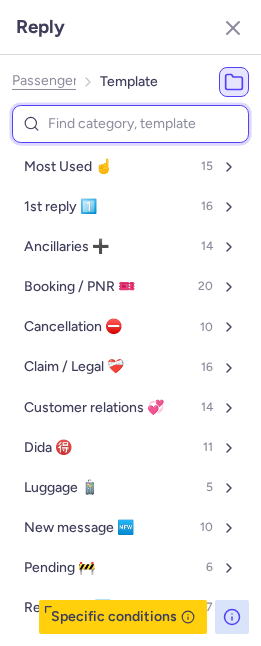 type on "r" 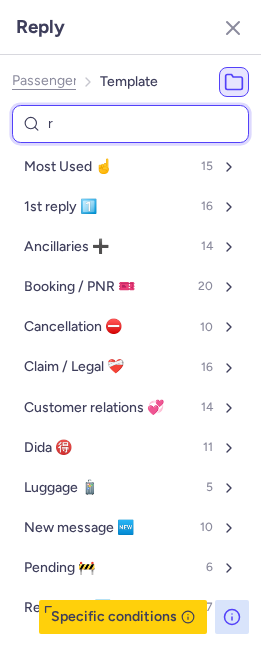 select on "en" 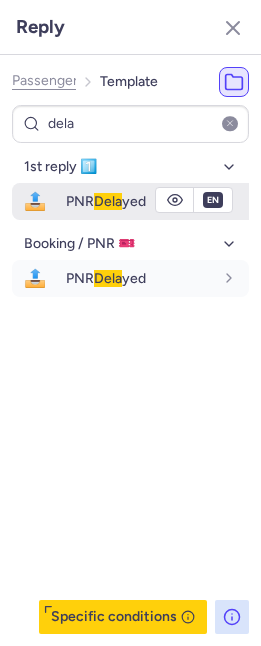 click on "📤 PNR  Dela yed" at bounding box center [130, 201] 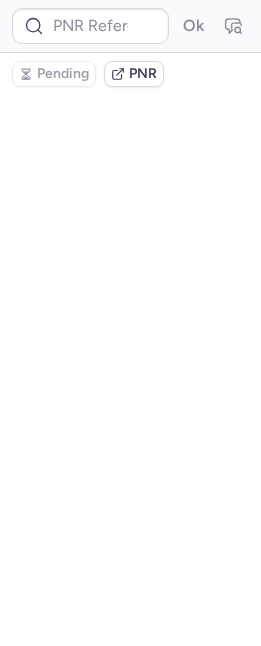 scroll, scrollTop: 0, scrollLeft: 0, axis: both 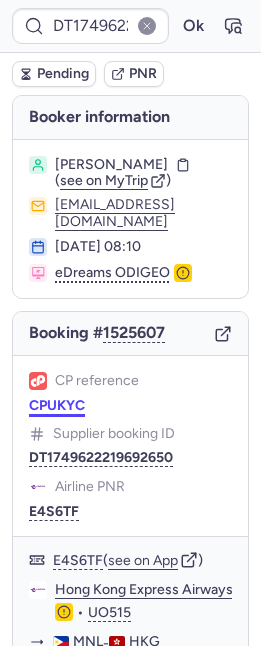 click on "CPUKYC" at bounding box center (57, 406) 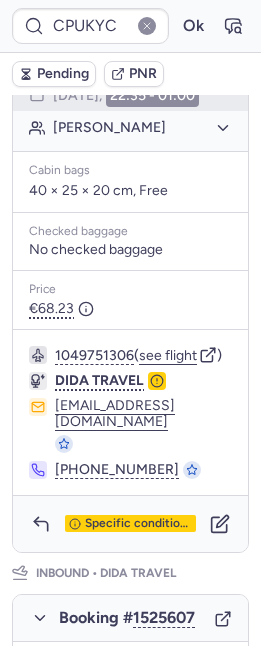 scroll, scrollTop: 1644, scrollLeft: 0, axis: vertical 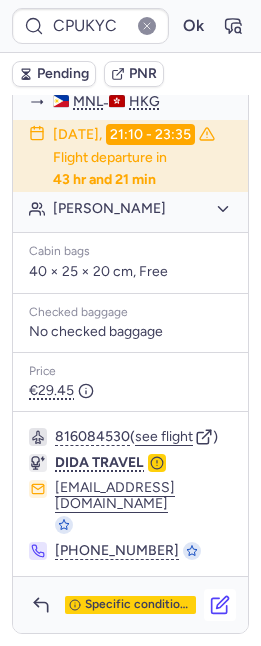 click 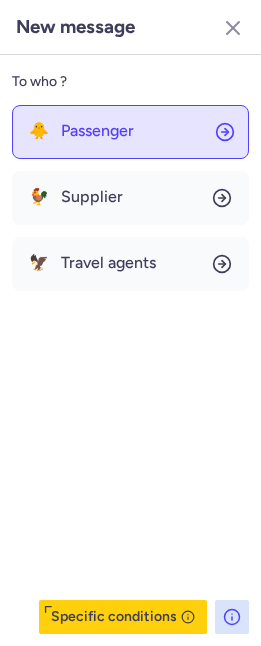 click on "🐥 Passenger" 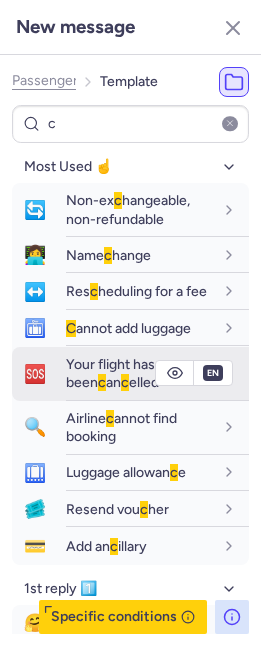 click on "Your flight has been  c an c elled" at bounding box center (112, 373) 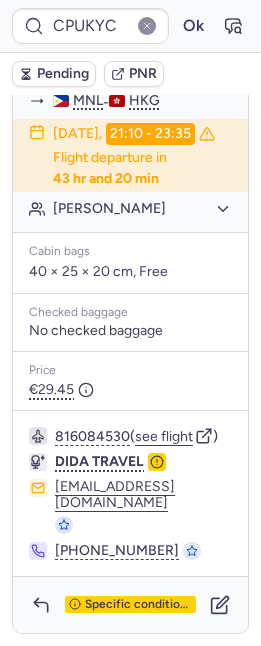 scroll, scrollTop: 1480, scrollLeft: 0, axis: vertical 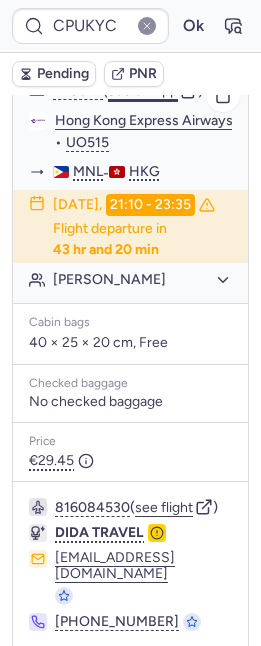 click on "see on App" 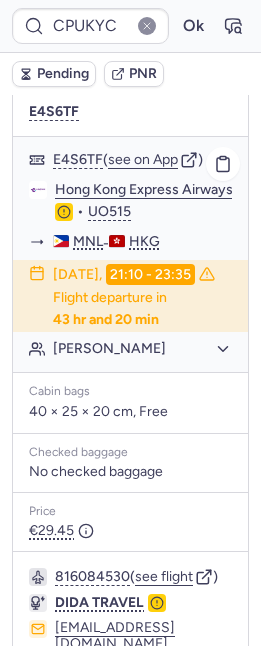 scroll, scrollTop: 1310, scrollLeft: 0, axis: vertical 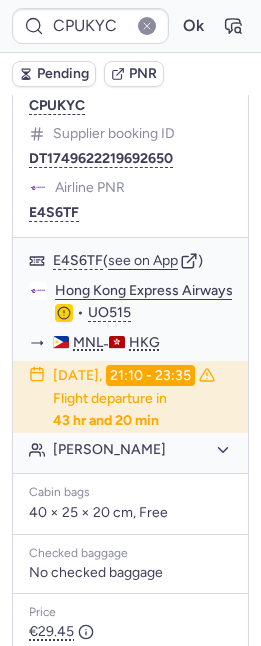 click on "Supplier booking ID DT1749622219692650" 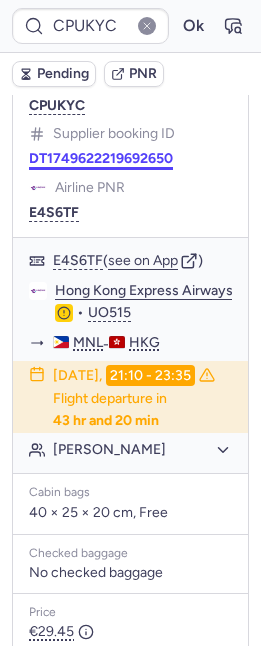click on "DT1749622219692650" at bounding box center [101, 159] 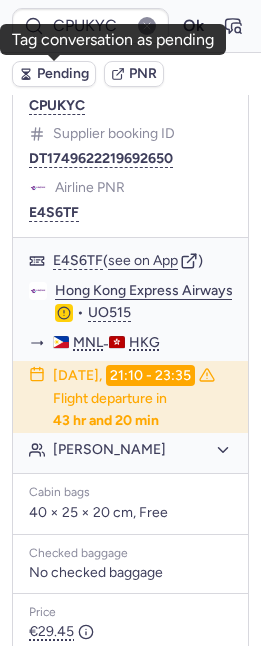 click on "Pending" at bounding box center [63, 74] 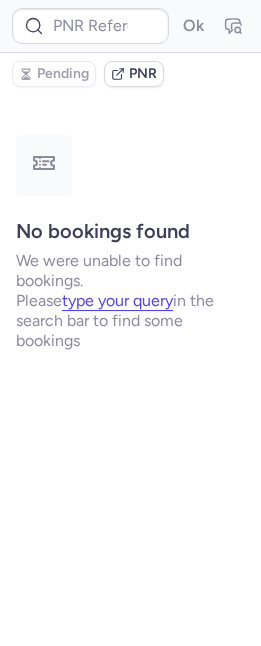 scroll, scrollTop: 0, scrollLeft: 0, axis: both 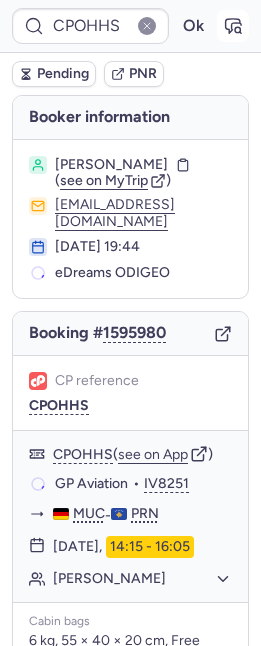 click 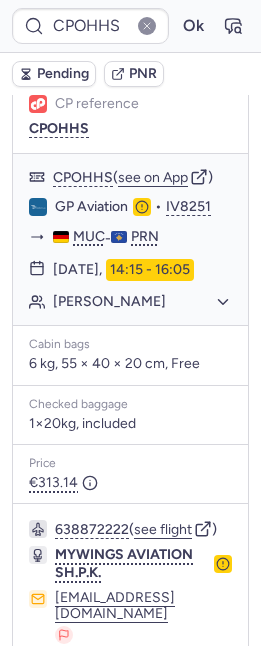 scroll, scrollTop: 482, scrollLeft: 0, axis: vertical 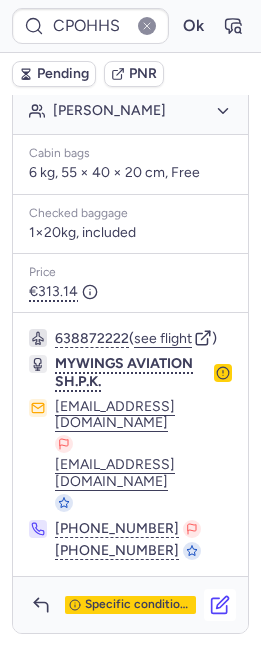 click 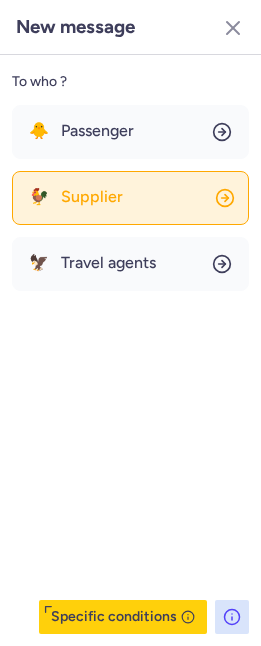 click on "🐓 Supplier" 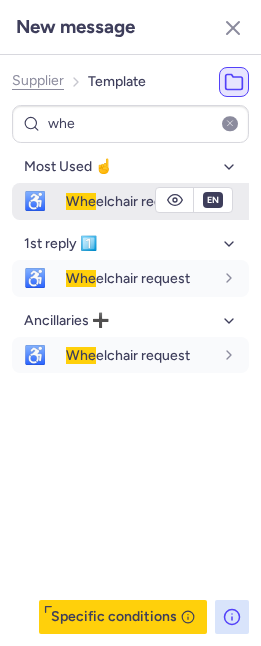 click on "♿ Whe elchair request" at bounding box center (130, 201) 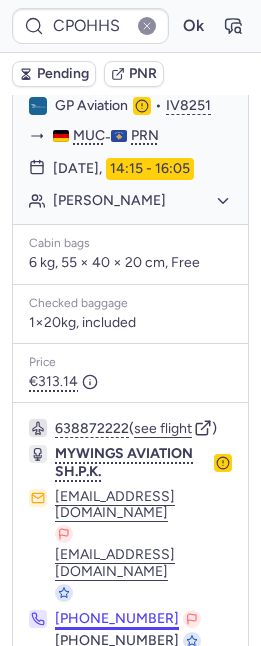 scroll, scrollTop: 482, scrollLeft: 0, axis: vertical 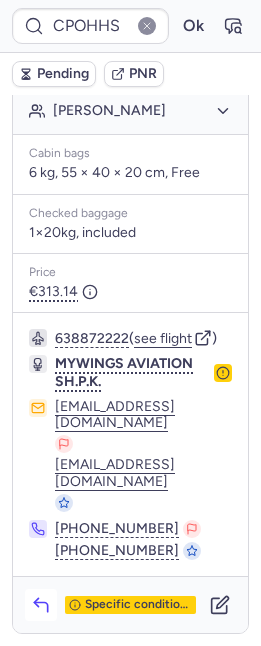 click 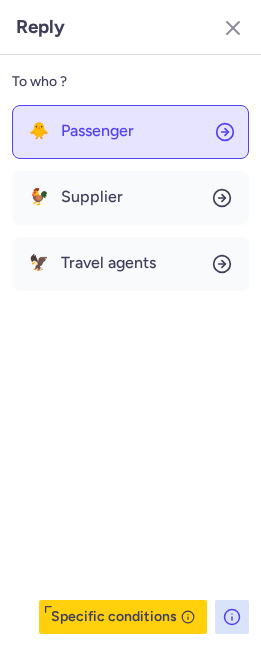 click on "🐥" at bounding box center [39, 131] 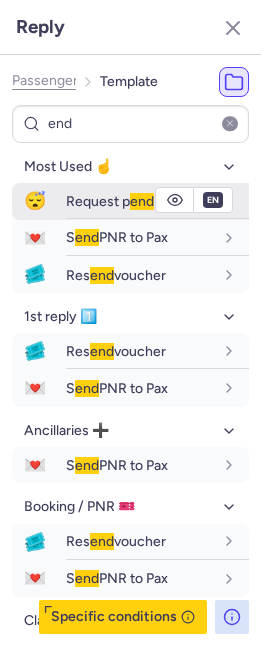 click on "😴" at bounding box center [35, 201] 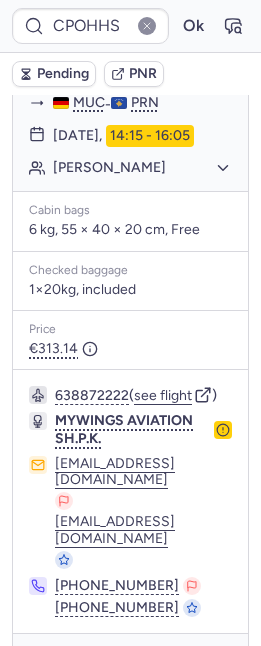 scroll, scrollTop: 307, scrollLeft: 0, axis: vertical 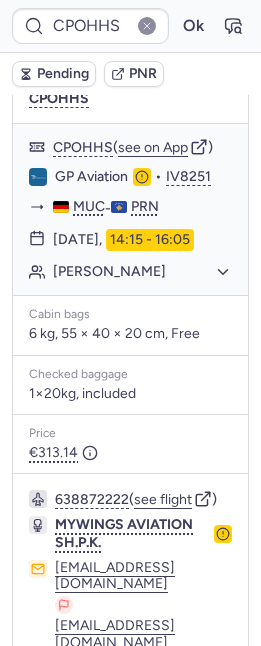 click on "Pending" at bounding box center (63, 74) 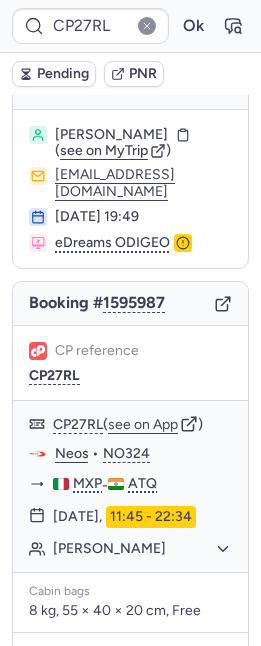 scroll, scrollTop: 377, scrollLeft: 0, axis: vertical 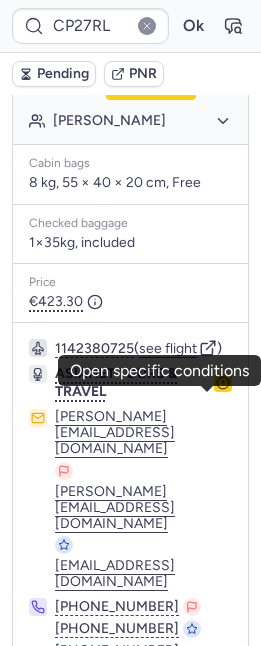 click 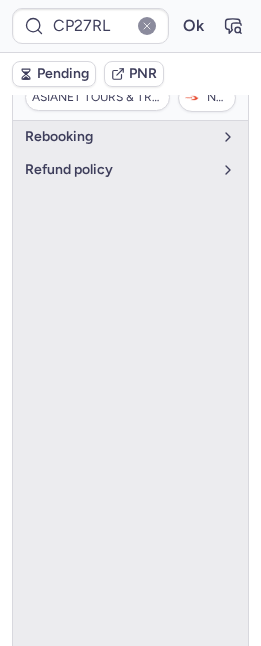 scroll, scrollTop: 245, scrollLeft: 0, axis: vertical 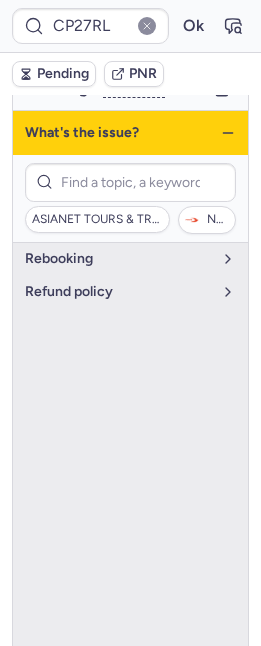 click 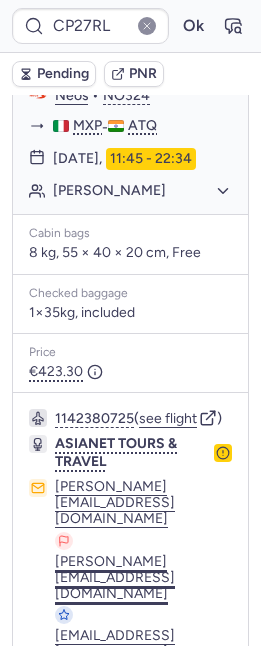 scroll, scrollTop: 479, scrollLeft: 0, axis: vertical 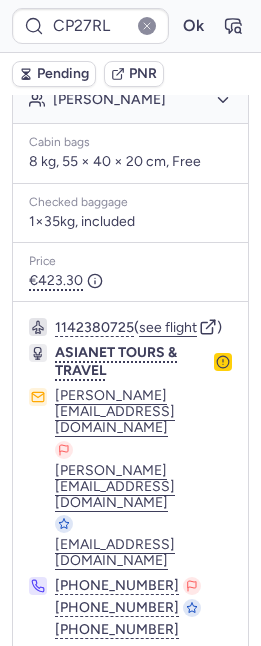 click at bounding box center [220, 684] 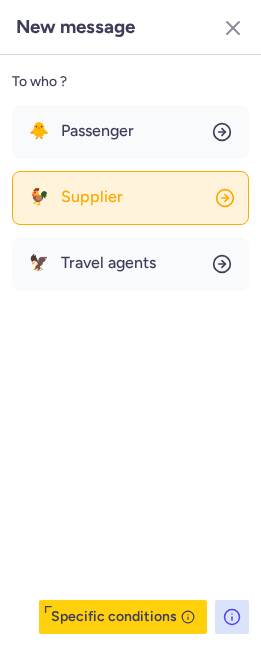 drag, startPoint x: 142, startPoint y: 185, endPoint x: 153, endPoint y: 181, distance: 11.7046995 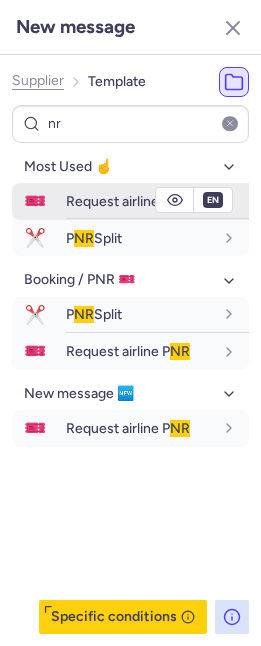 click on "Request airline P NR" at bounding box center (139, 201) 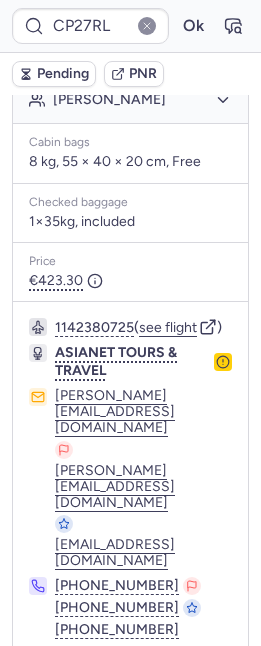 click 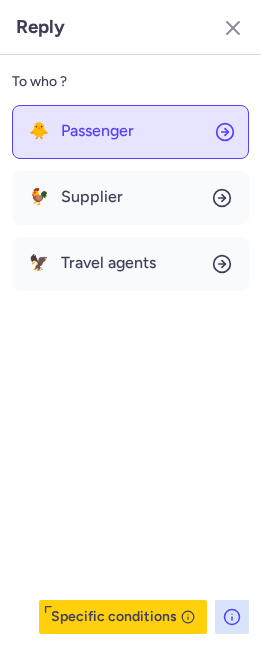 click on "🐥 Passenger" at bounding box center [81, 131] 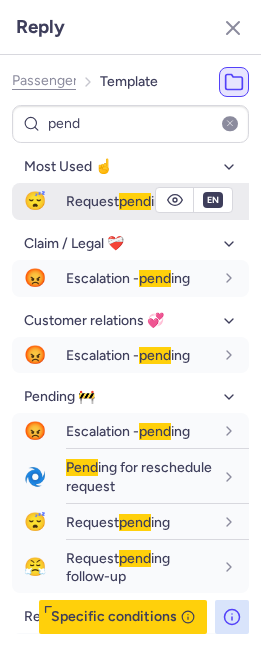 click on "😴 Request  pend ing" at bounding box center (130, 201) 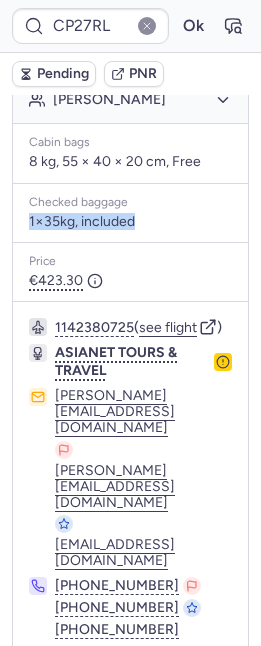 drag, startPoint x: 26, startPoint y: 215, endPoint x: 157, endPoint y: 219, distance: 131.06105 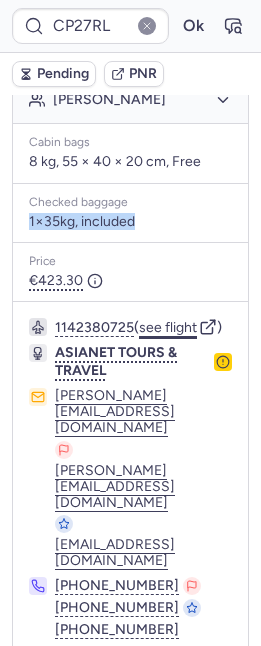 click on "see flight" 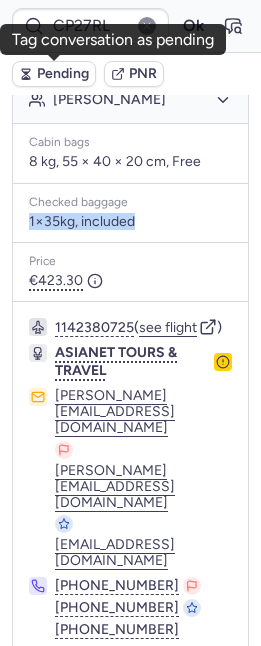 click on "Pending" at bounding box center (54, 74) 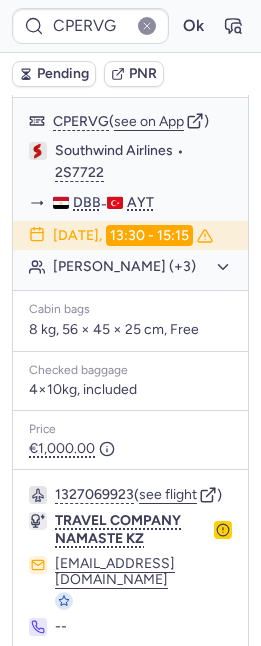 scroll, scrollTop: 97, scrollLeft: 0, axis: vertical 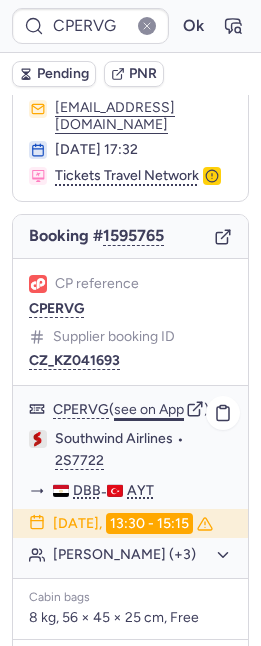 click on "see on App" 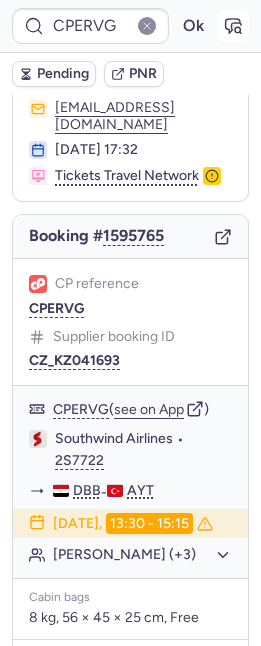 click 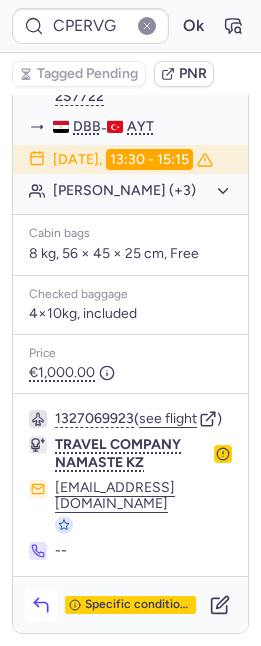 scroll, scrollTop: 530, scrollLeft: 0, axis: vertical 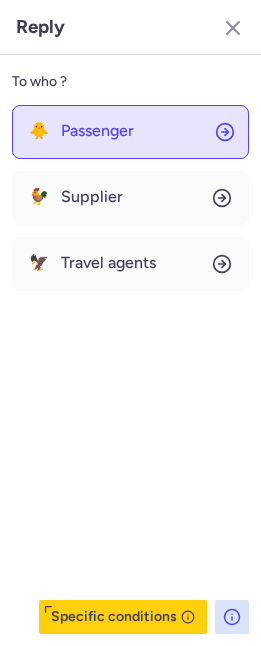 click on "Passenger" at bounding box center (97, 131) 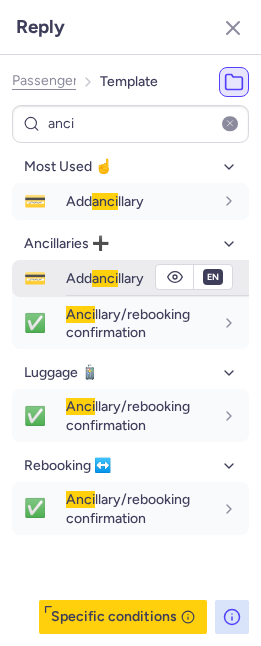 click on "anci" at bounding box center (105, 278) 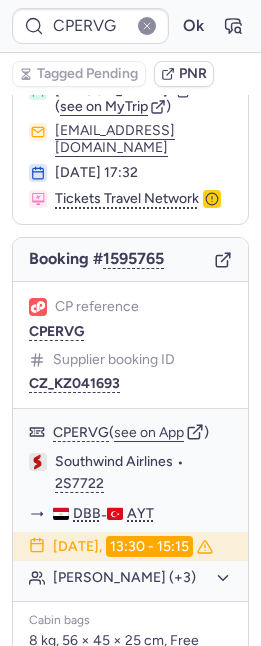 scroll, scrollTop: 0, scrollLeft: 0, axis: both 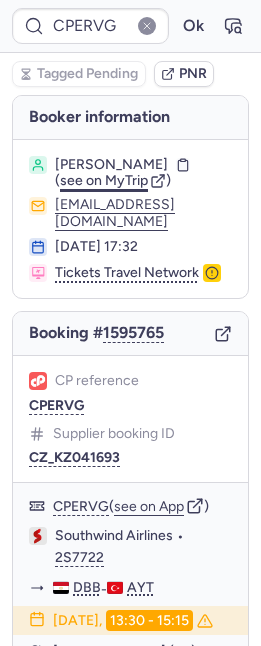 click on "see on MyTrip" at bounding box center [104, 180] 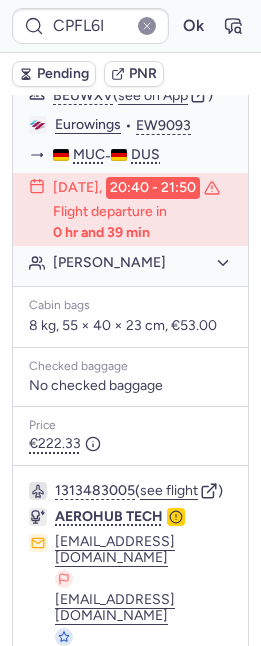 scroll, scrollTop: 538, scrollLeft: 0, axis: vertical 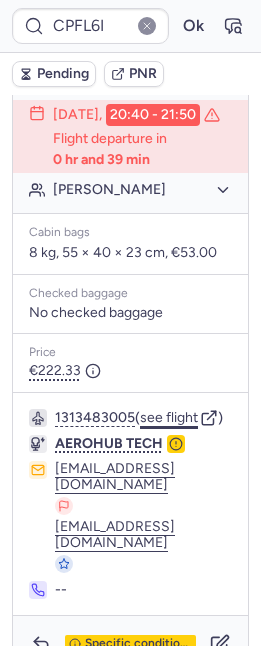 click on "see flight" 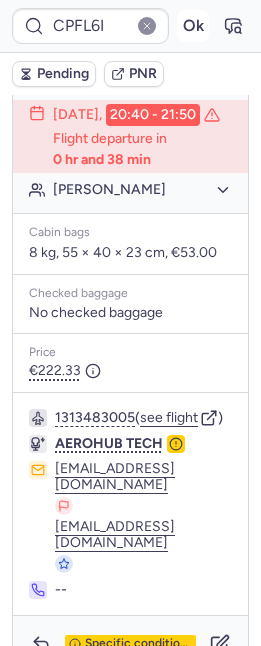 click on "Ok" at bounding box center (193, 26) 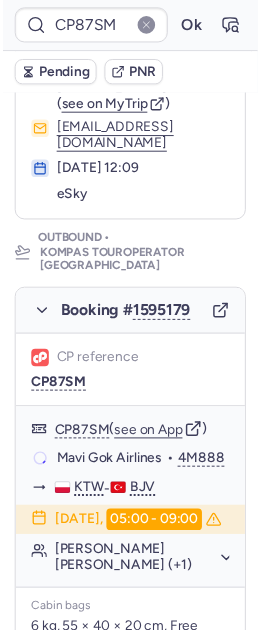 scroll, scrollTop: 221, scrollLeft: 0, axis: vertical 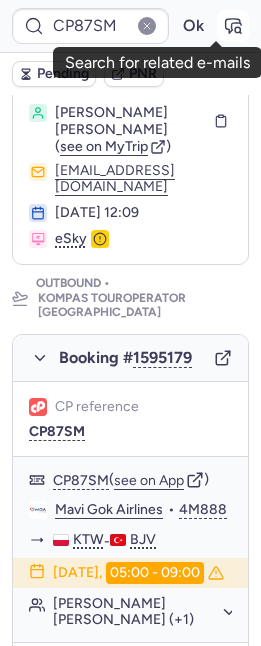 click 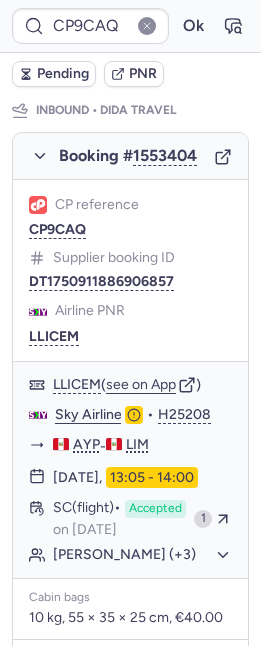 scroll, scrollTop: 1398, scrollLeft: 0, axis: vertical 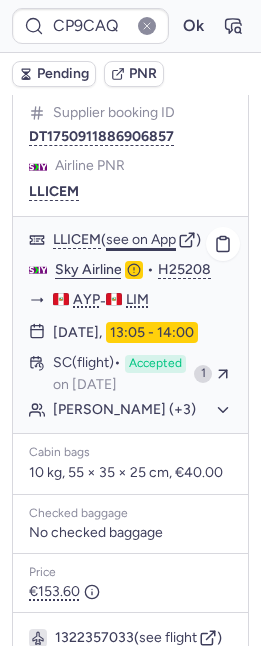 click on "see on App" 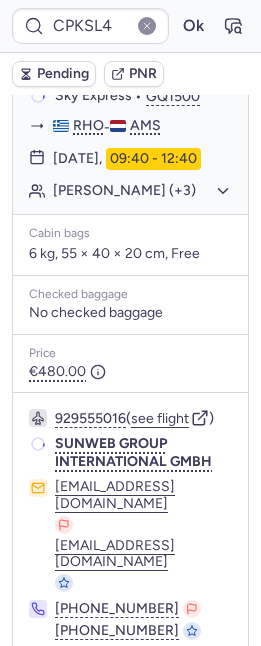 scroll, scrollTop: 190, scrollLeft: 0, axis: vertical 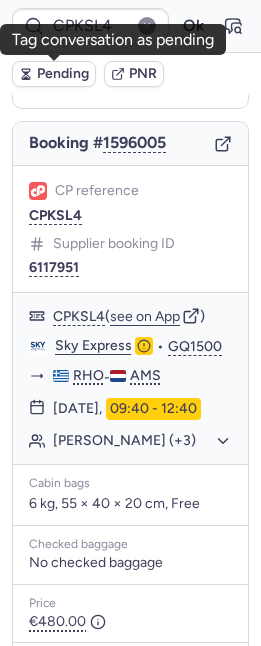 click on "Pending" at bounding box center (63, 74) 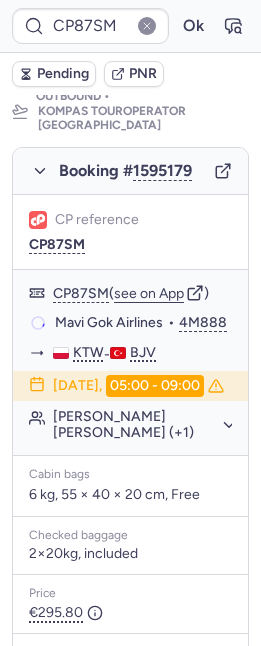 scroll, scrollTop: 396, scrollLeft: 0, axis: vertical 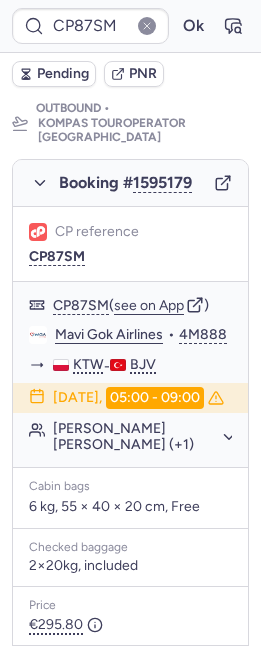 click on "Pending" at bounding box center [63, 74] 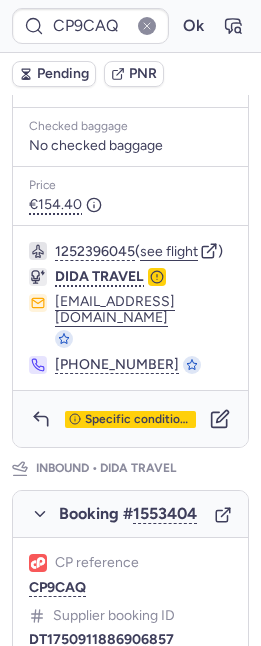 scroll, scrollTop: 522, scrollLeft: 0, axis: vertical 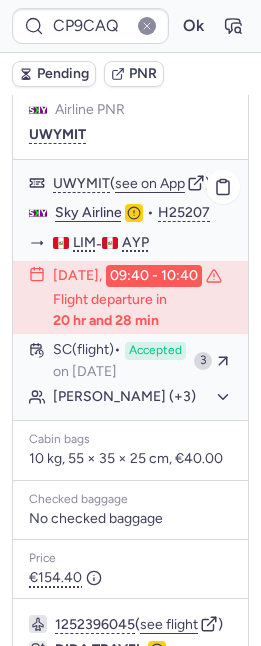 click on "Gregoria CASTRO TENORIO (+3)" 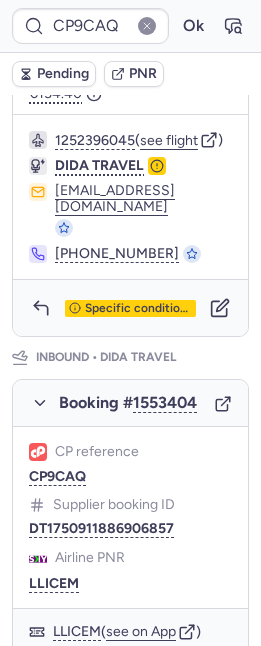scroll, scrollTop: 1150, scrollLeft: 0, axis: vertical 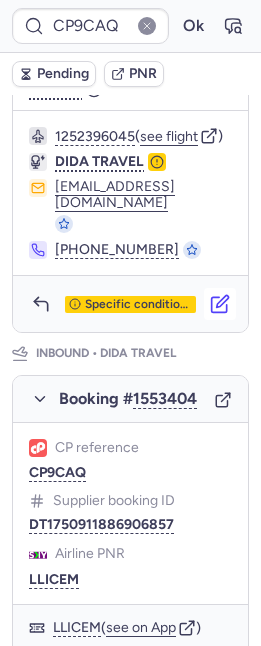 click 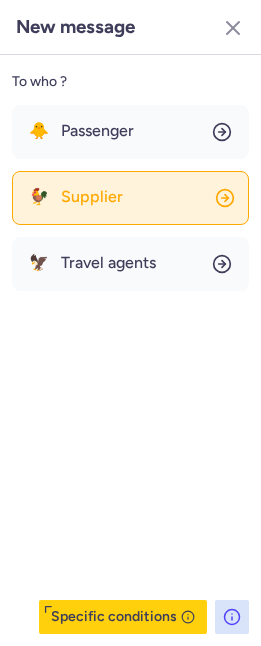 click on "🐓 Supplier" 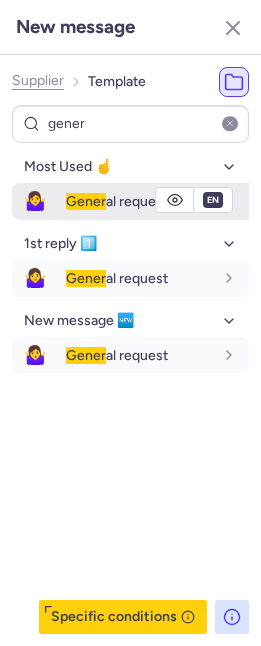 click on "Gener" at bounding box center [86, 201] 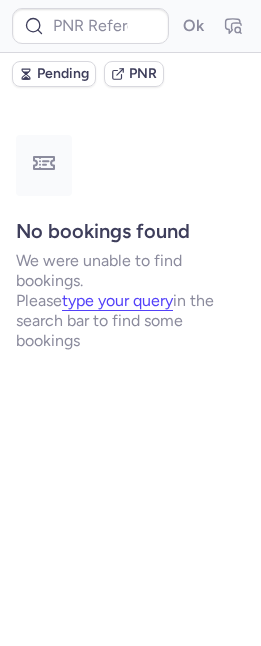 scroll, scrollTop: 0, scrollLeft: 0, axis: both 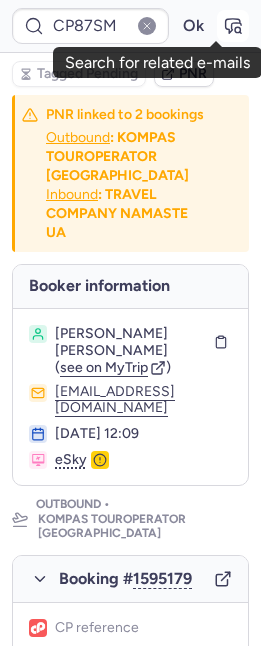 click 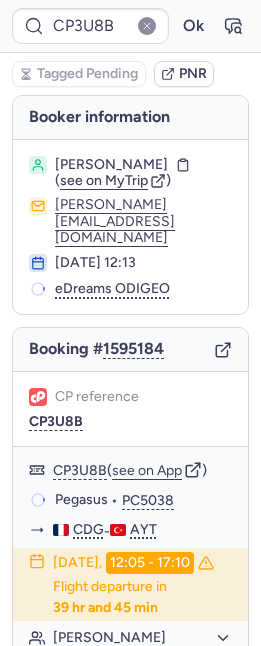 scroll, scrollTop: 166, scrollLeft: 0, axis: vertical 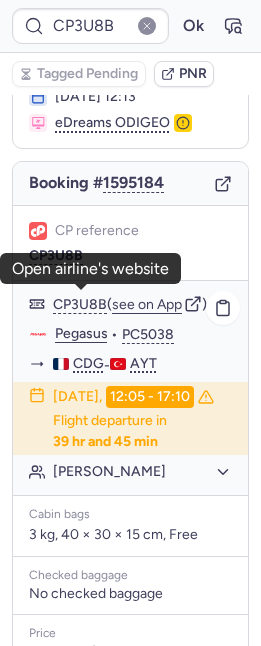click on "Pegasus" 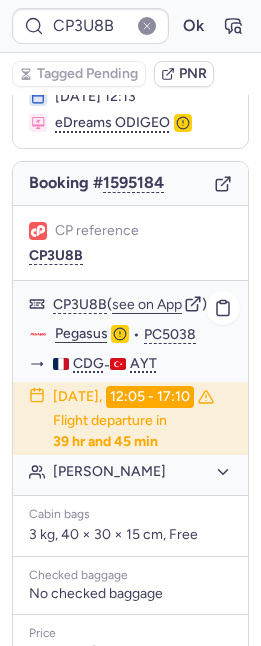 click on "Belgiz CELIK" 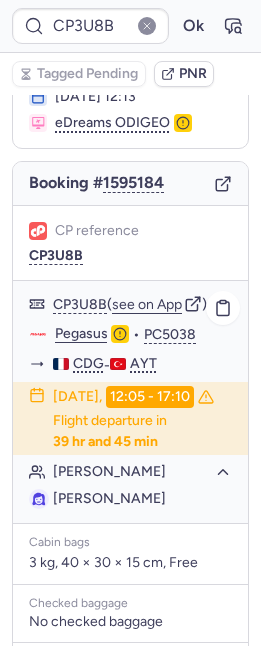 click on "Belgiz CELIK" at bounding box center [109, 498] 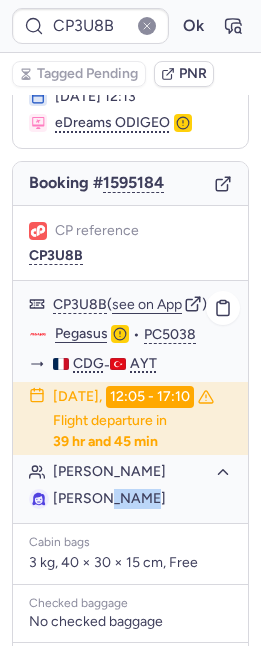 drag, startPoint x: 124, startPoint y: 483, endPoint x: 110, endPoint y: 475, distance: 16.124516 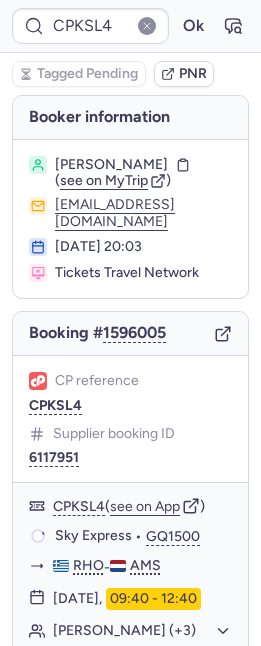 scroll, scrollTop: 0, scrollLeft: 0, axis: both 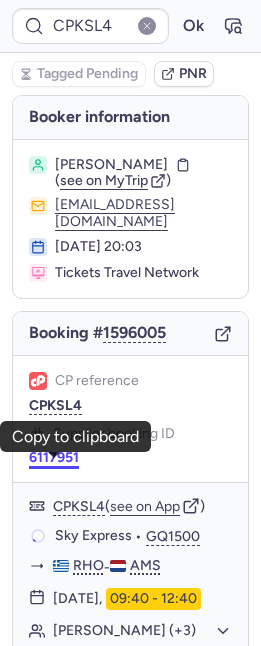 click on "6117951" at bounding box center [54, 458] 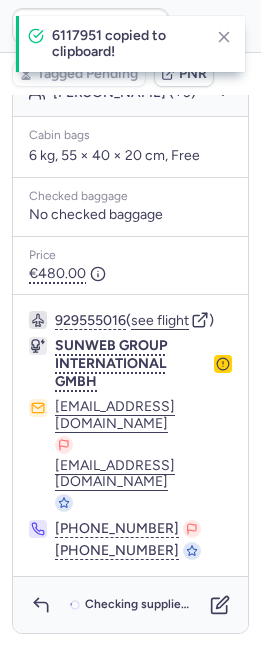 scroll, scrollTop: 595, scrollLeft: 0, axis: vertical 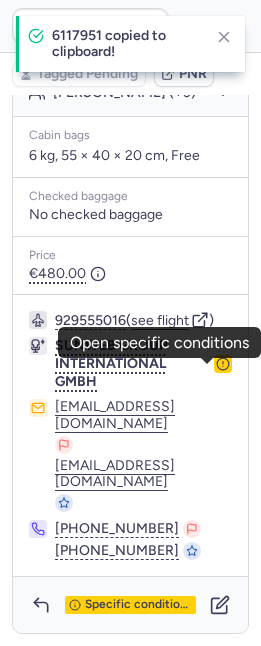 click 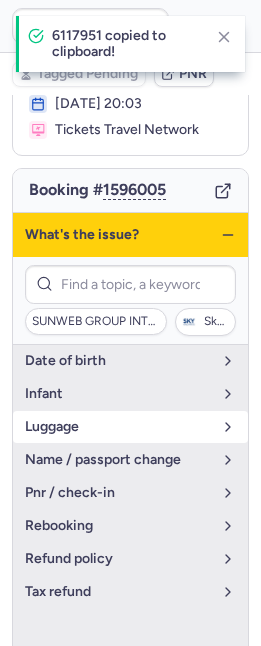 click on "luggage" at bounding box center [118, 427] 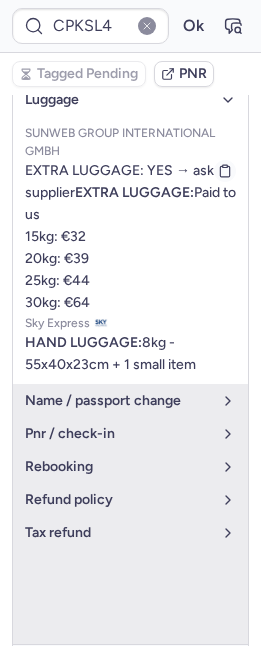 scroll, scrollTop: 175, scrollLeft: 0, axis: vertical 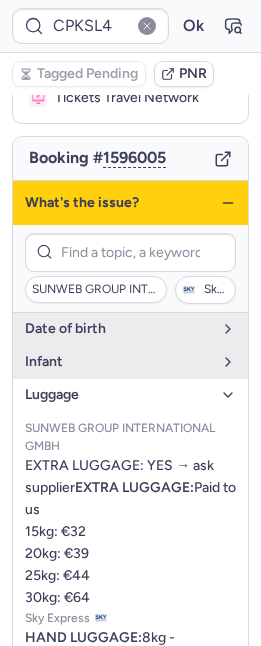 click on "luggage" at bounding box center (118, 395) 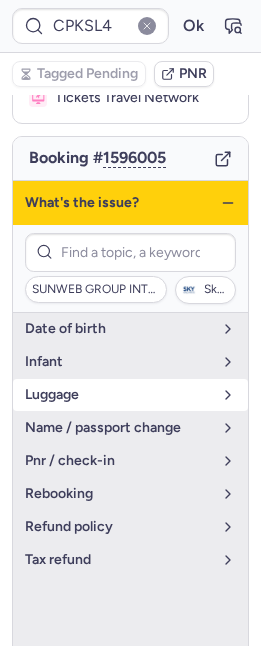click on "luggage" at bounding box center [118, 395] 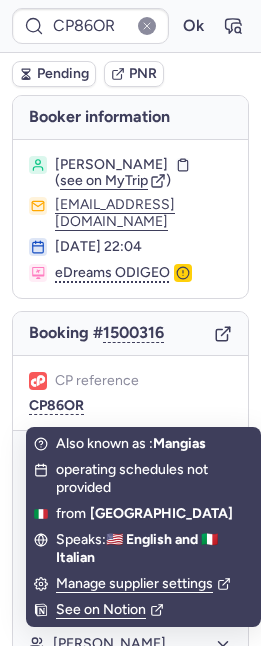 scroll, scrollTop: 0, scrollLeft: 0, axis: both 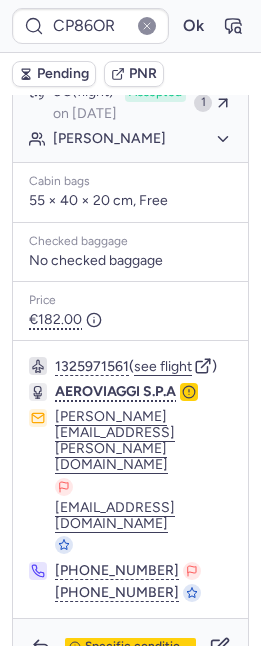 click on "Specific conditions" at bounding box center (130, 647) 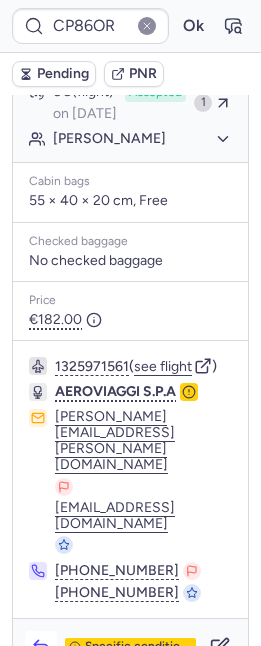 click 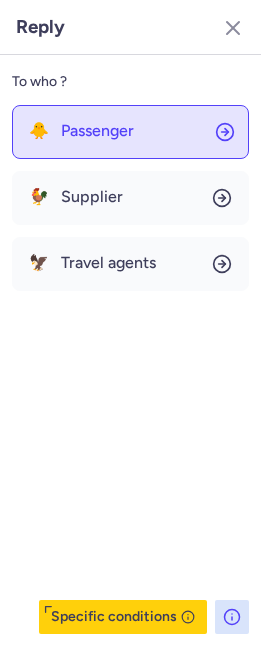 click on "🐥 Passenger" 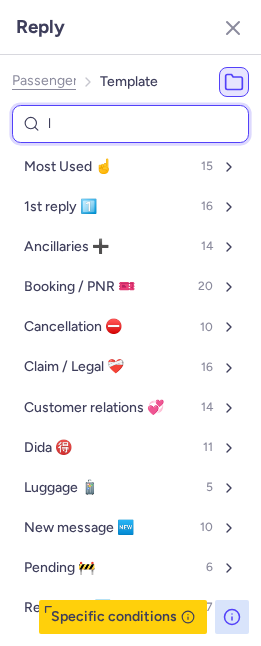 type on "le" 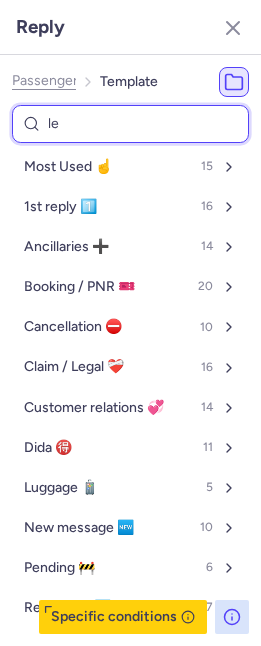 select on "en" 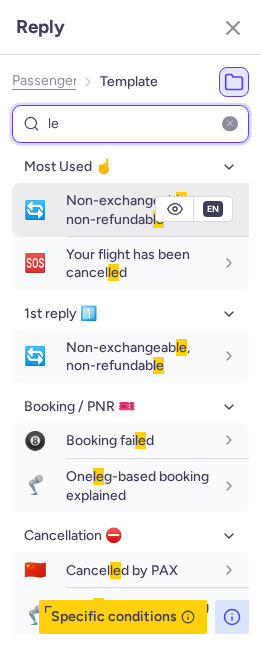 type on "l" 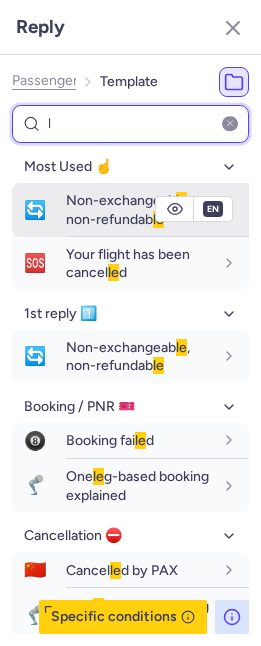 type 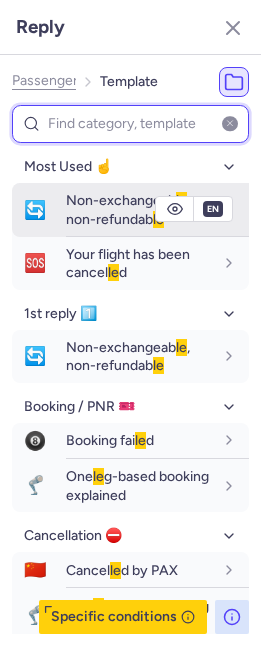 select on "en" 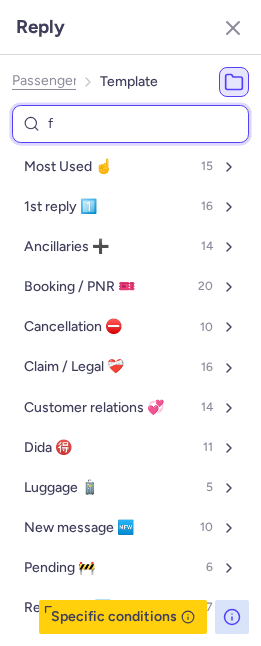 type on "fa" 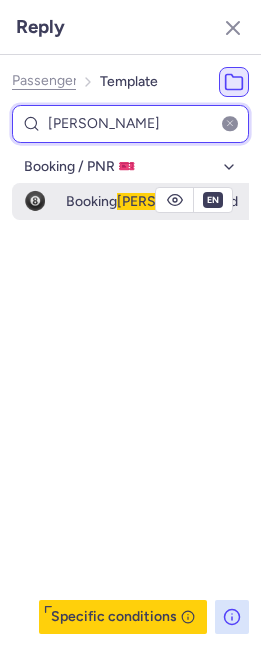 type on "faile" 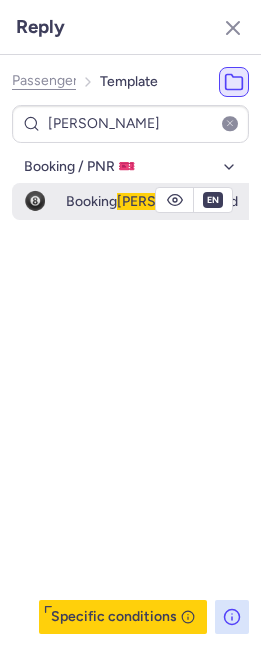 click on "Booking  faile d" at bounding box center [152, 201] 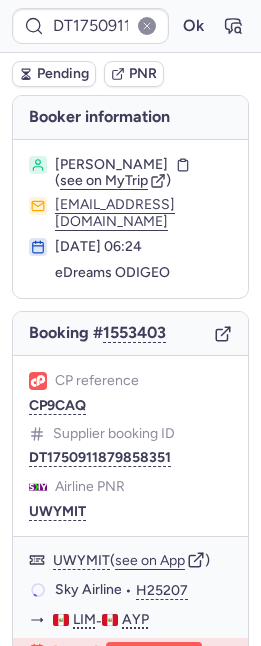 scroll, scrollTop: 0, scrollLeft: 0, axis: both 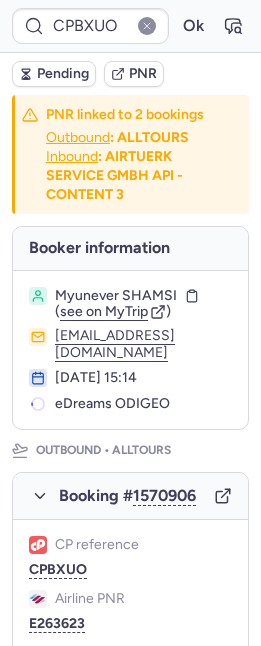 click on "Pending" at bounding box center (63, 74) 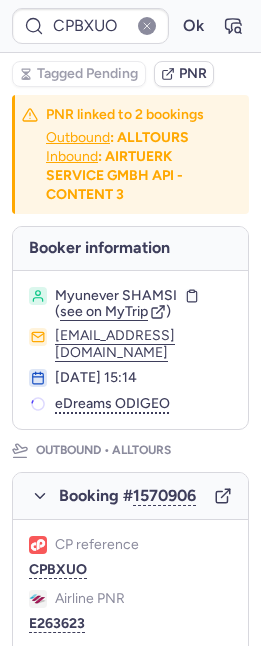 type on "CP5HI7" 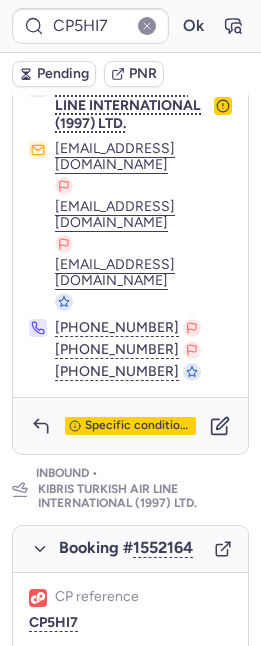 scroll, scrollTop: 1145, scrollLeft: 0, axis: vertical 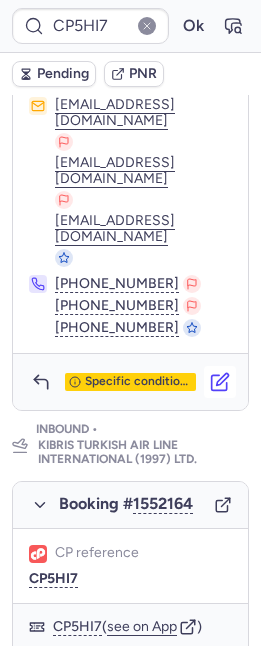 click 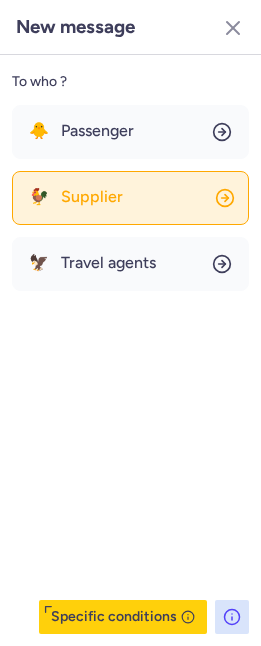 click on "🐓 Supplier" 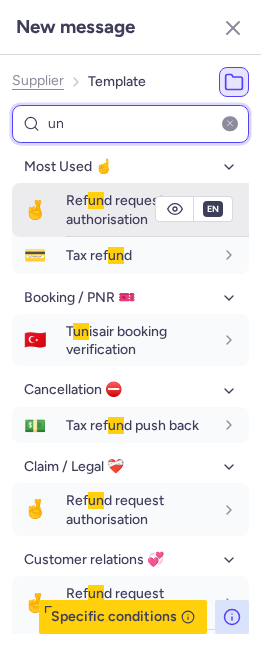 type on "un" 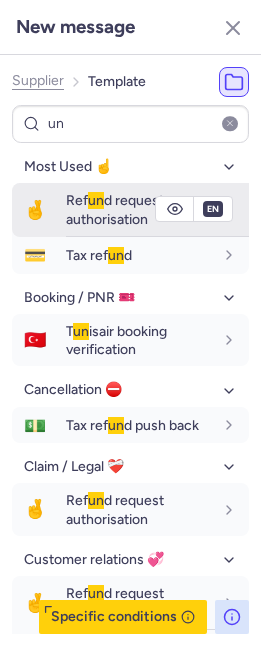 click on "Ref un d request authorisation" at bounding box center [115, 209] 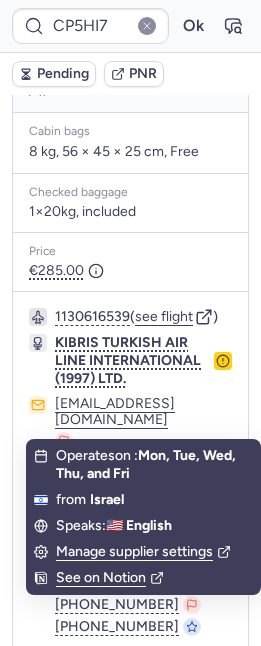scroll, scrollTop: 1817, scrollLeft: 0, axis: vertical 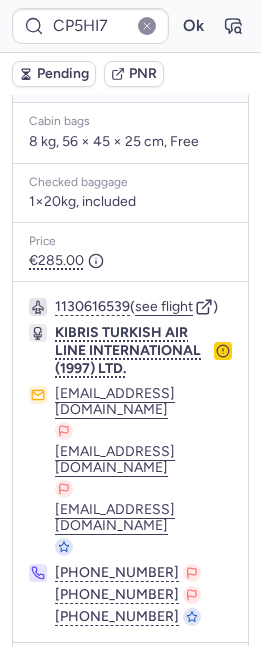 click 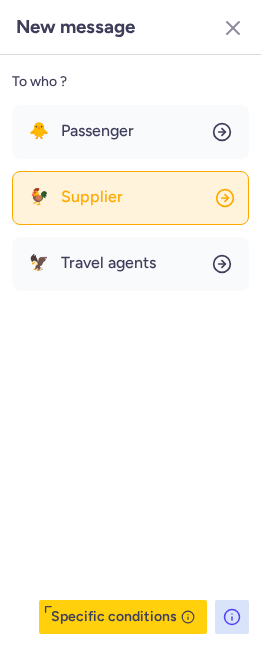 click on "🐓 Supplier" 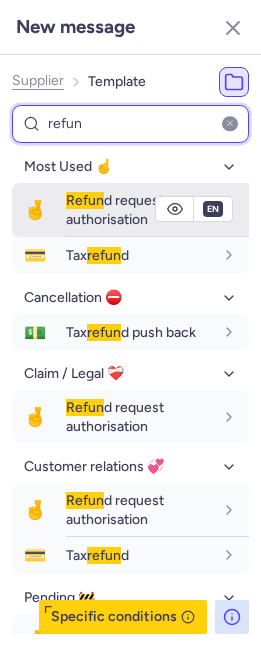 type on "refun" 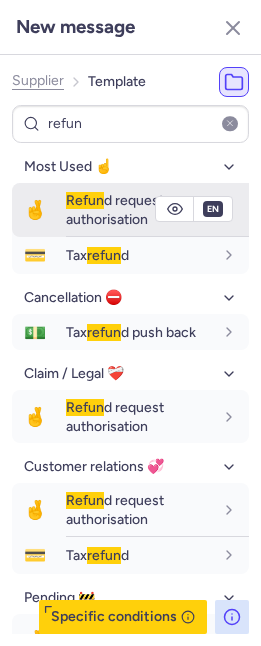 click on "Refun" at bounding box center [85, 200] 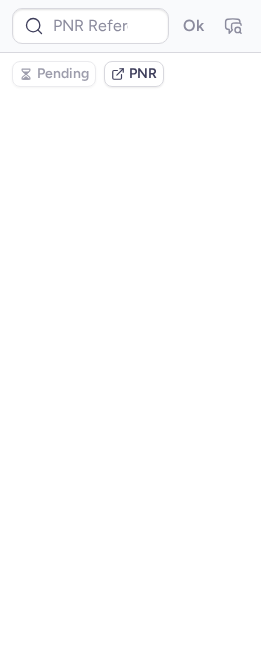 scroll, scrollTop: 0, scrollLeft: 0, axis: both 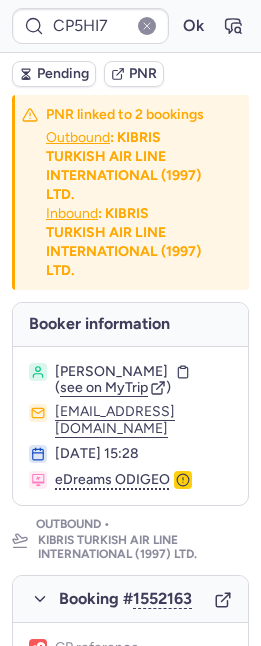 type on "DT1750911879858351" 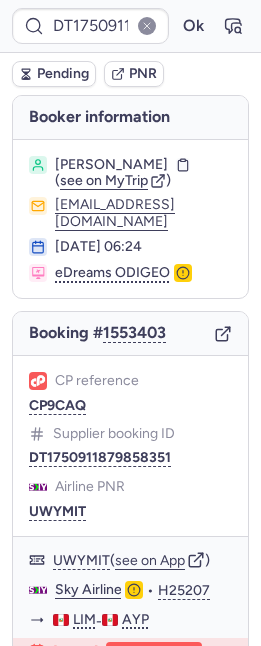 type 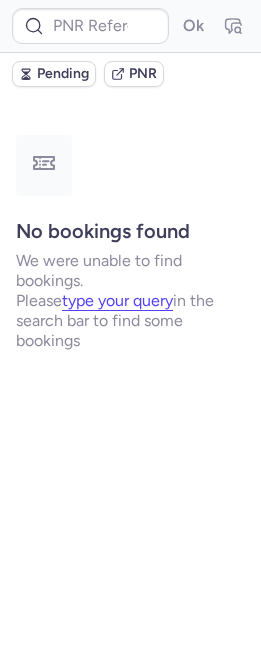 scroll, scrollTop: 0, scrollLeft: 0, axis: both 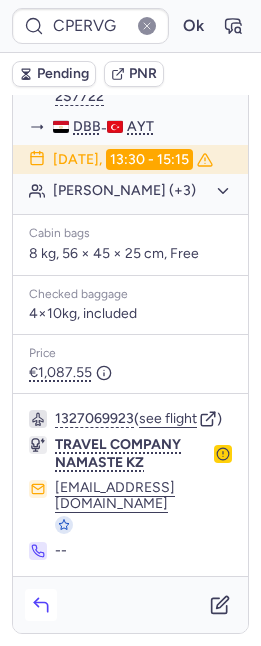 click 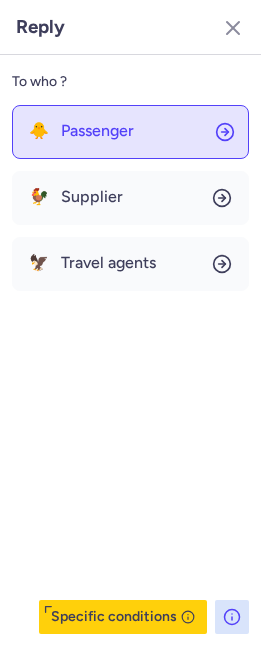 click on "Passenger" at bounding box center [97, 131] 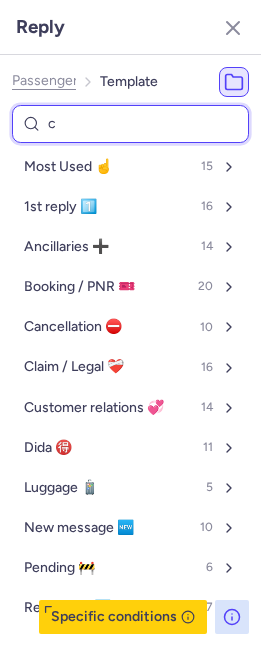 type on "ch" 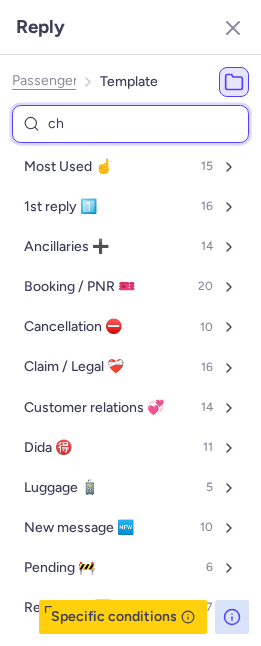 select on "en" 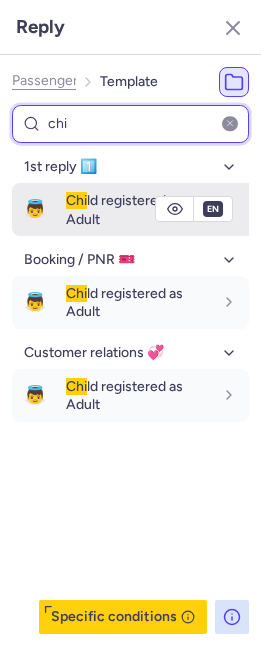 type on "chi" 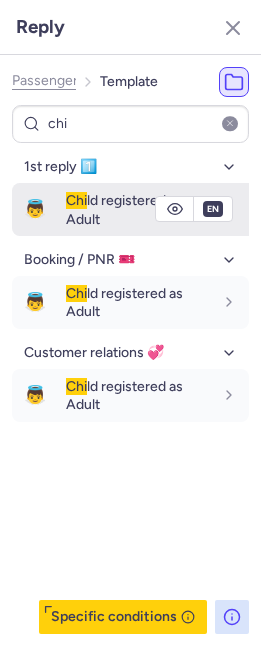 click on "Chi ld registered as Adult" at bounding box center [124, 209] 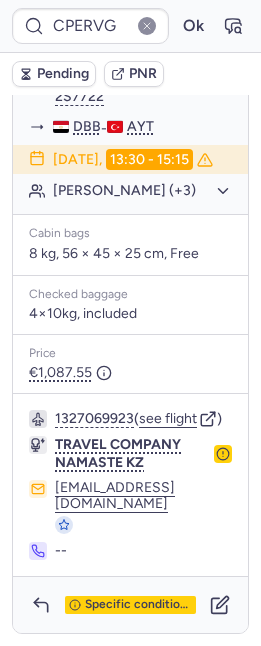 type on "CP87SM" 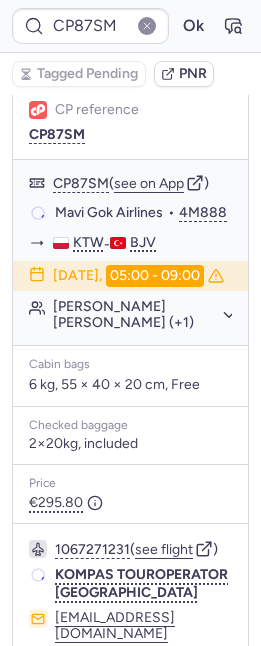 scroll, scrollTop: 512, scrollLeft: 0, axis: vertical 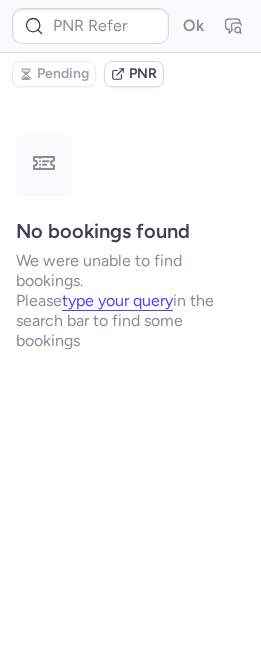 type on "CP86OR" 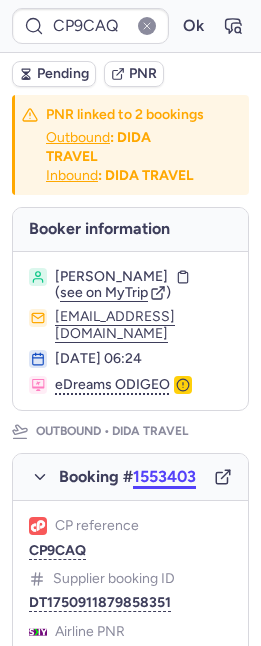 scroll, scrollTop: 149, scrollLeft: 0, axis: vertical 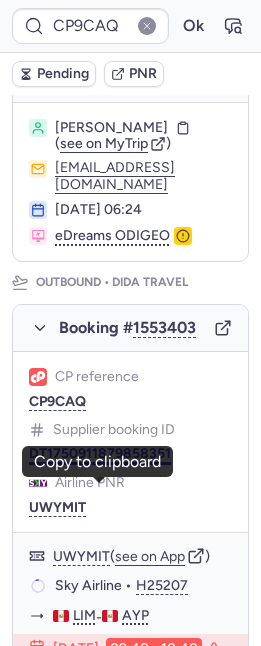 click on "DT1750911879858351" at bounding box center [100, 454] 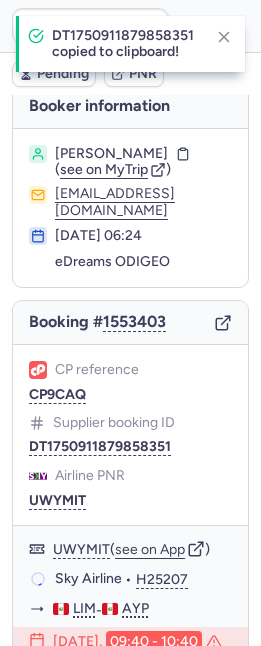 scroll, scrollTop: 0, scrollLeft: 0, axis: both 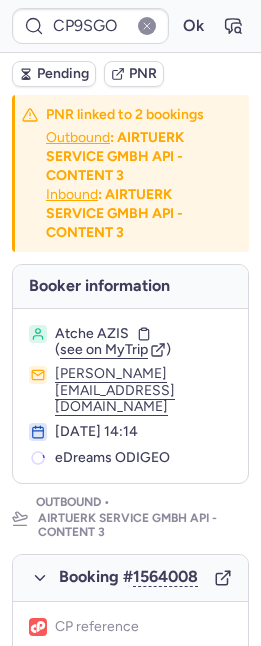 type on "CP9CAQ" 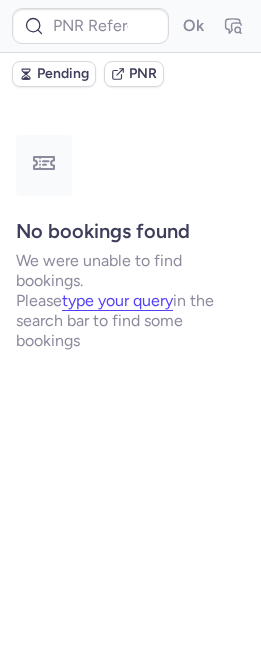 scroll, scrollTop: 0, scrollLeft: 0, axis: both 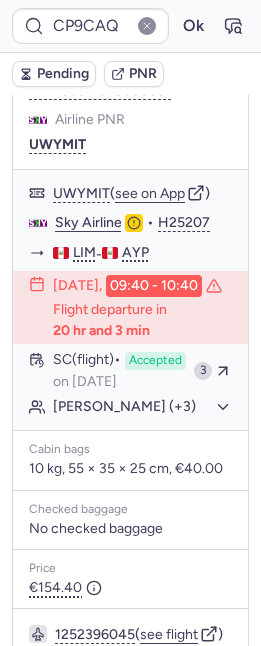 click on "Pending" at bounding box center [54, 74] 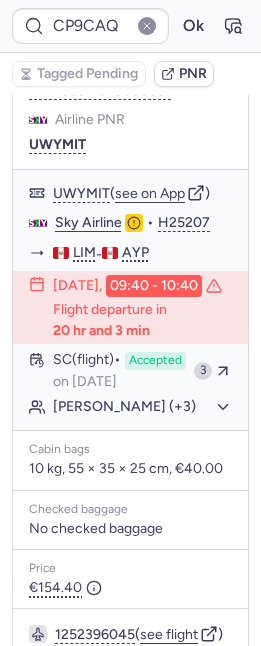 type on "CPAP5F" 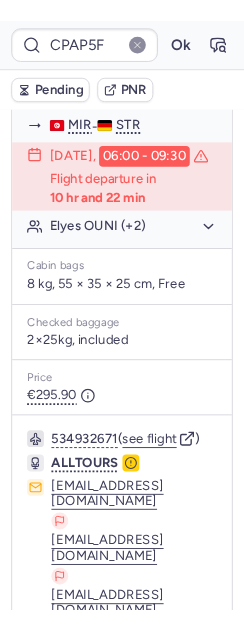 scroll, scrollTop: 490, scrollLeft: 0, axis: vertical 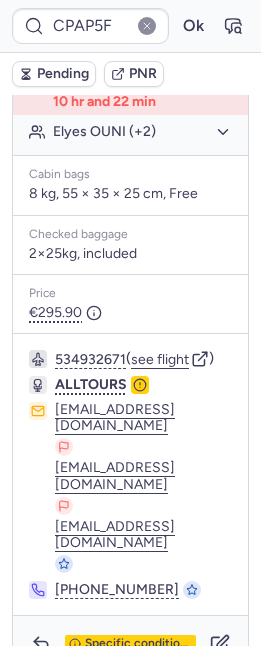 click 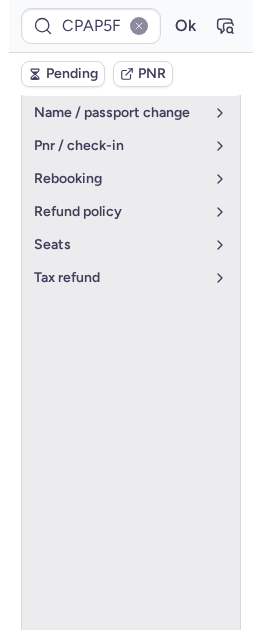 scroll, scrollTop: 143, scrollLeft: 0, axis: vertical 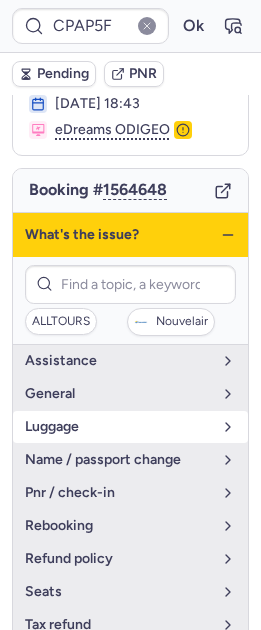 click on "luggage" at bounding box center (118, 427) 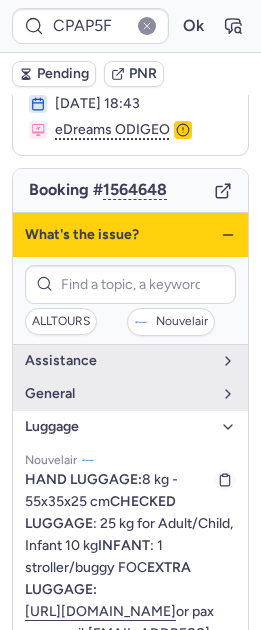 scroll, scrollTop: 92, scrollLeft: 0, axis: vertical 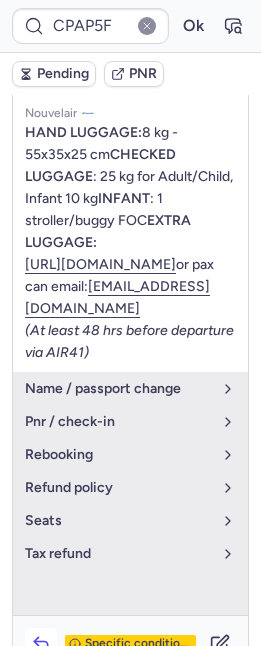 click 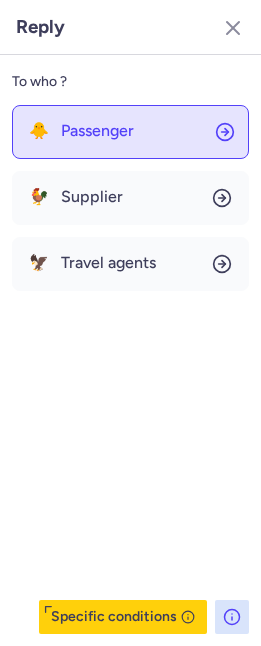 click on "🐥 Passenger" 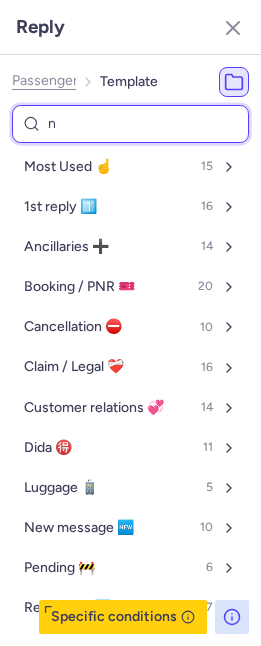 type on "nn" 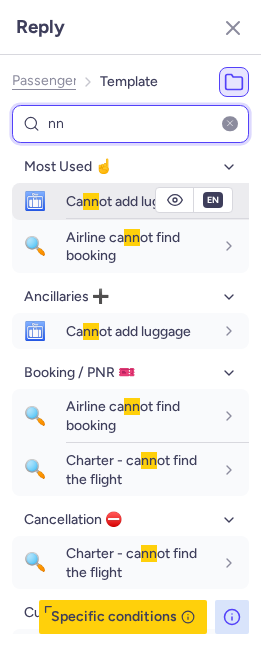 type on "nn" 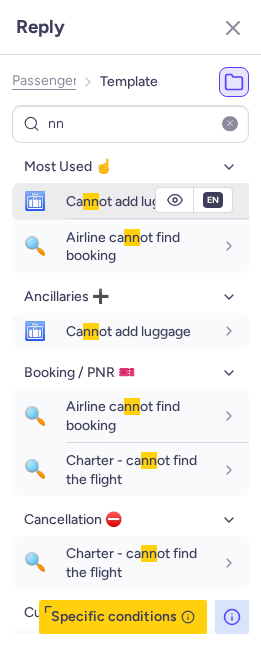 click on "nn" at bounding box center (91, 201) 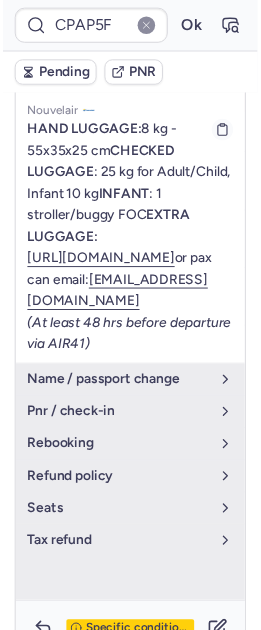 scroll, scrollTop: 0, scrollLeft: 0, axis: both 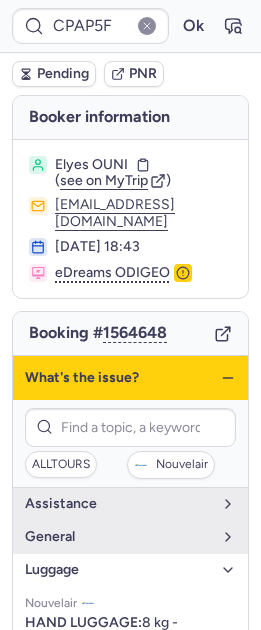 click 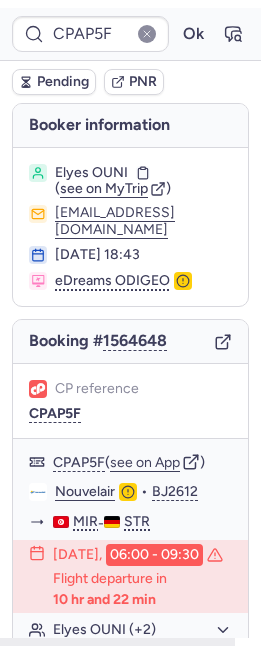 scroll, scrollTop: 163, scrollLeft: 0, axis: vertical 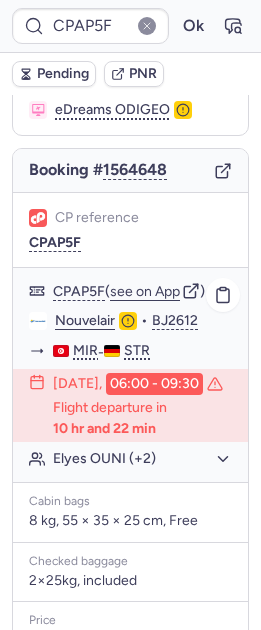 click on "Elyes OUNI (+2)" 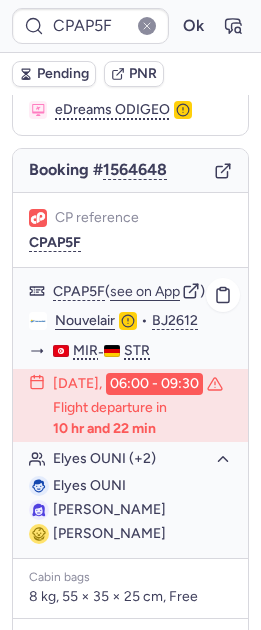 click on "Elyes OUNI" at bounding box center (89, 485) 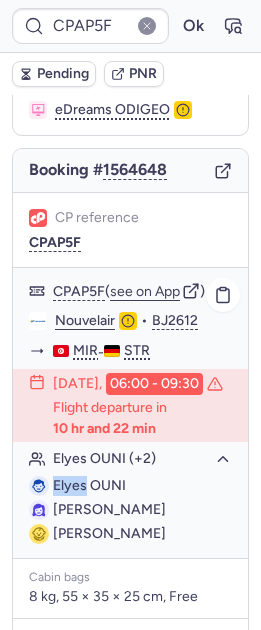 click on "Elyes OUNI" at bounding box center (89, 485) 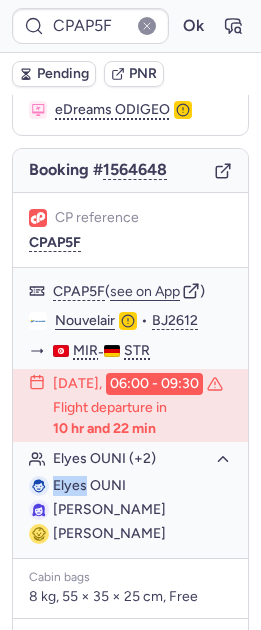 copy on "Elyes" 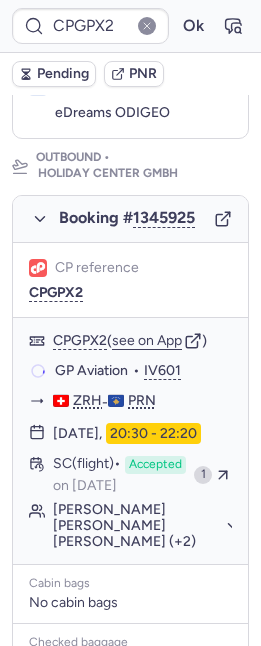 scroll, scrollTop: 313, scrollLeft: 0, axis: vertical 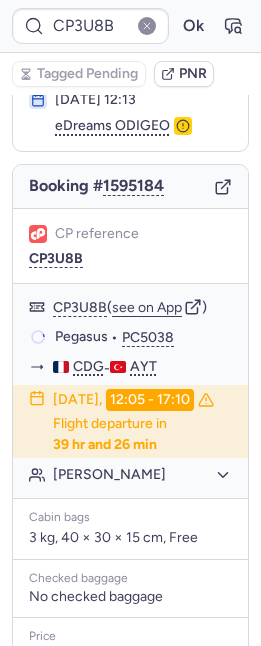 type on "CP9SGO" 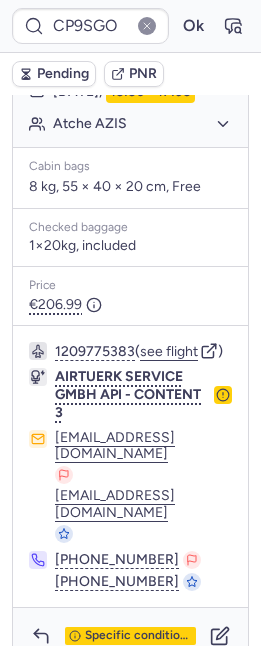 scroll, scrollTop: 1837, scrollLeft: 0, axis: vertical 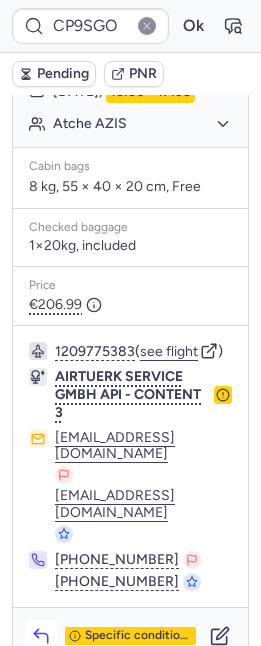 click 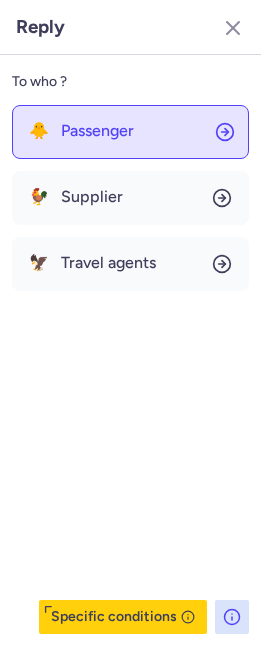 click on "🐥 Passenger" 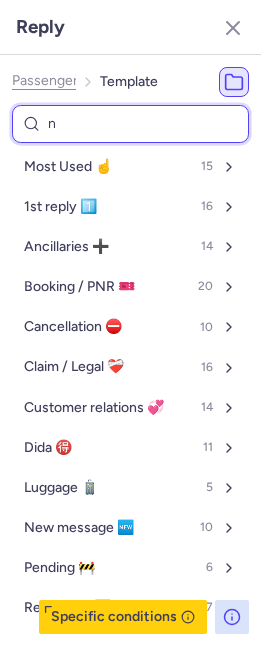 type on "no" 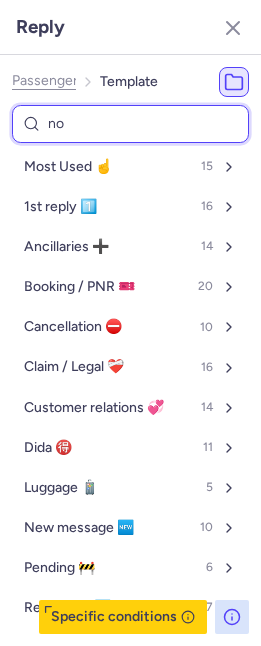 select on "en" 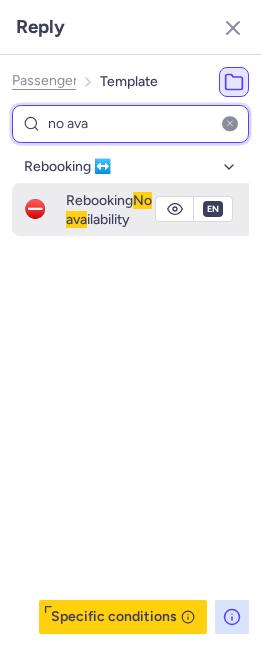 type on "no ava" 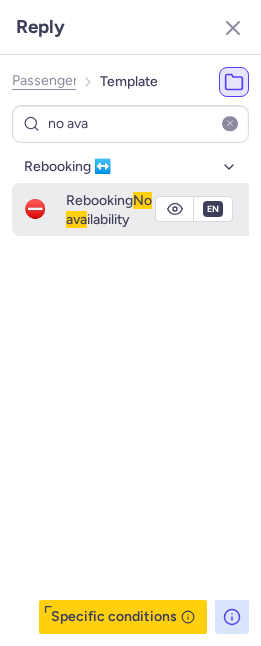 click on "Rebooking  No   ava ilability" at bounding box center [139, 209] 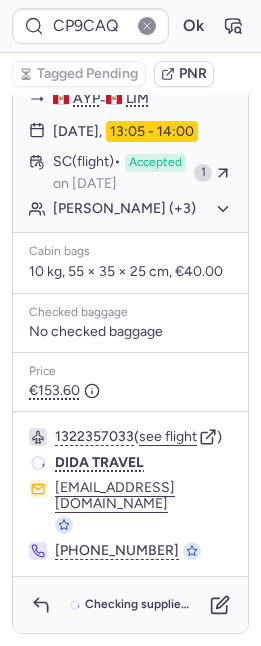 scroll, scrollTop: 808, scrollLeft: 0, axis: vertical 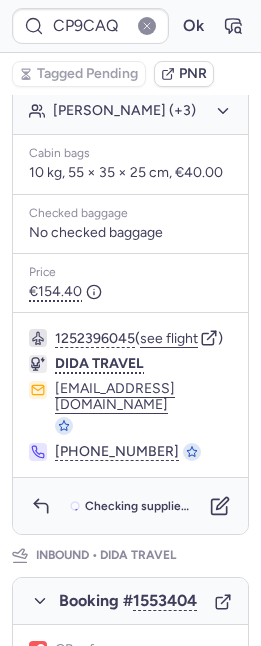 type on "CP3U8B" 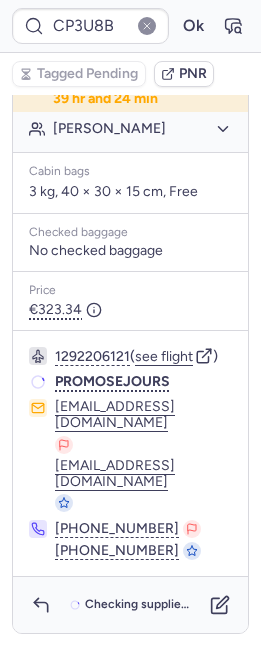 scroll, scrollTop: 0, scrollLeft: 0, axis: both 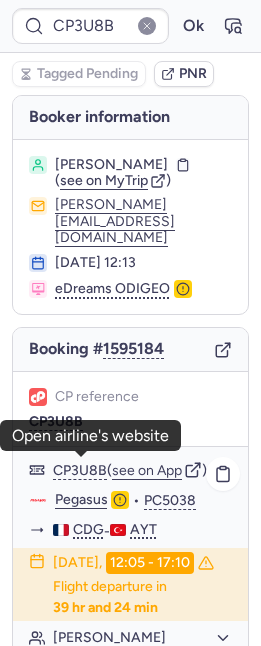 click on "Pegasus" 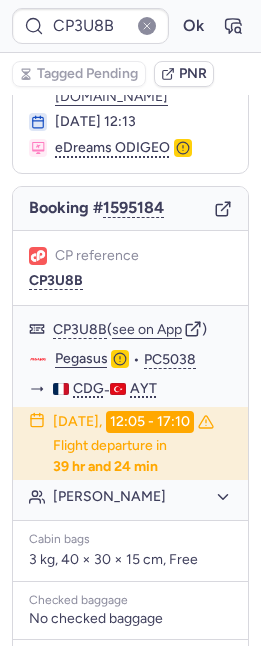 scroll, scrollTop: 141, scrollLeft: 0, axis: vertical 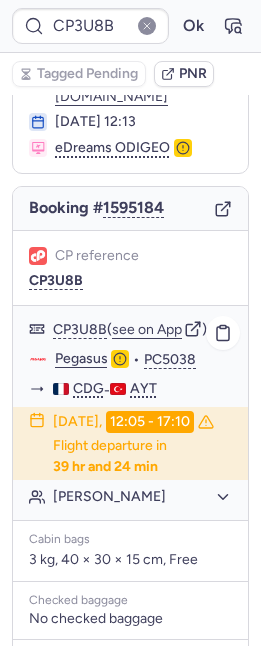 click on "Belgiz CELIK" 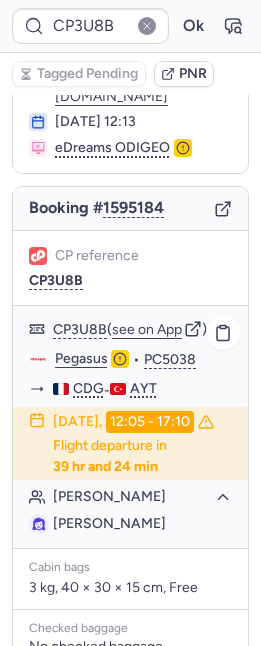 click on "Belgiz CELIK" at bounding box center [109, 524] 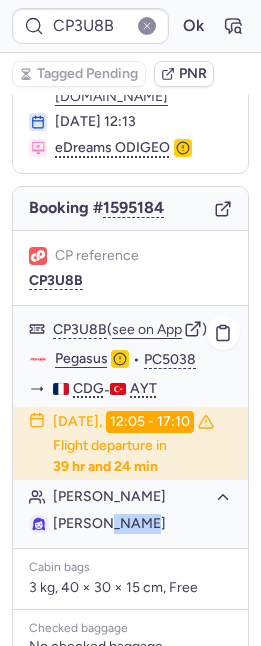 click on "Belgiz CELIK" at bounding box center [109, 523] 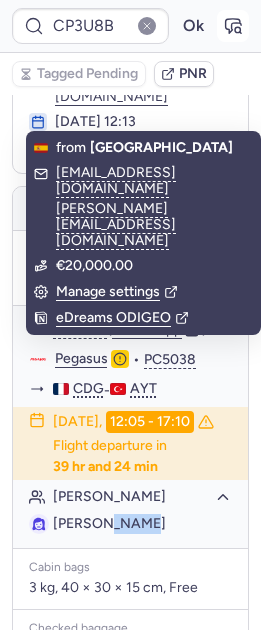 click 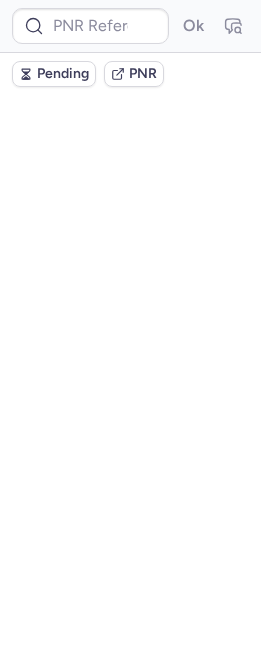 scroll, scrollTop: 0, scrollLeft: 0, axis: both 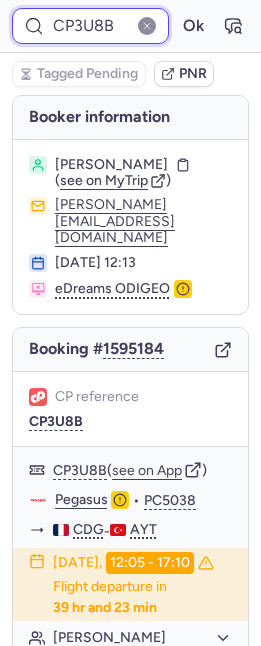 click on "CP3U8B" at bounding box center (90, 26) 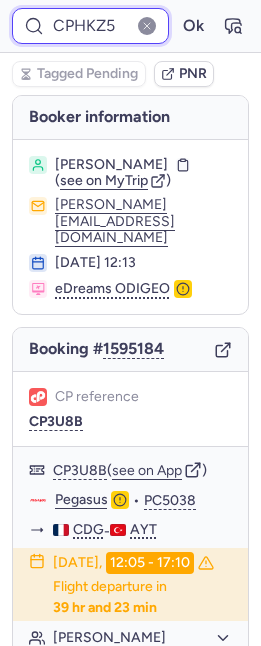 scroll, scrollTop: 0, scrollLeft: 2, axis: horizontal 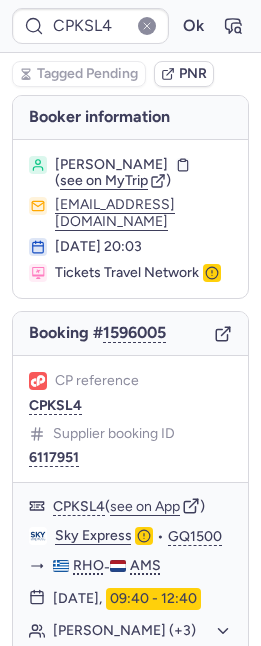 type on "CPGPX2" 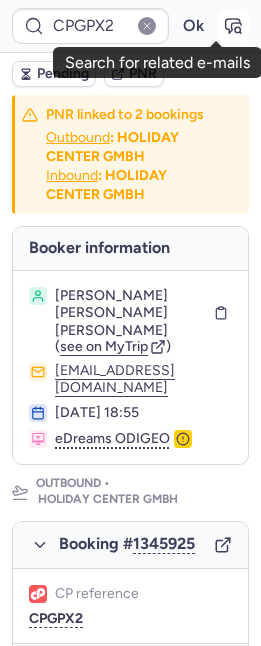 click 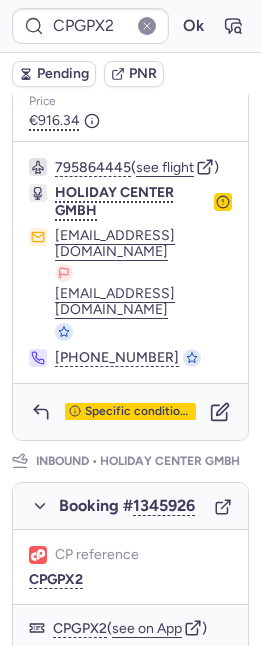 scroll, scrollTop: 443, scrollLeft: 0, axis: vertical 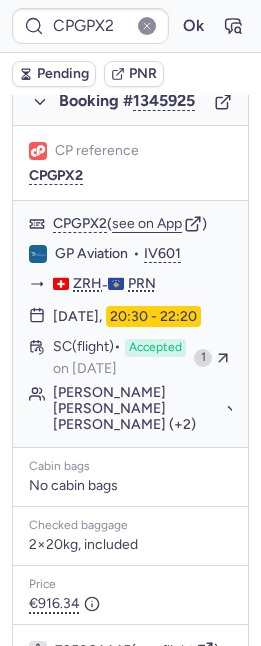 click on "Pending" at bounding box center [63, 74] 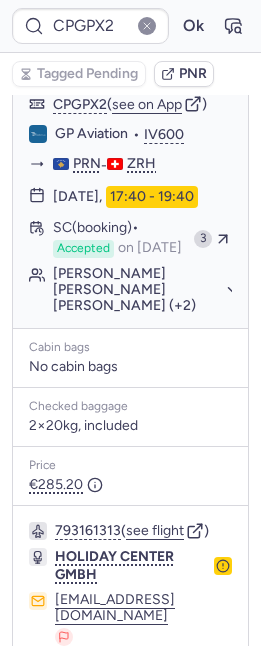 scroll, scrollTop: 1456, scrollLeft: 0, axis: vertical 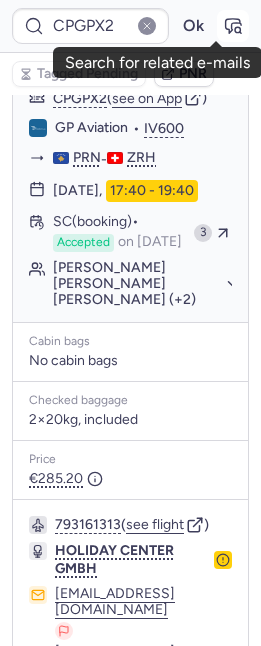 click 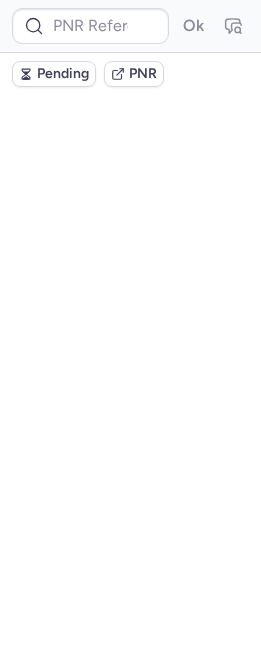 scroll, scrollTop: 0, scrollLeft: 0, axis: both 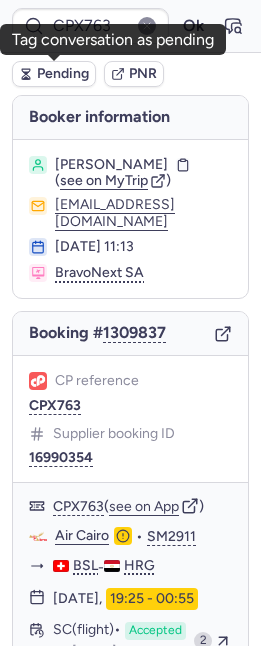 click on "Pending" at bounding box center [63, 74] 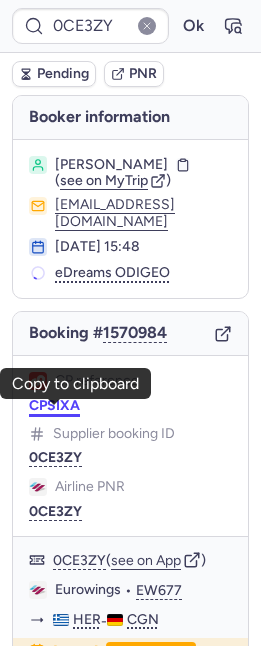 click on "CPSIXA" at bounding box center [54, 406] 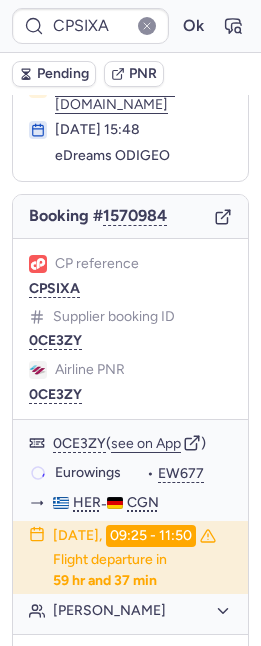 scroll, scrollTop: 111, scrollLeft: 0, axis: vertical 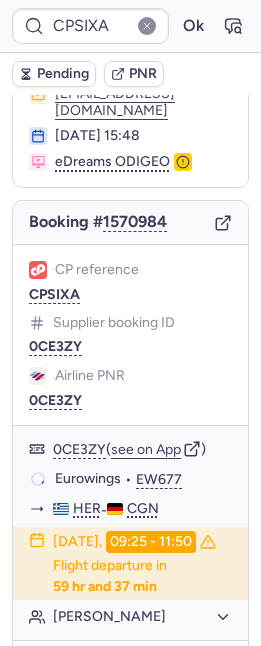 type on "CPTQI7" 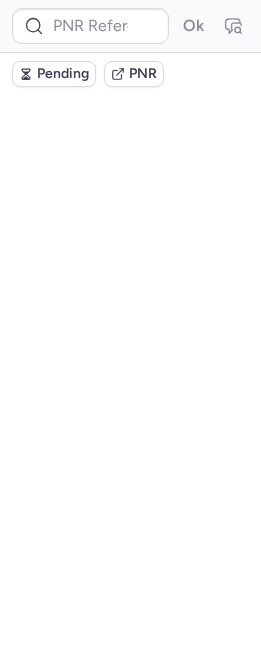 scroll, scrollTop: 0, scrollLeft: 0, axis: both 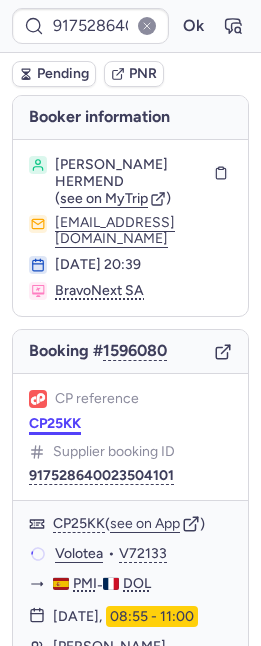 click on "CP25KK" at bounding box center (55, 424) 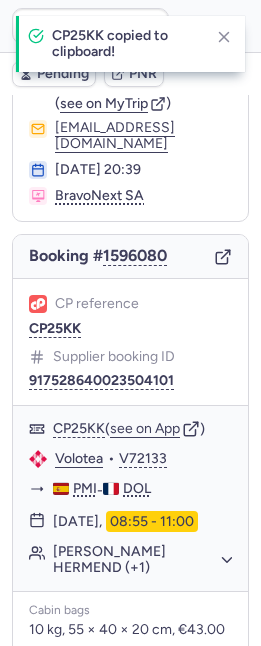 scroll, scrollTop: 122, scrollLeft: 0, axis: vertical 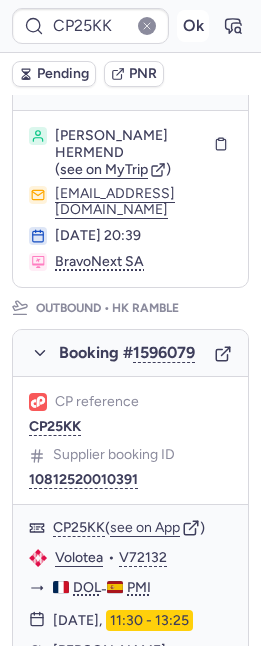 click on "Ok" at bounding box center [193, 26] 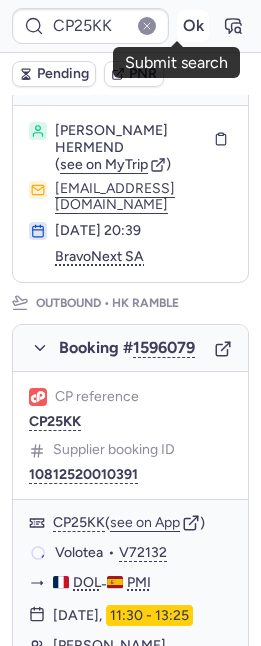 click on "Ok" at bounding box center (193, 26) 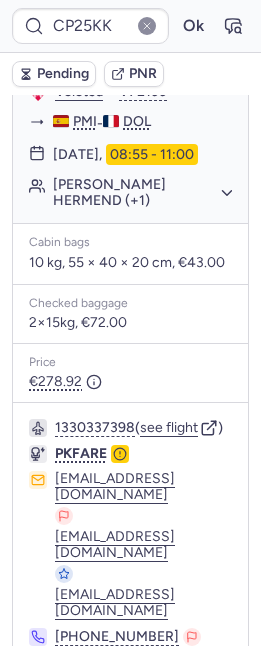 scroll, scrollTop: 1597, scrollLeft: 0, axis: vertical 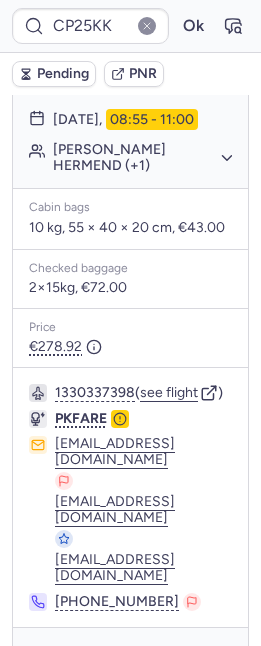 type on "CPTQI7" 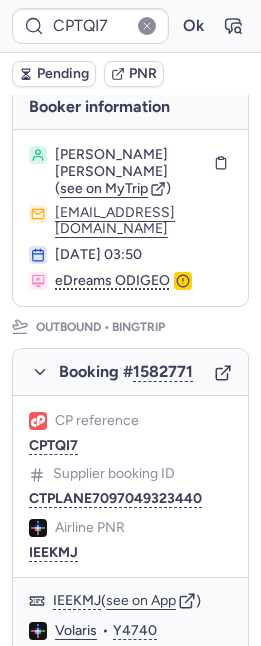 scroll, scrollTop: 446, scrollLeft: 0, axis: vertical 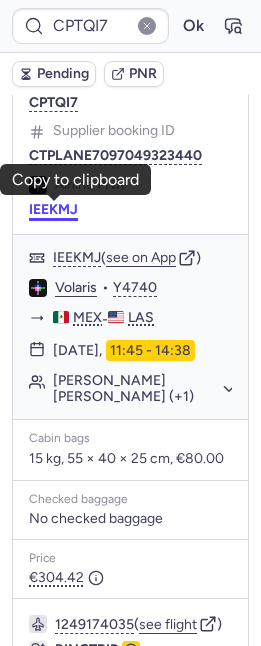 click on "IEEKMJ" at bounding box center (53, 210) 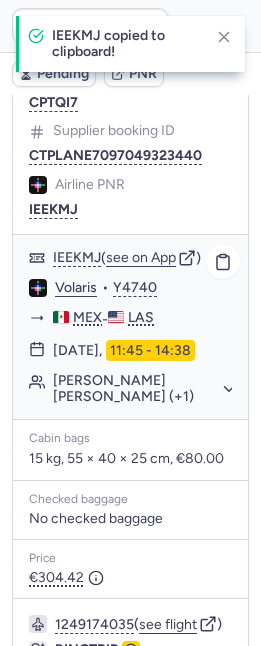 click on "Volaris" 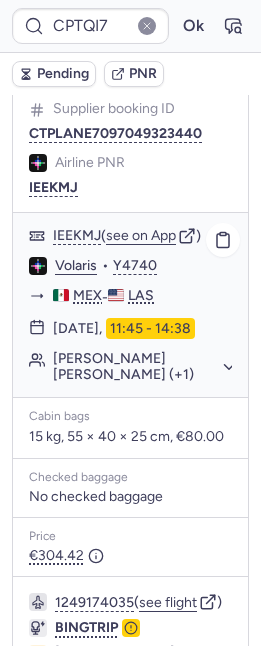 scroll, scrollTop: 469, scrollLeft: 0, axis: vertical 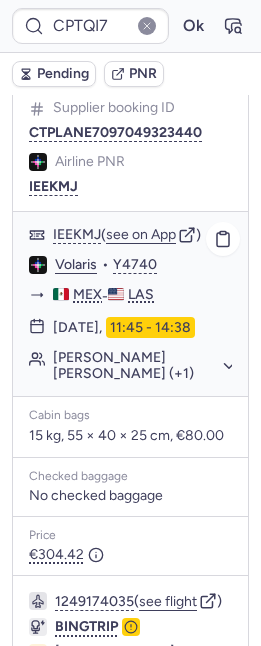 click on "Abraham COHEN FARCA (+1)" 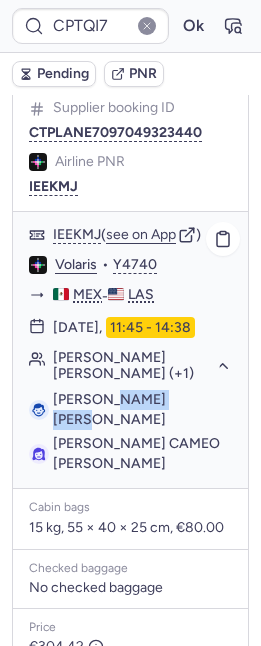 drag, startPoint x: 115, startPoint y: 417, endPoint x: 172, endPoint y: 373, distance: 72.00694 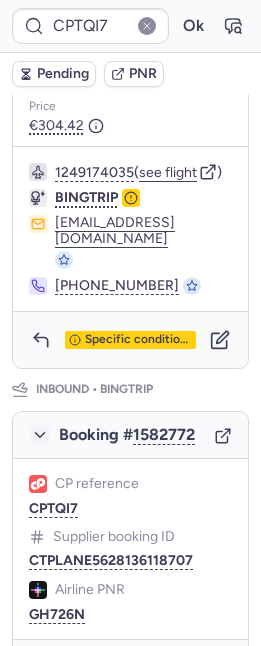 scroll, scrollTop: 989, scrollLeft: 0, axis: vertical 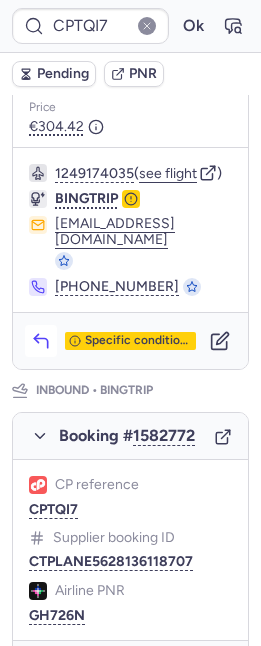 click 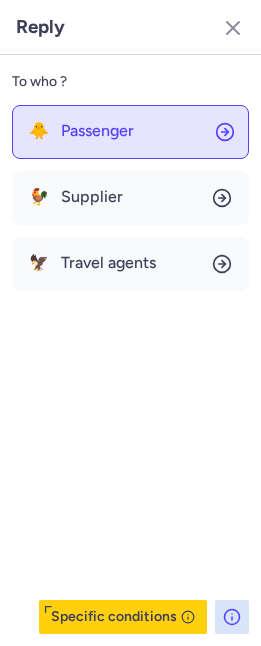 drag, startPoint x: 84, startPoint y: 125, endPoint x: 74, endPoint y: 133, distance: 12.806249 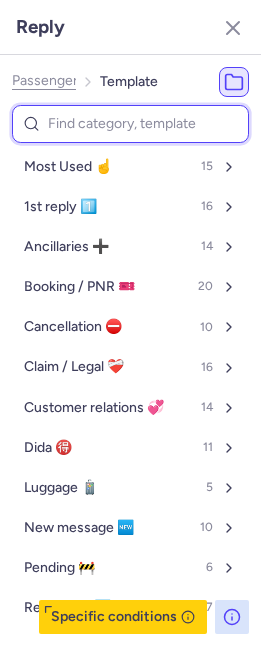 type on "r" 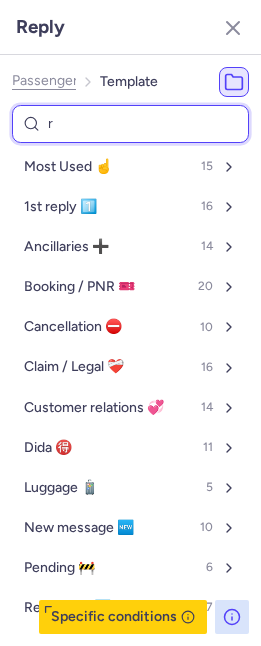 select on "en" 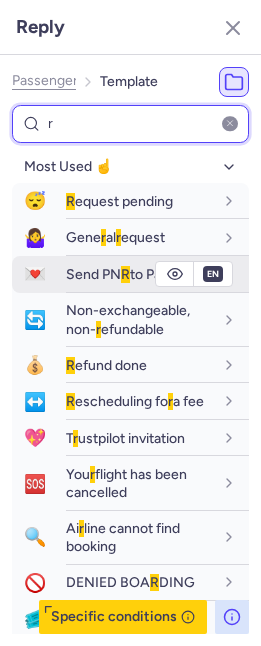 type on "r" 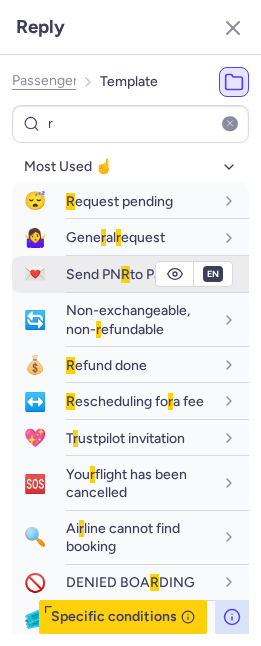 click on "Send PN R  to Pax" at bounding box center [117, 274] 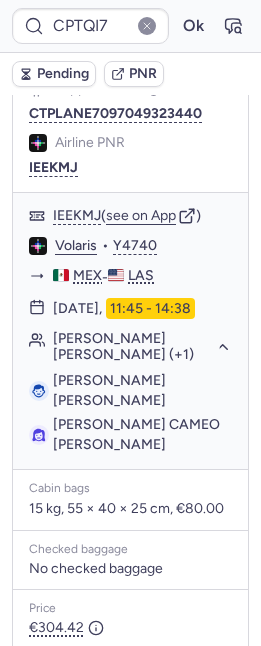 scroll, scrollTop: 322, scrollLeft: 0, axis: vertical 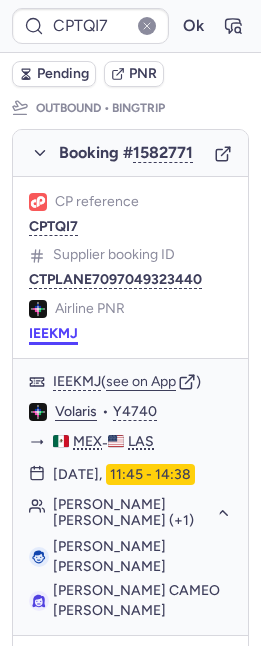 drag, startPoint x: 51, startPoint y: 329, endPoint x: 31, endPoint y: 334, distance: 20.615528 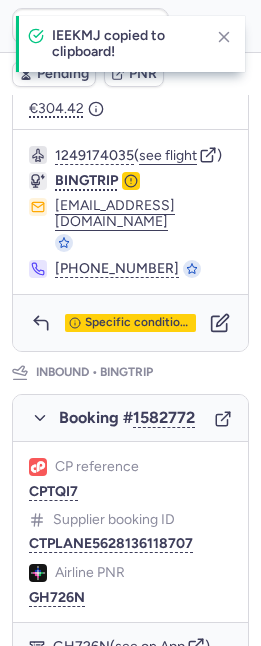 scroll, scrollTop: 1133, scrollLeft: 0, axis: vertical 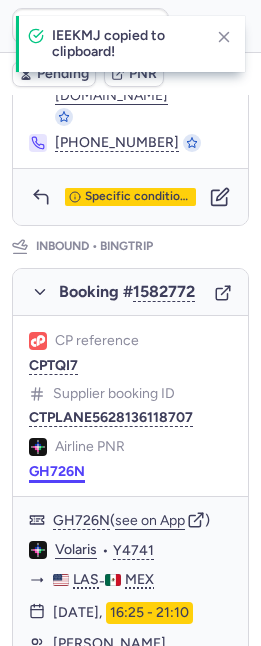 click on "GH726N" at bounding box center [57, 472] 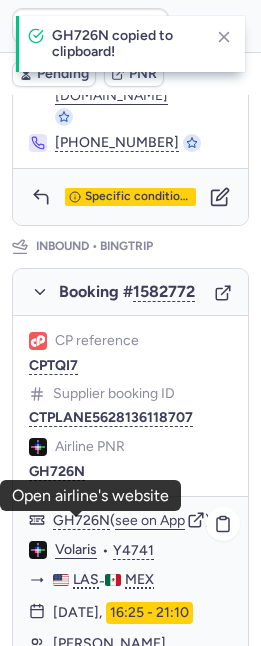 click on "Volaris" 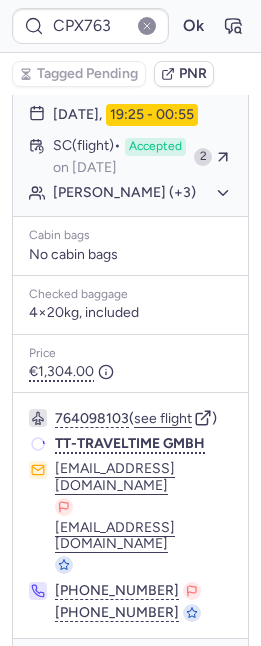 scroll, scrollTop: 478, scrollLeft: 0, axis: vertical 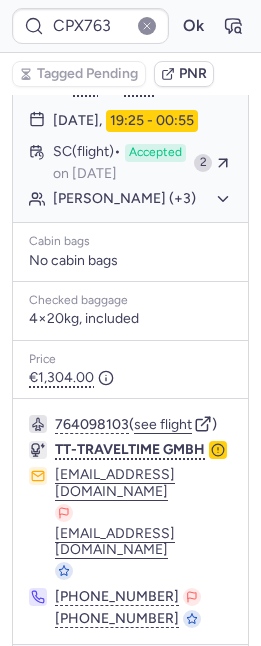 type on "CP2BT5" 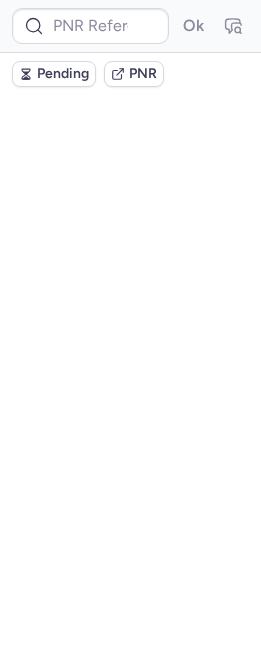 scroll, scrollTop: 0, scrollLeft: 0, axis: both 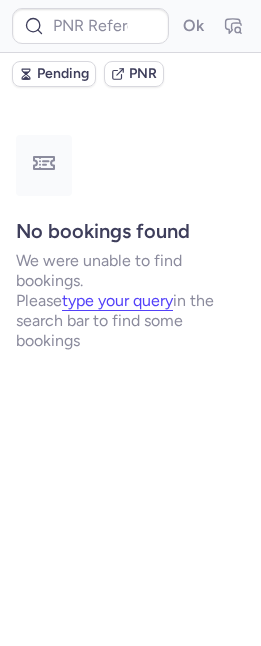 type on "CPA5AW" 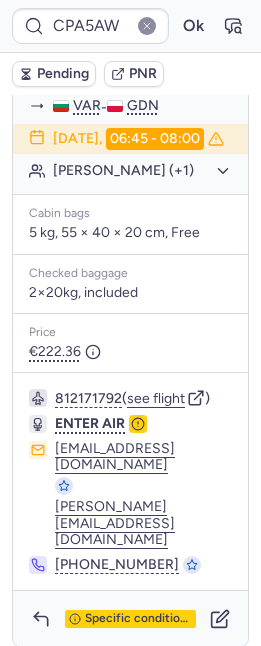 scroll, scrollTop: 409, scrollLeft: 0, axis: vertical 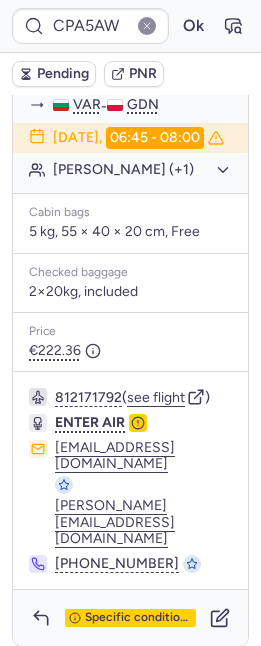 click 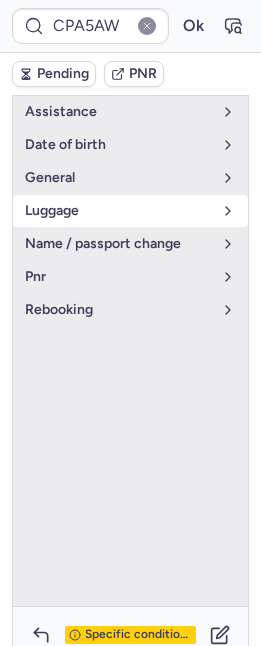 scroll, scrollTop: 391, scrollLeft: 0, axis: vertical 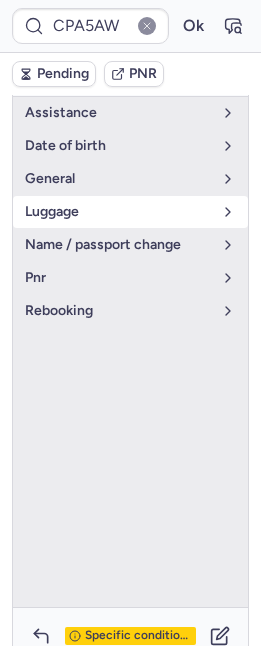 click on "luggage" at bounding box center (118, 212) 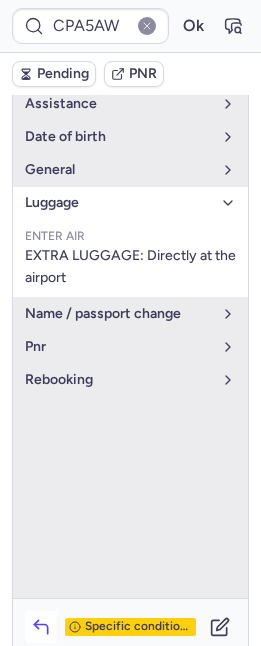 scroll, scrollTop: 409, scrollLeft: 0, axis: vertical 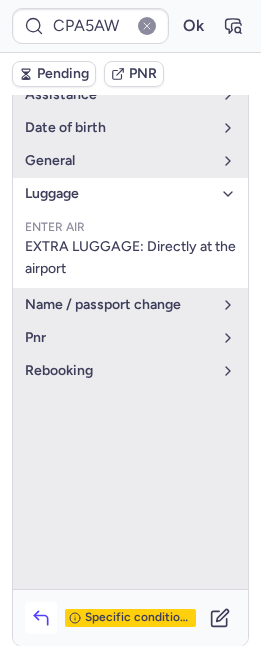 click 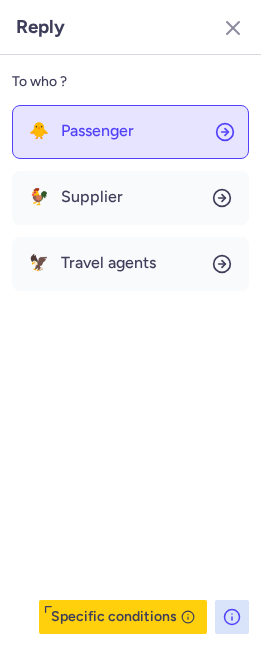 click on "🐥 Passenger" 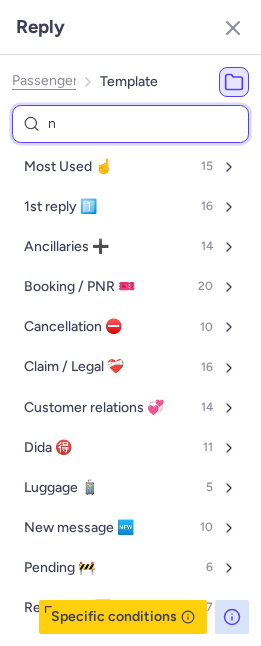 type on "nn" 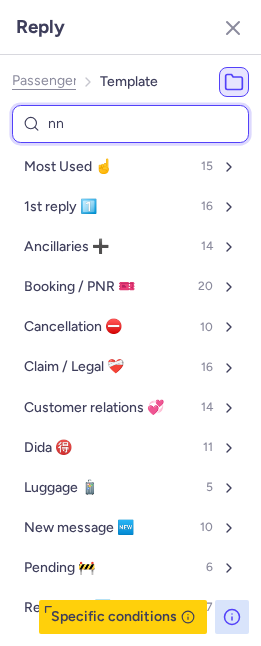 select on "en" 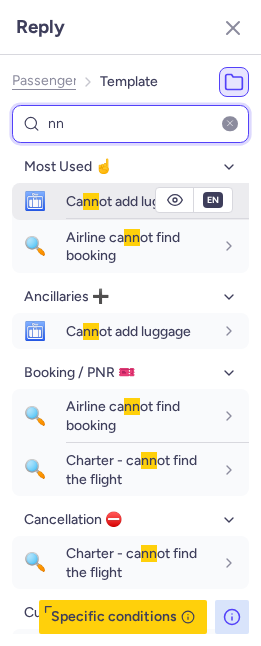 type on "nn" 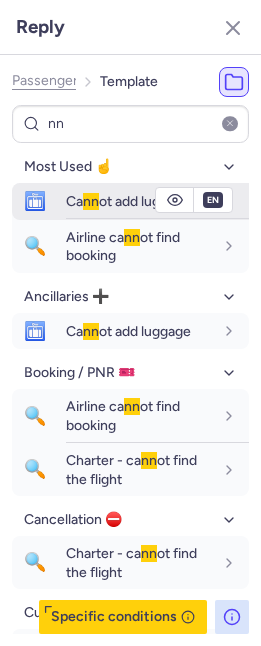 click on "🛅 Ca nn ot add luggage" at bounding box center [130, 201] 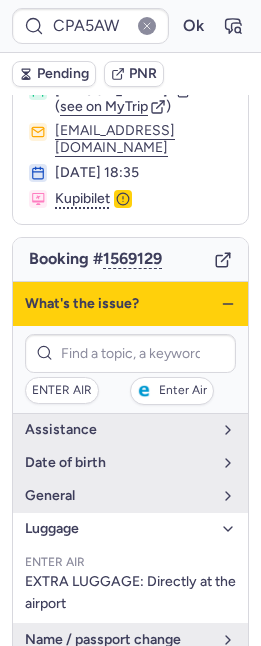 scroll, scrollTop: 0, scrollLeft: 0, axis: both 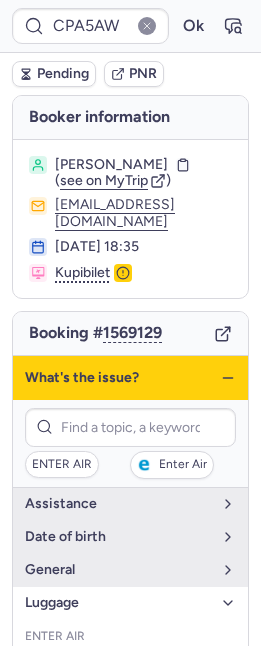 click 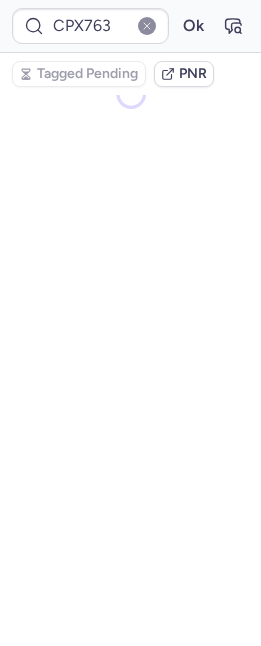 scroll, scrollTop: 61, scrollLeft: 0, axis: vertical 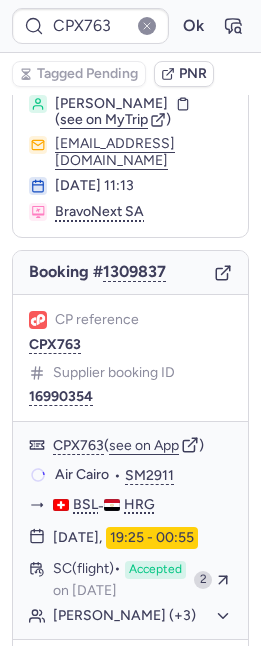 type on "CP2BT5" 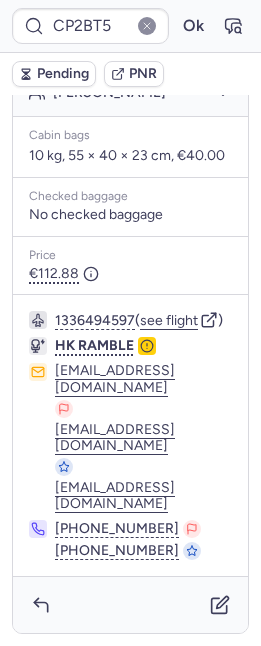 scroll, scrollTop: 738, scrollLeft: 0, axis: vertical 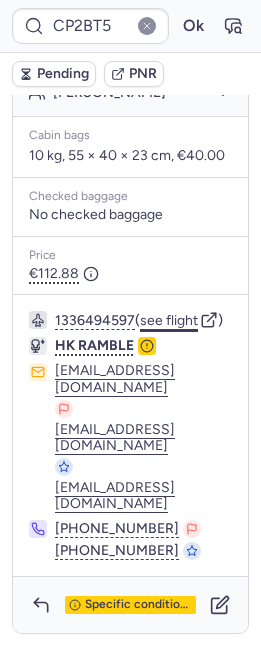 click on "see flight" 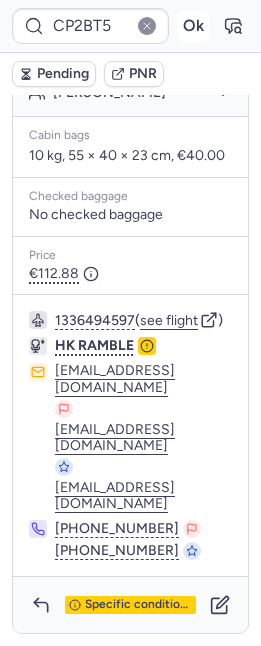 click on "Ok" at bounding box center (193, 26) 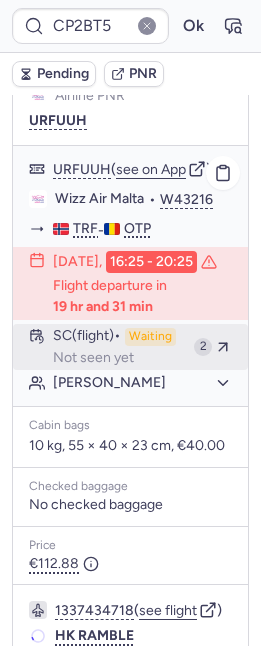 scroll, scrollTop: 326, scrollLeft: 0, axis: vertical 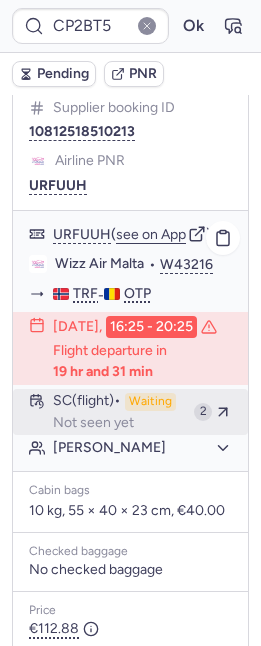 type 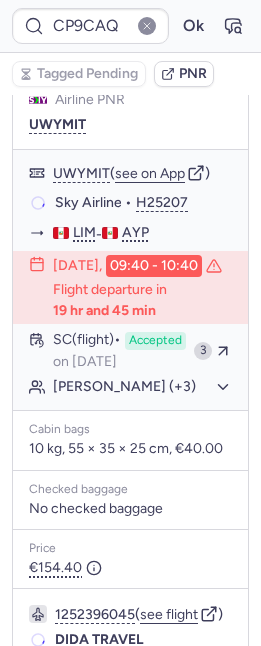 scroll, scrollTop: 526, scrollLeft: 0, axis: vertical 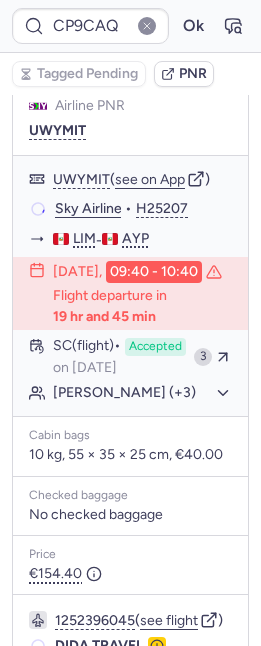 type on "CPKSL4" 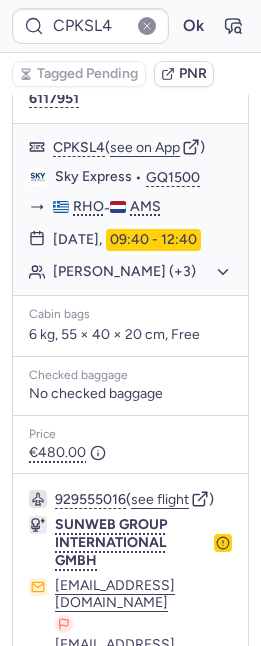 scroll, scrollTop: 358, scrollLeft: 0, axis: vertical 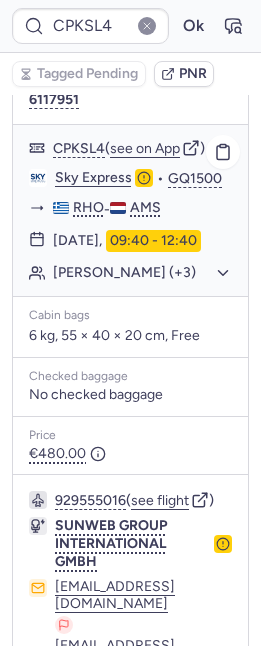 click on "Ozkan OZTURK (+3)" 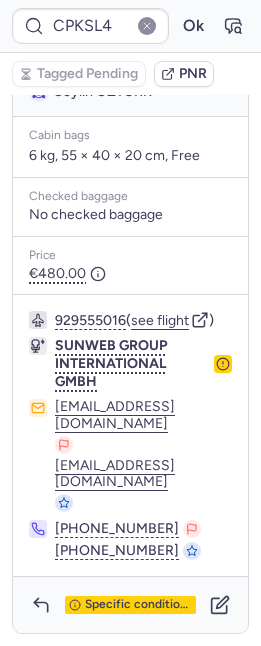 scroll, scrollTop: 677, scrollLeft: 0, axis: vertical 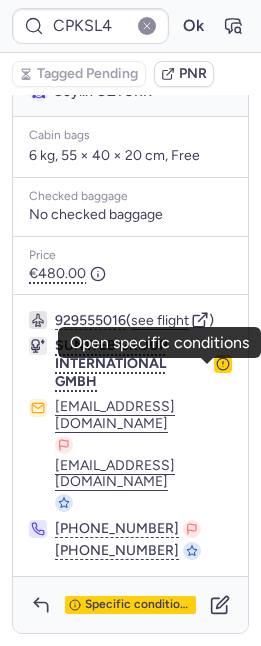 click 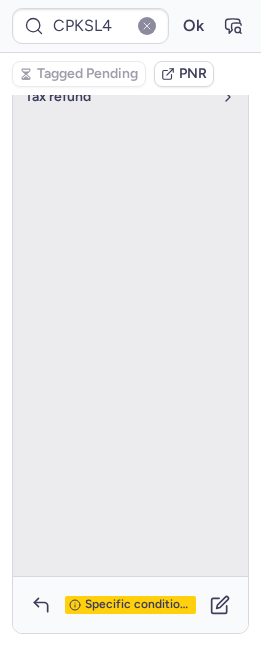 scroll, scrollTop: 161, scrollLeft: 0, axis: vertical 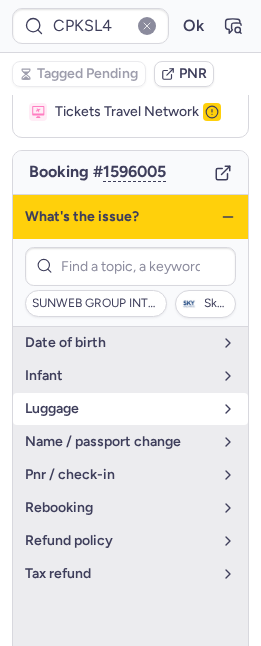 click on "luggage" at bounding box center [130, 409] 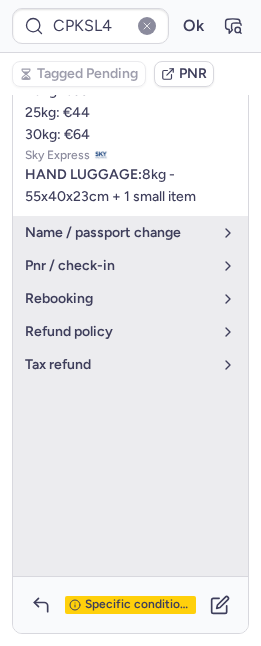 scroll, scrollTop: 712, scrollLeft: 0, axis: vertical 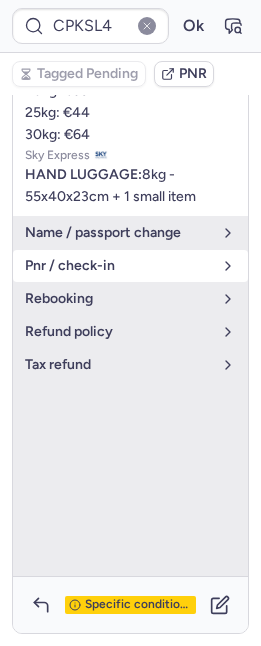 click on "pnr / check-in" at bounding box center [118, 266] 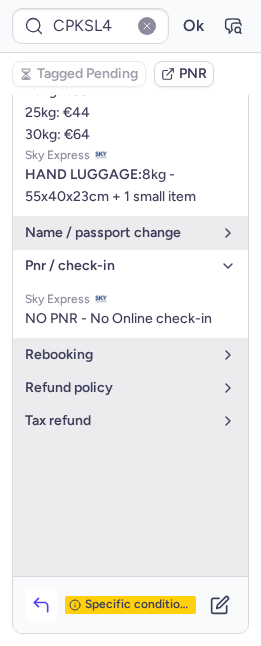 scroll, scrollTop: 712, scrollLeft: 0, axis: vertical 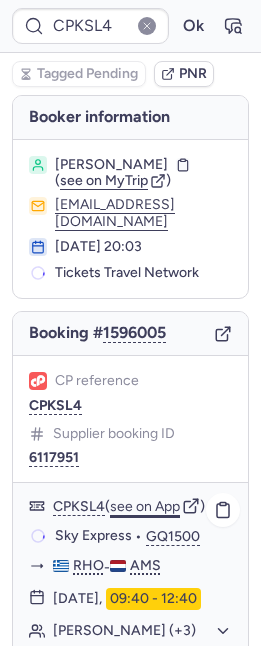 click on "see on App" 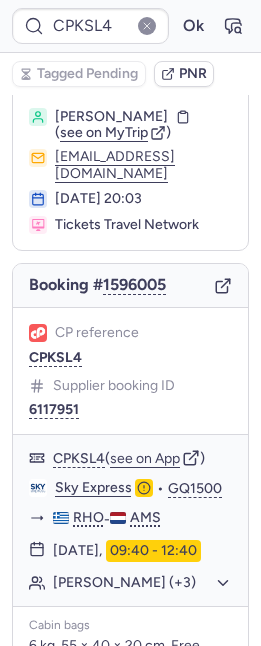scroll, scrollTop: 579, scrollLeft: 0, axis: vertical 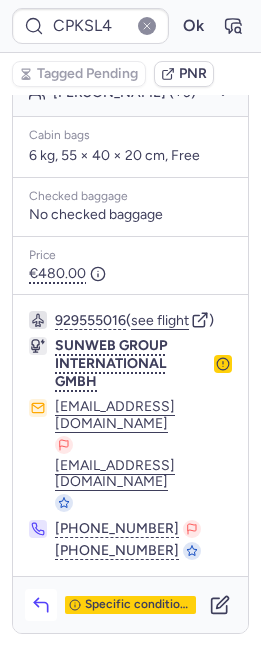 click 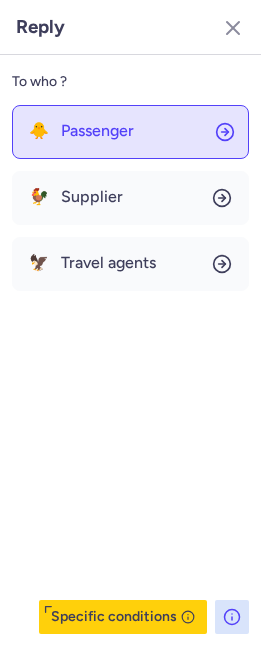 click on "🐥 Passenger" 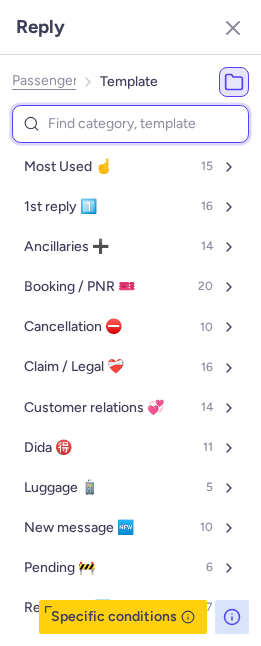 type on "c" 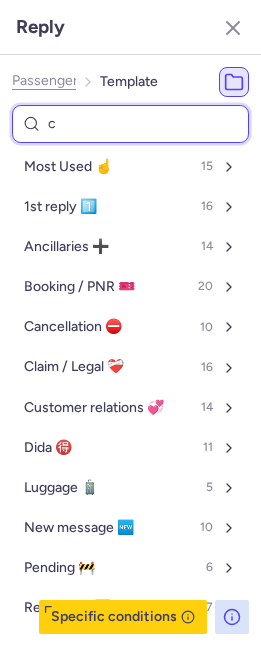select on "en" 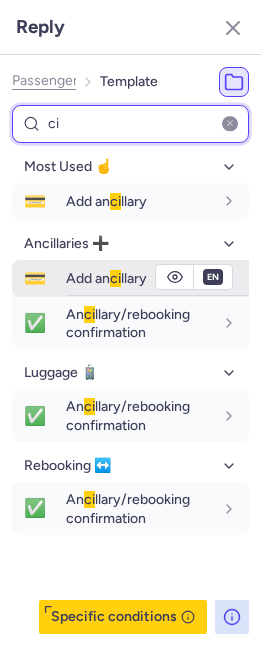 type on "ci" 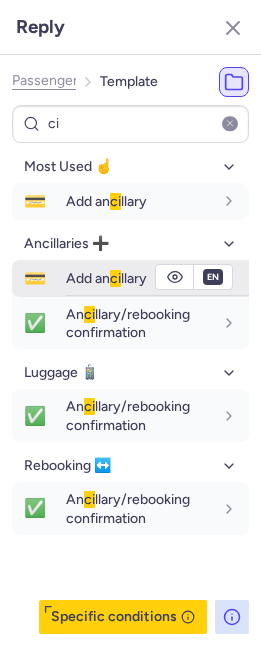click on "Add an ci llary" at bounding box center [106, 278] 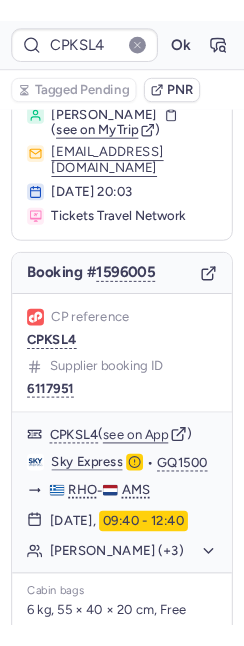 scroll, scrollTop: 0, scrollLeft: 0, axis: both 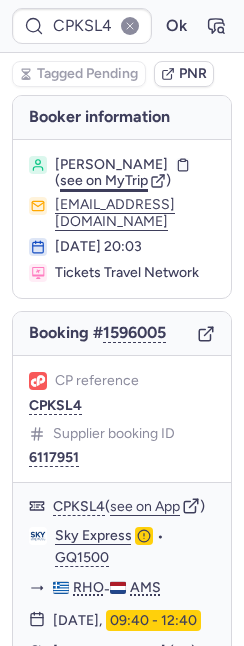 click on "see on MyTrip" at bounding box center [104, 180] 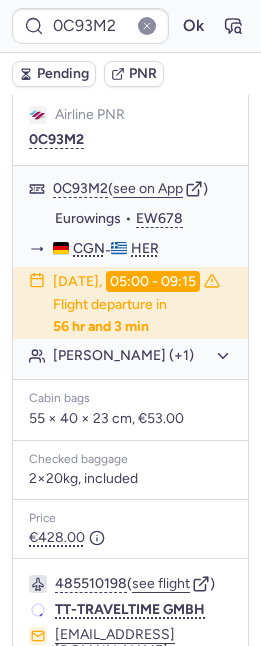 scroll, scrollTop: 382, scrollLeft: 0, axis: vertical 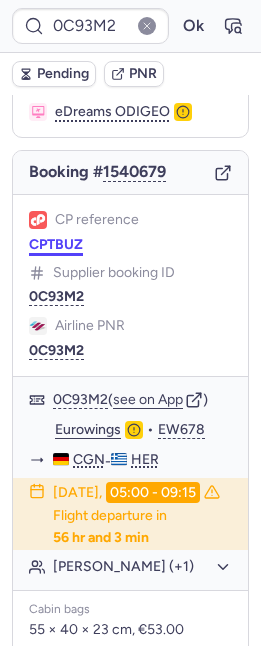 click on "CPTBUZ" at bounding box center (56, 245) 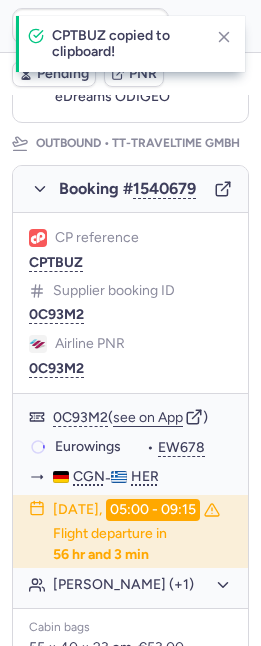 scroll, scrollTop: 323, scrollLeft: 0, axis: vertical 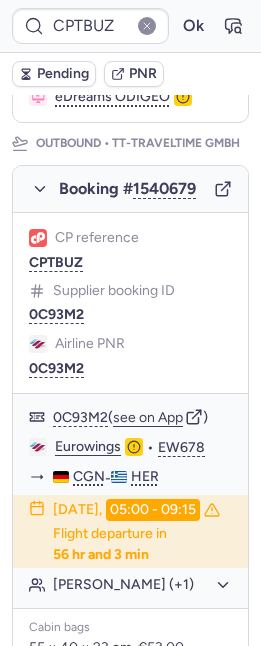 type on "CPX763" 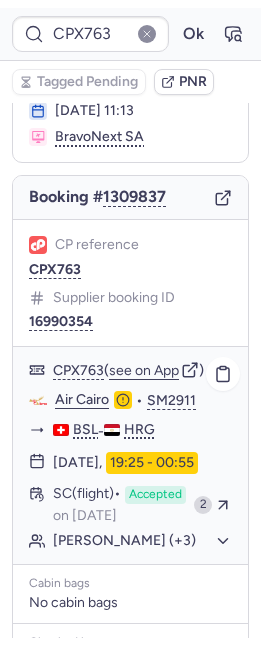 scroll, scrollTop: 165, scrollLeft: 0, axis: vertical 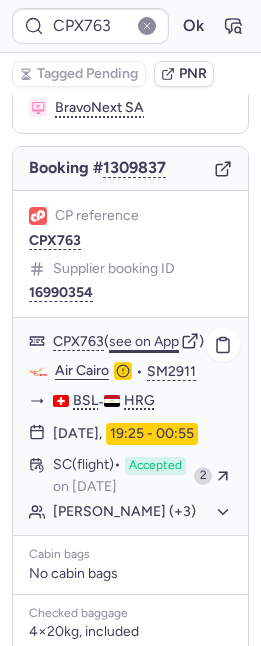 click on "see on App" 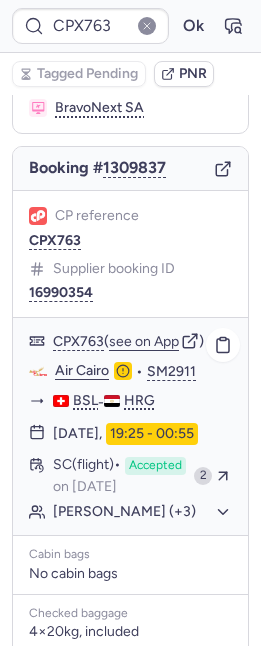 click on "[PERSON_NAME] (+3)" 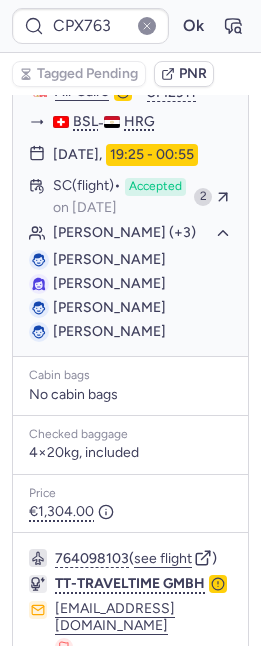 scroll, scrollTop: 479, scrollLeft: 0, axis: vertical 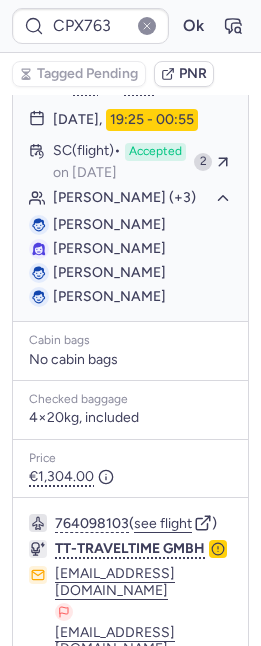 click on "[PERSON_NAME]" at bounding box center [109, 248] 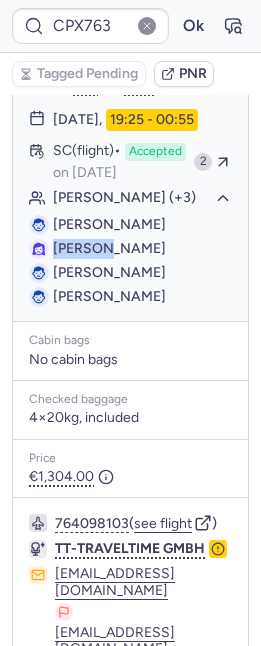 click on "[PERSON_NAME]" at bounding box center [109, 248] 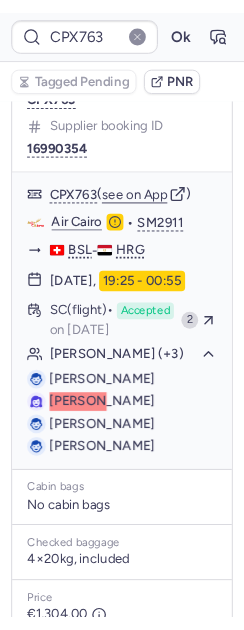 scroll, scrollTop: 693, scrollLeft: 0, axis: vertical 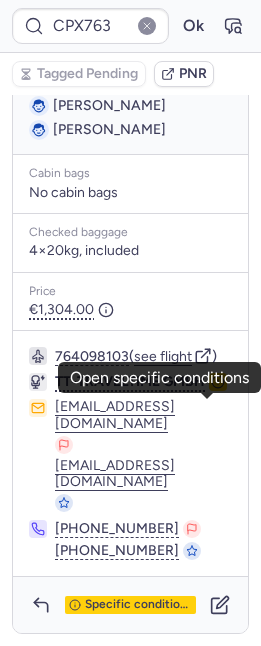 click 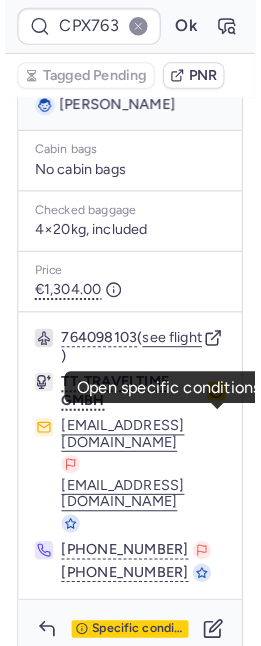 scroll, scrollTop: 143, scrollLeft: 0, axis: vertical 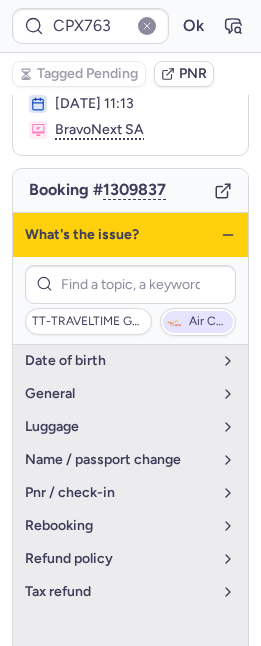 click on "Air Cairo" at bounding box center (209, 322) 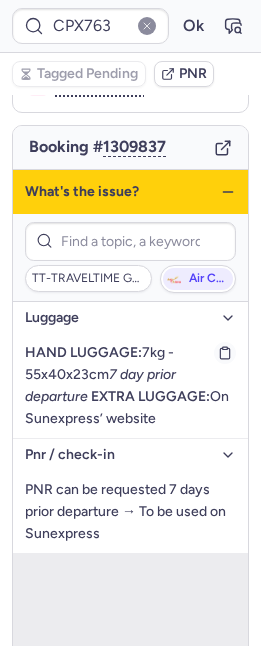 scroll, scrollTop: 187, scrollLeft: 0, axis: vertical 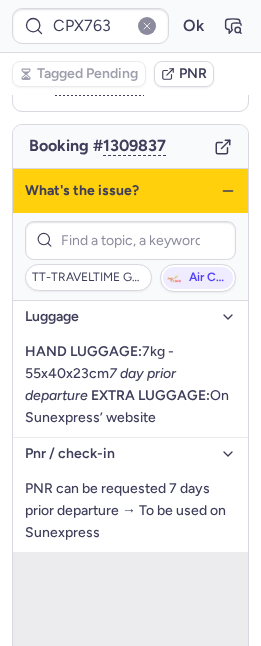 click on "pnr / check-in" at bounding box center (118, 454) 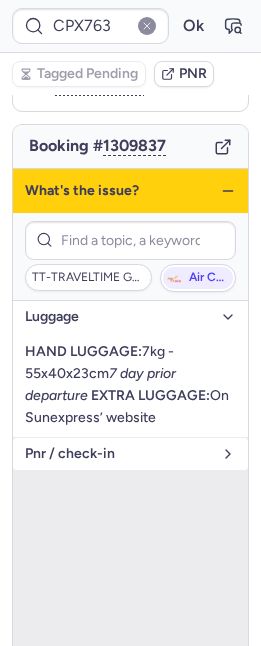 click on "pnr / check-in" at bounding box center (118, 454) 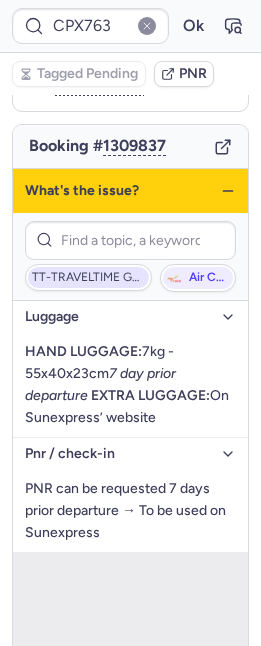 click on "TT-TRAVELTIME GMBH" at bounding box center [88, 278] 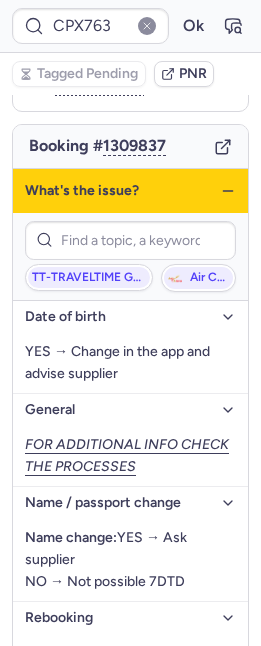 click 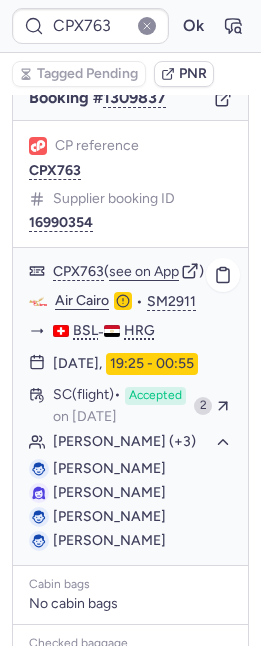 scroll, scrollTop: 273, scrollLeft: 0, axis: vertical 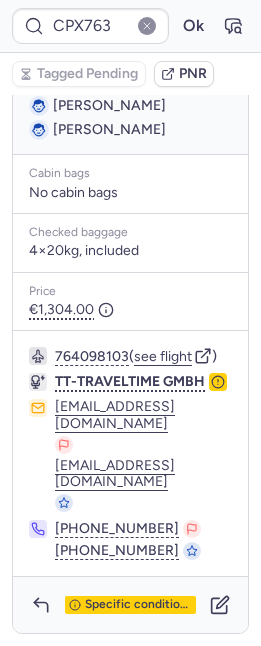 click 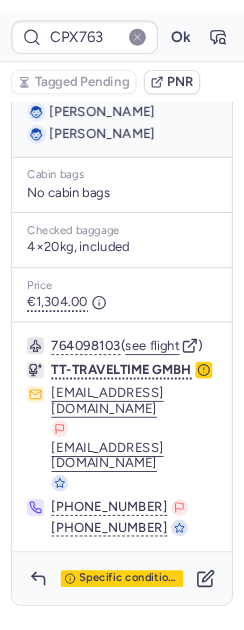 scroll, scrollTop: 143, scrollLeft: 0, axis: vertical 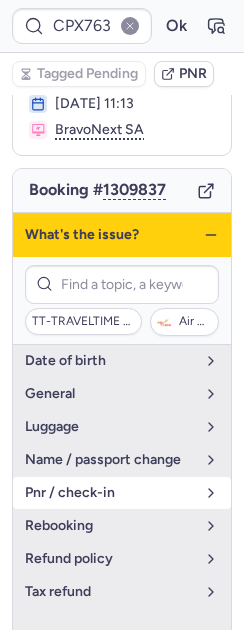 click on "pnr / check-in" at bounding box center (122, 493) 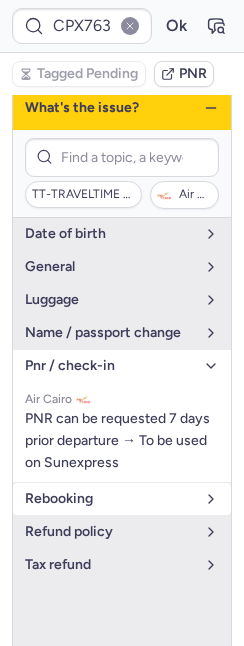scroll, scrollTop: 0, scrollLeft: 0, axis: both 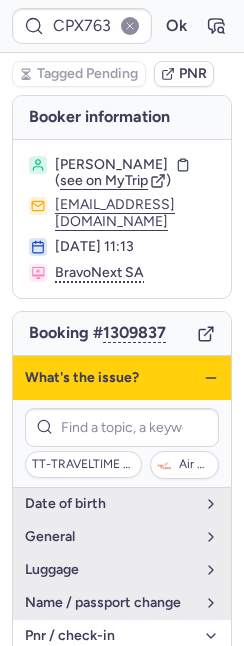 click 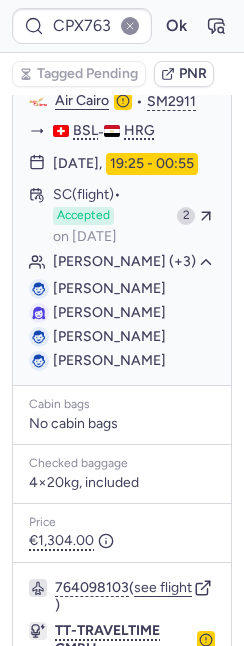 scroll, scrollTop: 616, scrollLeft: 0, axis: vertical 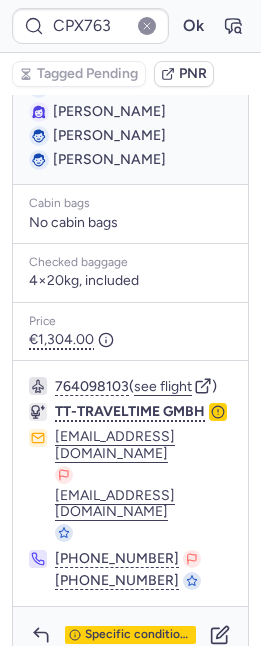 click 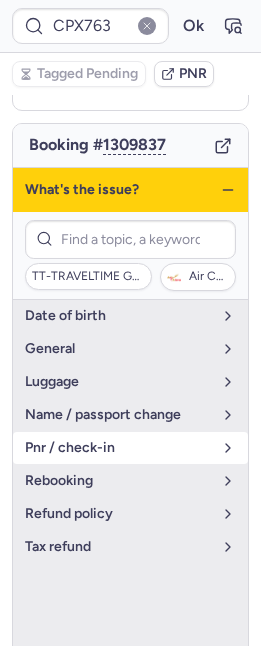 click on "pnr / check-in" at bounding box center [118, 448] 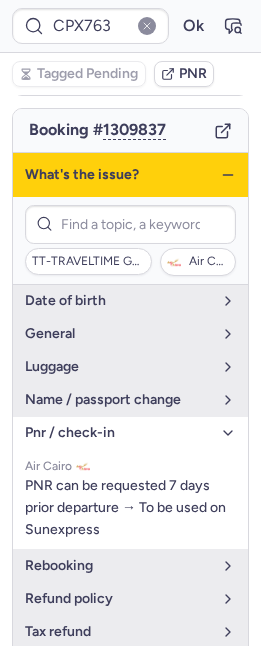 scroll, scrollTop: 206, scrollLeft: 0, axis: vertical 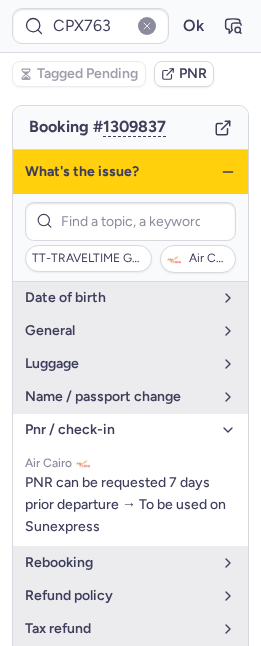 type 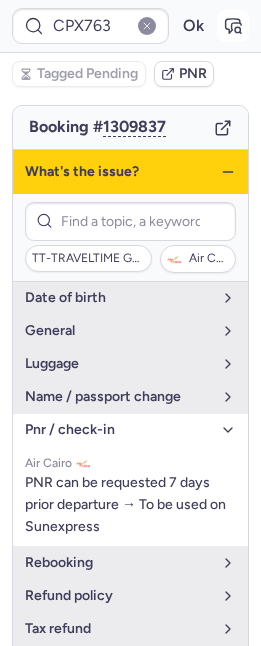 click 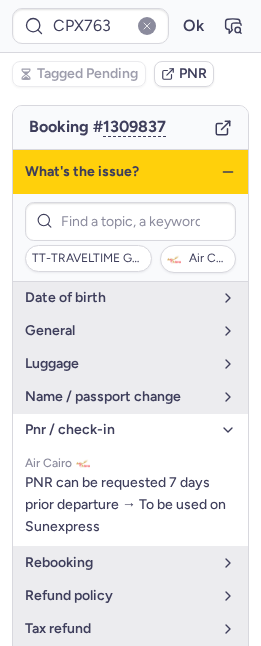 scroll, scrollTop: 0, scrollLeft: 0, axis: both 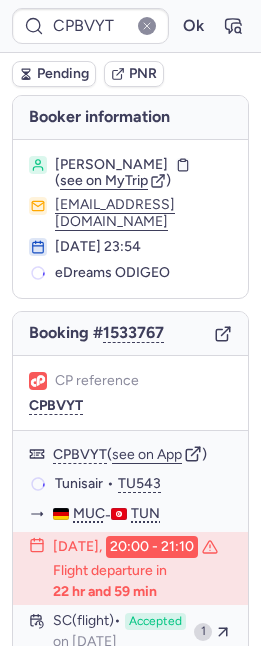 type on "CPX763" 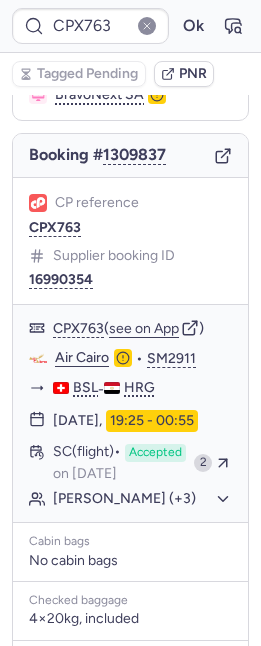 scroll, scrollTop: 593, scrollLeft: 0, axis: vertical 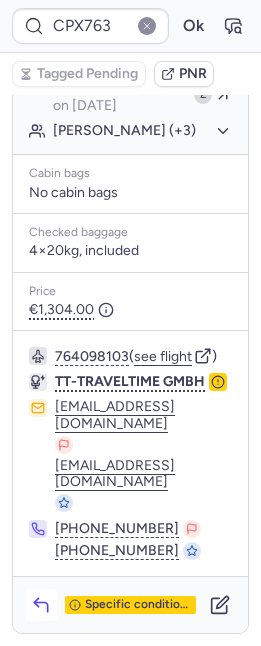 click 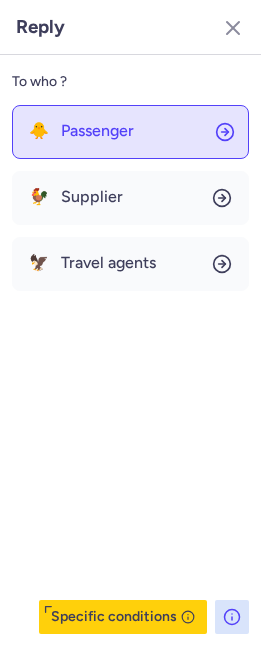 click on "🐥 Passenger" 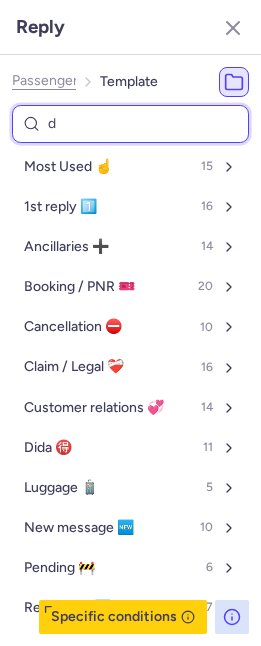 type on "de" 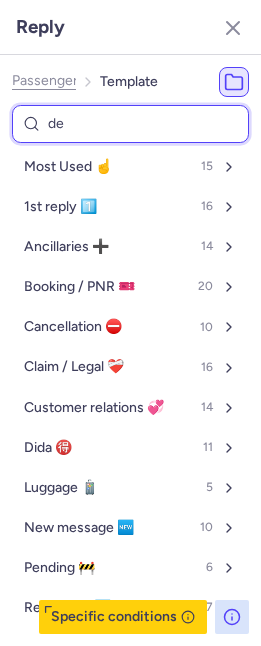 select on "en" 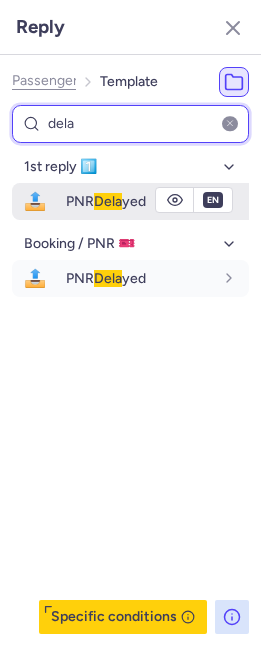 type on "dela" 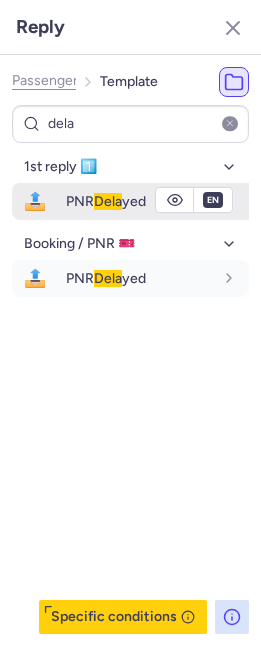 click on "📤" at bounding box center (35, 201) 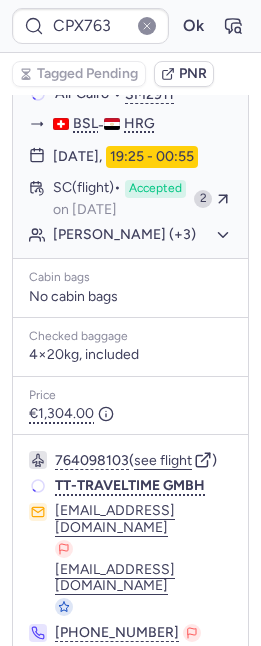 scroll, scrollTop: 260, scrollLeft: 0, axis: vertical 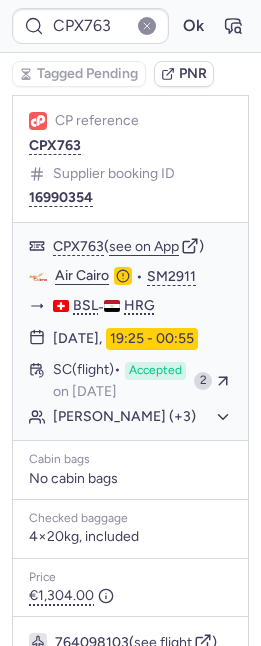 type on "CPBVYT" 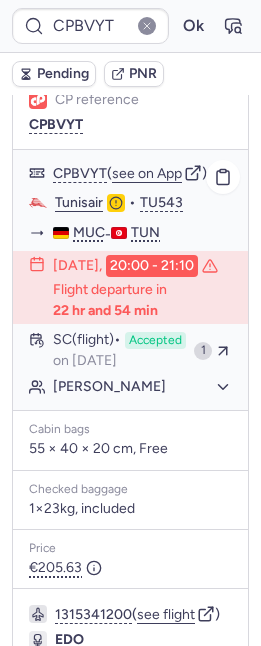 scroll, scrollTop: 544, scrollLeft: 0, axis: vertical 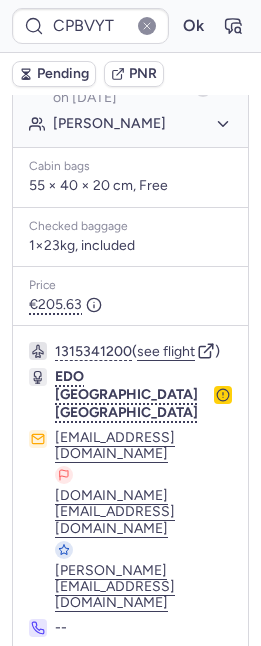 click 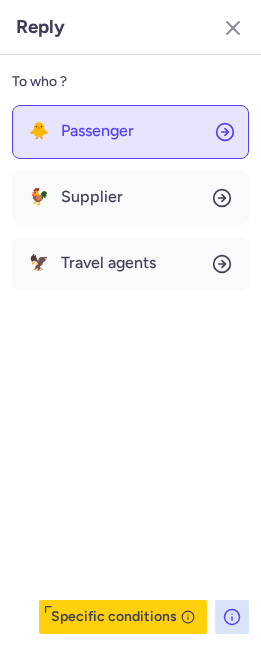 click on "🐥 Passenger" 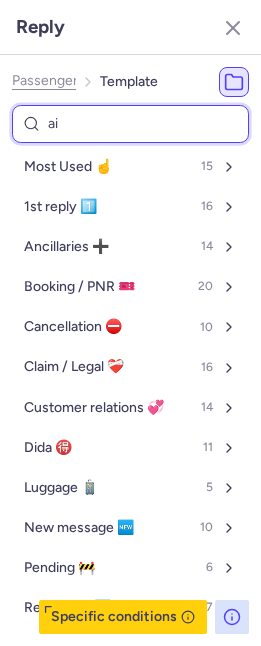 type on "air" 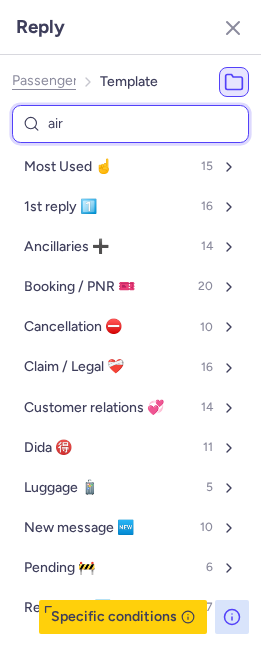 select on "en" 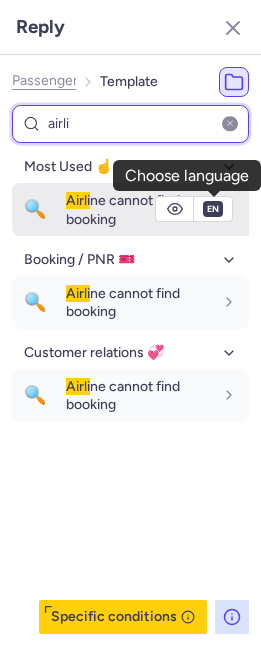 type on "airli" 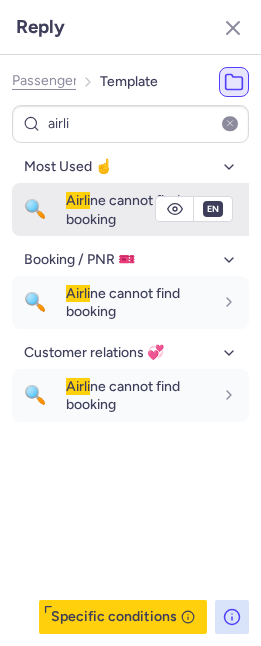 drag, startPoint x: 210, startPoint y: 200, endPoint x: 216, endPoint y: 215, distance: 16.155495 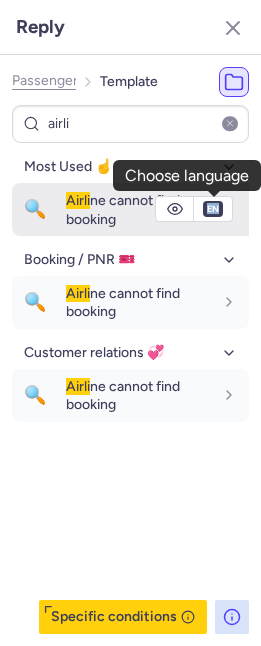 click on "fr en de nl pt es it ru en" at bounding box center [213, 209] 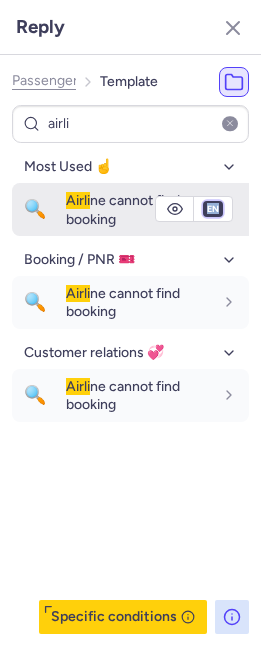 click on "fr en de nl pt es it ru" at bounding box center [213, 209] 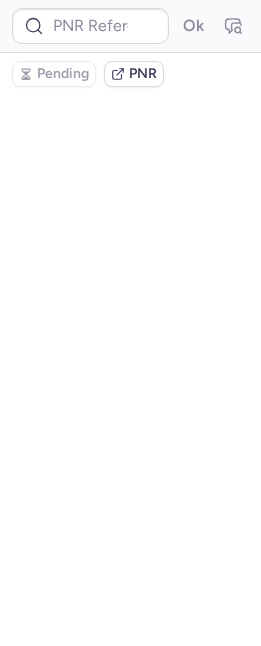 scroll, scrollTop: 0, scrollLeft: 0, axis: both 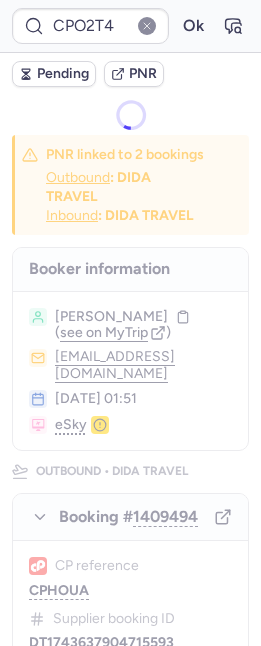 type on "CPRIVE" 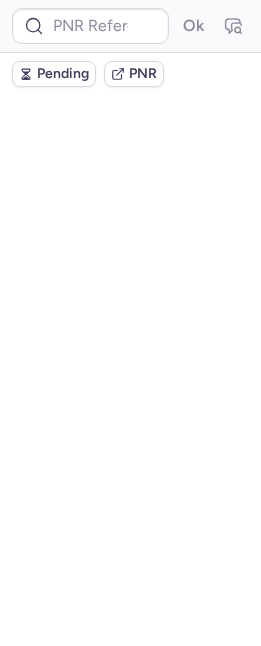 type on "CP7WVI" 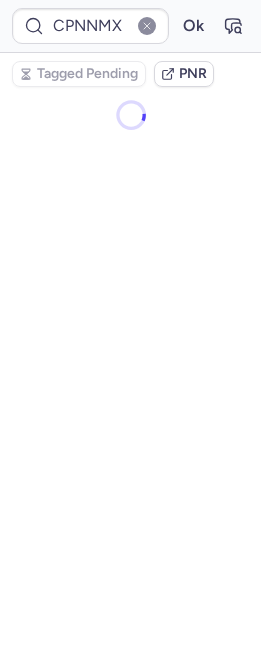 type on "CPLRAE" 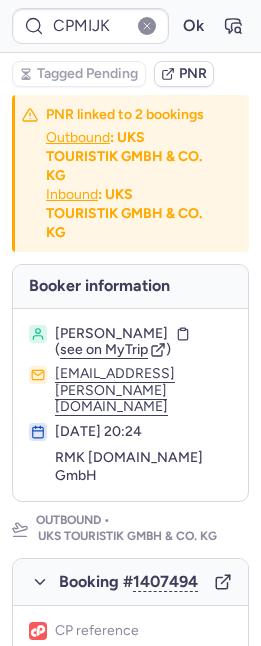type on "1939686170611077120" 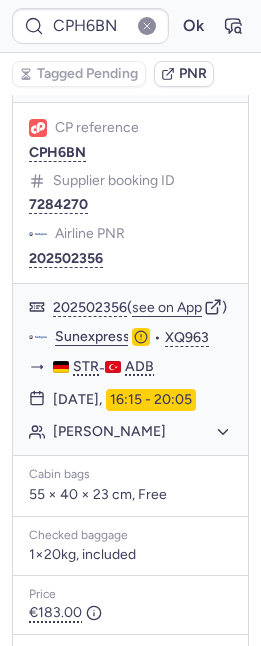 scroll, scrollTop: 373, scrollLeft: 0, axis: vertical 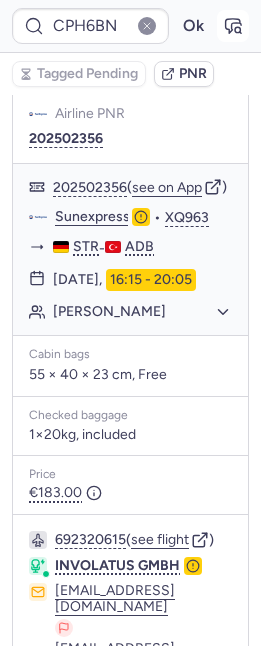 click at bounding box center (233, 26) 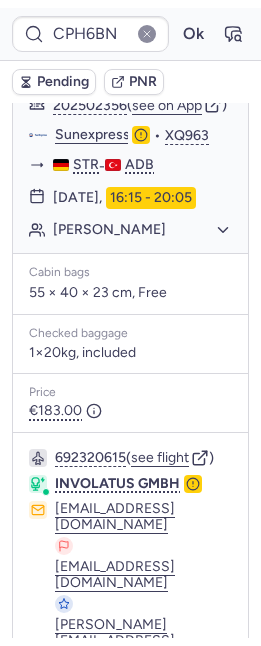 scroll, scrollTop: 605, scrollLeft: 0, axis: vertical 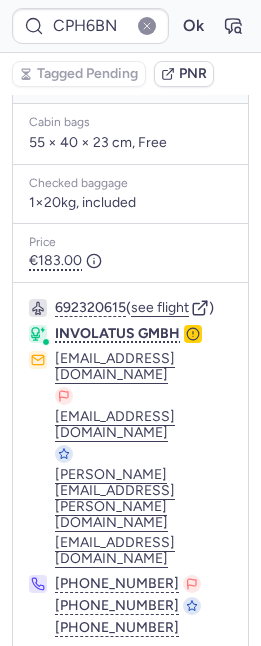 type on "CP9CAQ" 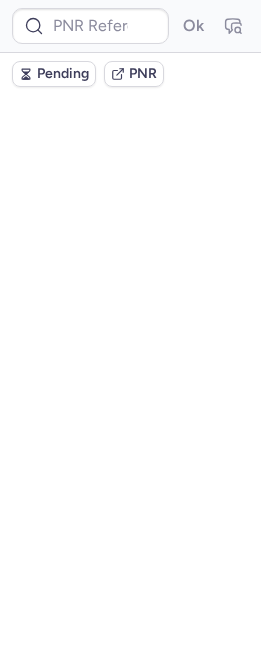 scroll, scrollTop: 0, scrollLeft: 0, axis: both 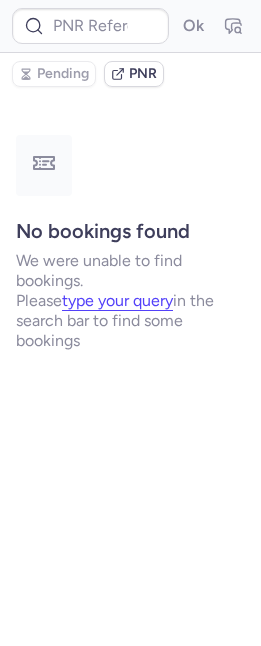 type on "CPQ3OE" 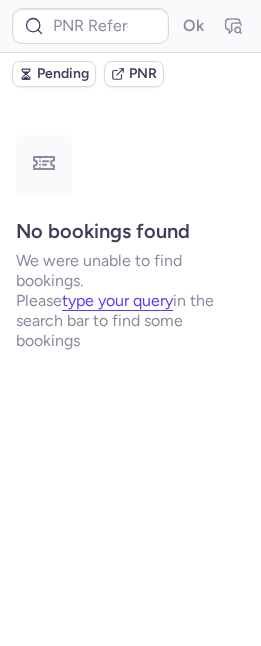 scroll, scrollTop: 0, scrollLeft: 0, axis: both 